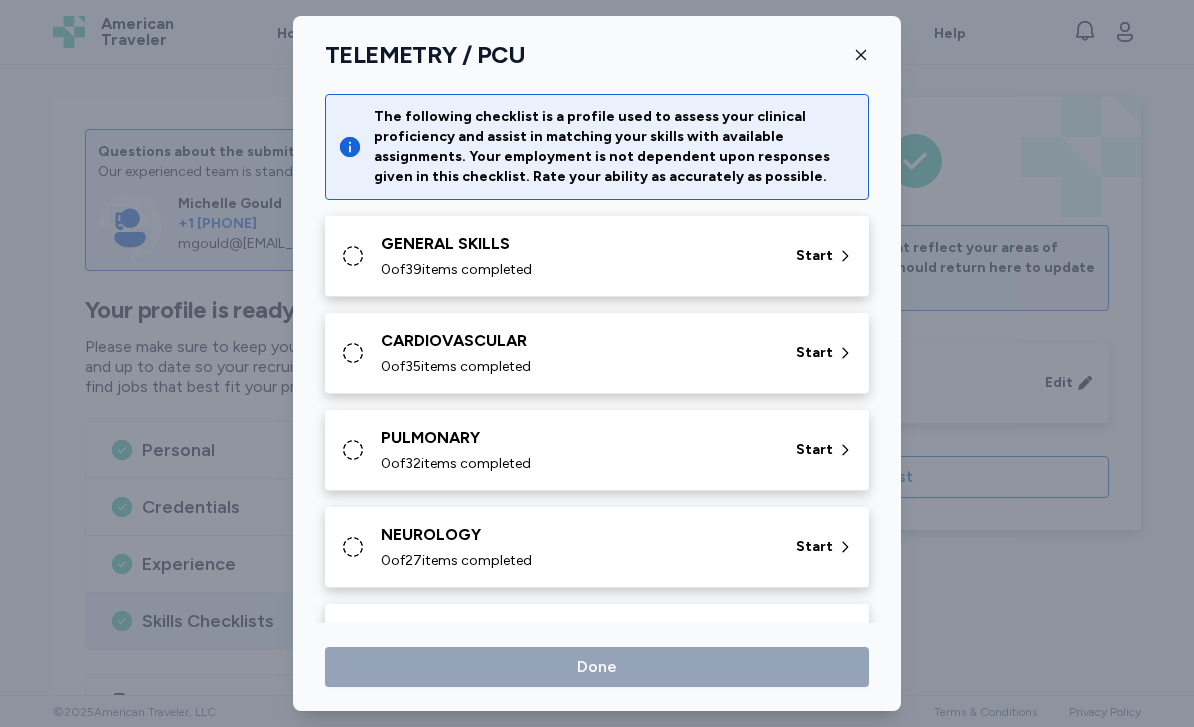 scroll, scrollTop: 0, scrollLeft: 0, axis: both 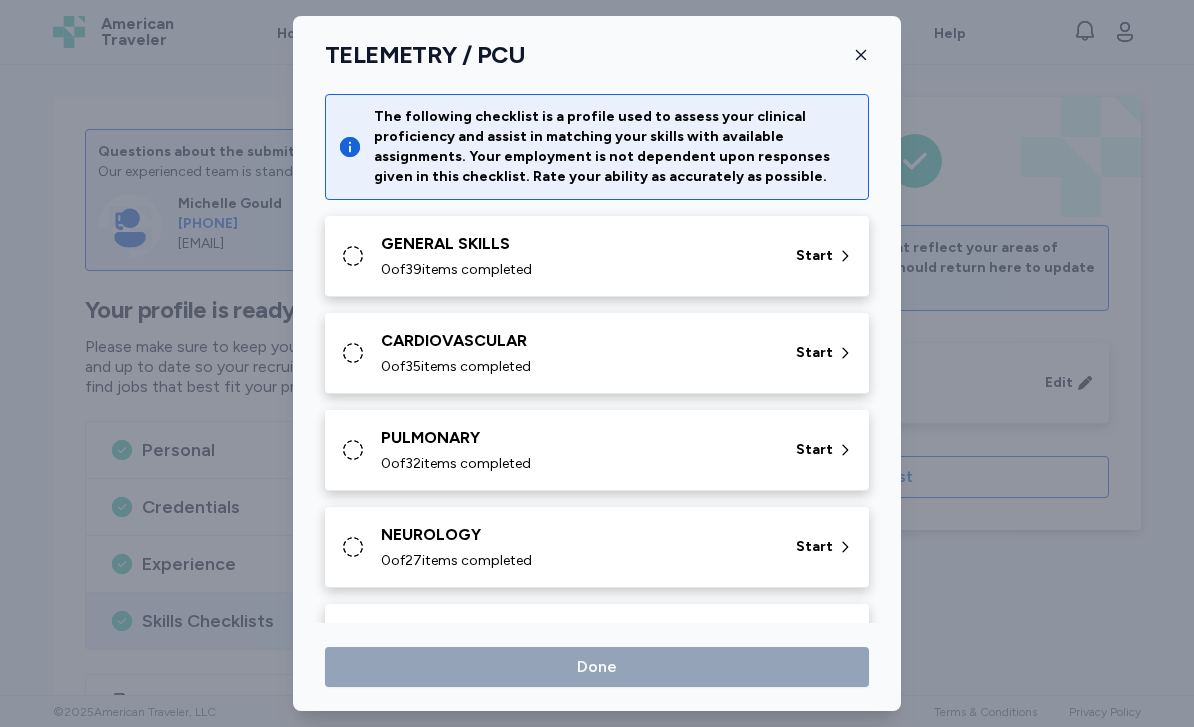 click on "GENERAL SKILLS" at bounding box center (576, 244) 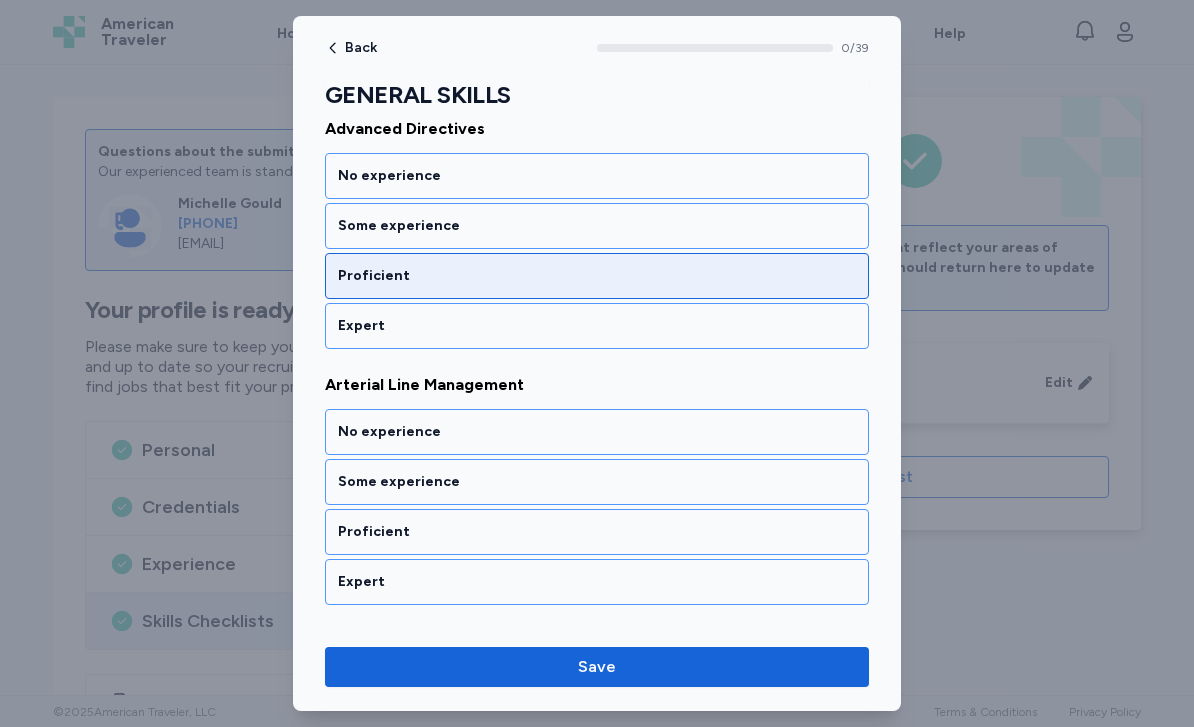 click on "Proficient" at bounding box center [597, 276] 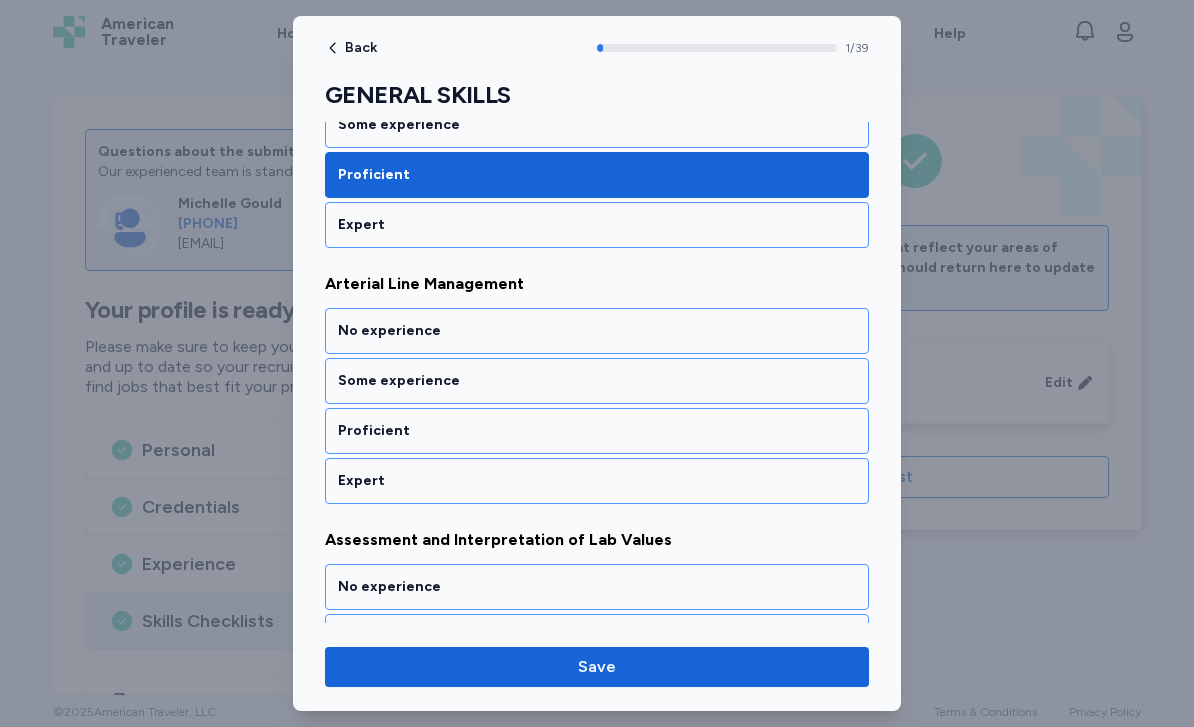 scroll, scrollTop: 416, scrollLeft: 0, axis: vertical 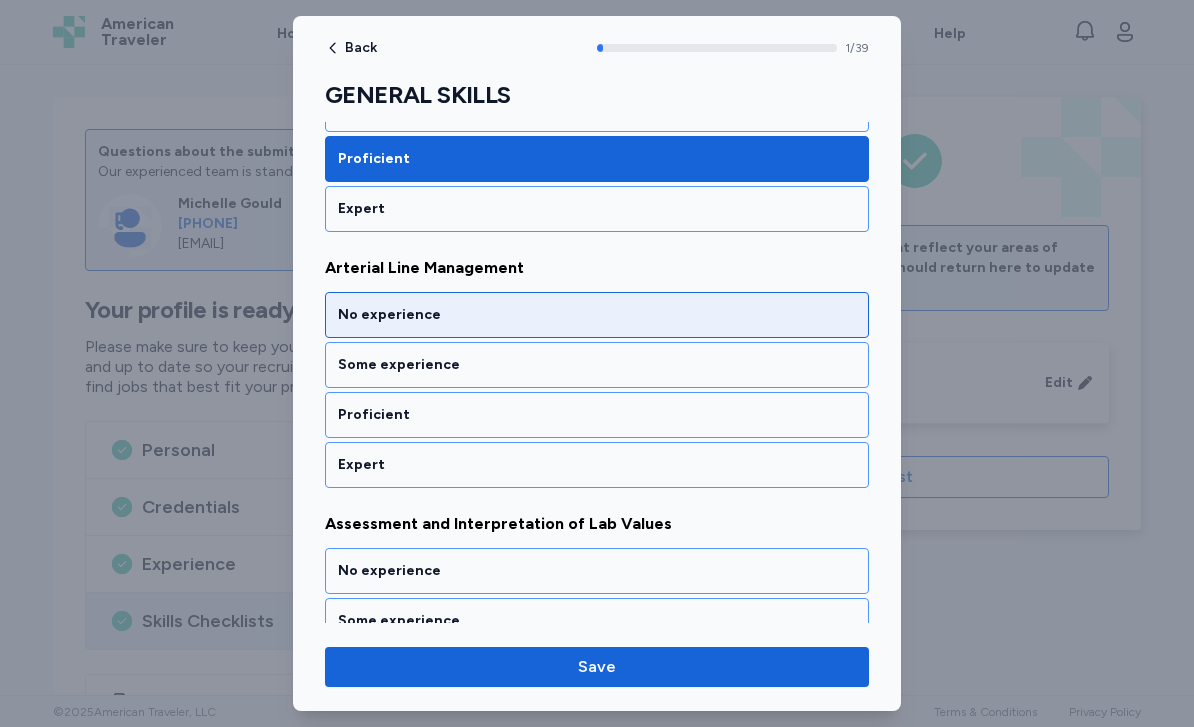 click on "No experience" at bounding box center (597, 315) 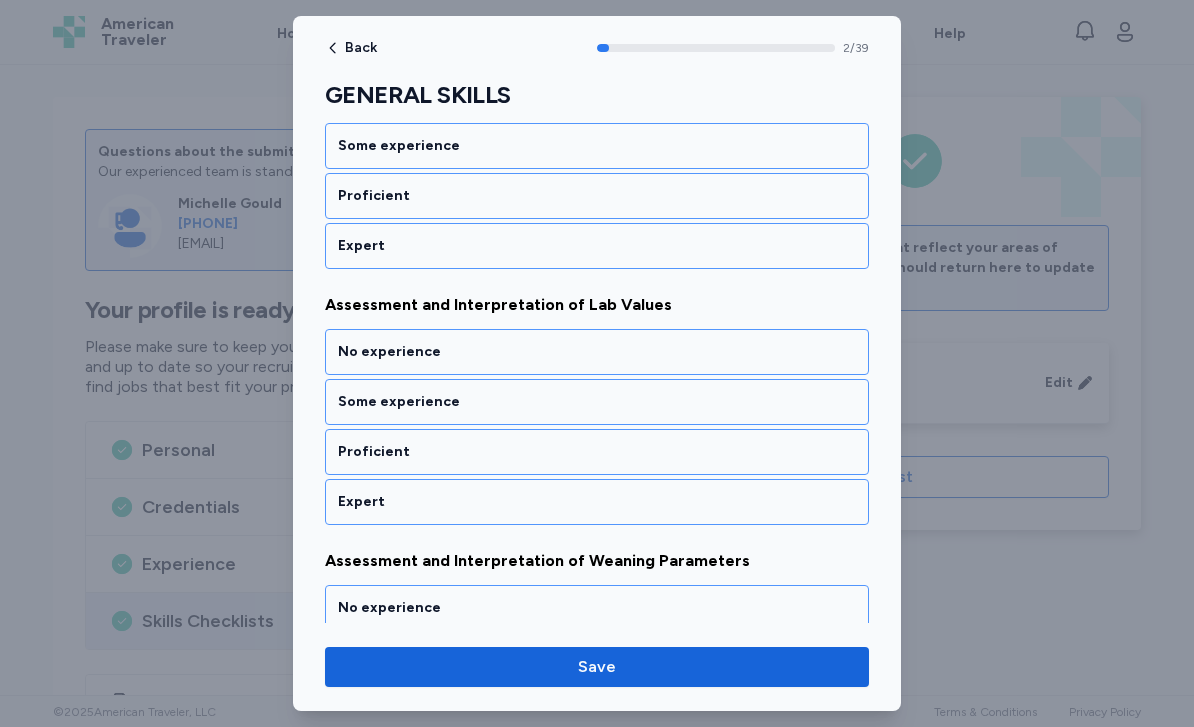 scroll, scrollTop: 672, scrollLeft: 0, axis: vertical 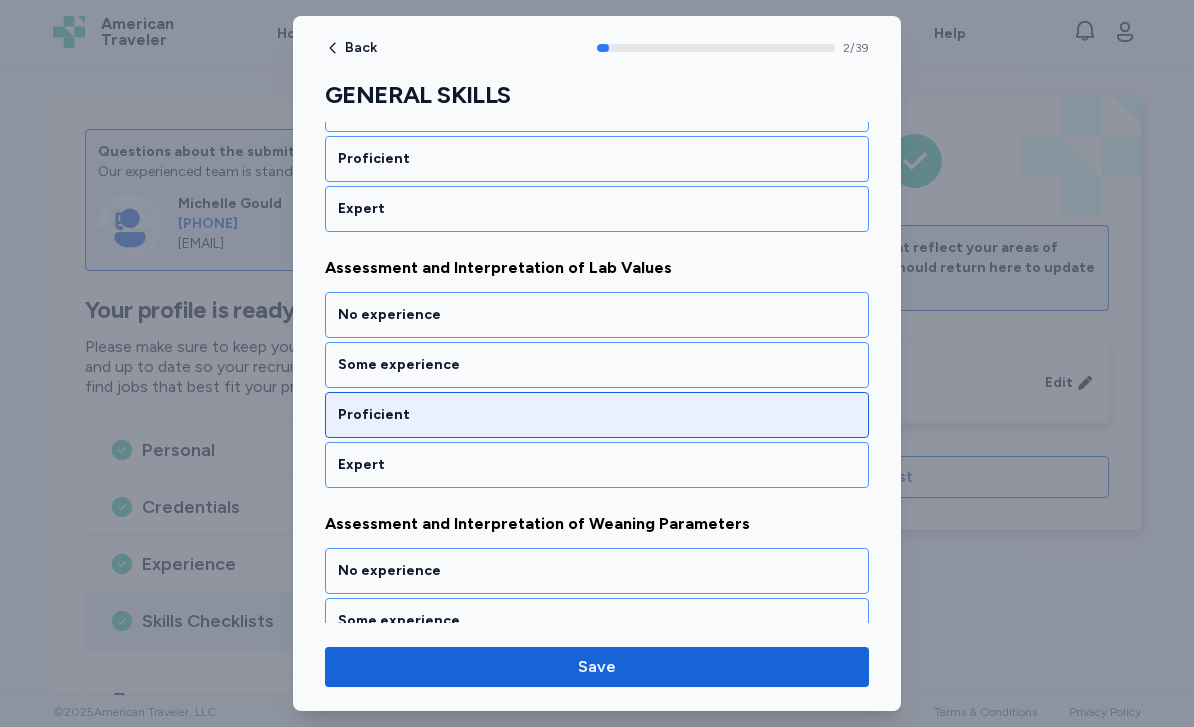 click on "Proficient" at bounding box center (597, 415) 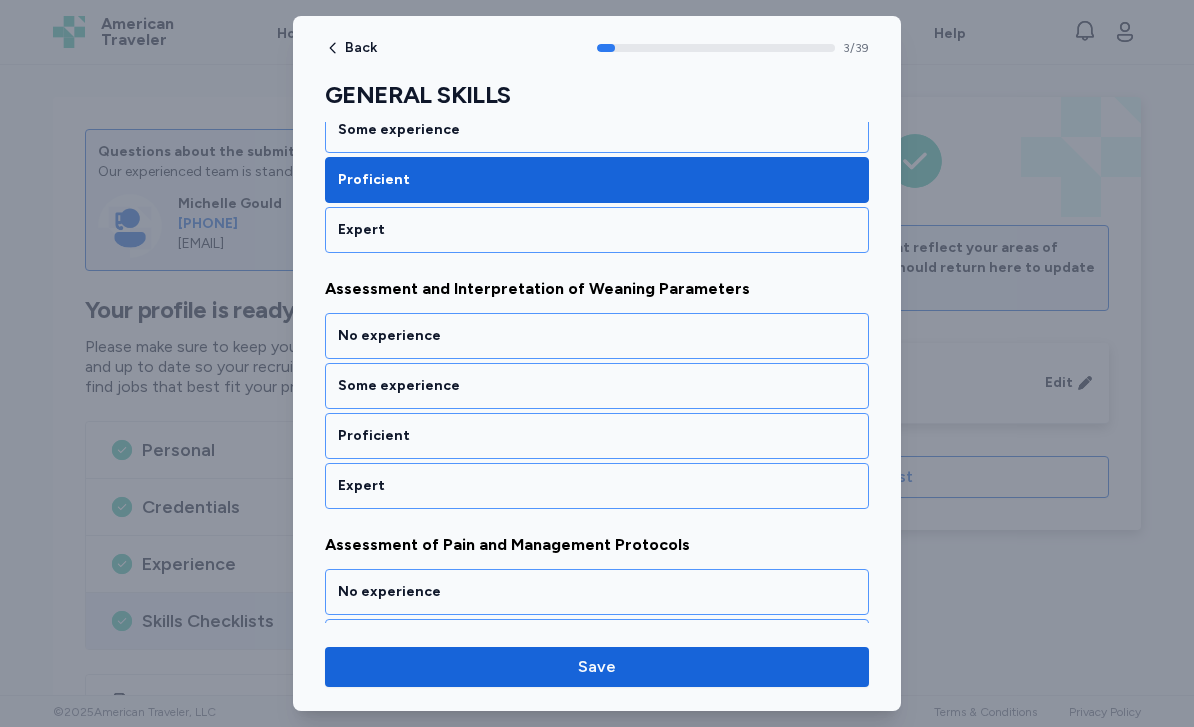 scroll, scrollTop: 928, scrollLeft: 0, axis: vertical 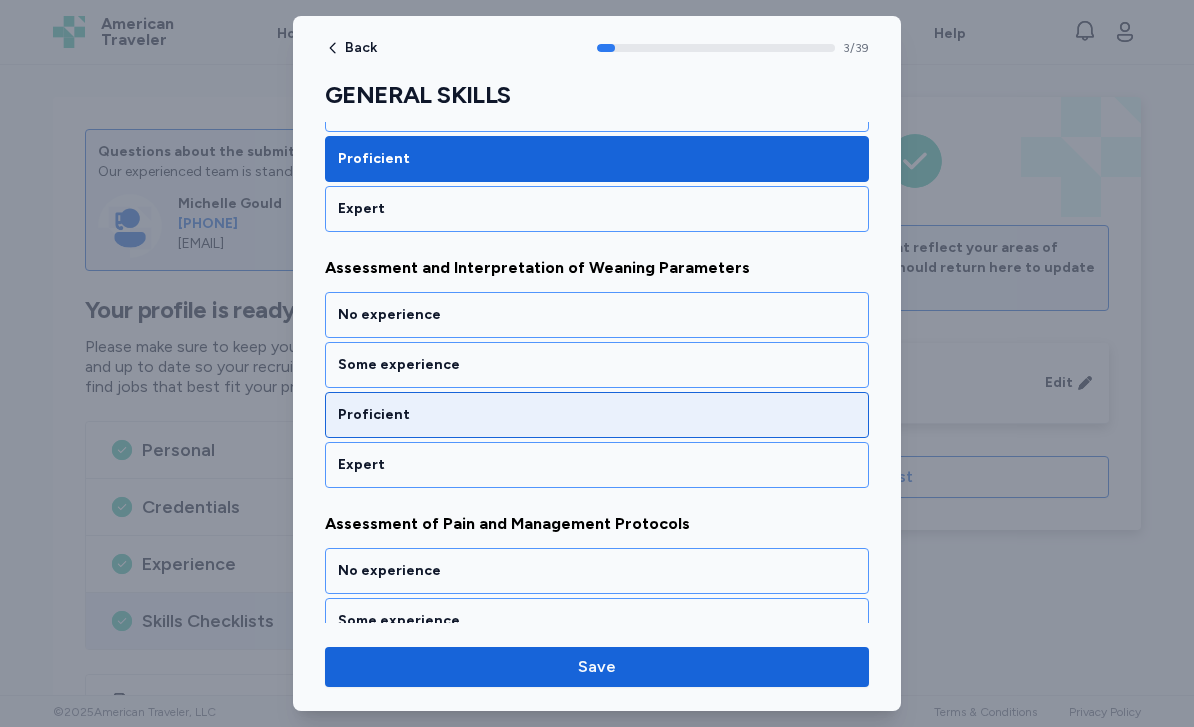 click on "Proficient" at bounding box center (597, 415) 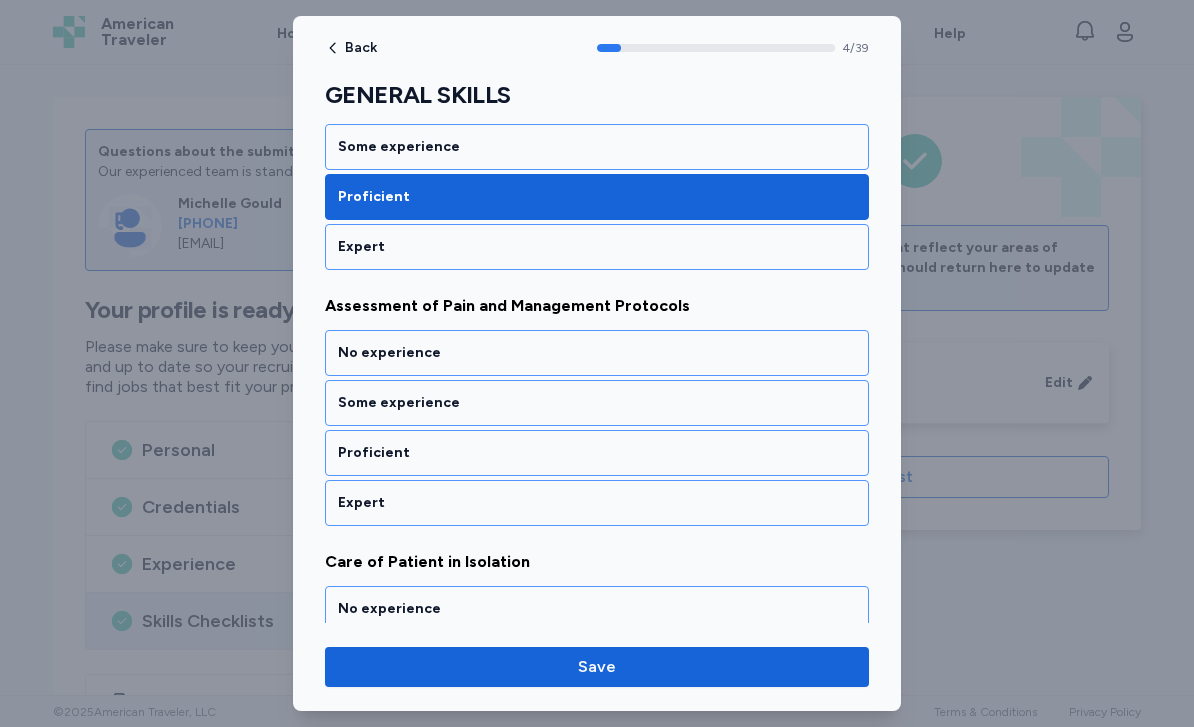 scroll, scrollTop: 1184, scrollLeft: 0, axis: vertical 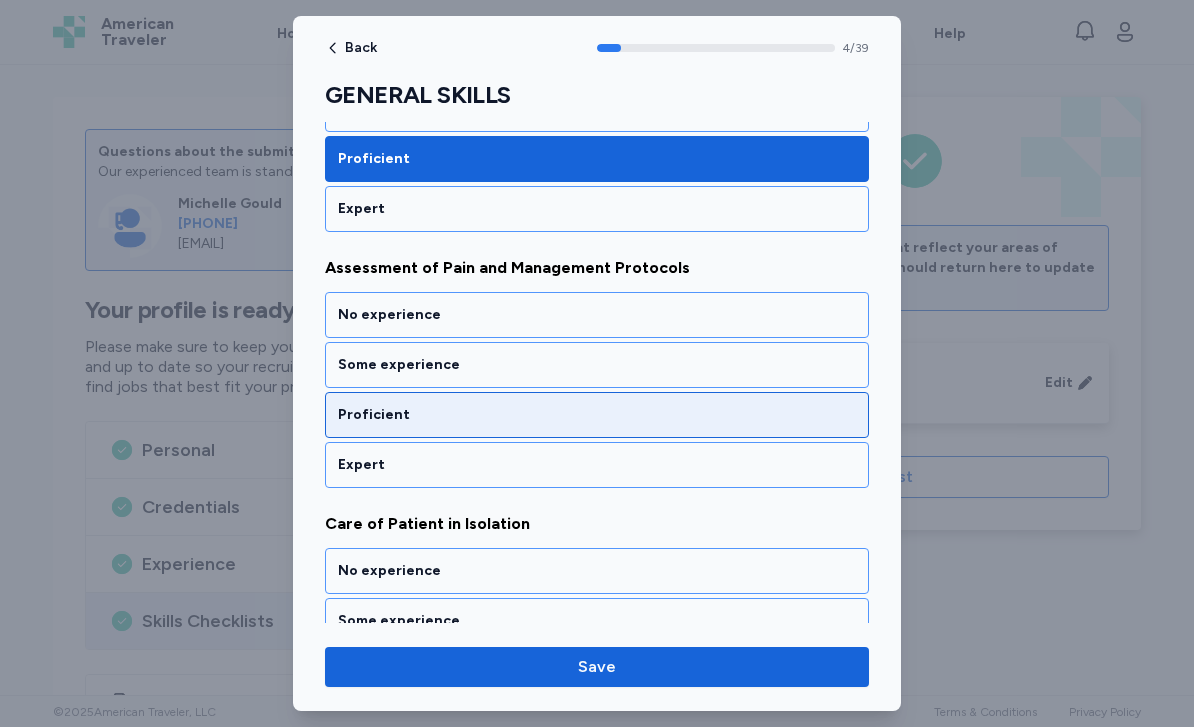 click on "Proficient" at bounding box center (597, 415) 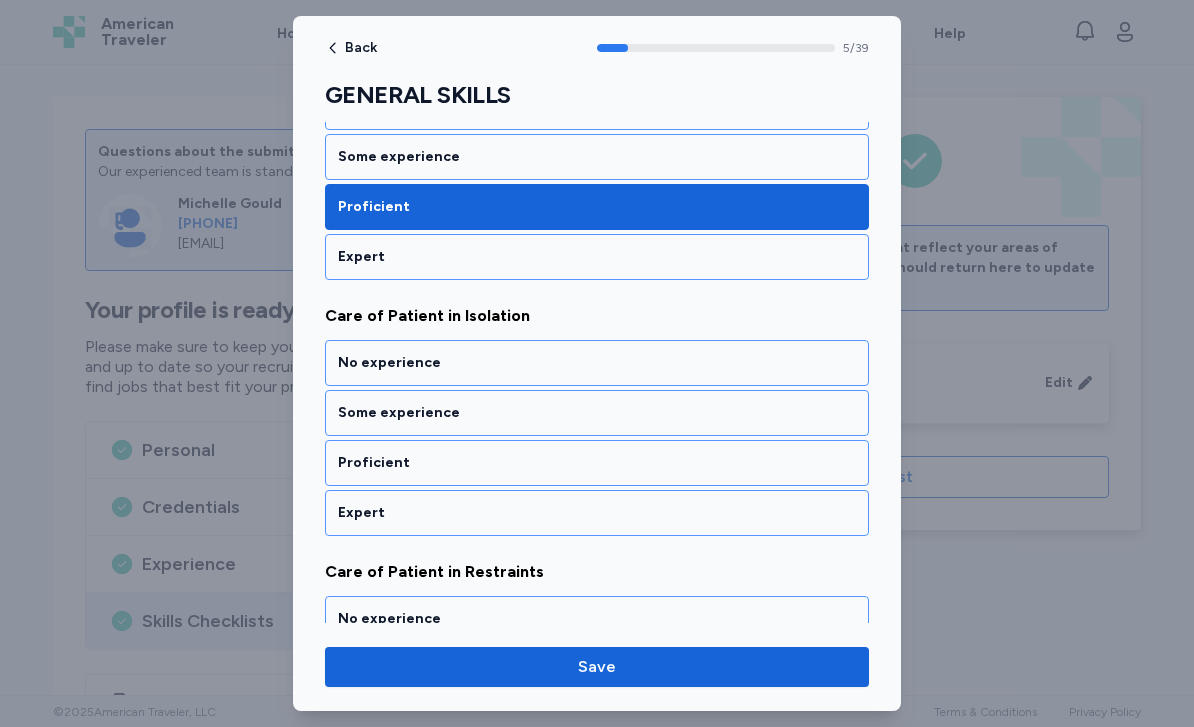 scroll, scrollTop: 1440, scrollLeft: 0, axis: vertical 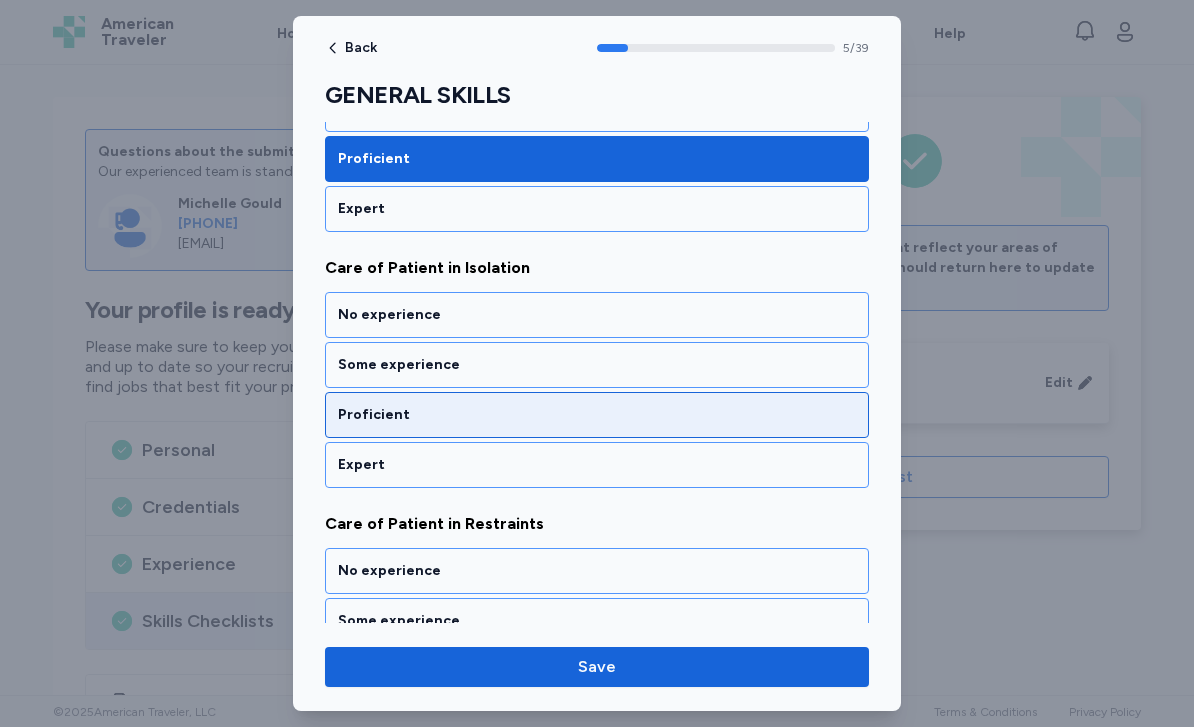 click on "Proficient" at bounding box center (597, 415) 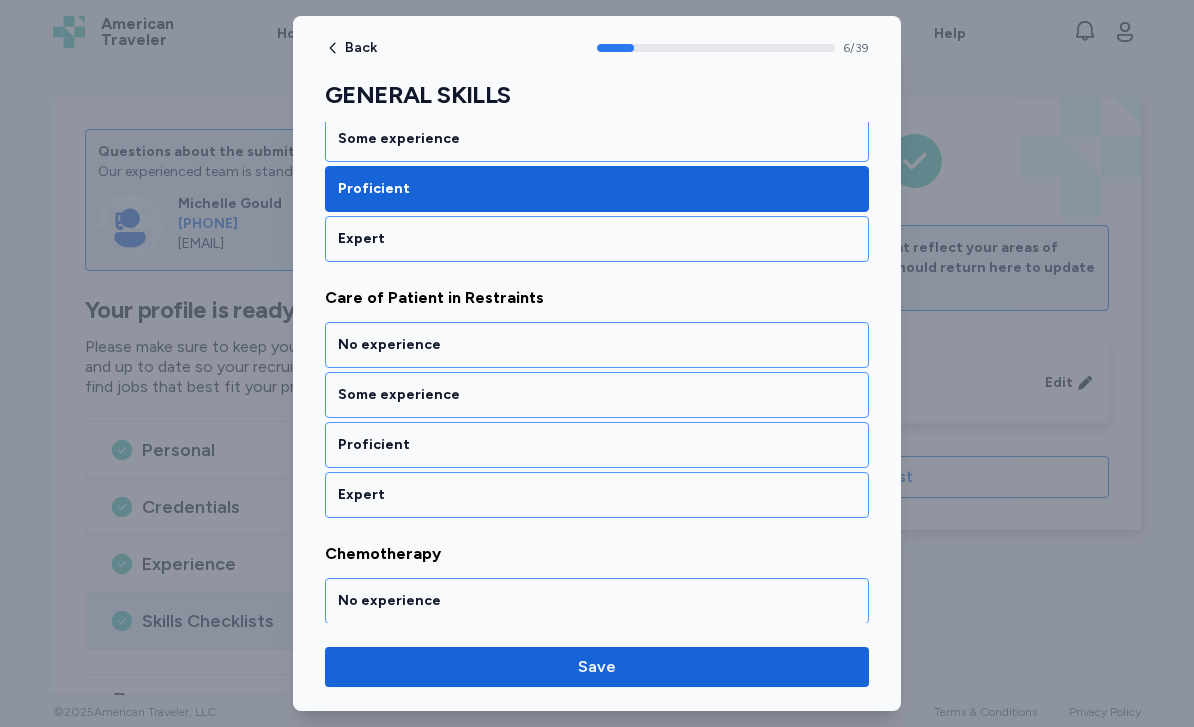 scroll, scrollTop: 1696, scrollLeft: 0, axis: vertical 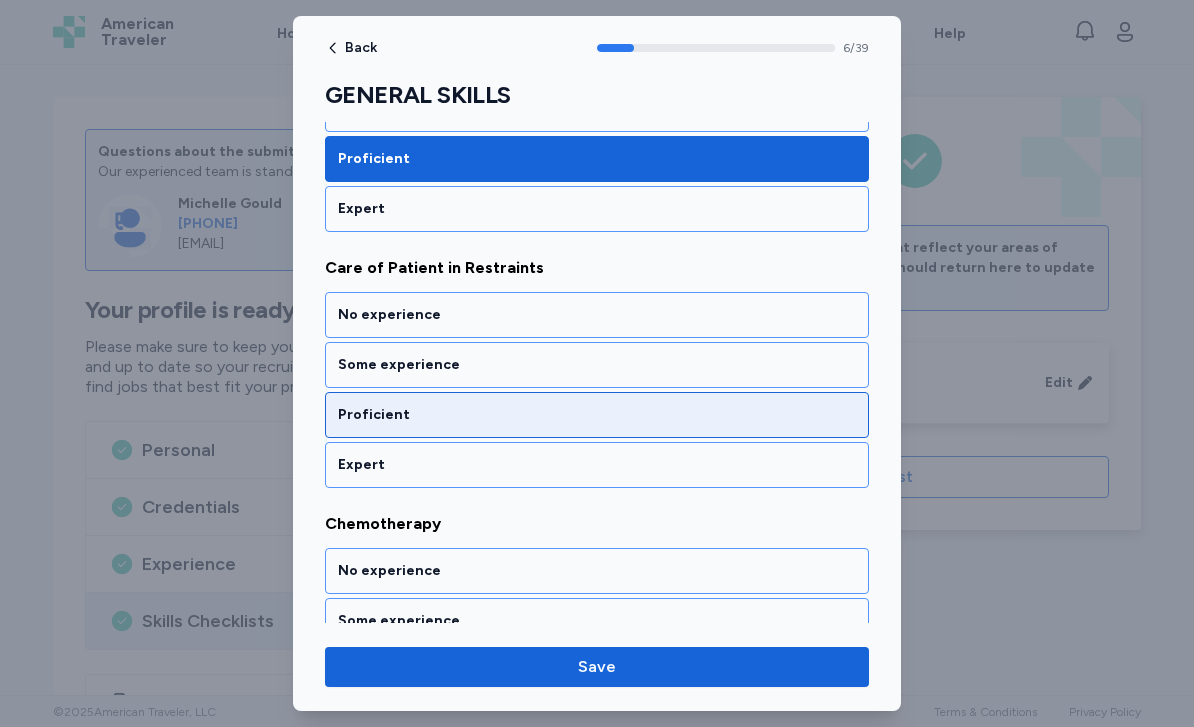 click on "Proficient" at bounding box center [597, 415] 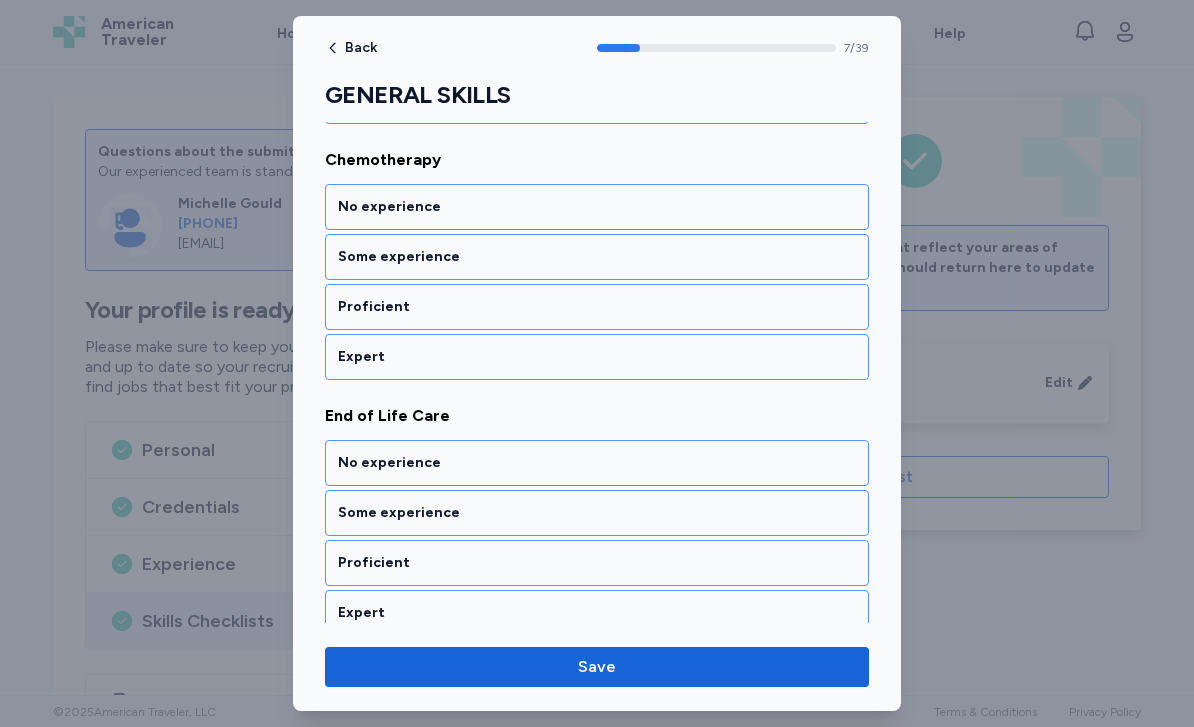 scroll, scrollTop: 2061, scrollLeft: 0, axis: vertical 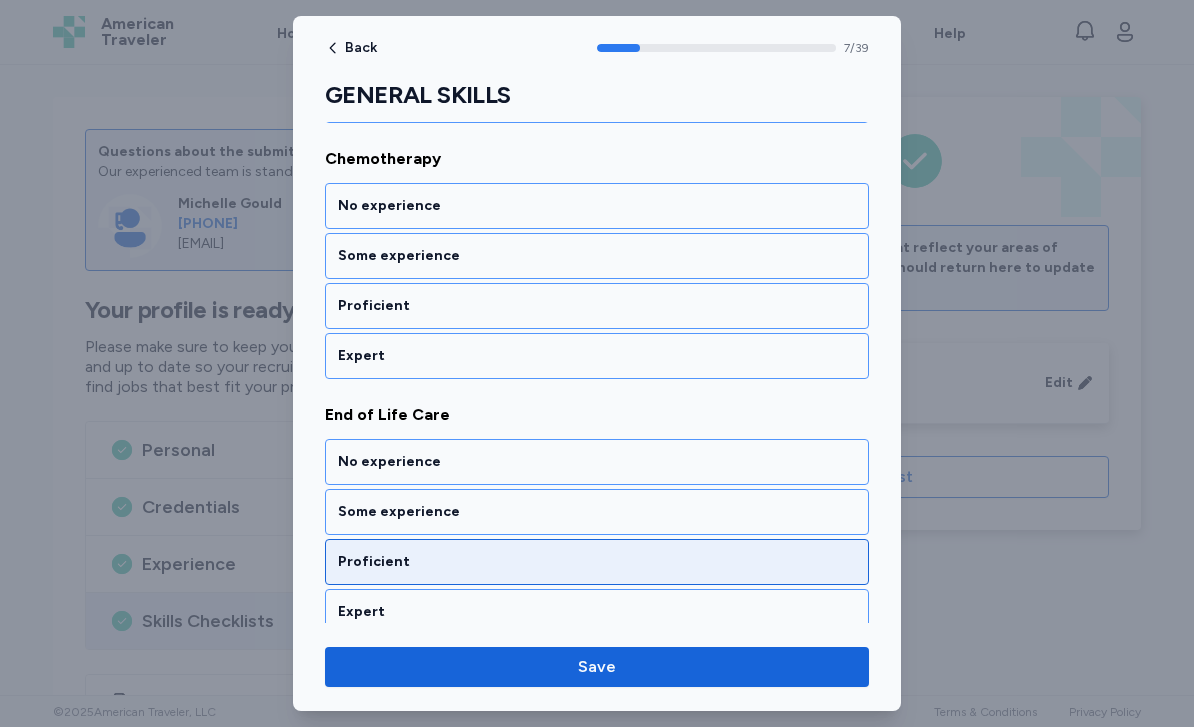 click on "Proficient" at bounding box center [597, 562] 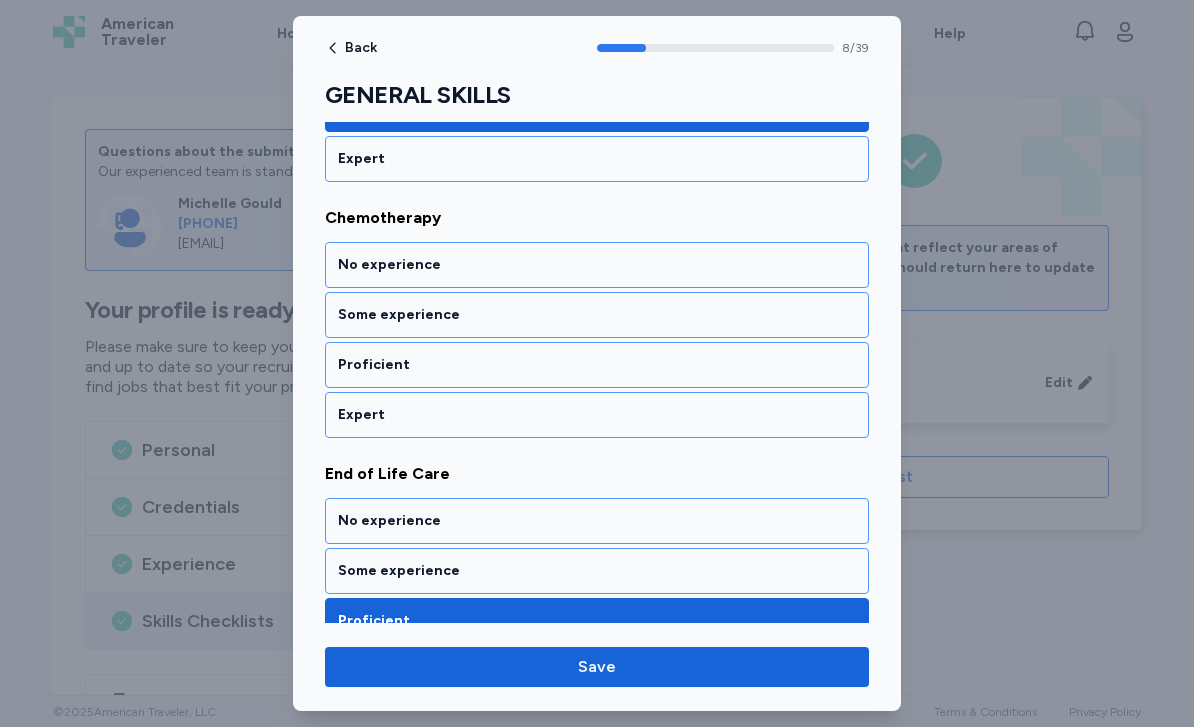 scroll, scrollTop: 2002, scrollLeft: 0, axis: vertical 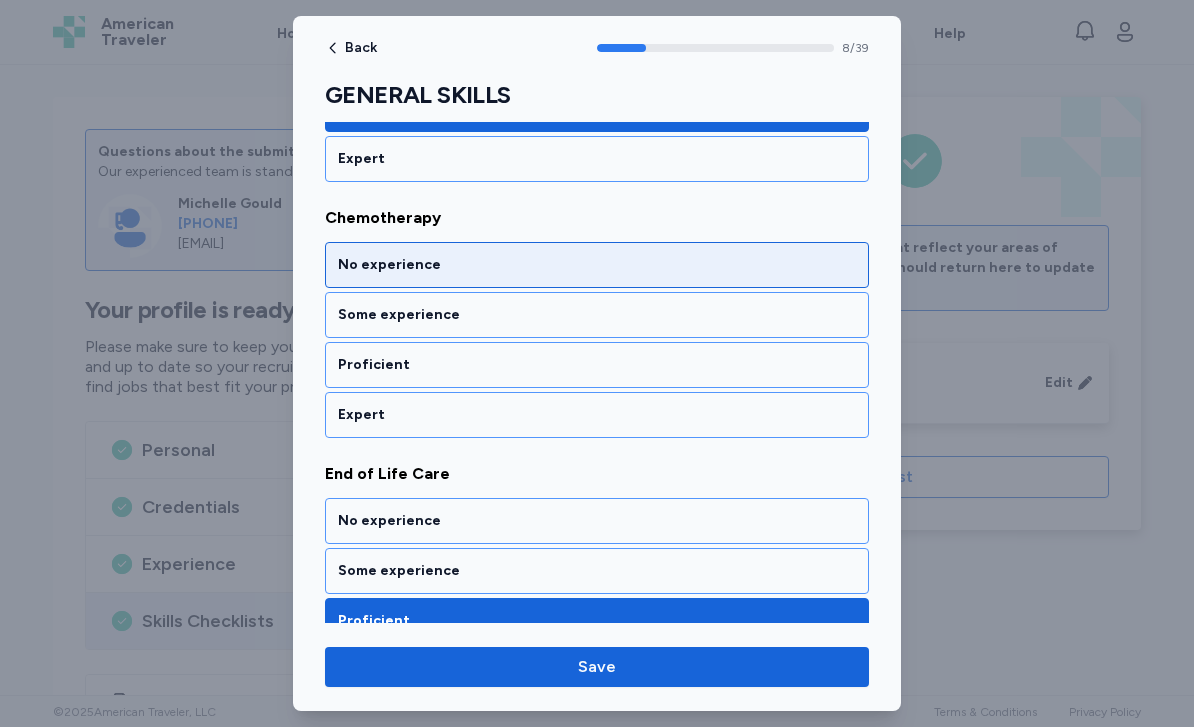 click on "No experience" at bounding box center (597, 265) 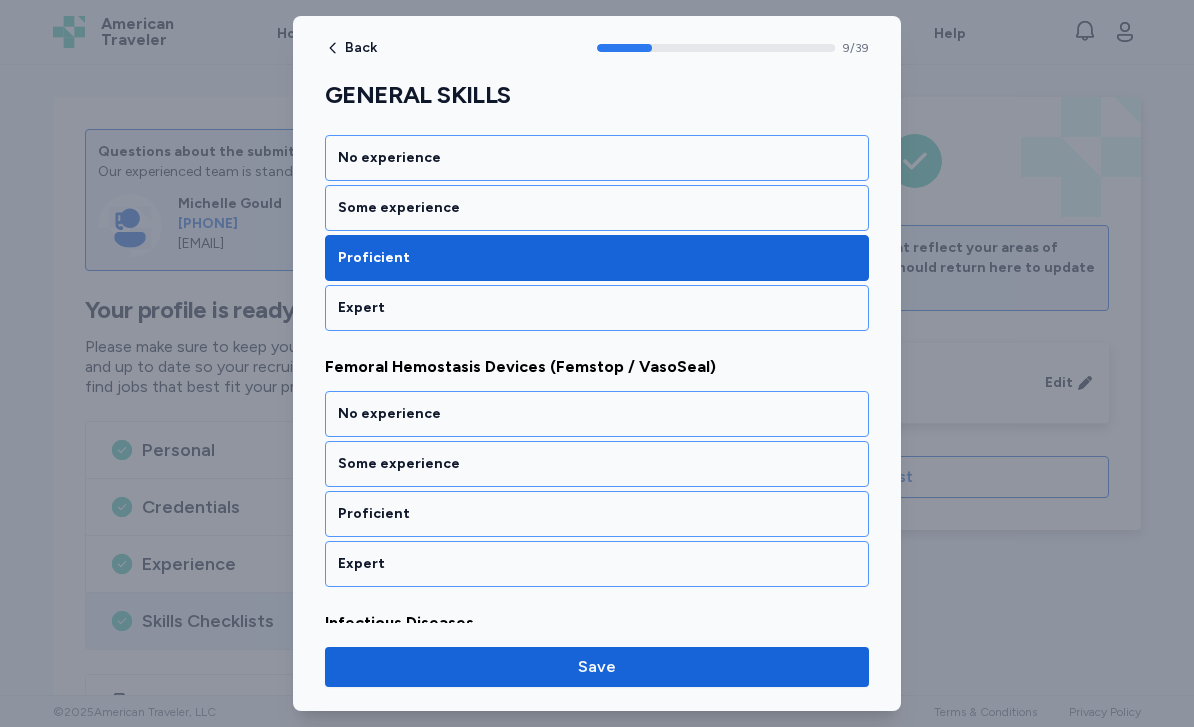 scroll, scrollTop: 2464, scrollLeft: 0, axis: vertical 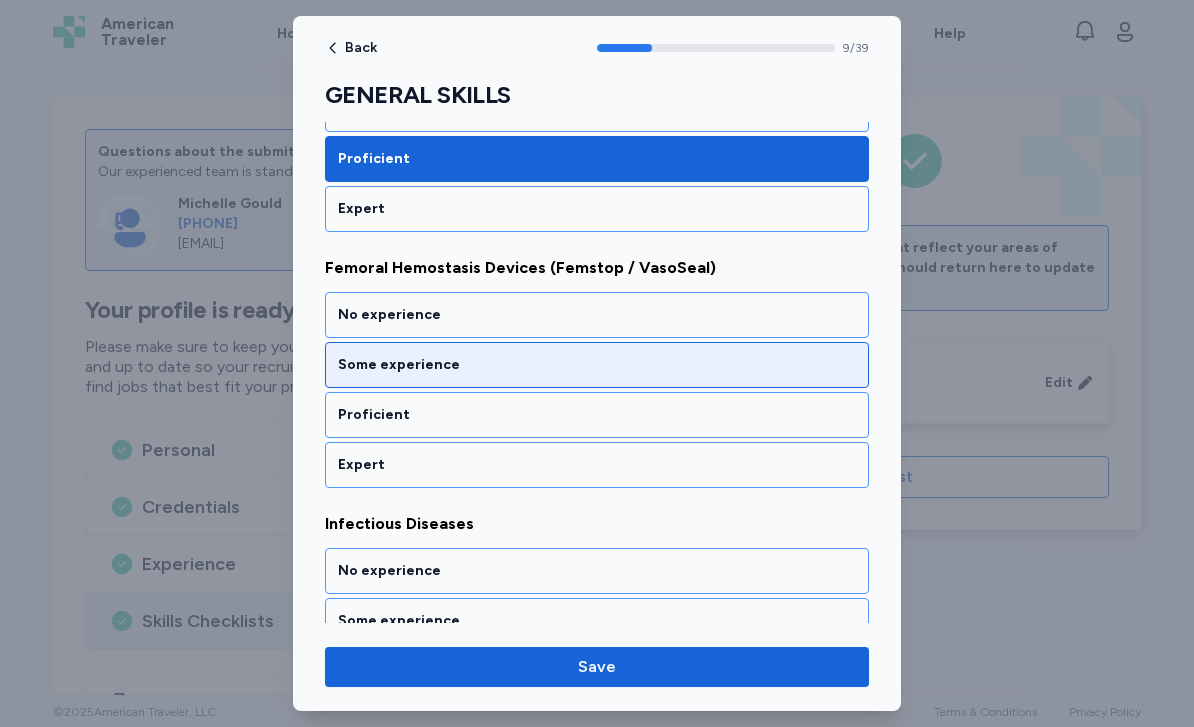 click on "Some experience" at bounding box center [597, 365] 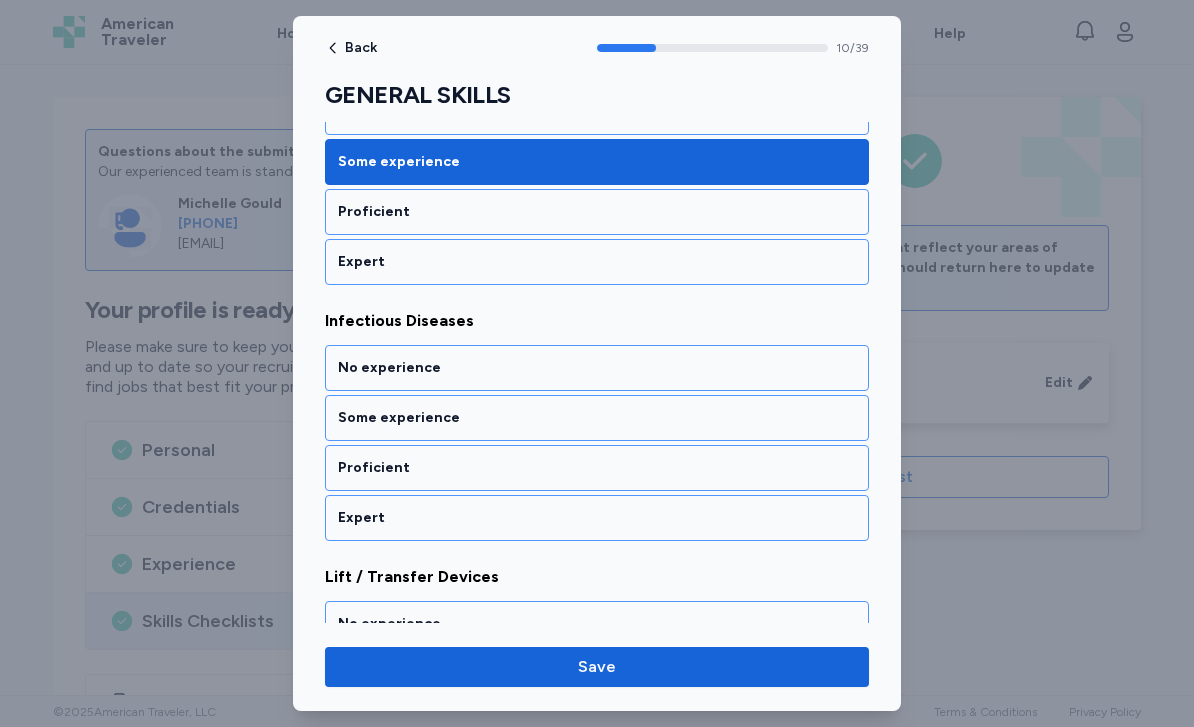 scroll, scrollTop: 2720, scrollLeft: 0, axis: vertical 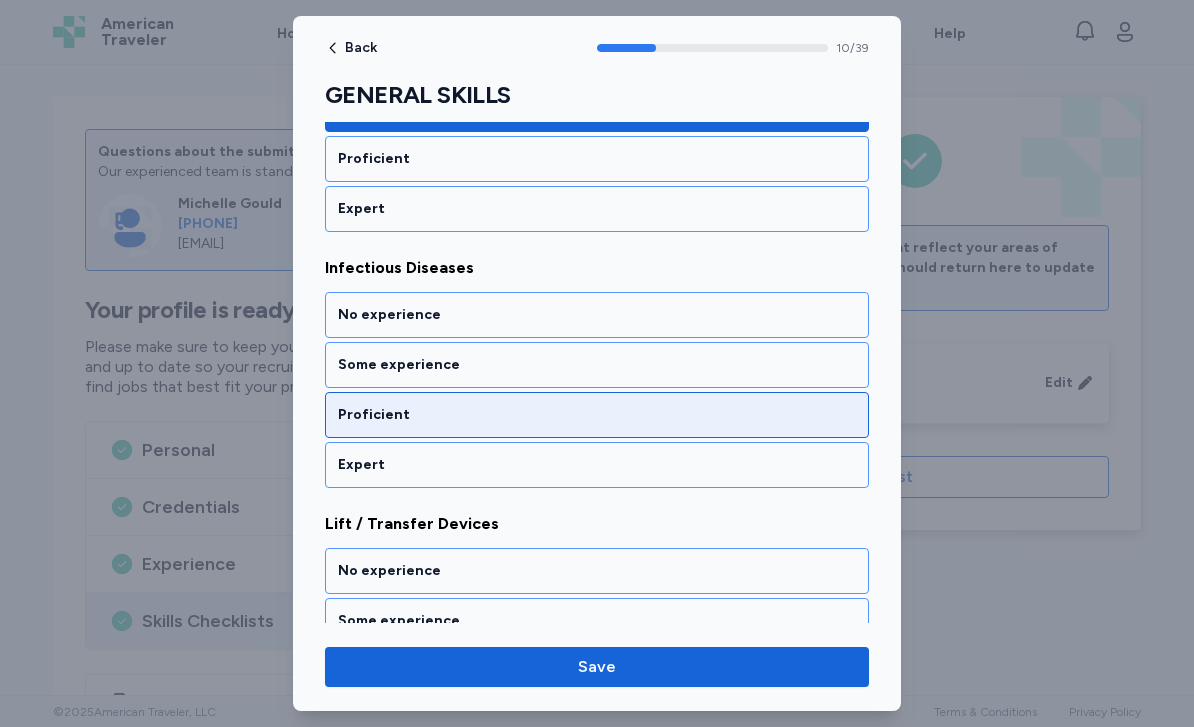 click on "Proficient" at bounding box center (597, 415) 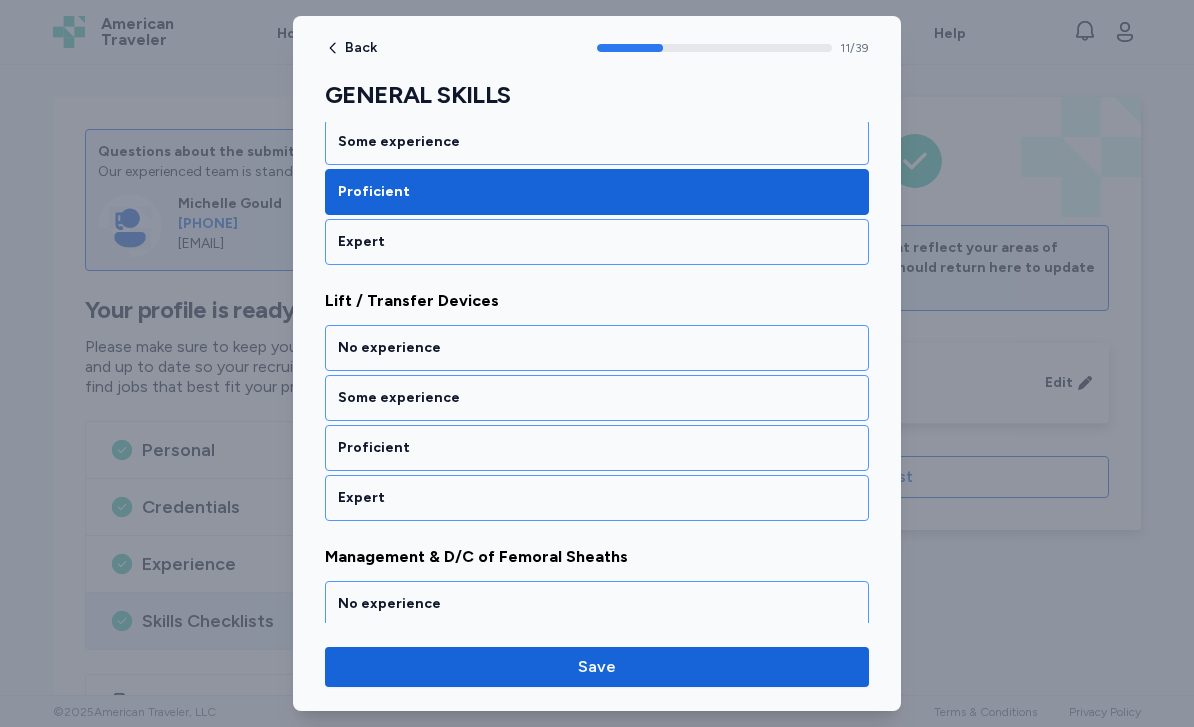 scroll, scrollTop: 2976, scrollLeft: 0, axis: vertical 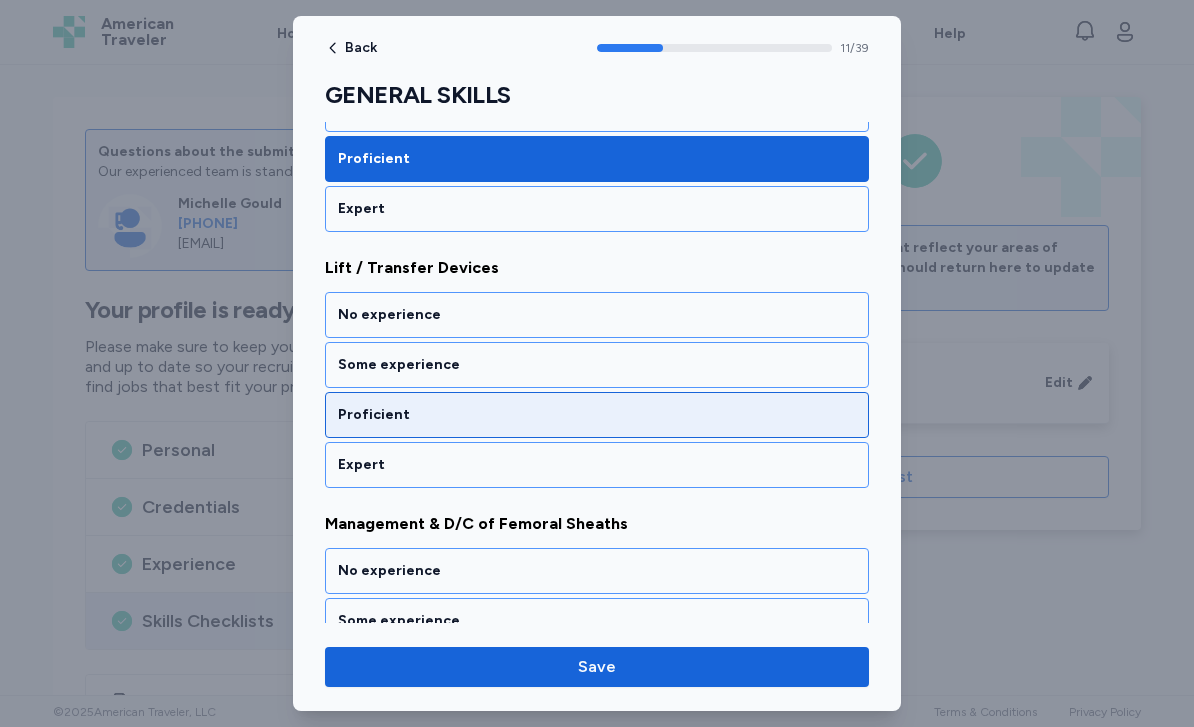 click on "Proficient" at bounding box center [597, 415] 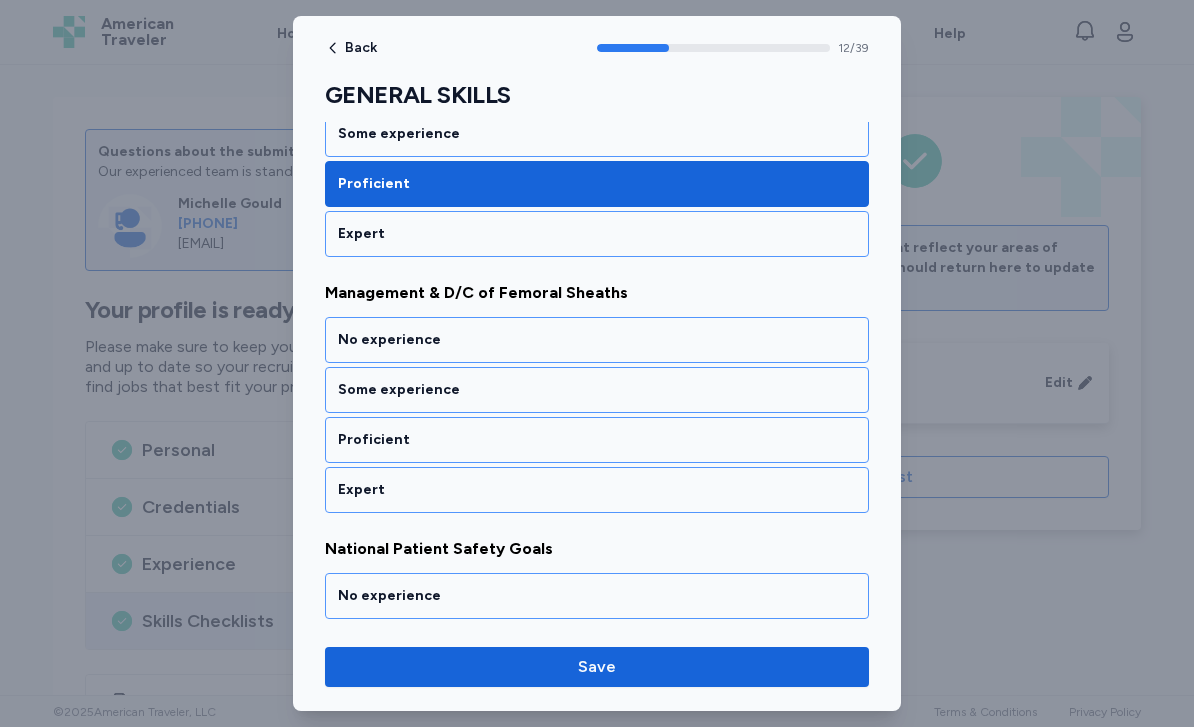 scroll, scrollTop: 3232, scrollLeft: 0, axis: vertical 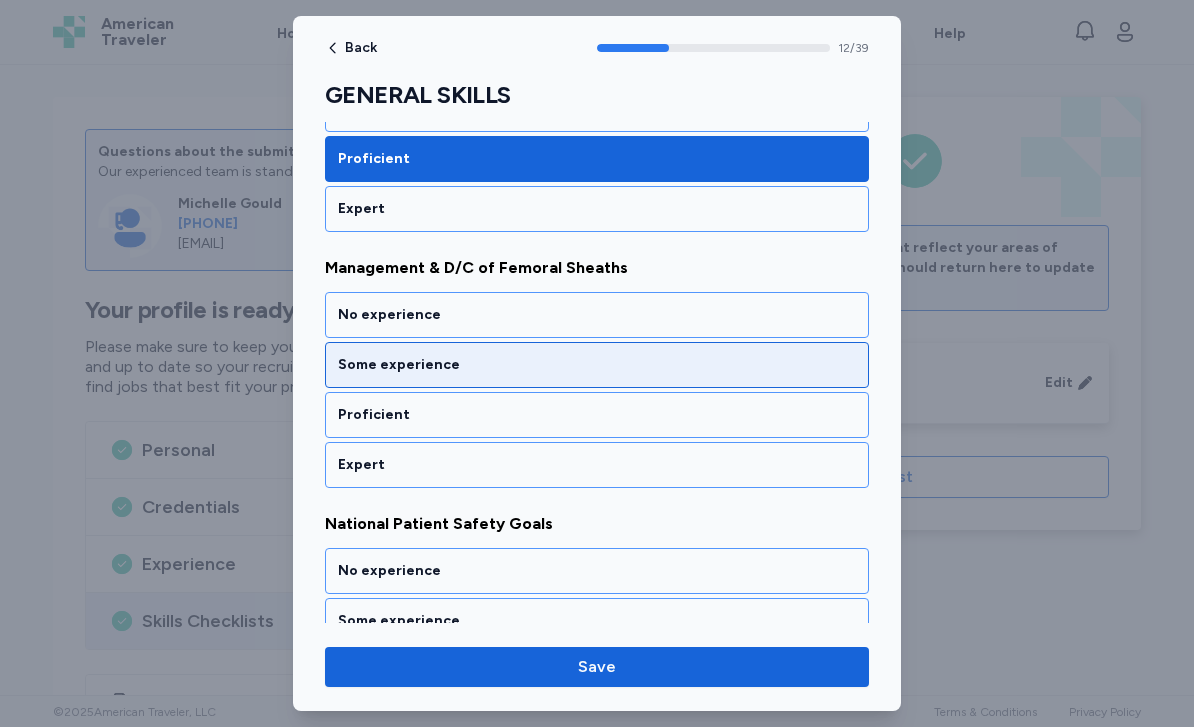 click on "Some experience" at bounding box center (597, 365) 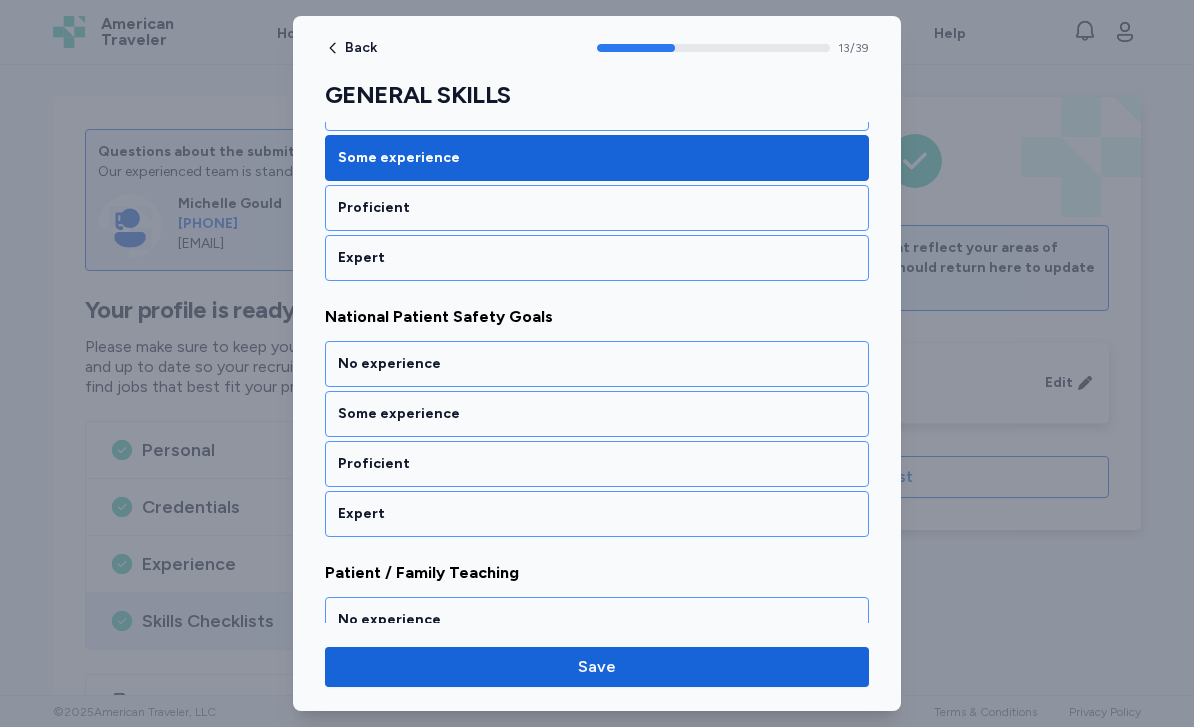 scroll, scrollTop: 3488, scrollLeft: 0, axis: vertical 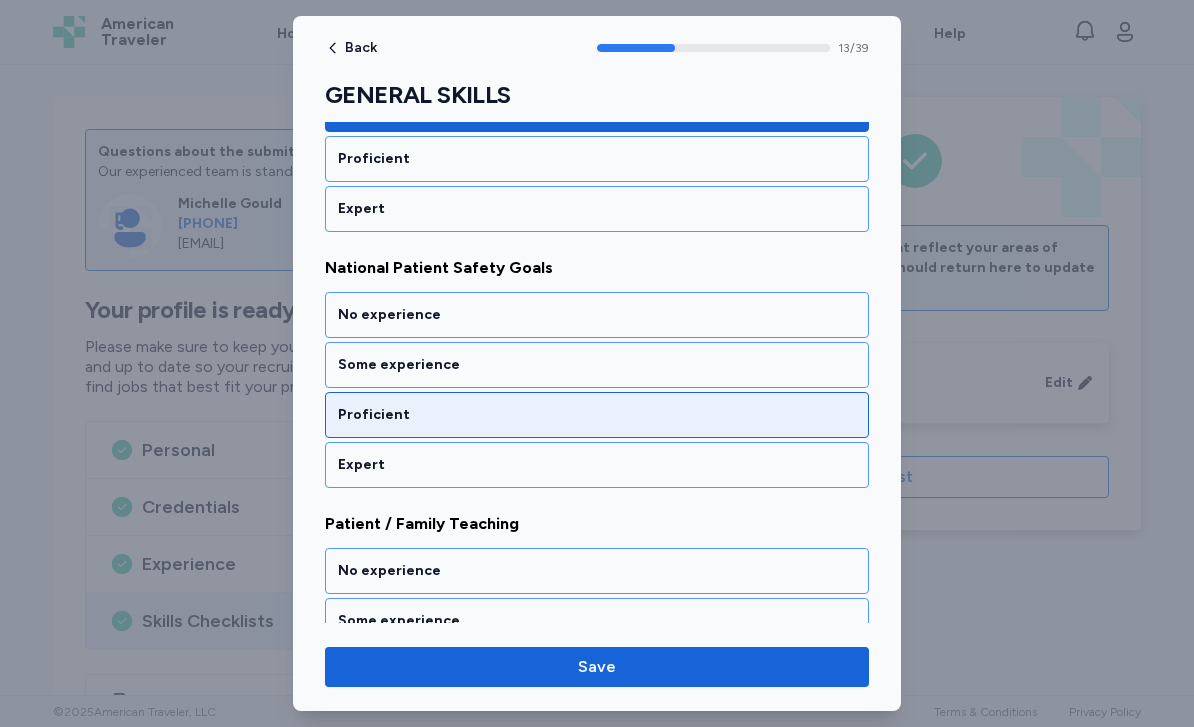 click on "Proficient" at bounding box center [597, 415] 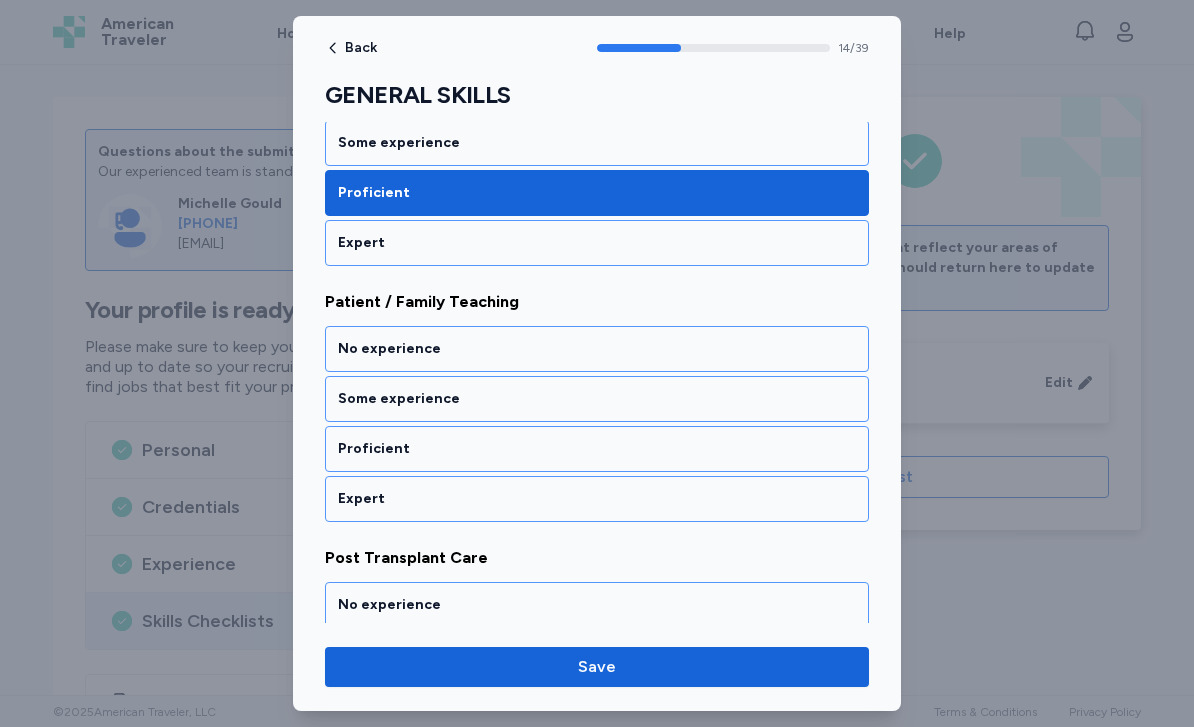 scroll, scrollTop: 3744, scrollLeft: 0, axis: vertical 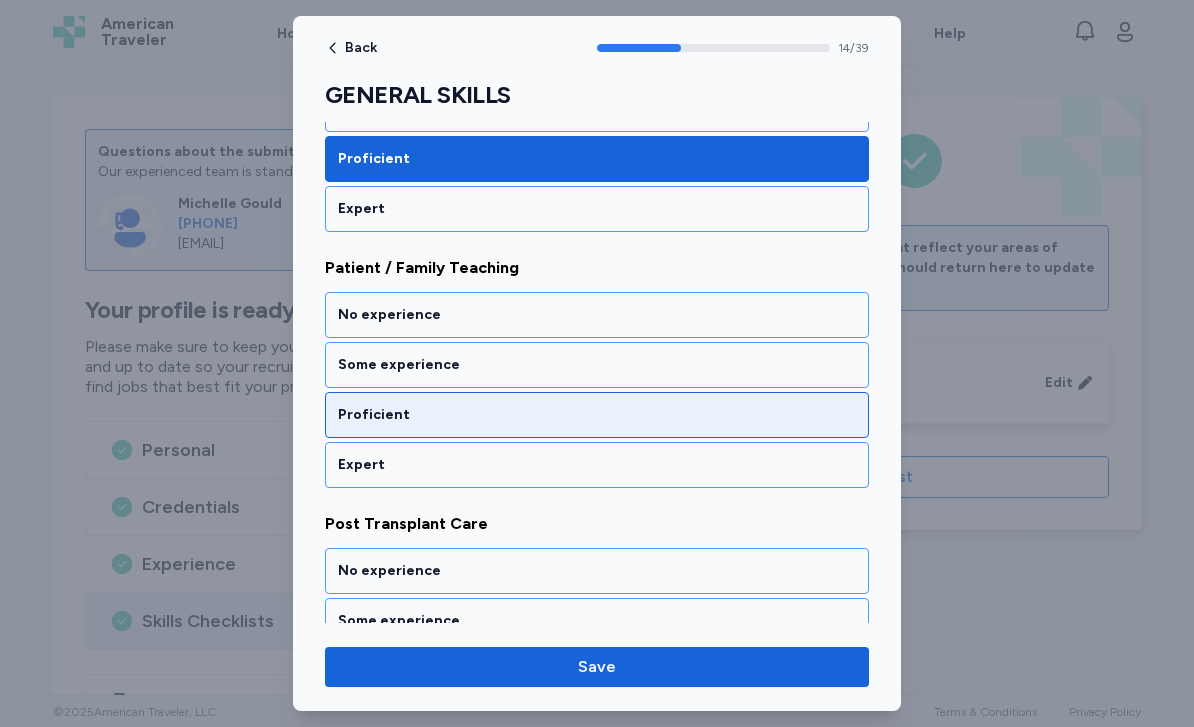 click on "Proficient" at bounding box center (597, 415) 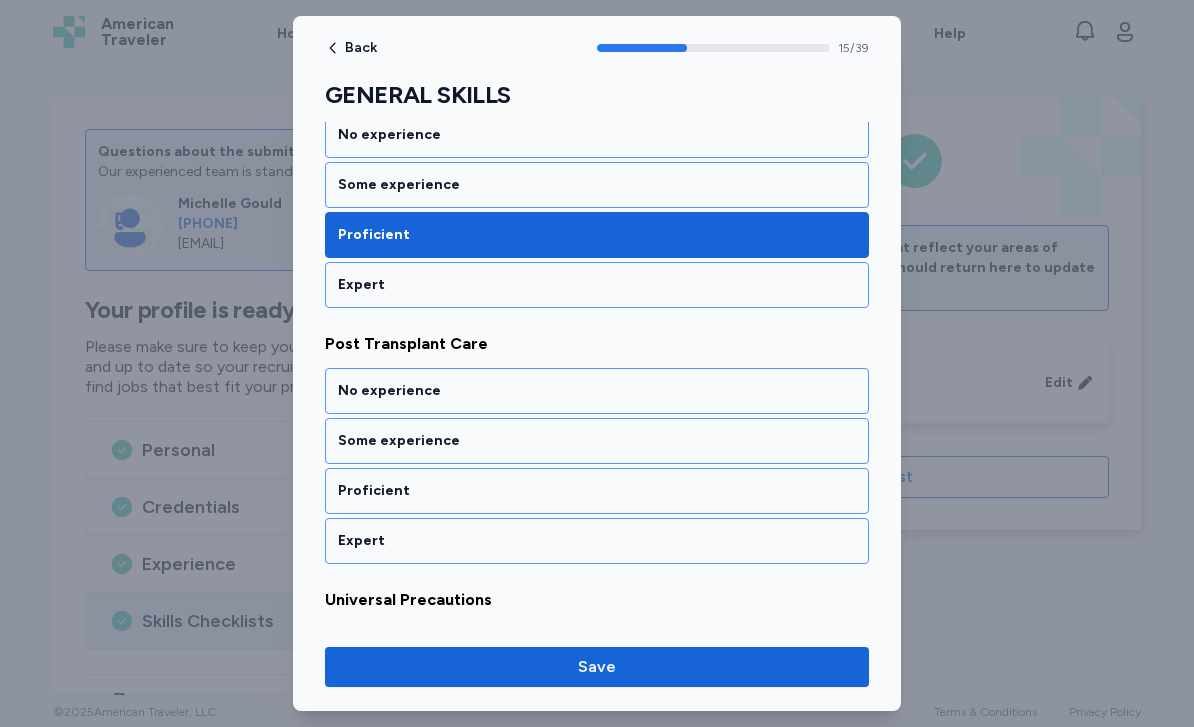 scroll, scrollTop: 3923, scrollLeft: 0, axis: vertical 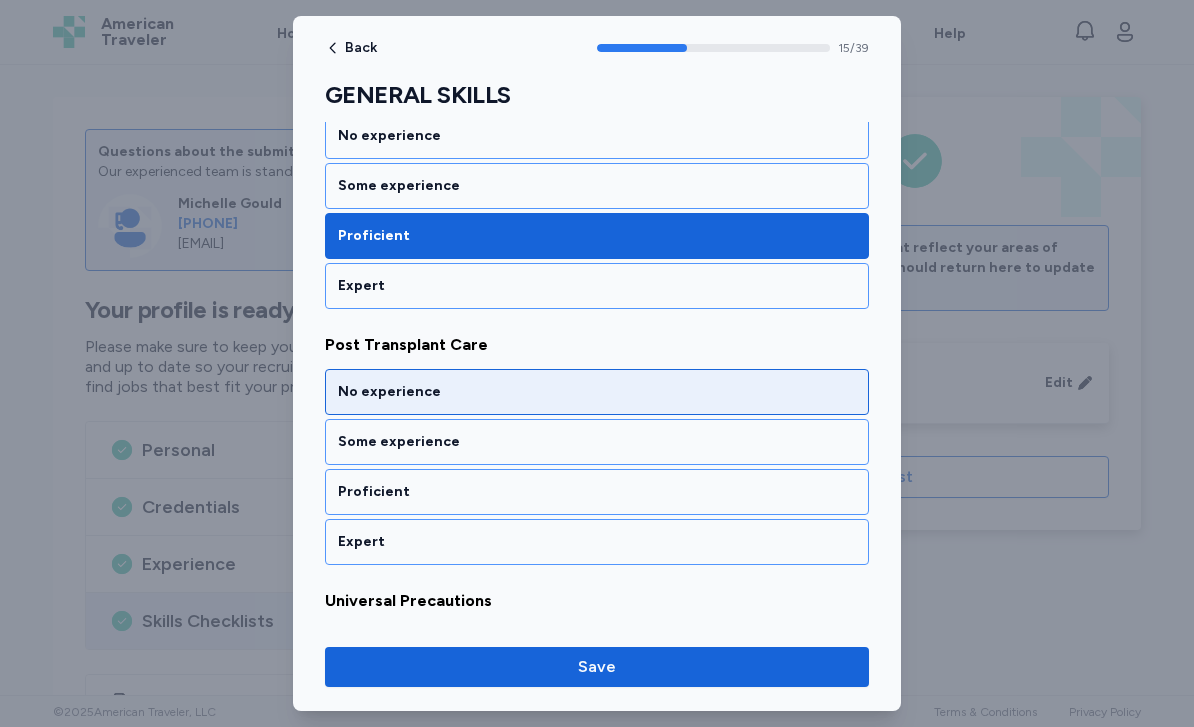click on "No experience" at bounding box center (597, 392) 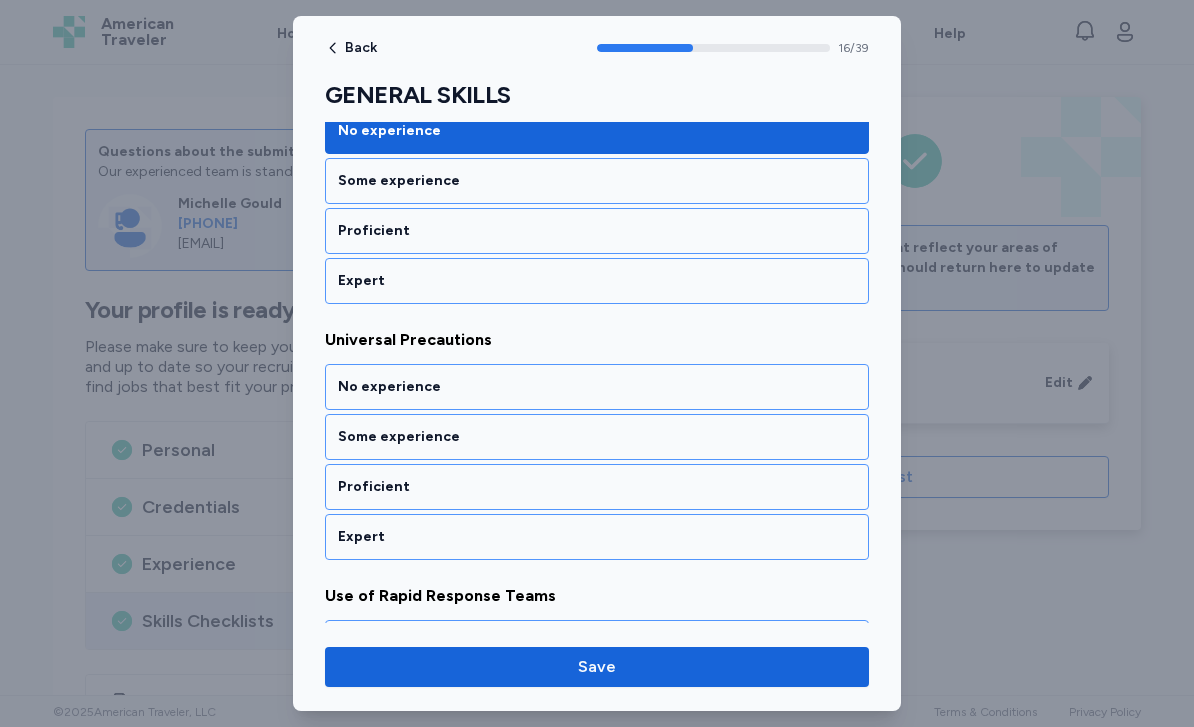 scroll, scrollTop: 4256, scrollLeft: 0, axis: vertical 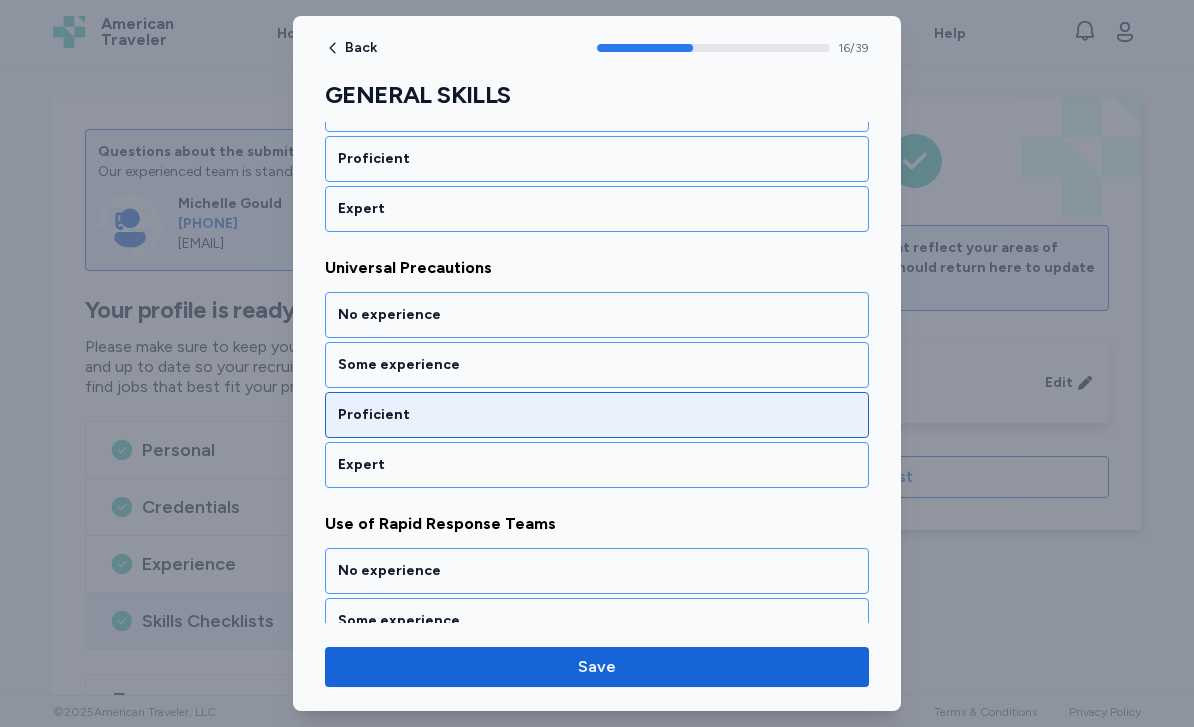 click on "Proficient" at bounding box center (597, 415) 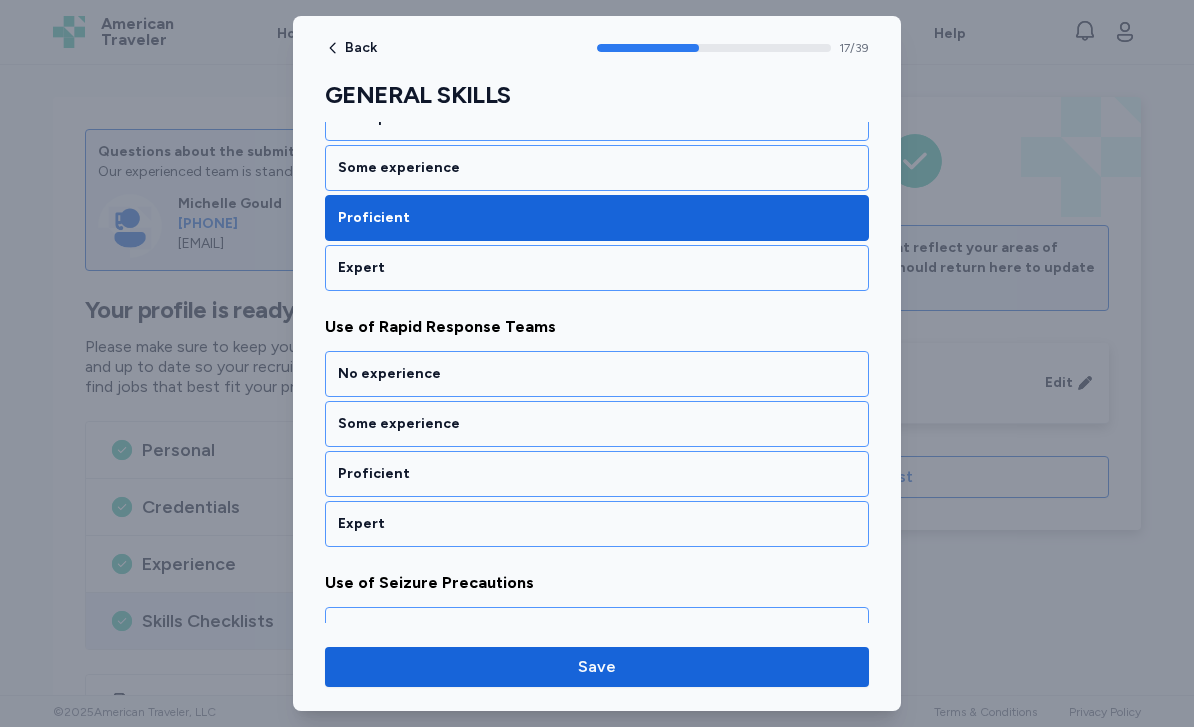 scroll, scrollTop: 4455, scrollLeft: 0, axis: vertical 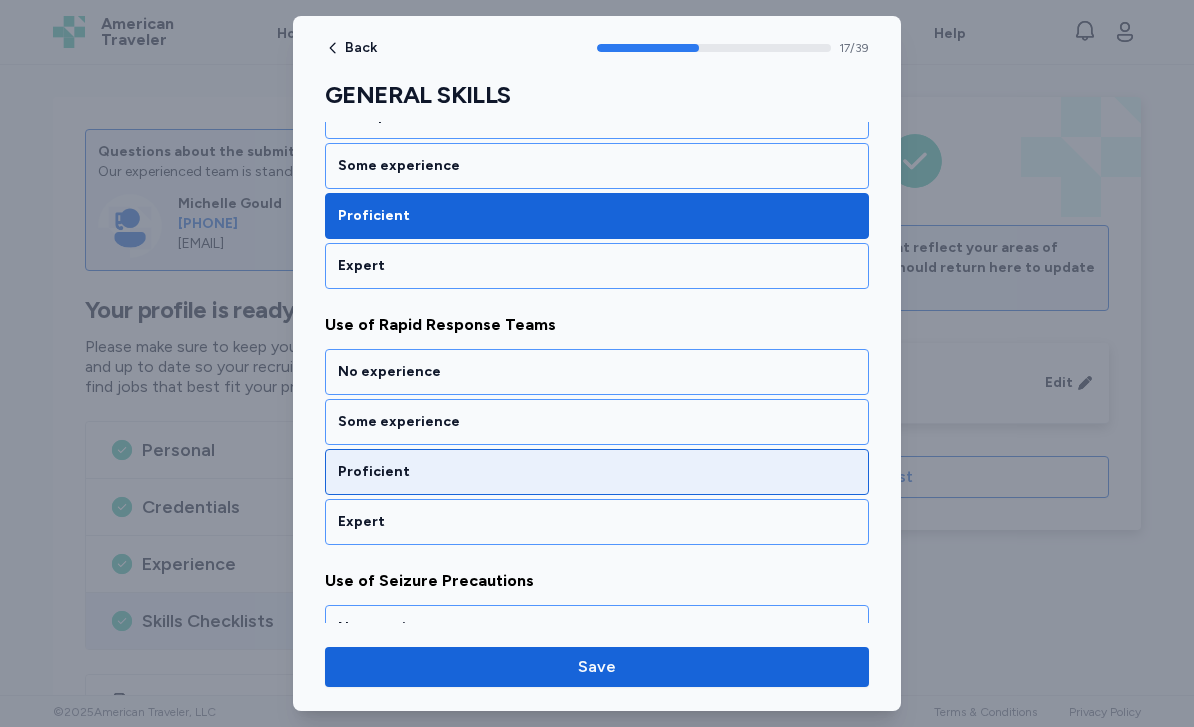 click on "Proficient" at bounding box center (597, 472) 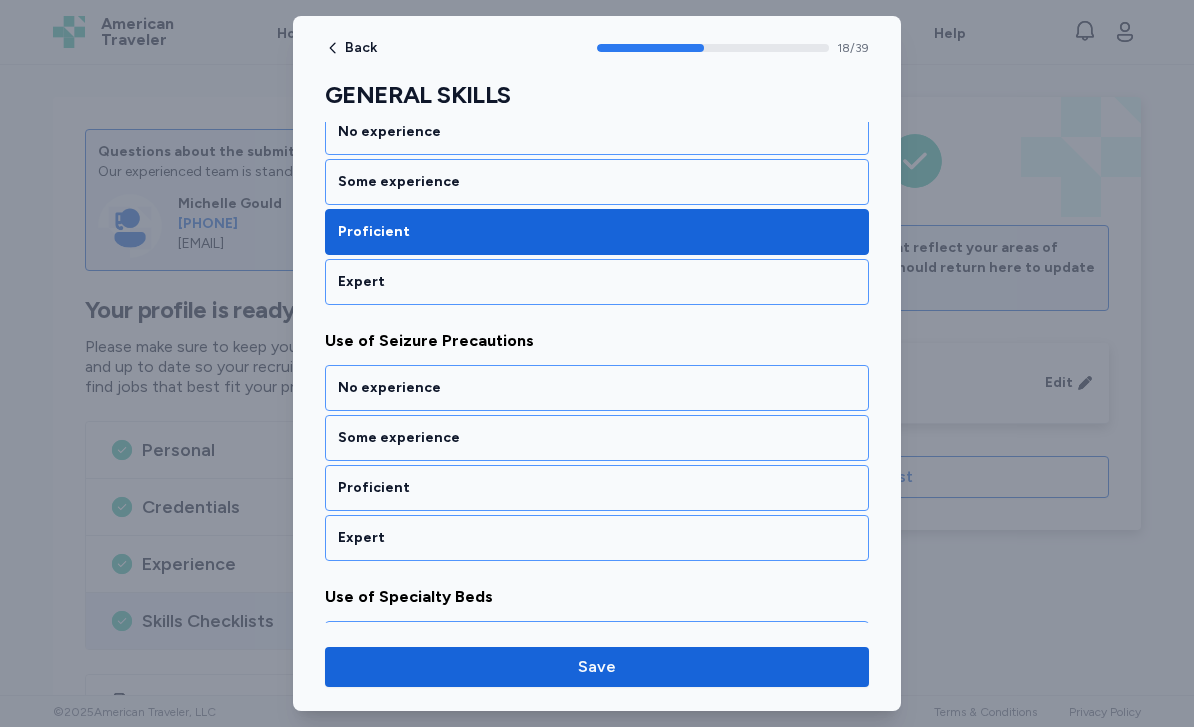 scroll, scrollTop: 4768, scrollLeft: 0, axis: vertical 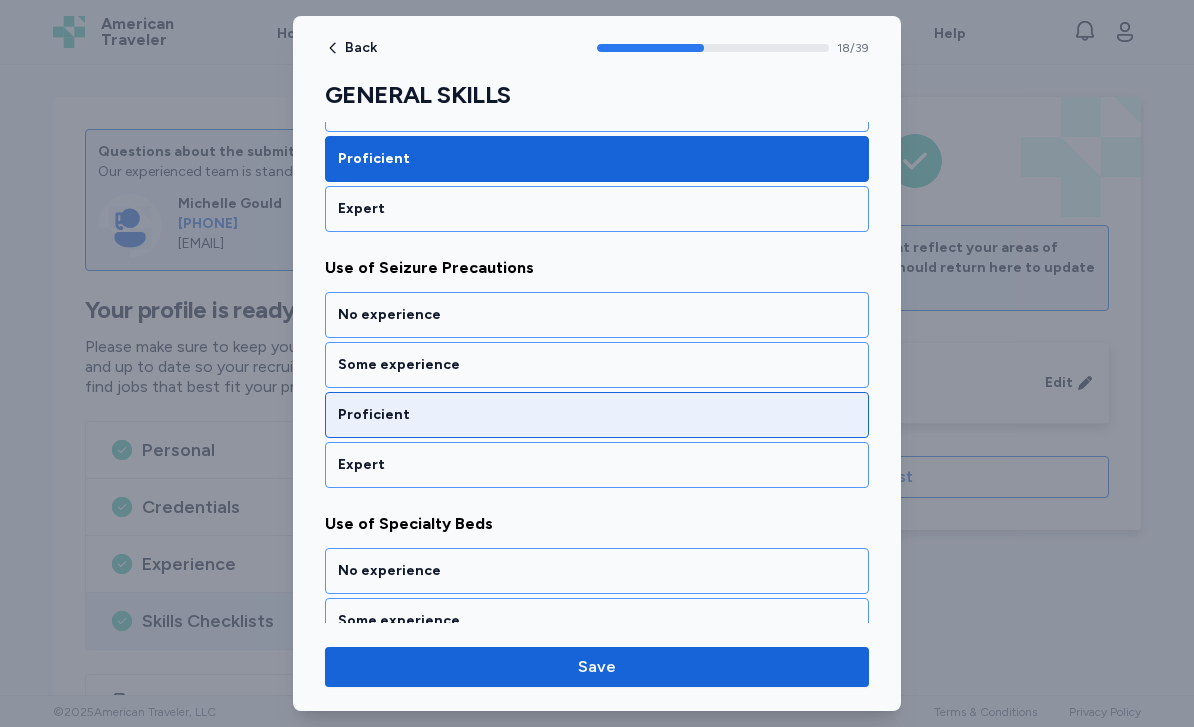 click on "Proficient" at bounding box center (597, 415) 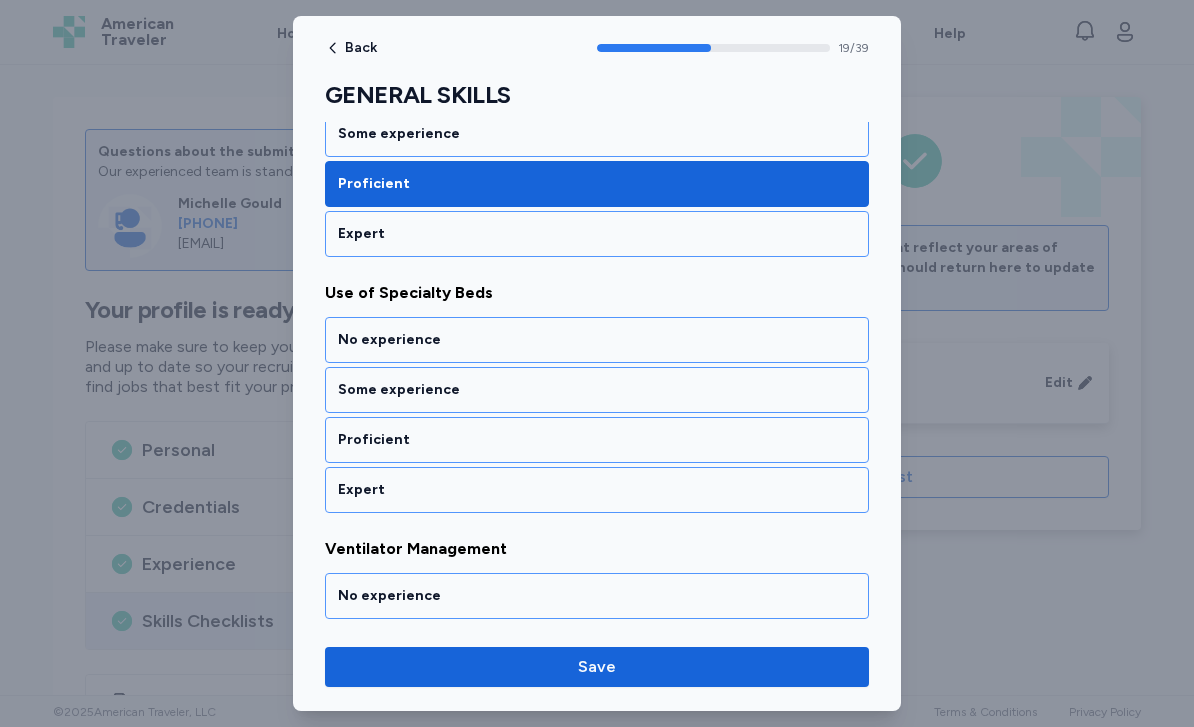 scroll, scrollTop: 5024, scrollLeft: 0, axis: vertical 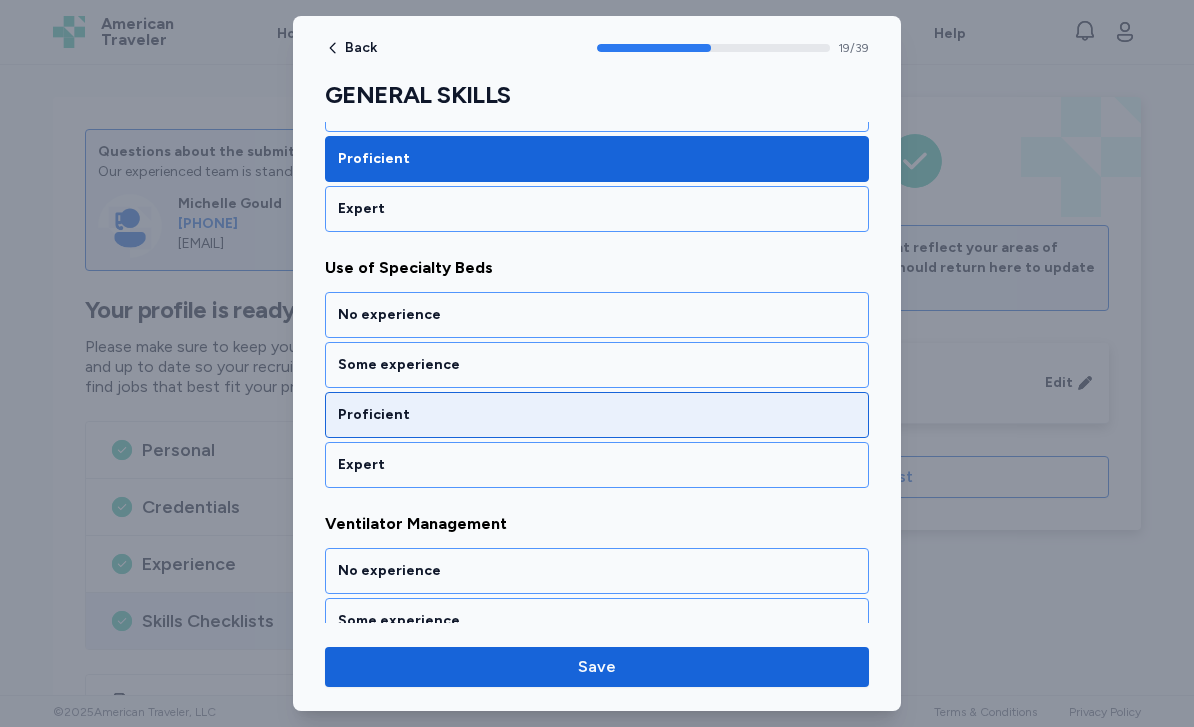 click on "Proficient" at bounding box center [597, 415] 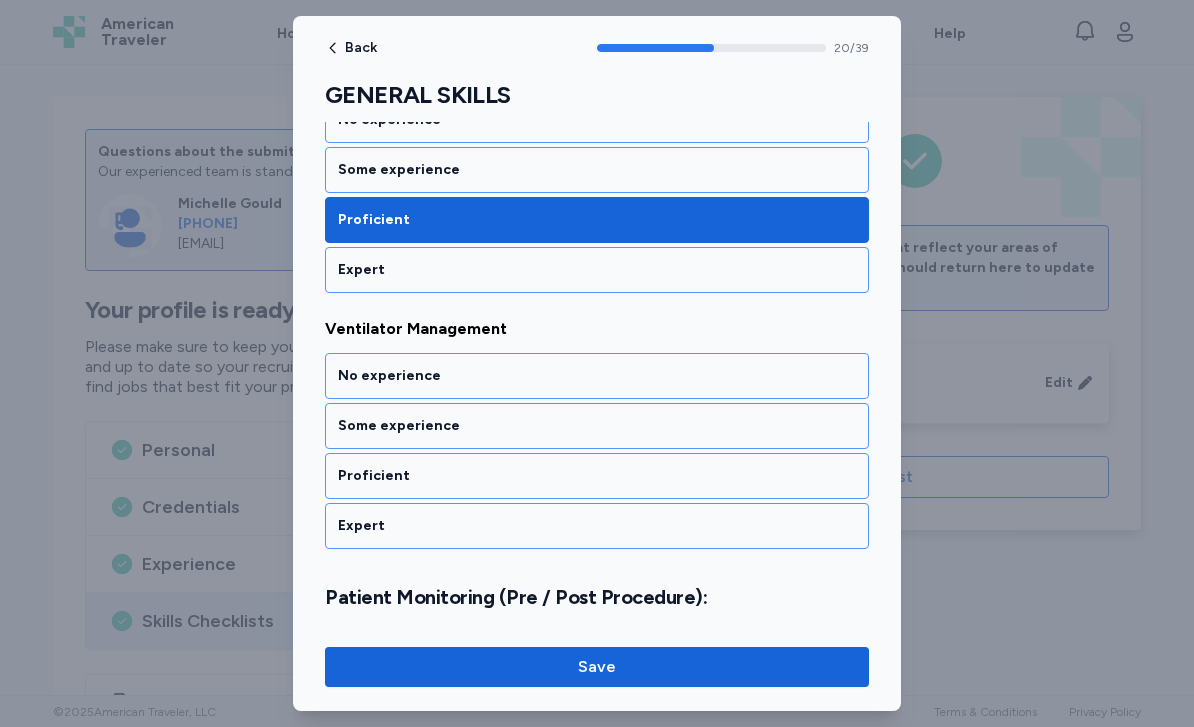 scroll, scrollTop: 5280, scrollLeft: 0, axis: vertical 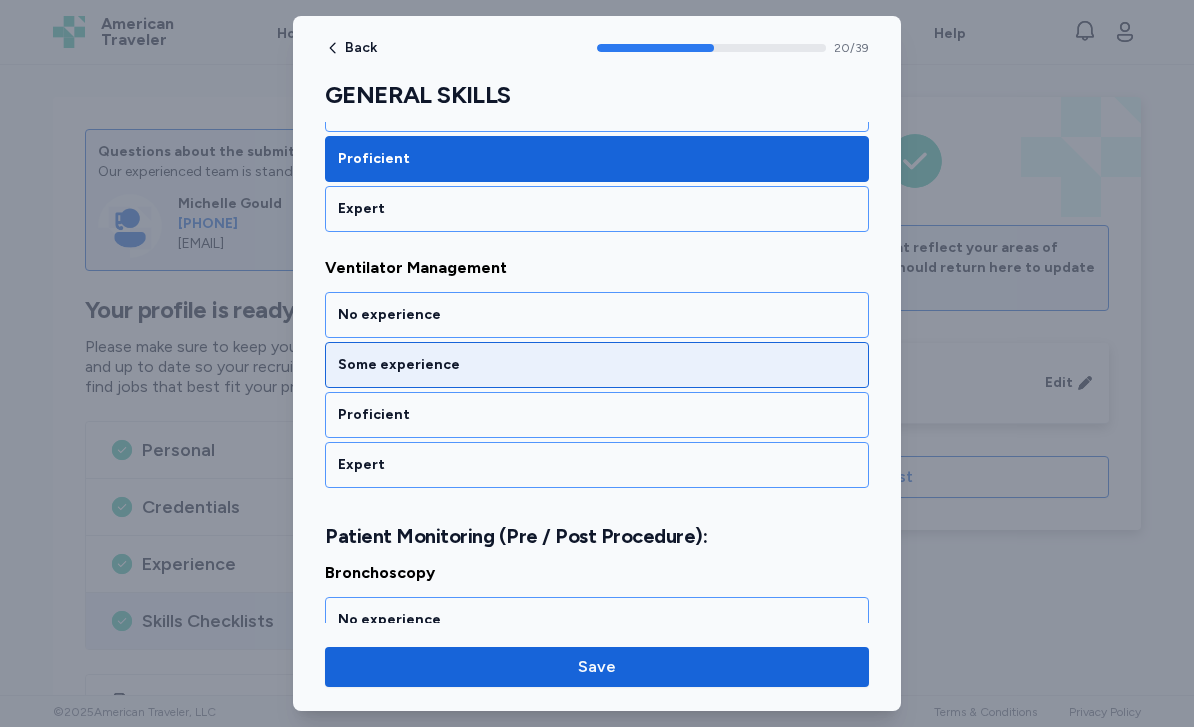 click on "Some experience" at bounding box center (597, 365) 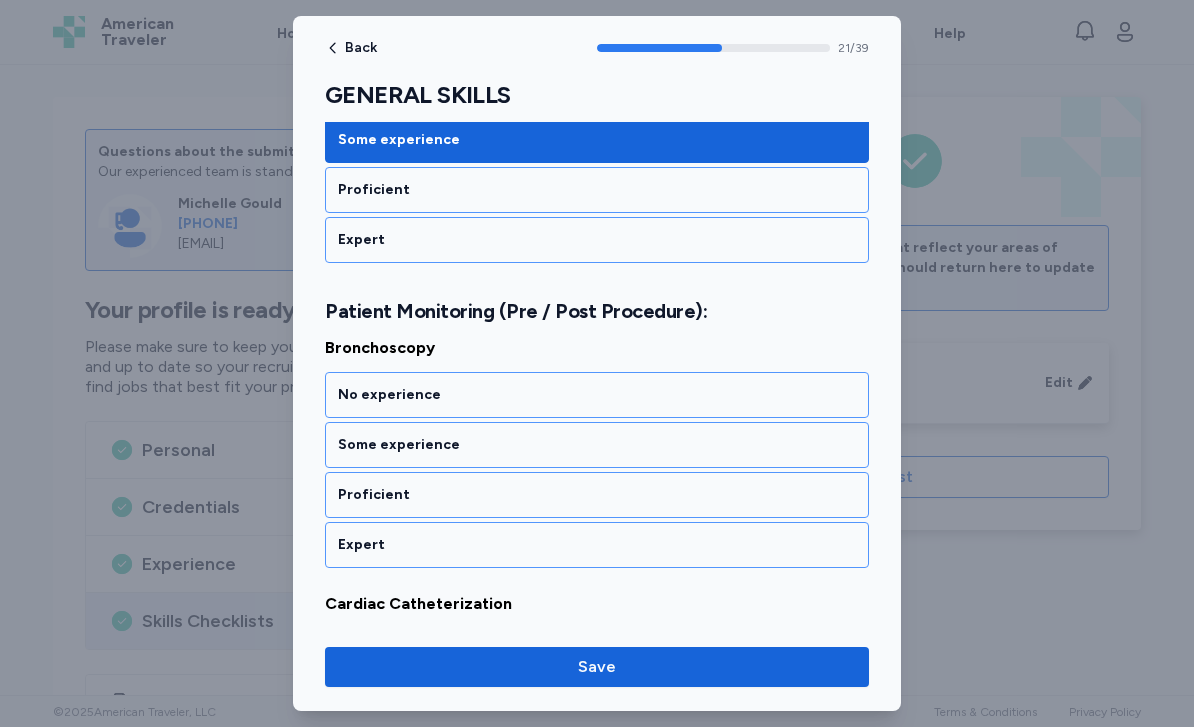 scroll, scrollTop: 5505, scrollLeft: 0, axis: vertical 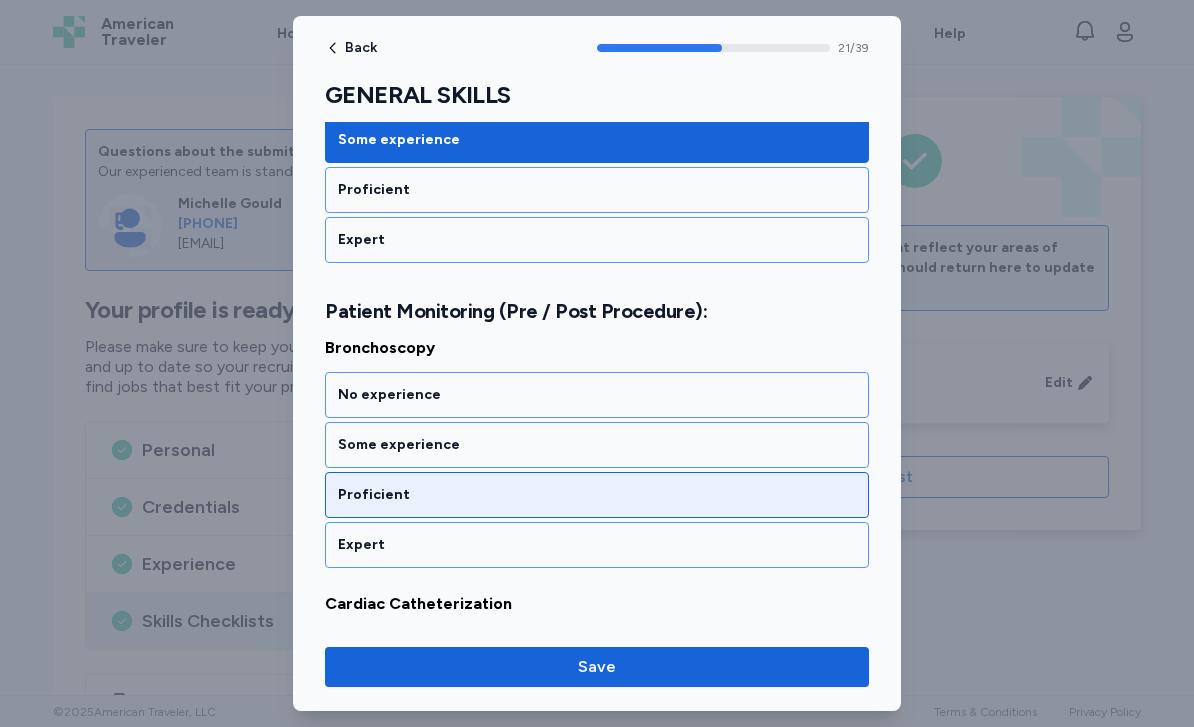 click on "Proficient" at bounding box center (597, 495) 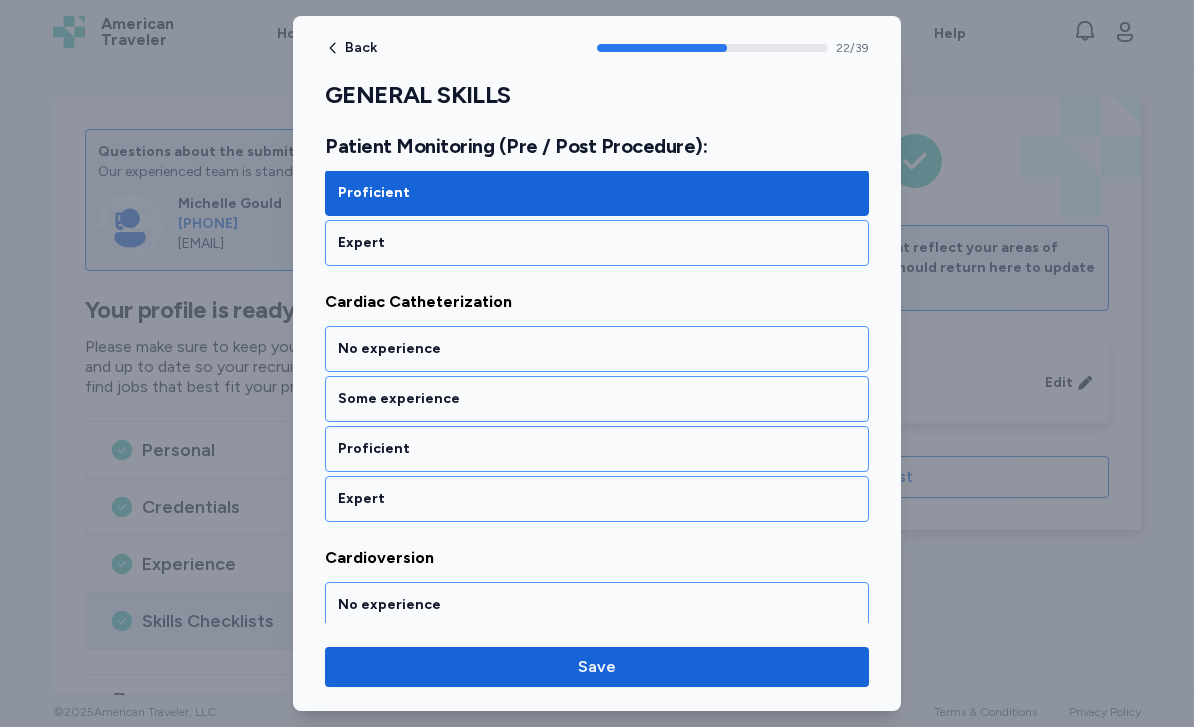 scroll, scrollTop: 5810, scrollLeft: 0, axis: vertical 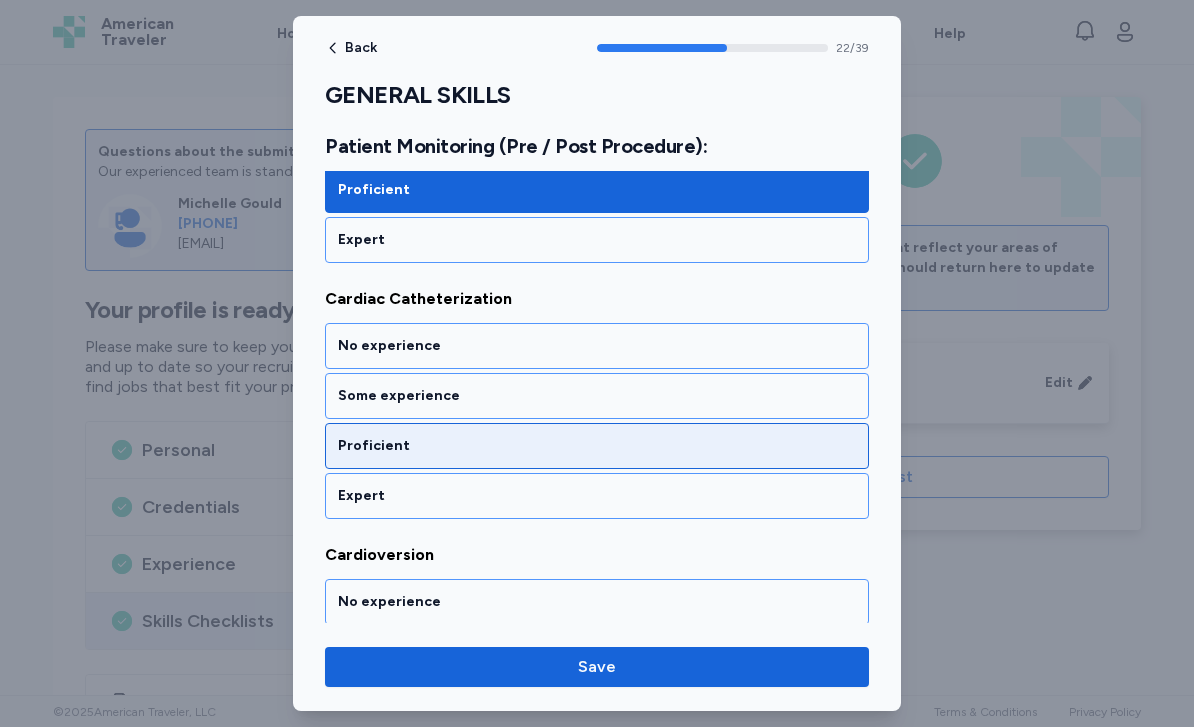 click on "Proficient" at bounding box center (597, 446) 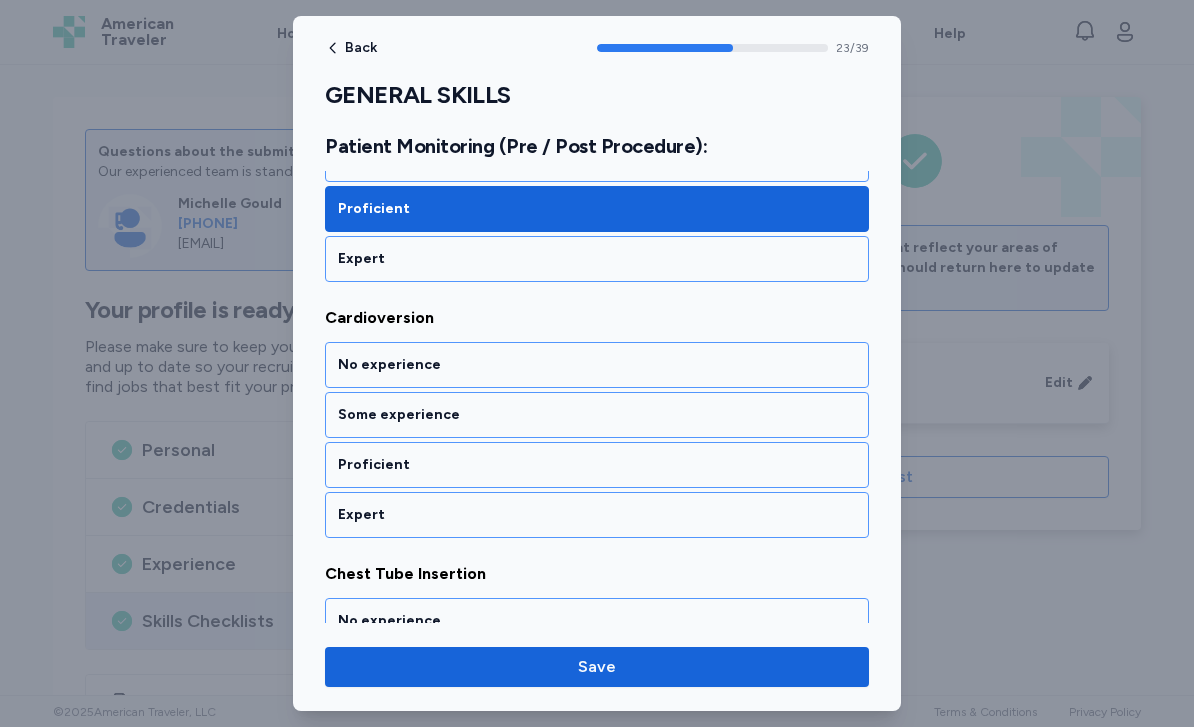 scroll, scrollTop: 6072, scrollLeft: 0, axis: vertical 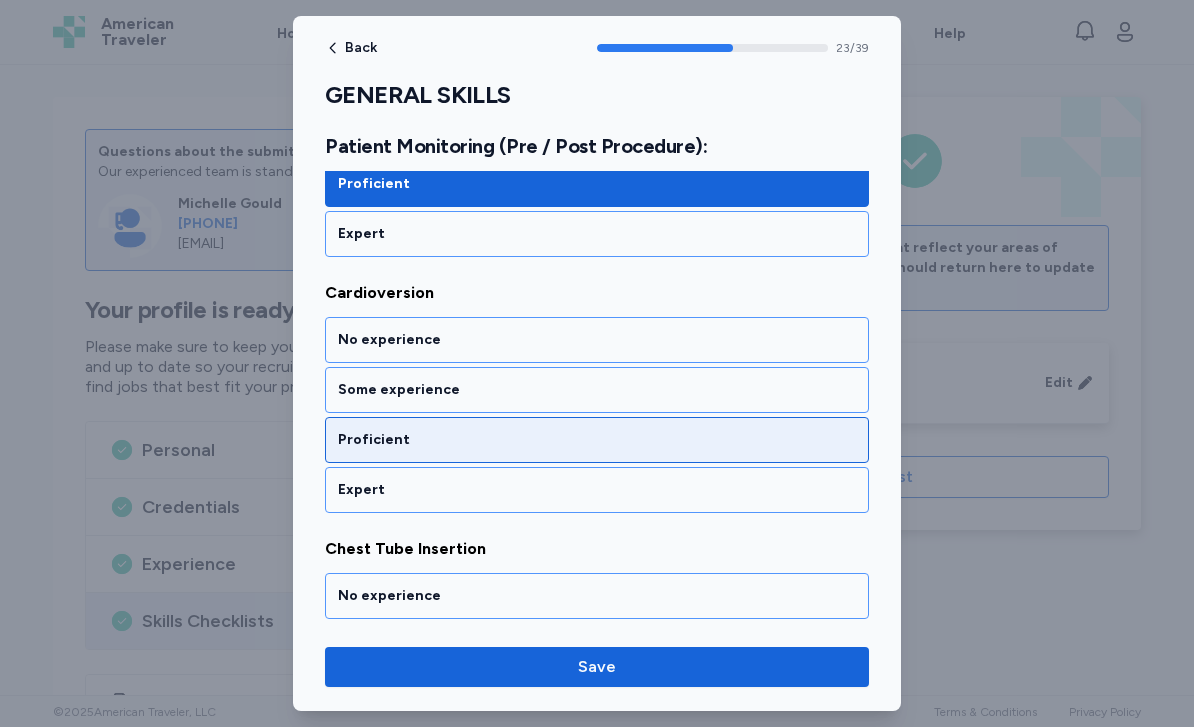 click on "Proficient" at bounding box center [597, 440] 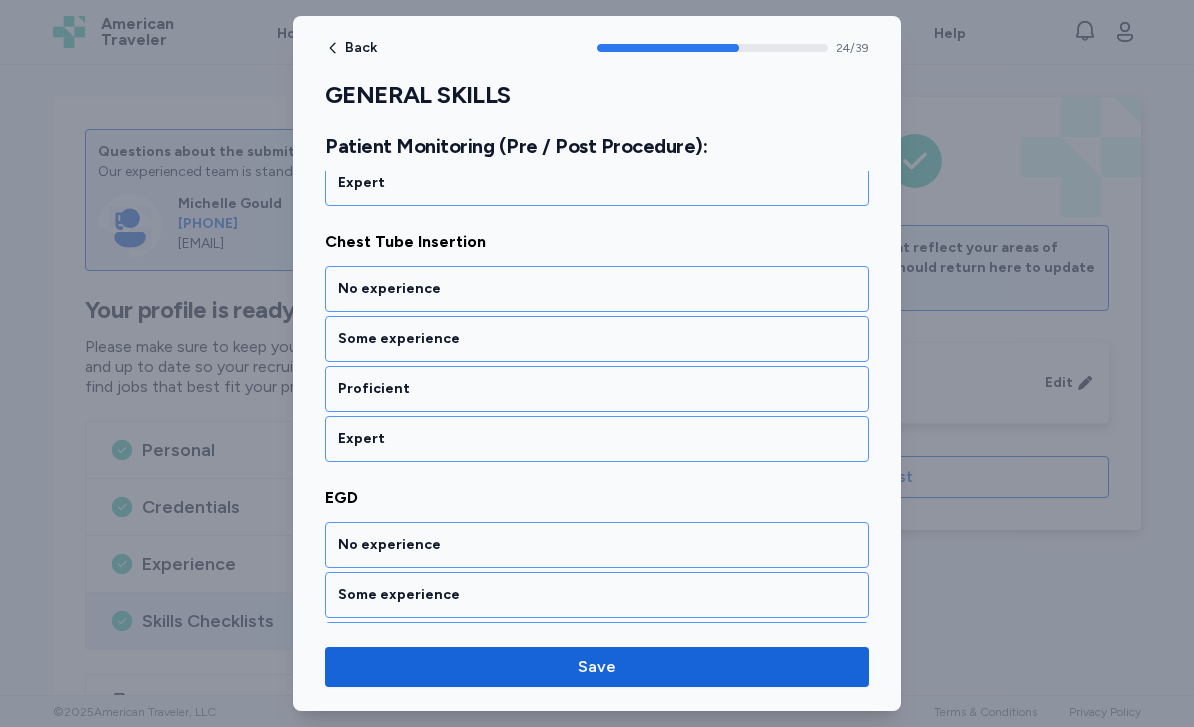 scroll, scrollTop: 6379, scrollLeft: 0, axis: vertical 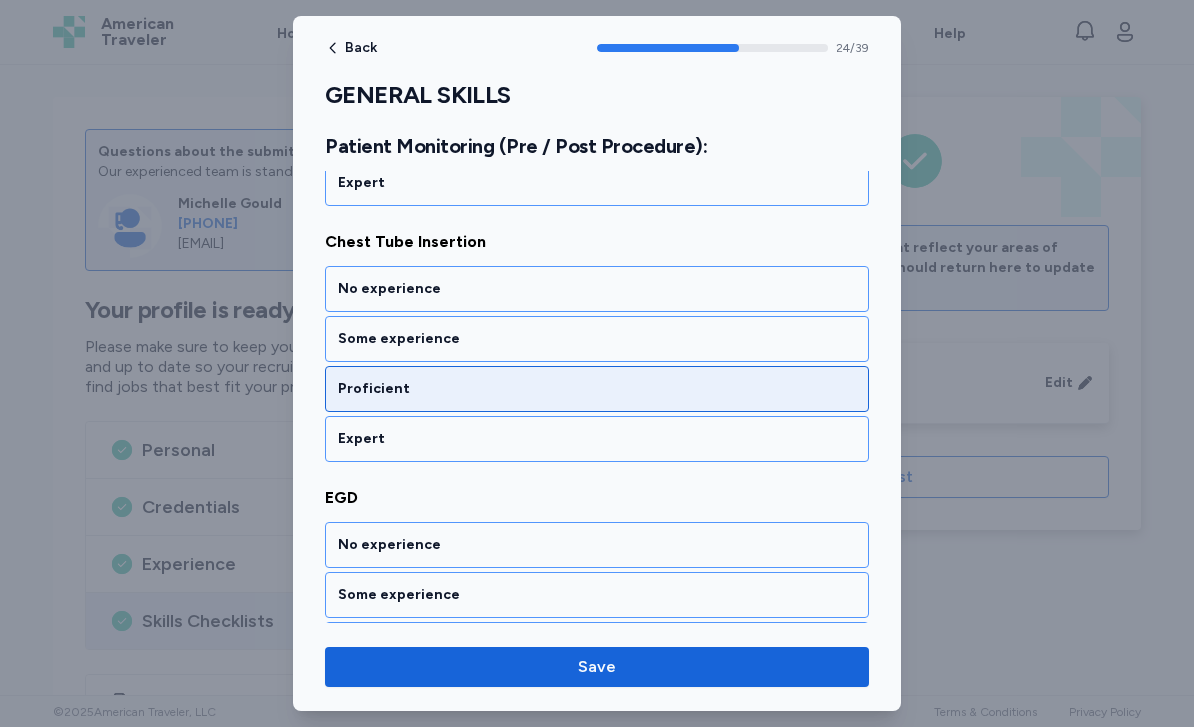 click on "Proficient" at bounding box center (597, 389) 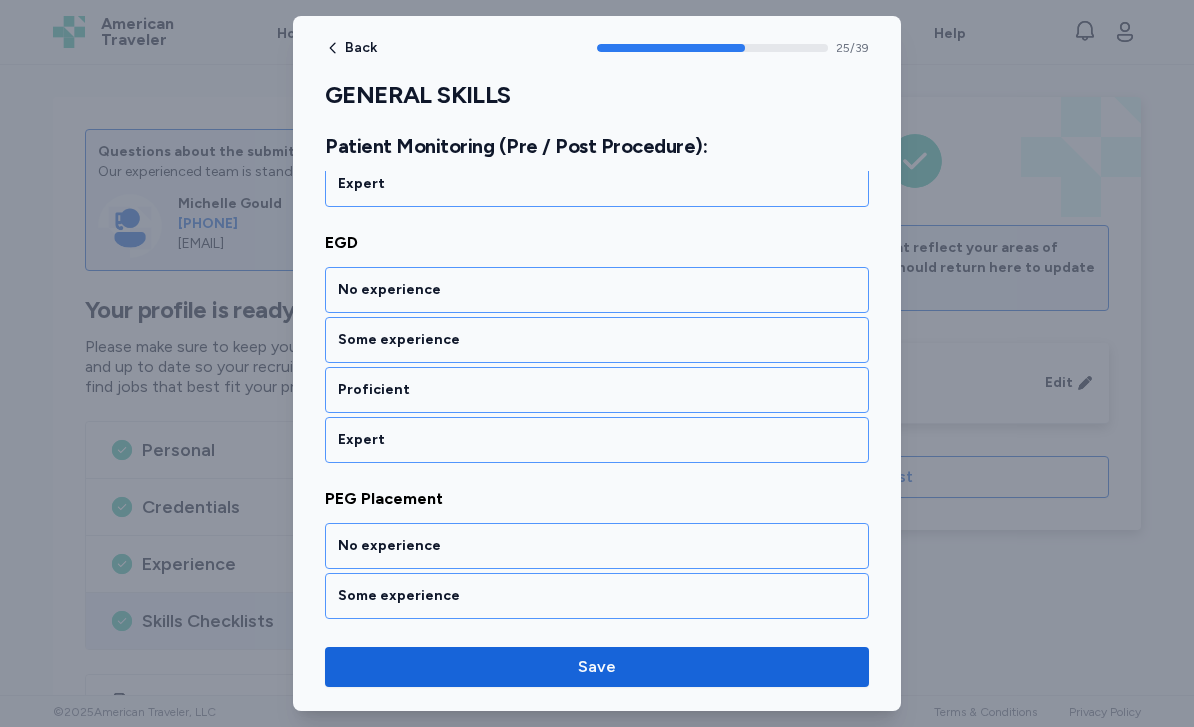 scroll, scrollTop: 6634, scrollLeft: 0, axis: vertical 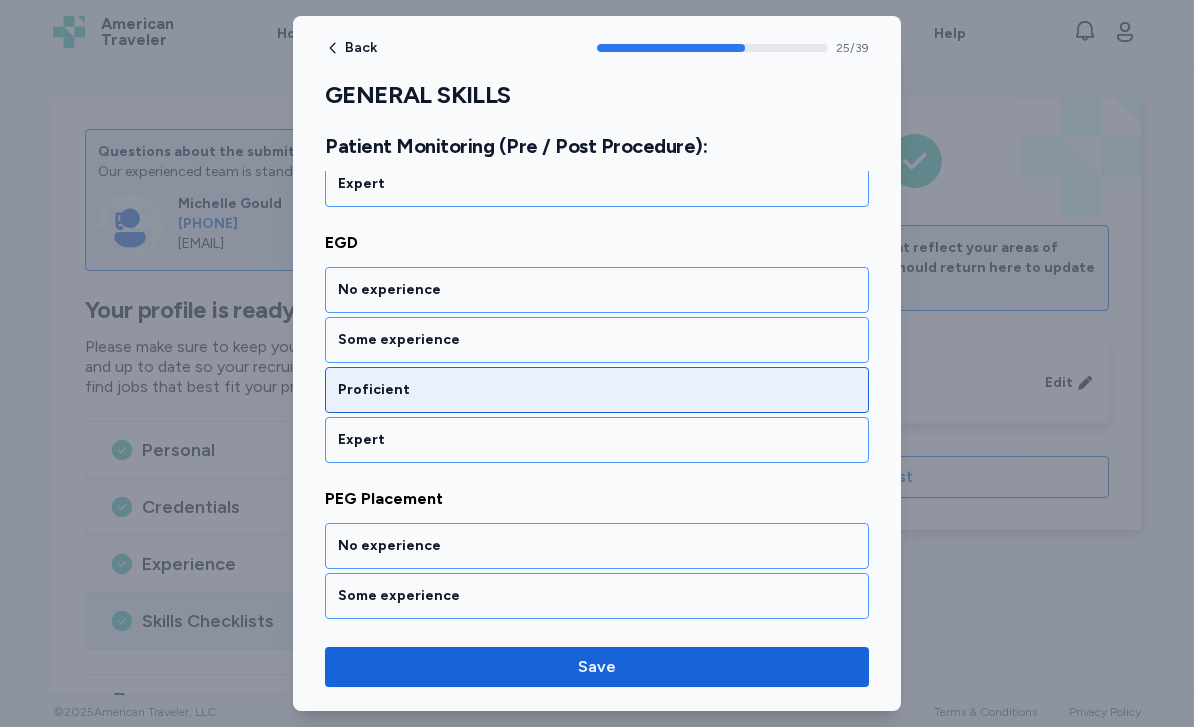 click on "Proficient" at bounding box center [597, 390] 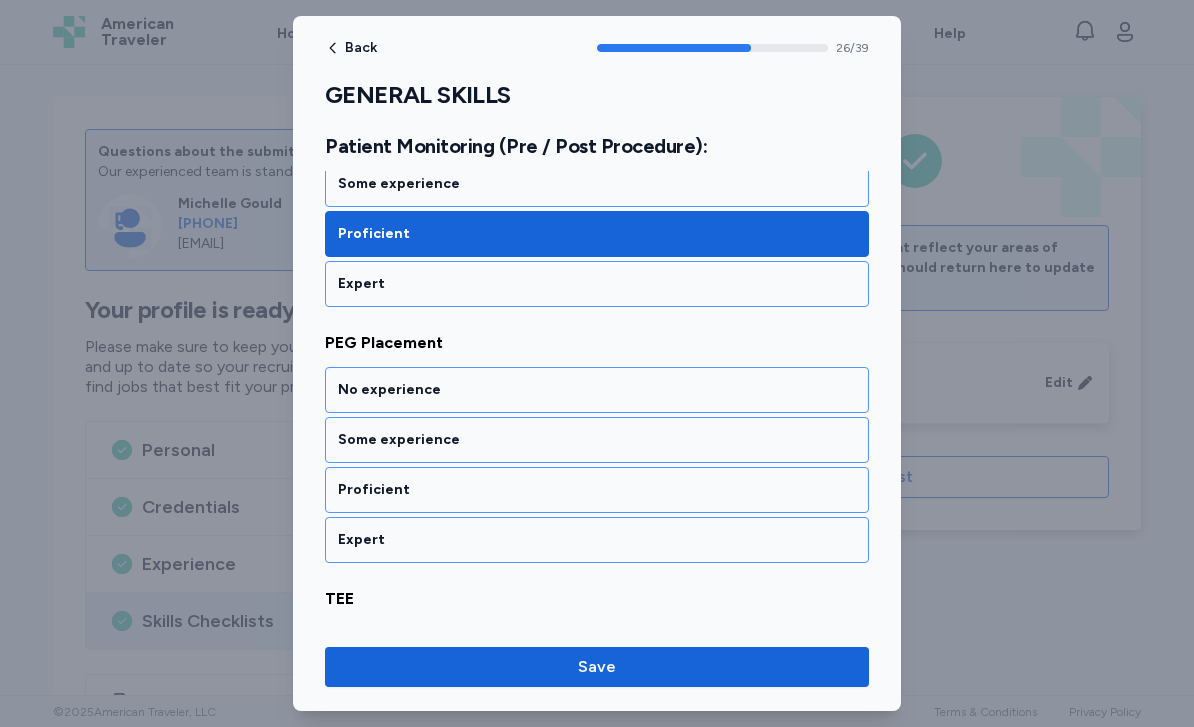 scroll, scrollTop: 6840, scrollLeft: 0, axis: vertical 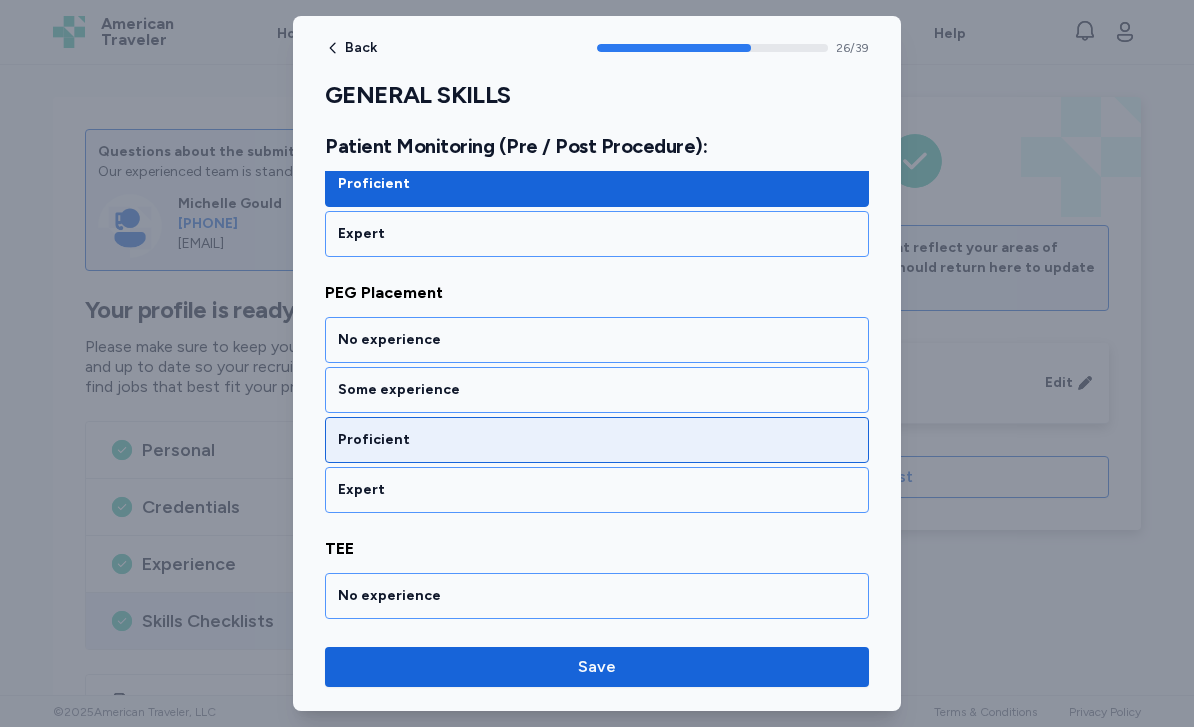 click on "Proficient" at bounding box center (597, 440) 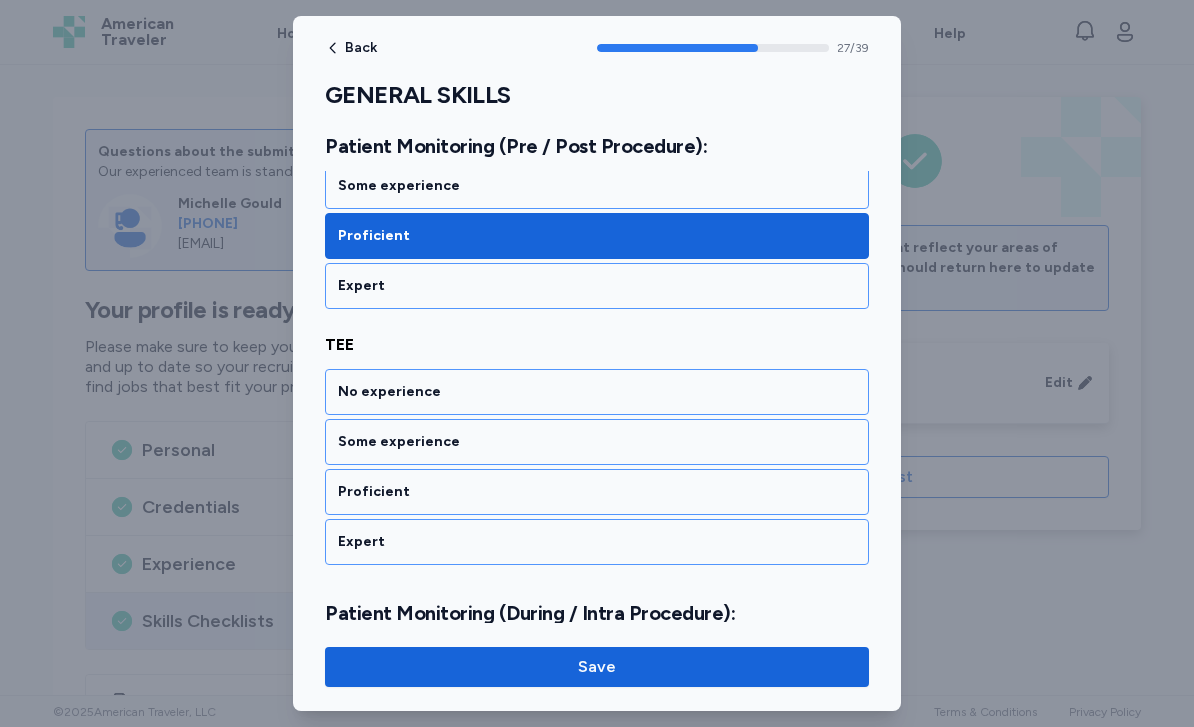 scroll, scrollTop: 7096, scrollLeft: 0, axis: vertical 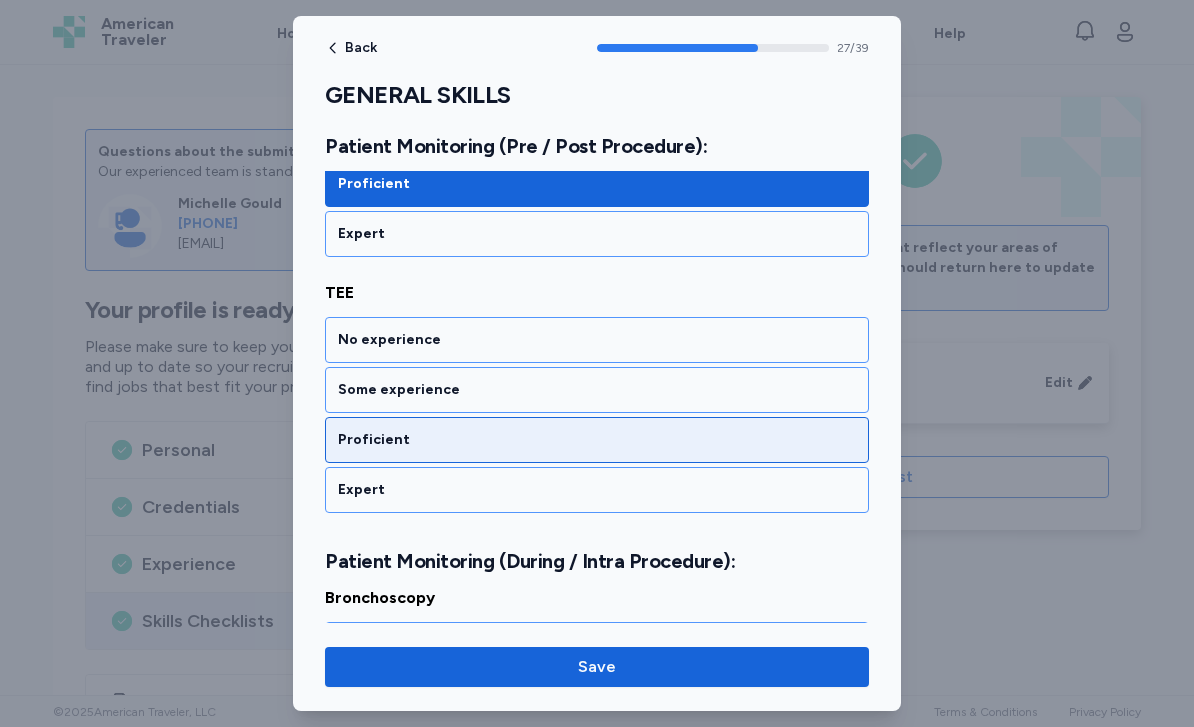click on "Proficient" at bounding box center (597, 440) 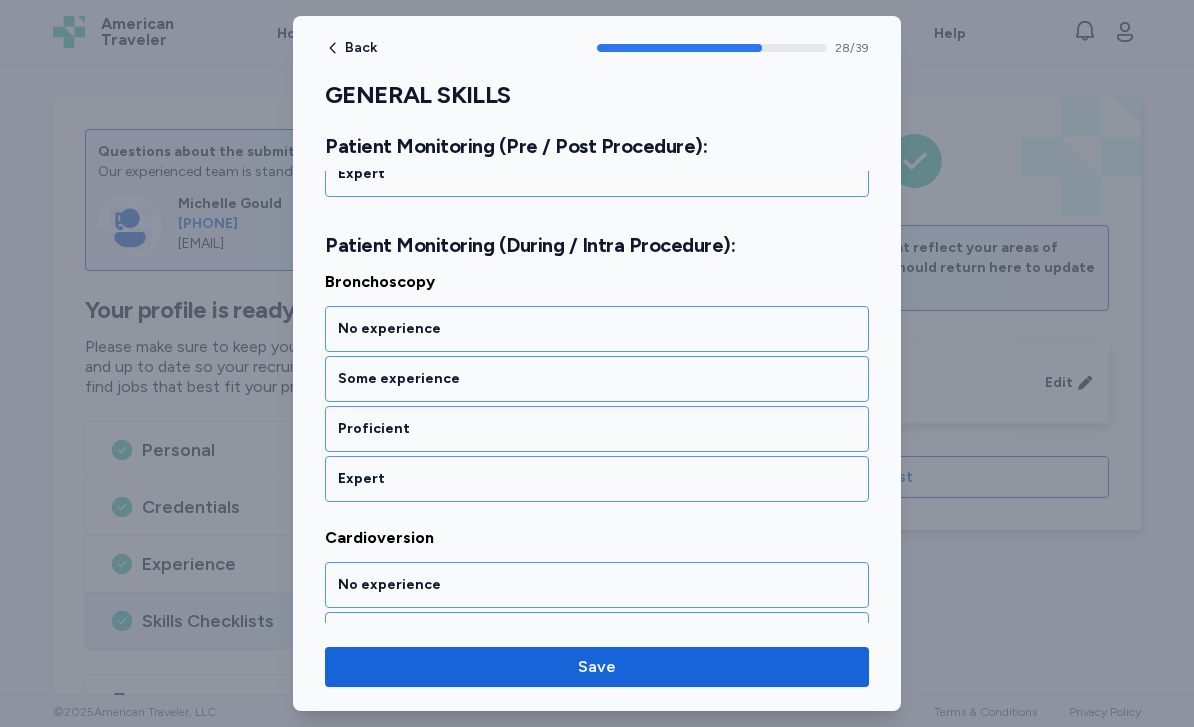scroll, scrollTop: 7411, scrollLeft: 0, axis: vertical 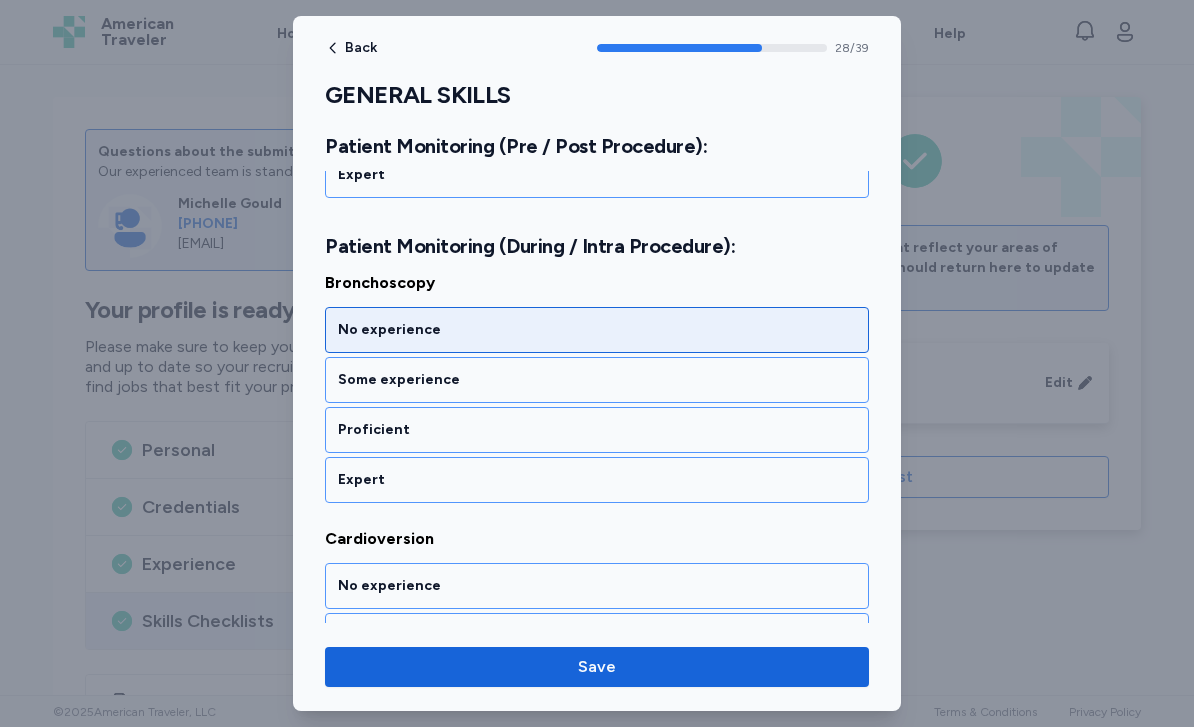 click on "No experience" at bounding box center [597, 330] 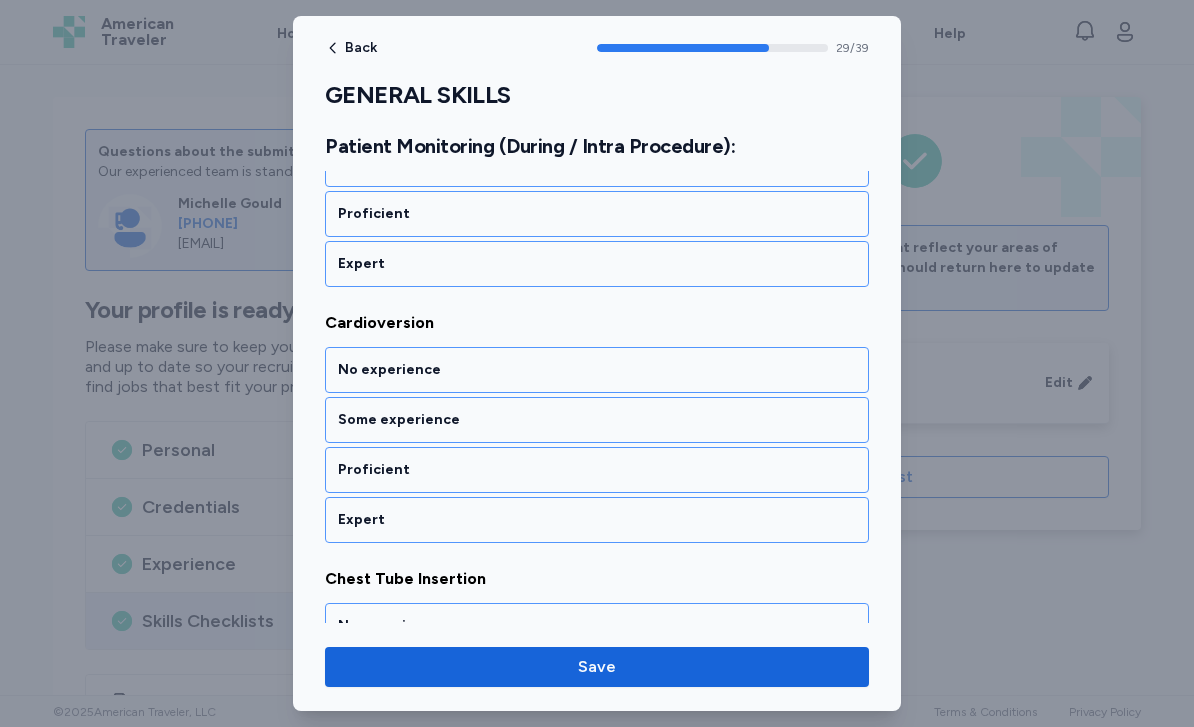 scroll, scrollTop: 7657, scrollLeft: 0, axis: vertical 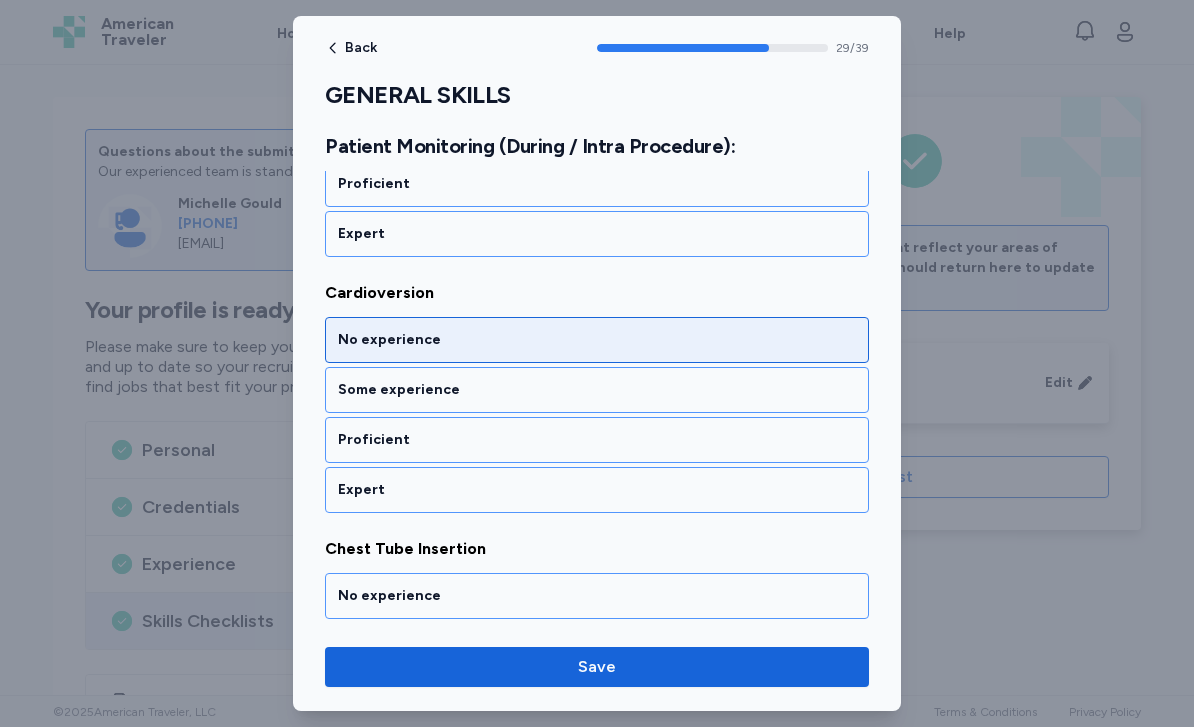 click on "No experience" at bounding box center [597, 340] 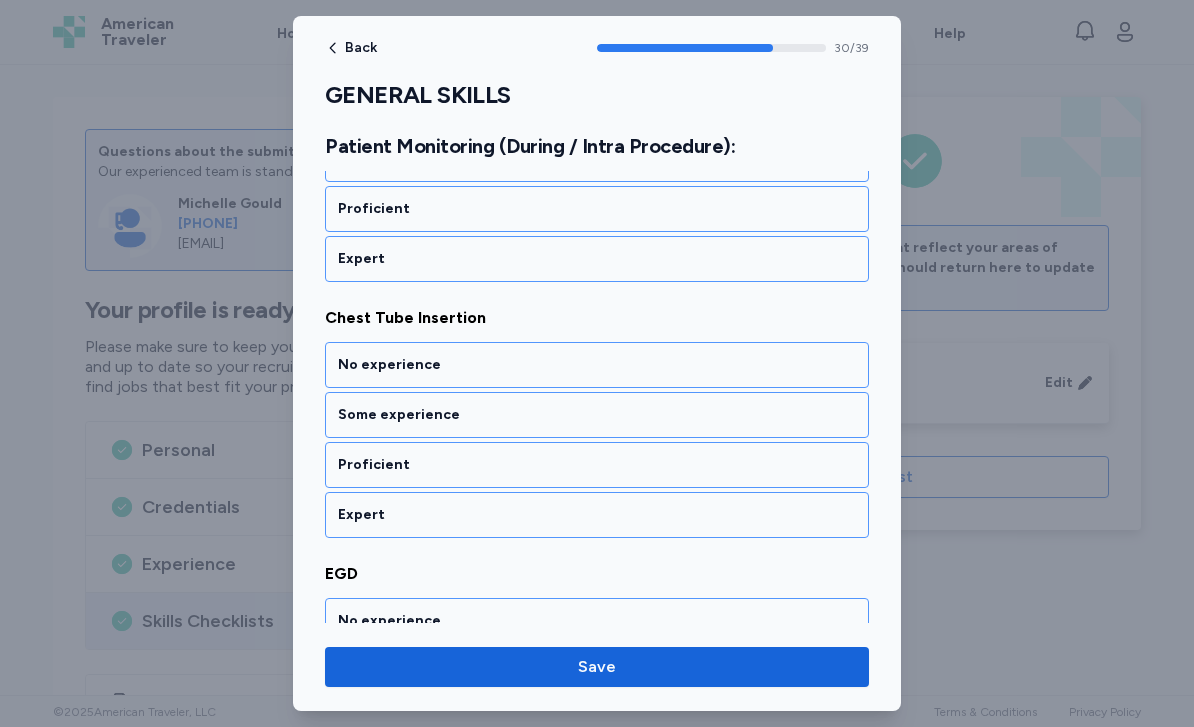 scroll, scrollTop: 7913, scrollLeft: 0, axis: vertical 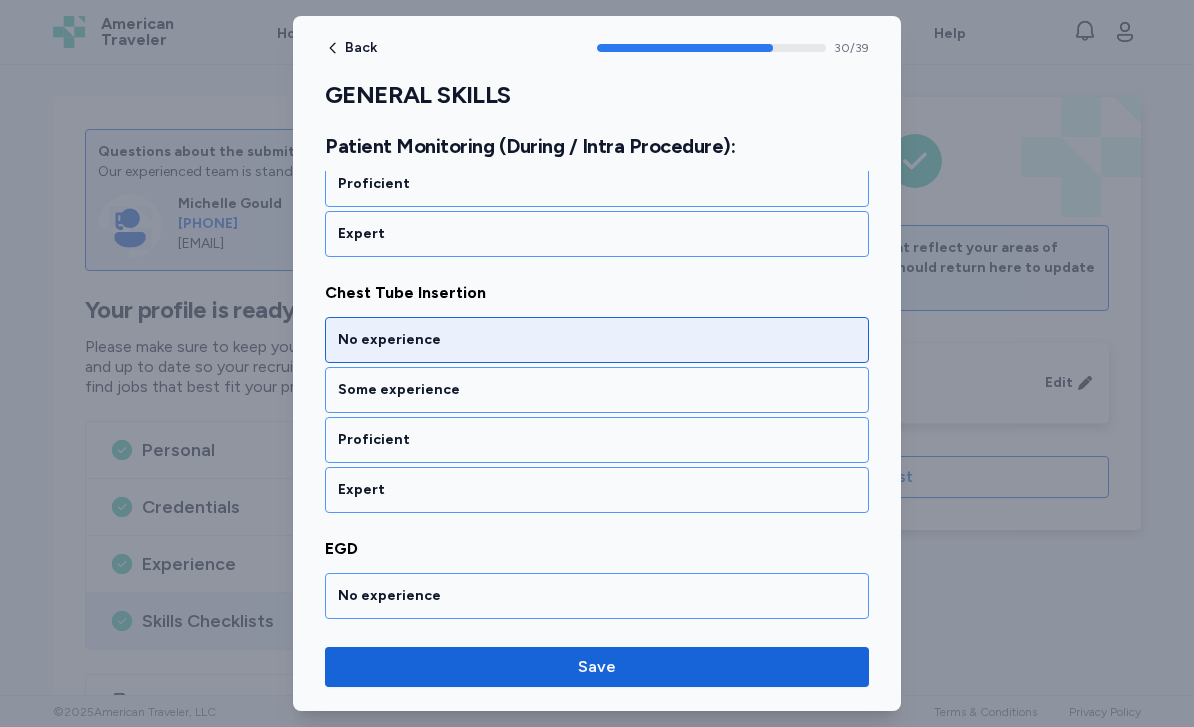 click on "No experience" at bounding box center (597, 340) 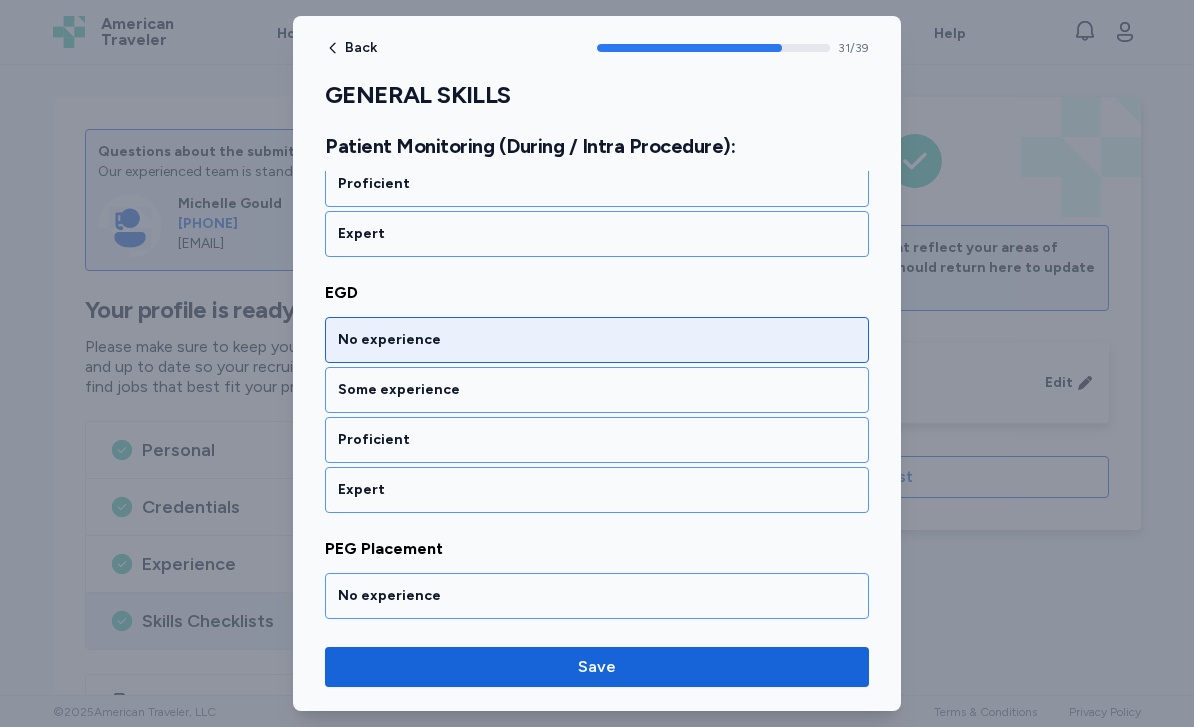click on "No experience" at bounding box center [597, 340] 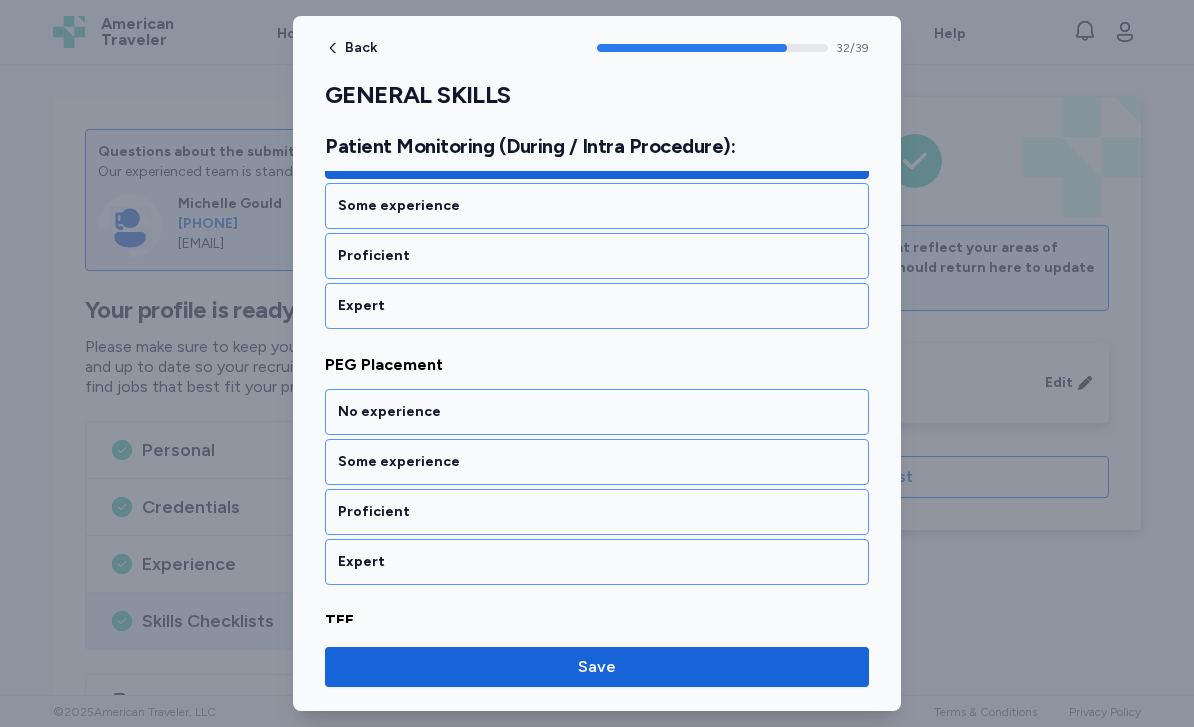 scroll, scrollTop: 8425, scrollLeft: 0, axis: vertical 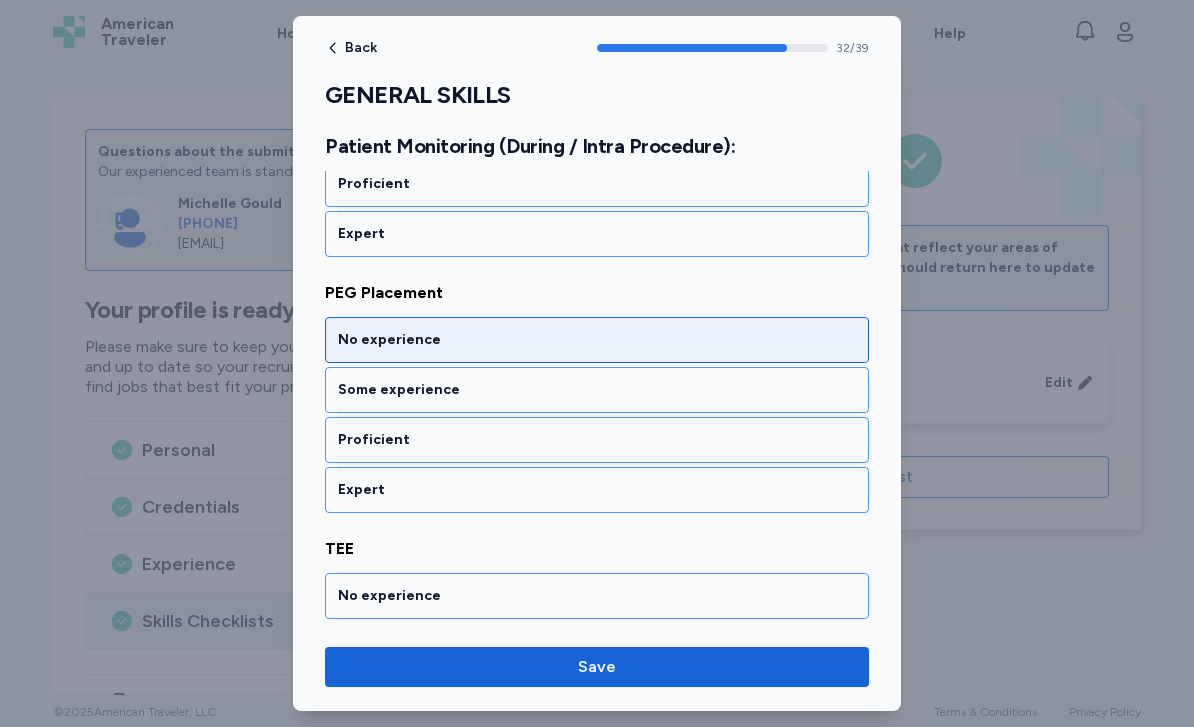 click on "No experience" at bounding box center (597, 340) 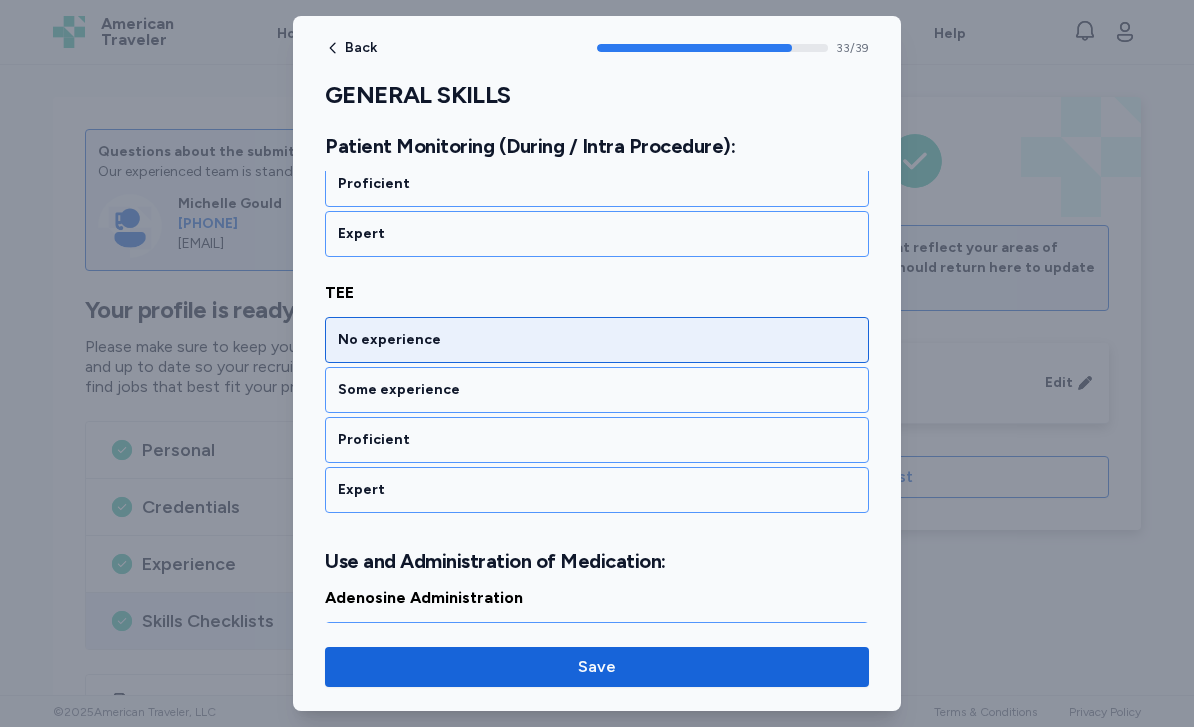 click on "No experience" at bounding box center [597, 340] 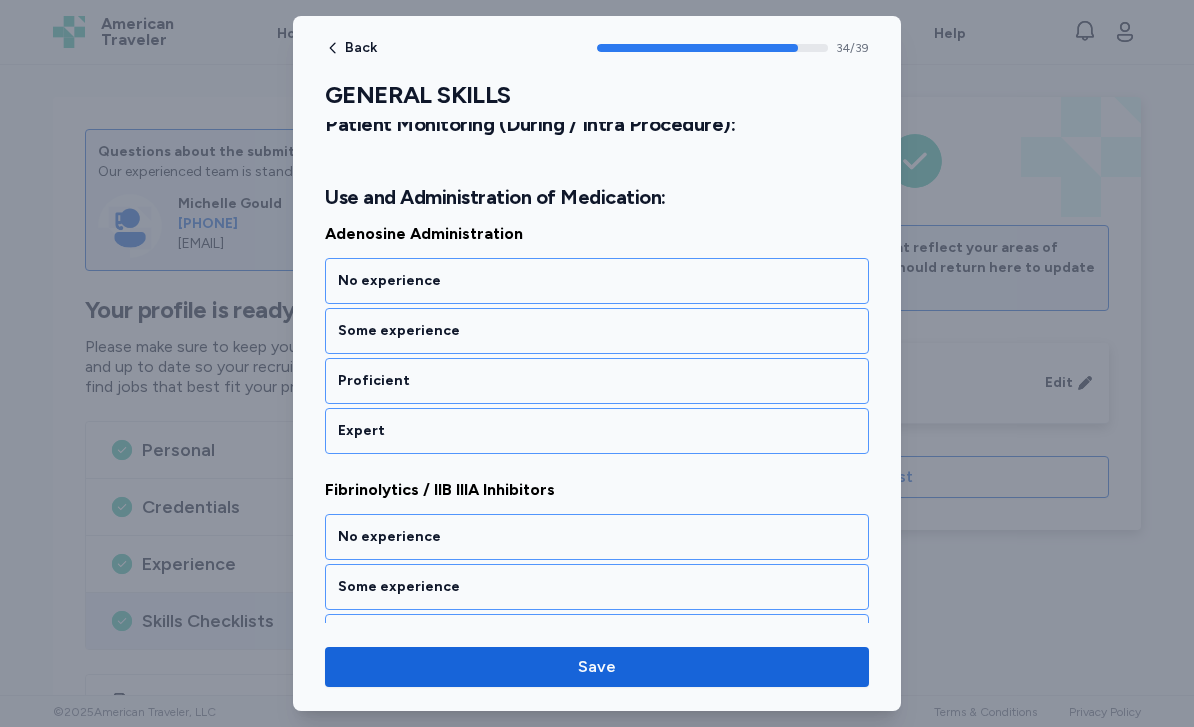 scroll, scrollTop: 9044, scrollLeft: 0, axis: vertical 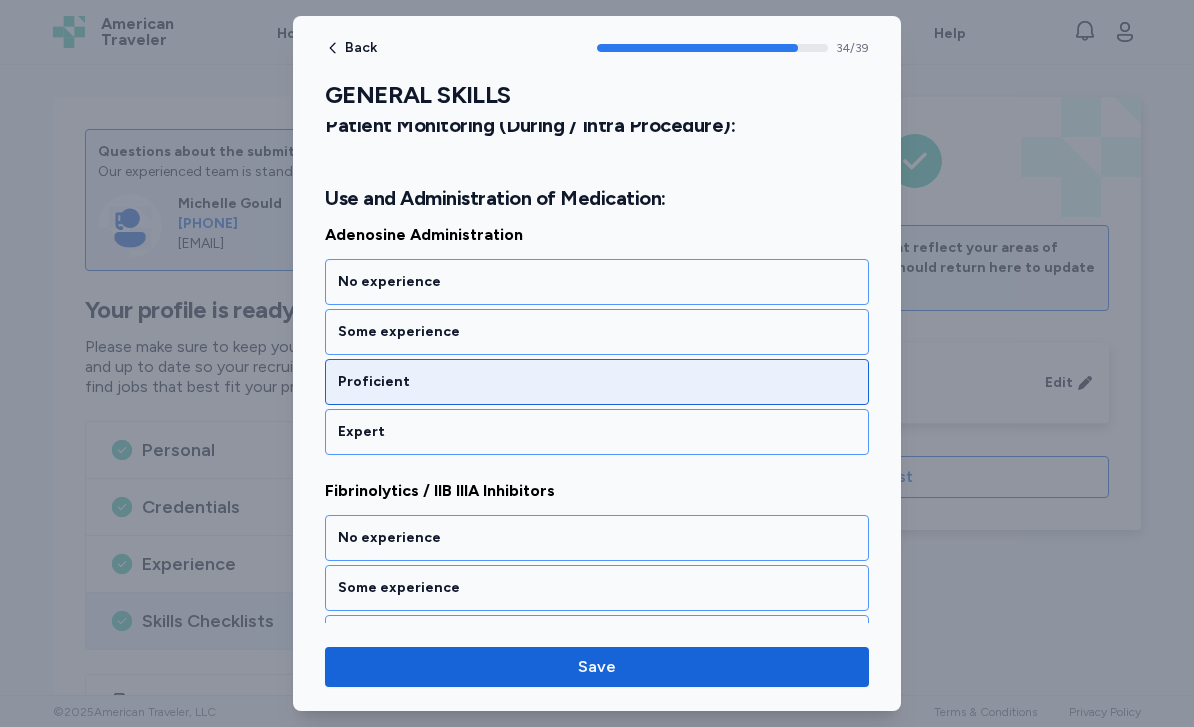 click on "Proficient" at bounding box center [597, 382] 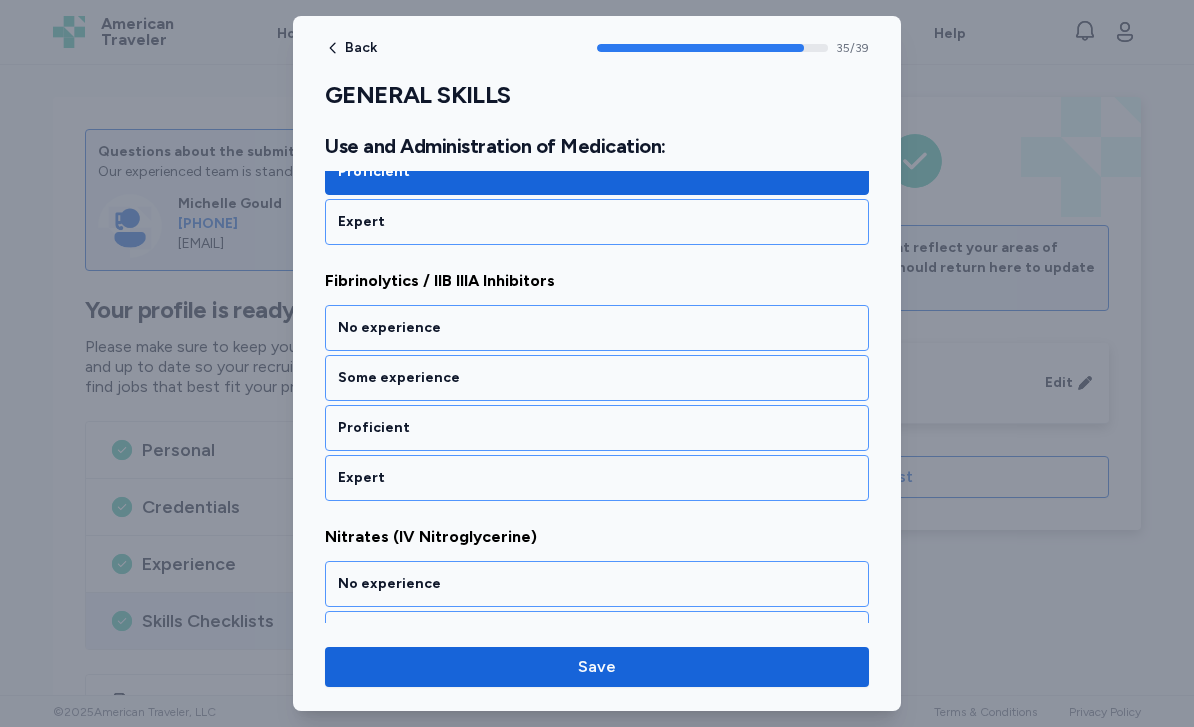 scroll, scrollTop: 9251, scrollLeft: 0, axis: vertical 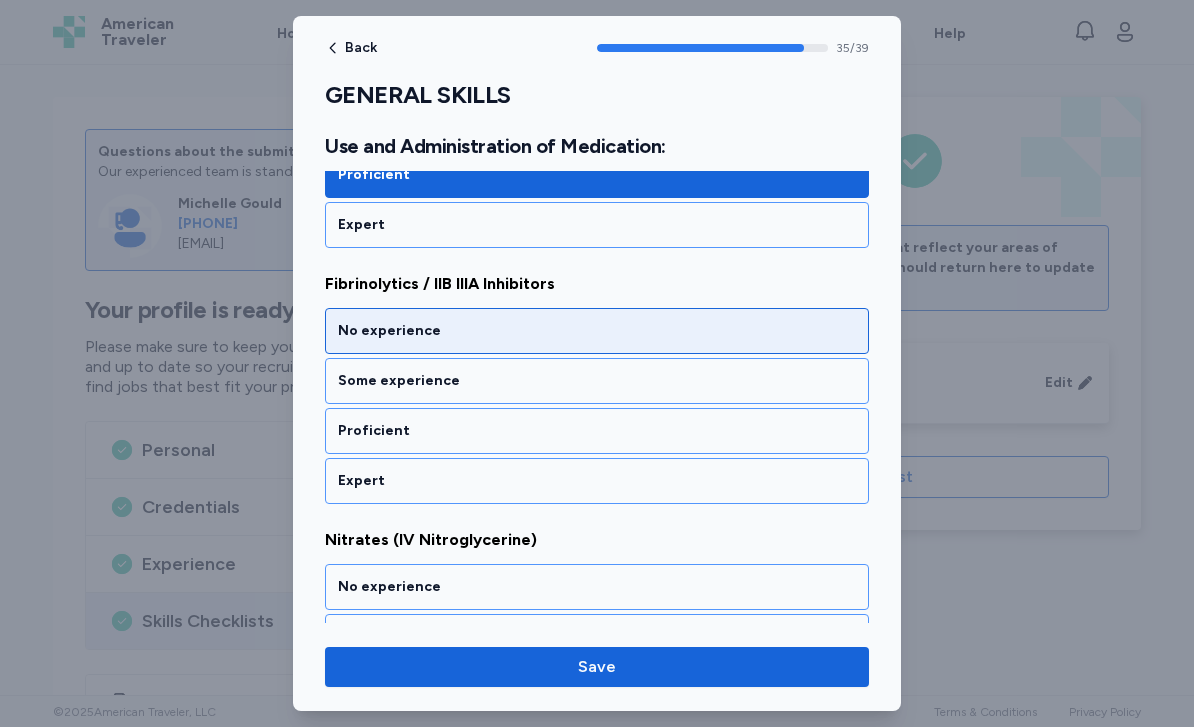 click on "No experience" at bounding box center [597, 331] 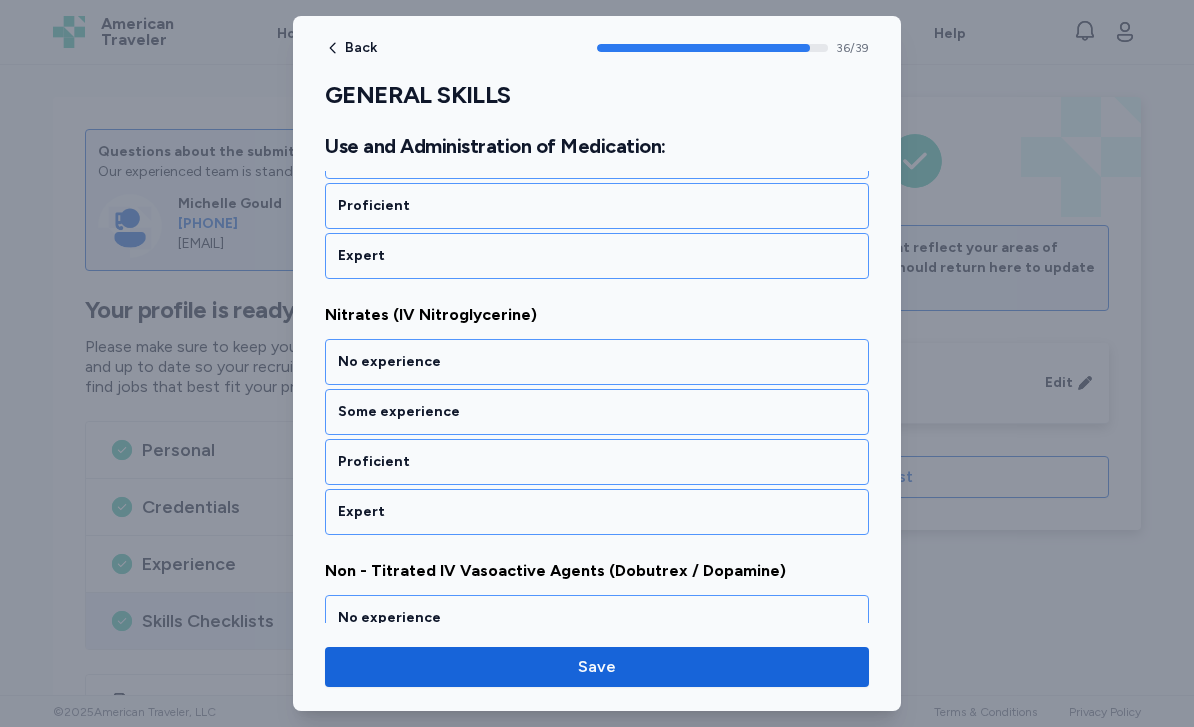 scroll, scrollTop: 9498, scrollLeft: 0, axis: vertical 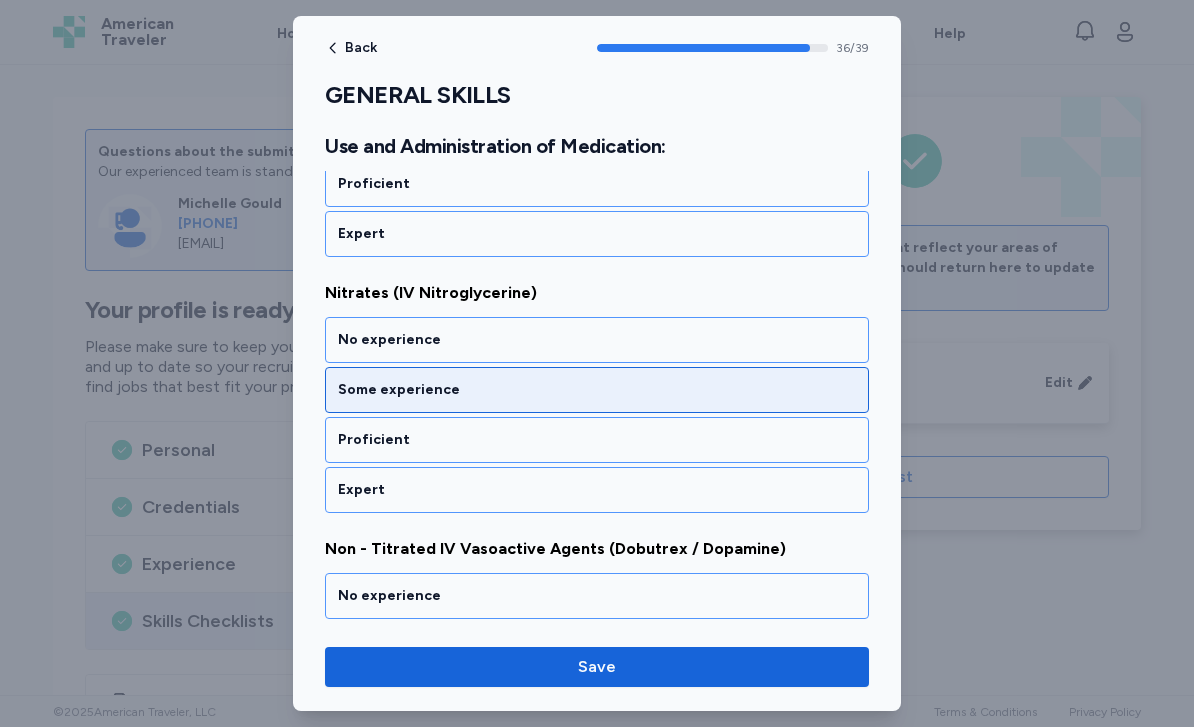 click on "Some experience" at bounding box center [597, 390] 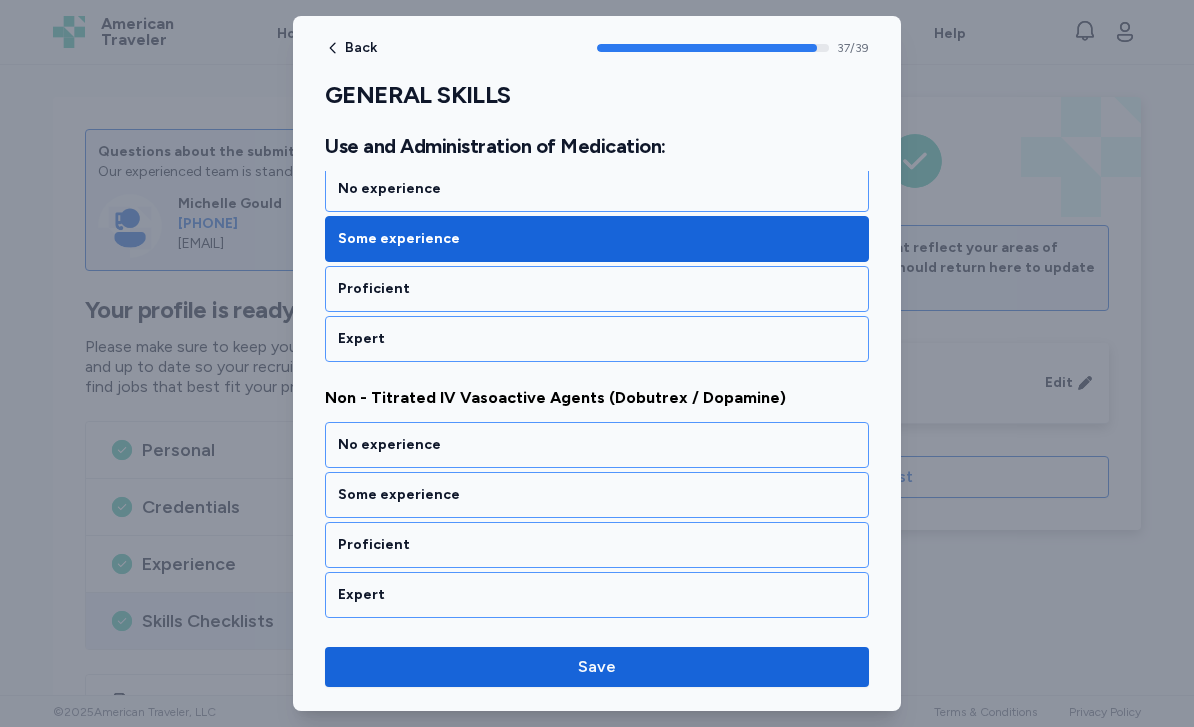 scroll, scrollTop: 9655, scrollLeft: 0, axis: vertical 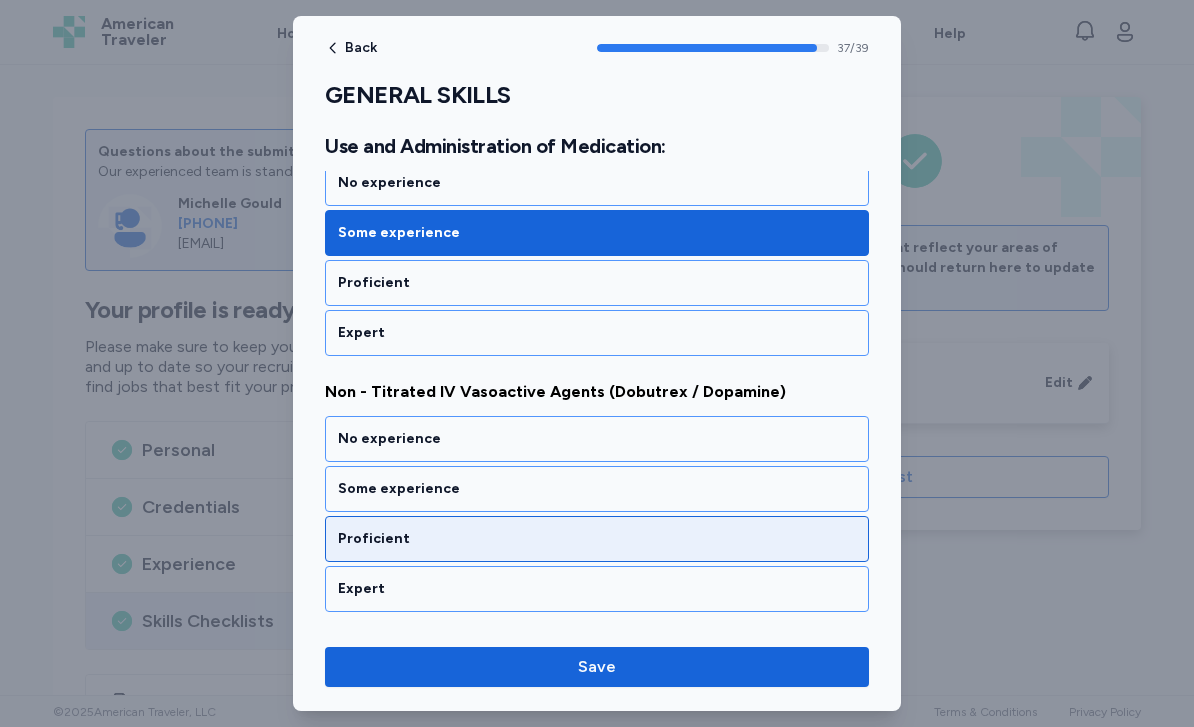 click on "Proficient" at bounding box center (597, 539) 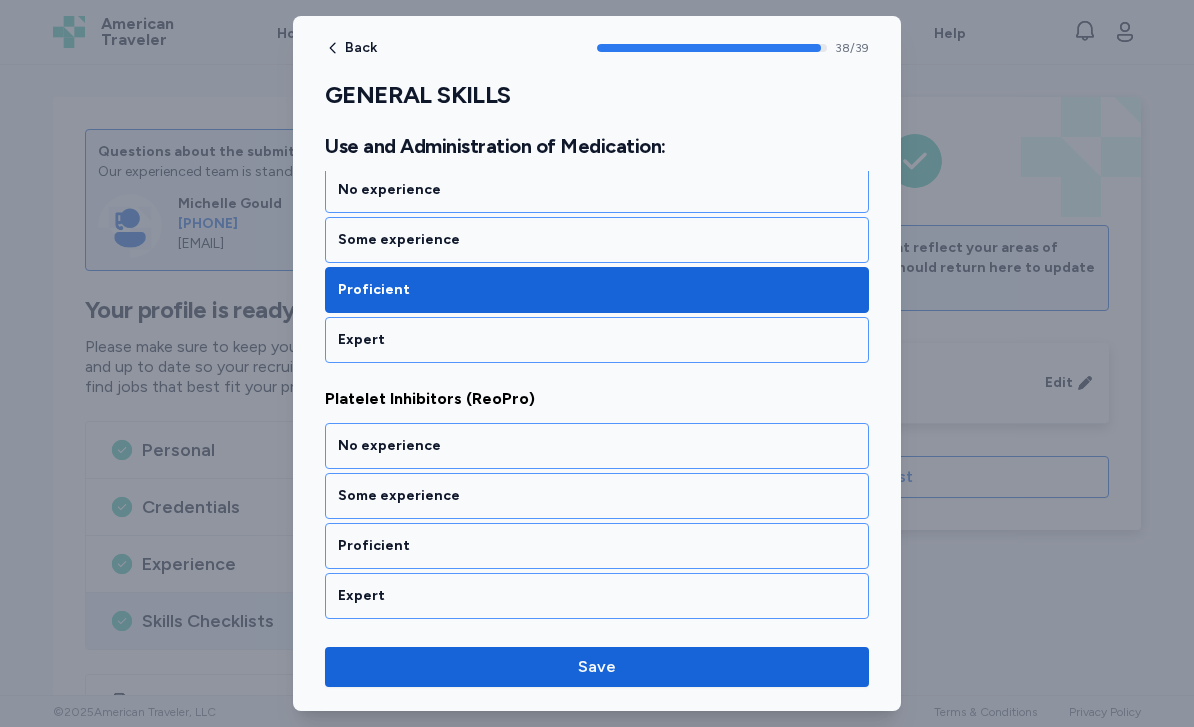 scroll, scrollTop: 9904, scrollLeft: 0, axis: vertical 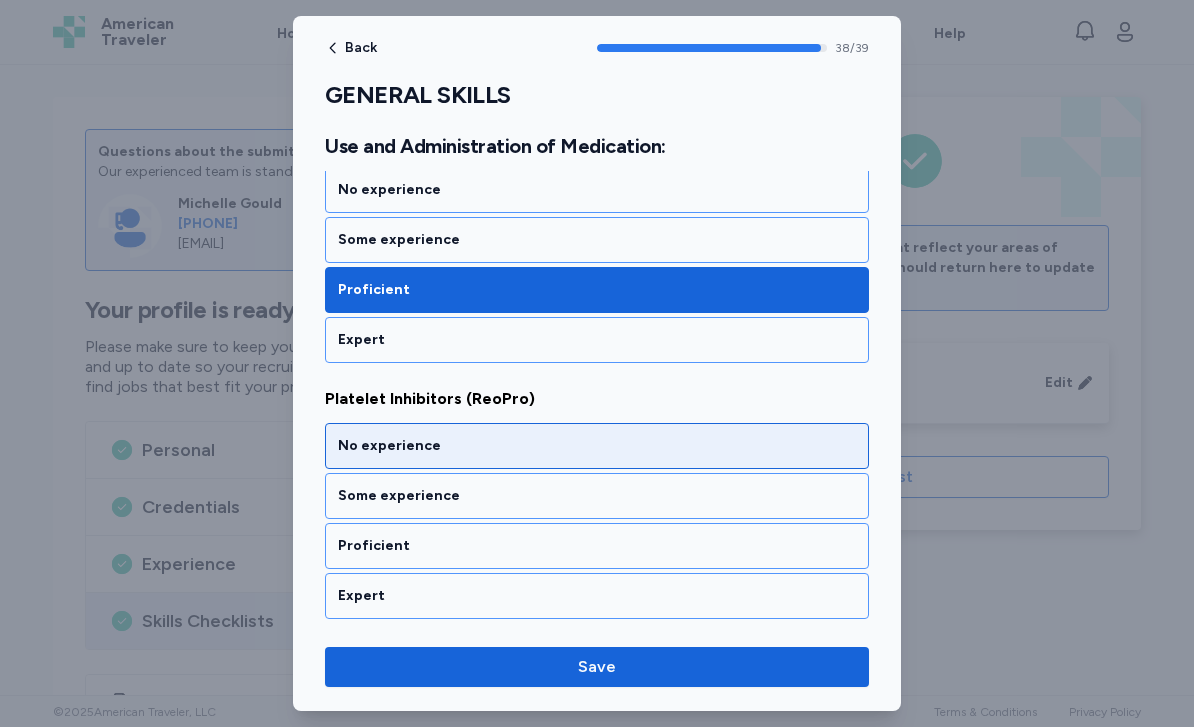 click on "No experience" at bounding box center (597, 446) 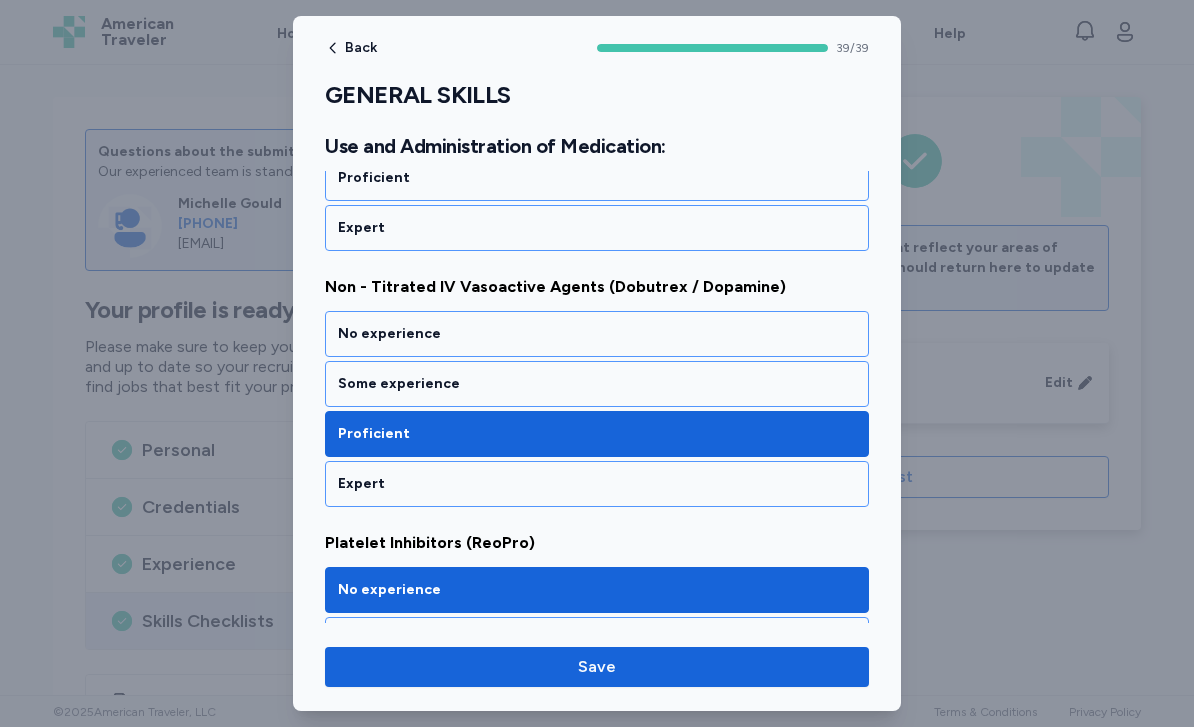 scroll, scrollTop: 9760, scrollLeft: 0, axis: vertical 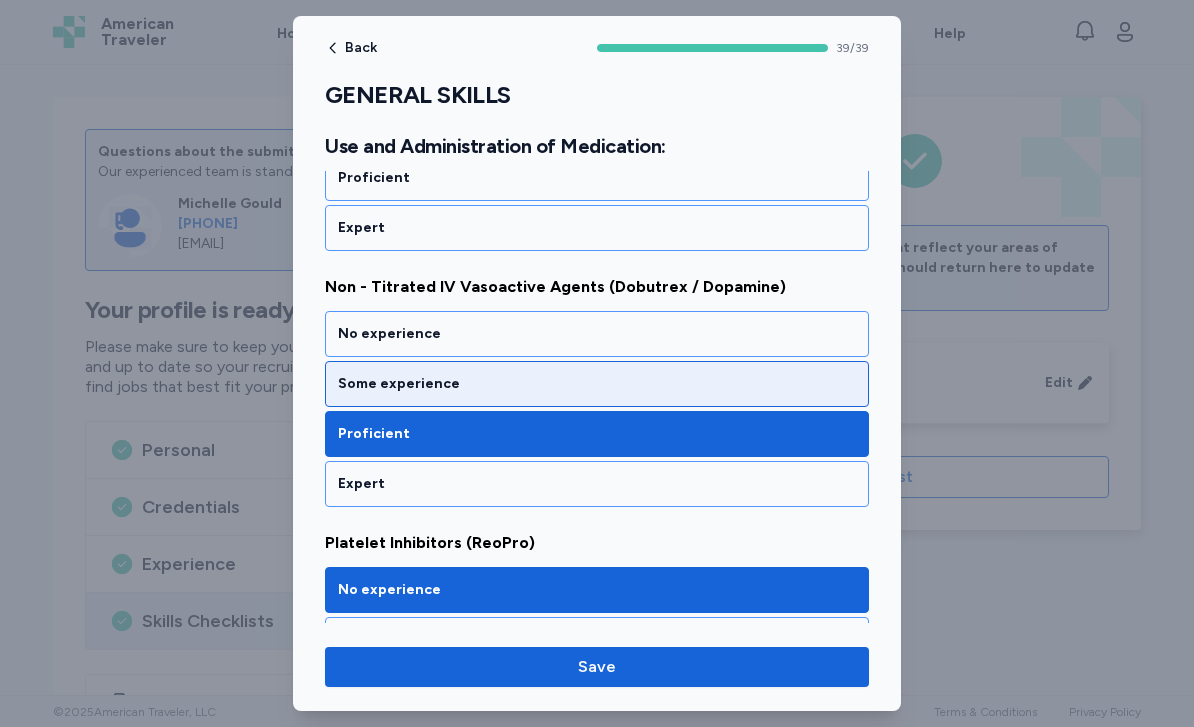 click on "Some experience" at bounding box center (597, 384) 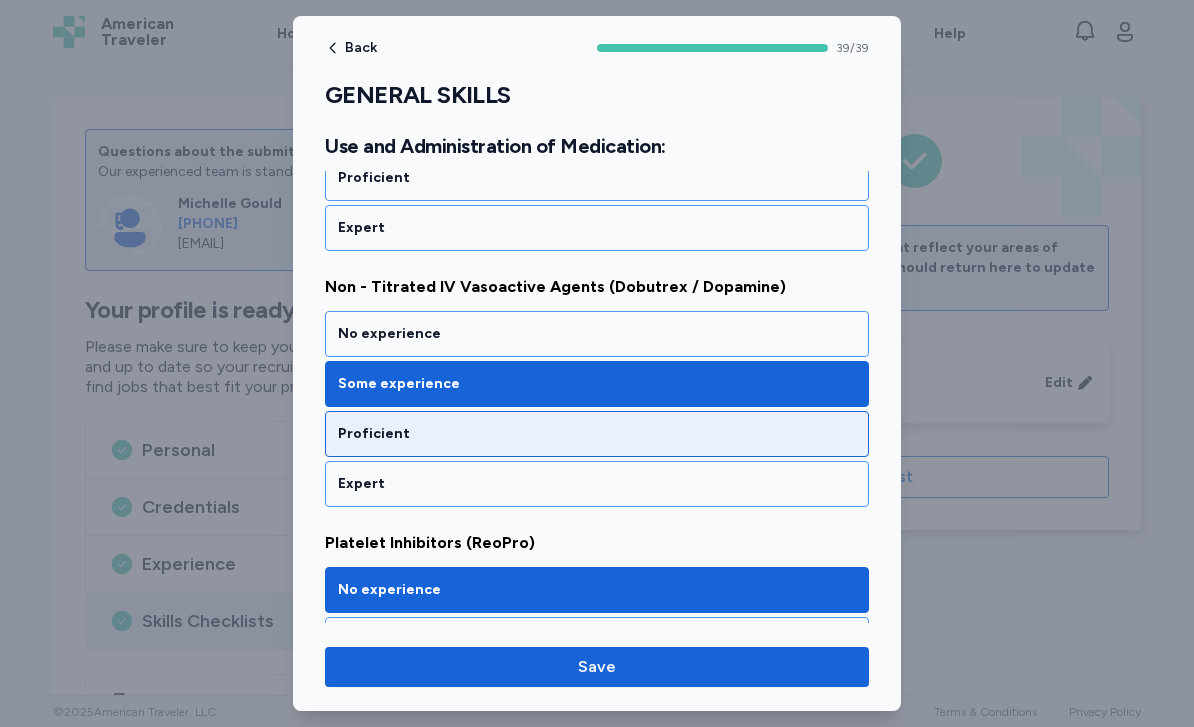 click on "Proficient" at bounding box center (597, 434) 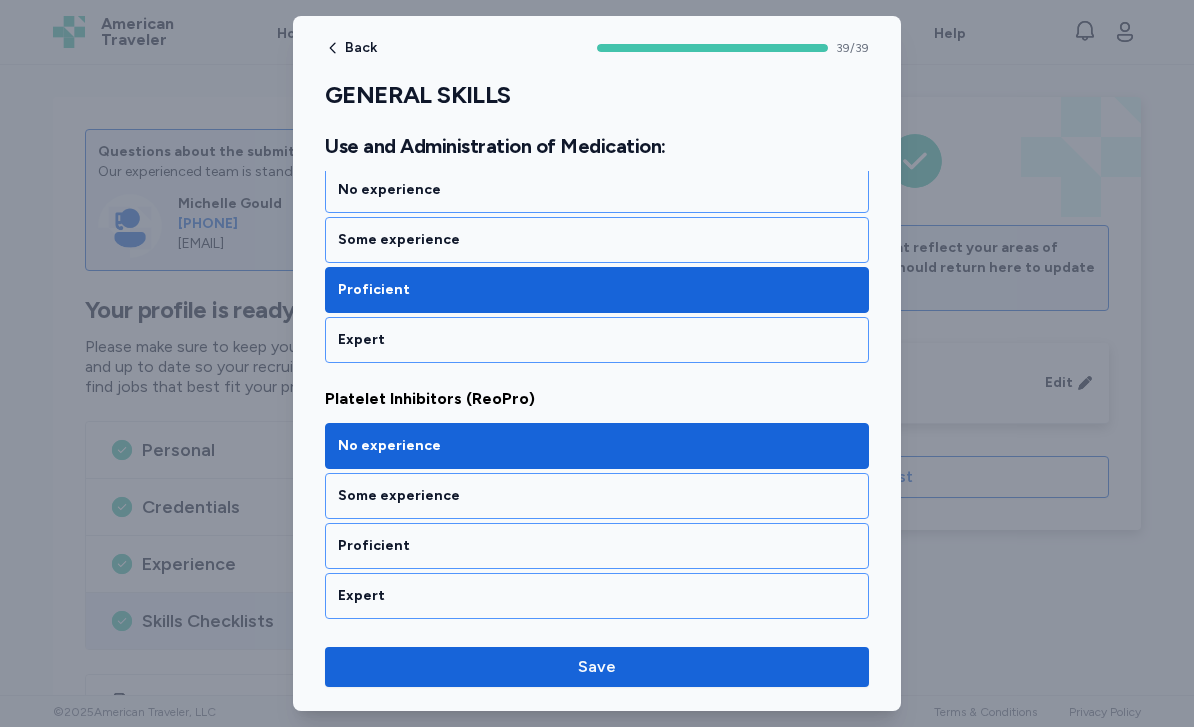 scroll, scrollTop: 9904, scrollLeft: 0, axis: vertical 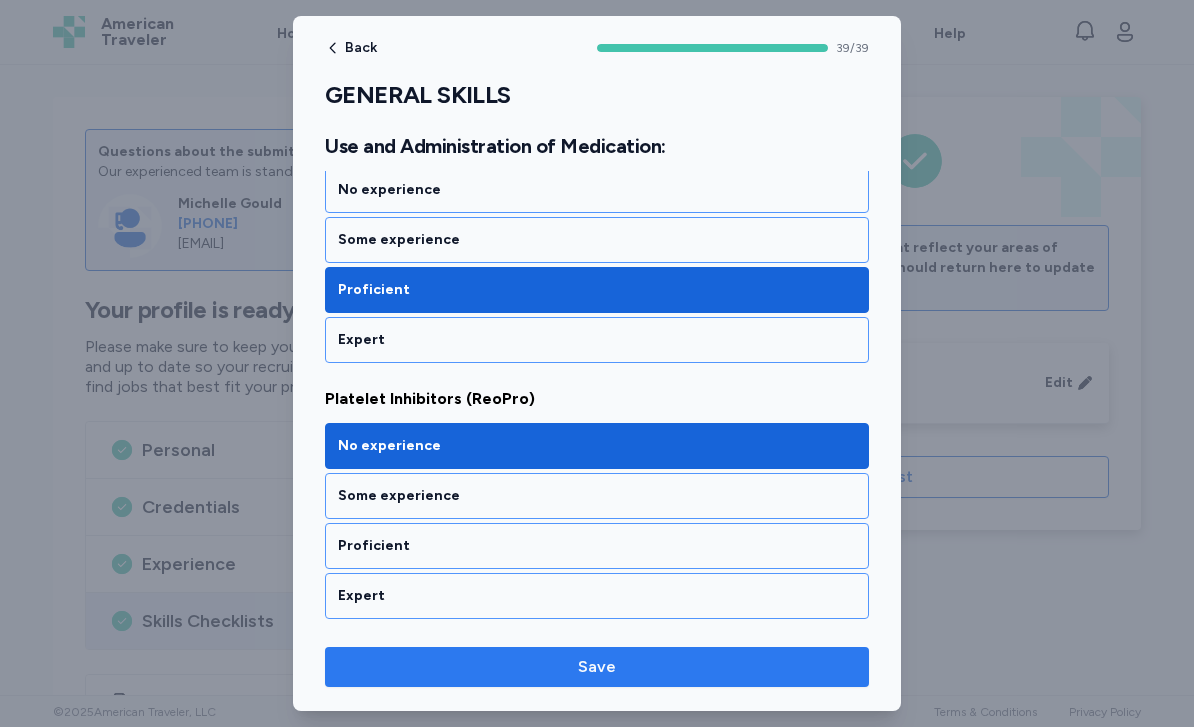 click on "Save" at bounding box center [597, 667] 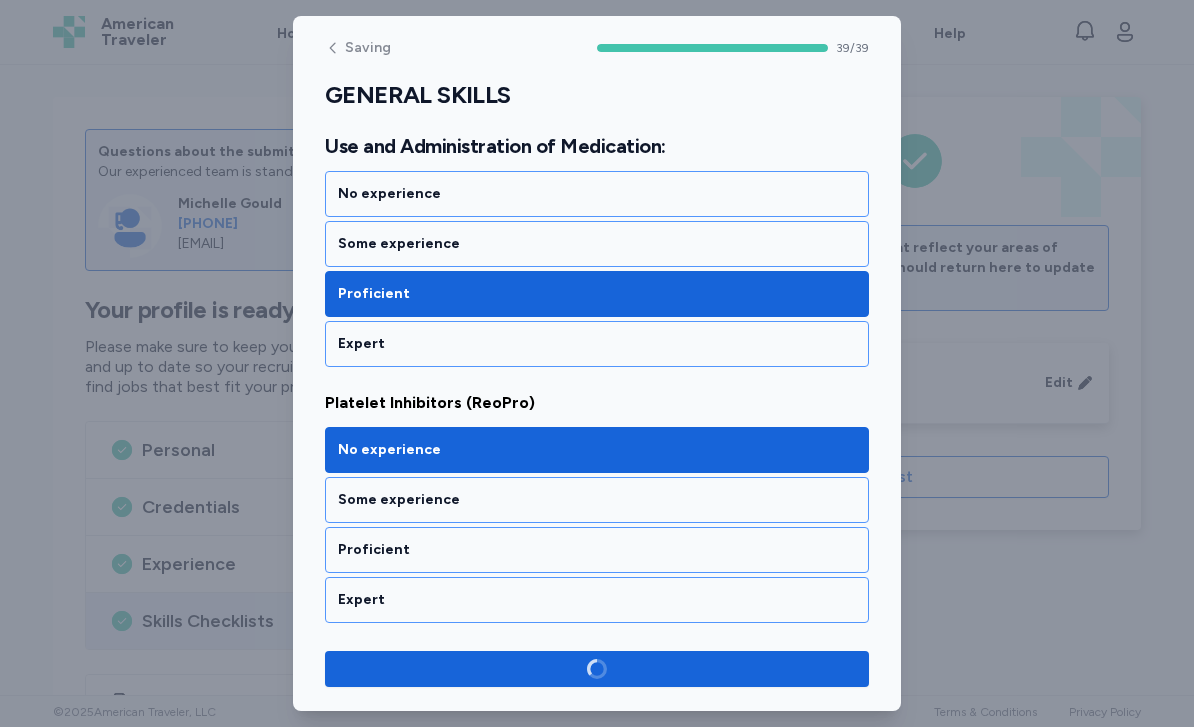 scroll, scrollTop: 9900, scrollLeft: 0, axis: vertical 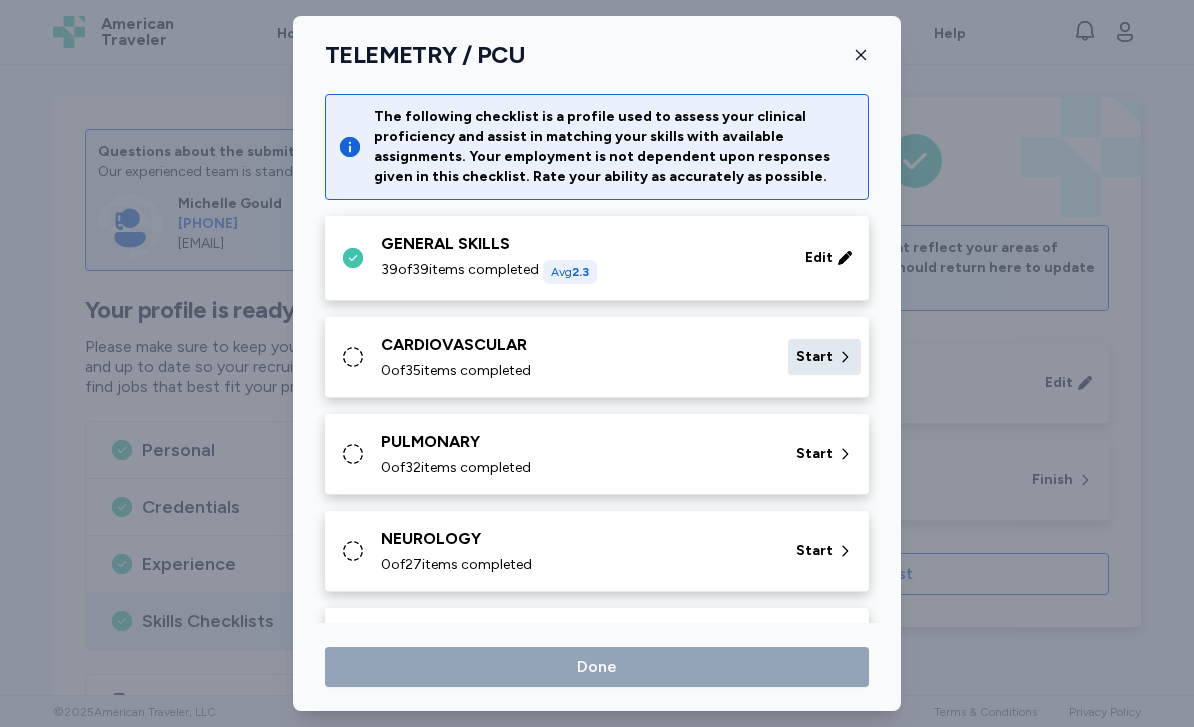 click on "Start" at bounding box center [824, 357] 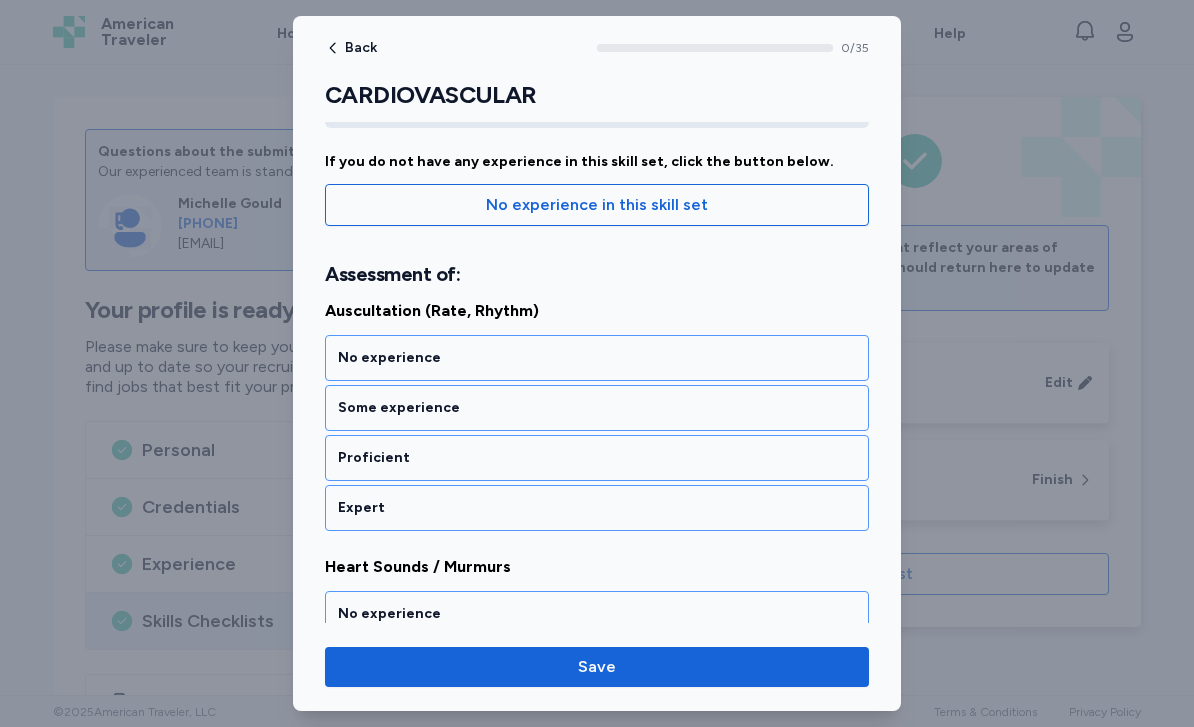 scroll, scrollTop: 174, scrollLeft: 0, axis: vertical 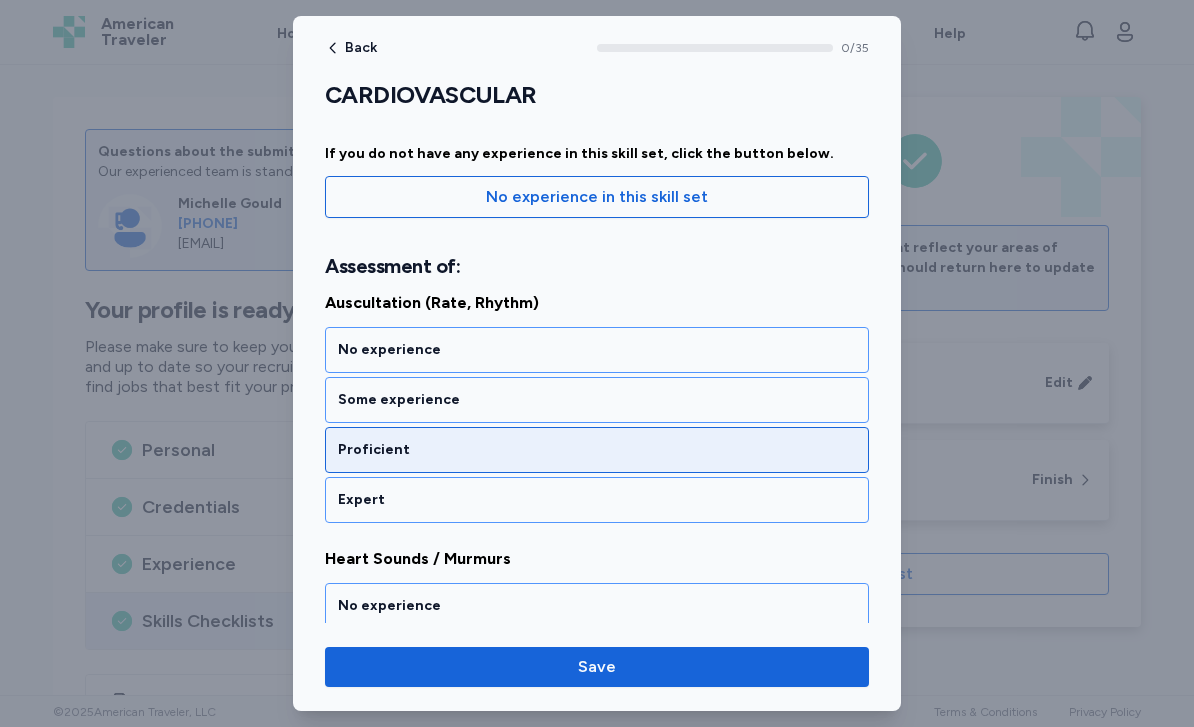 click on "Proficient" at bounding box center (597, 450) 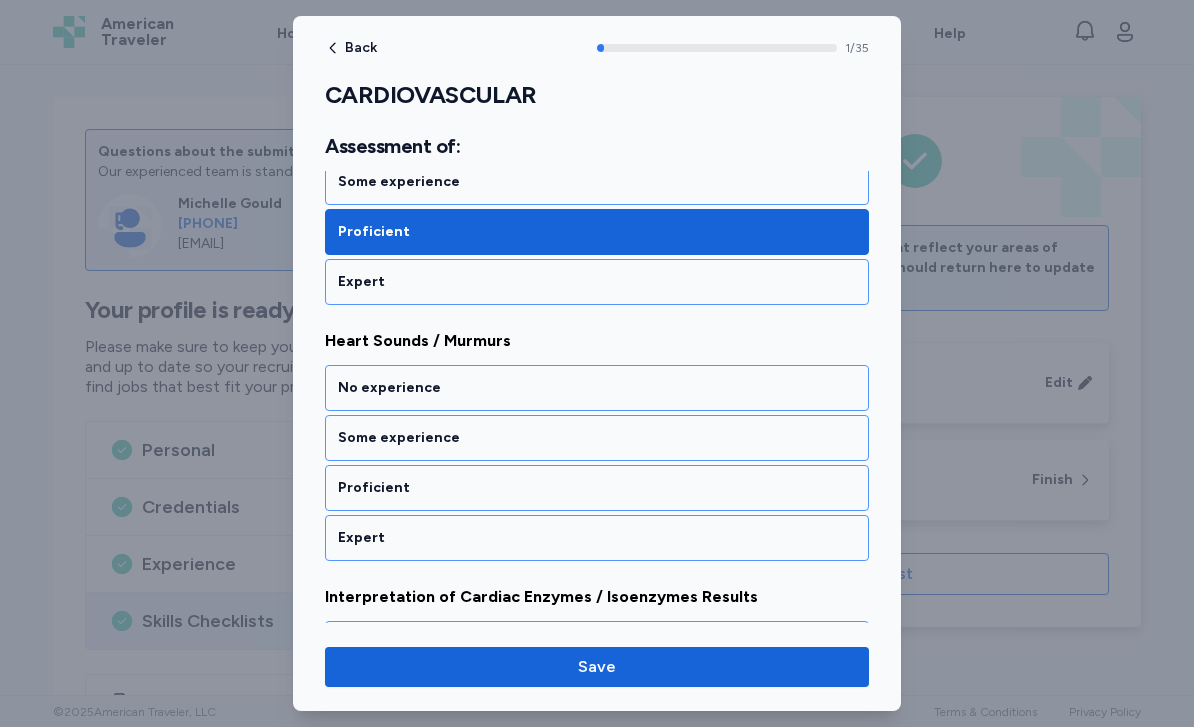 scroll, scrollTop: 440, scrollLeft: 0, axis: vertical 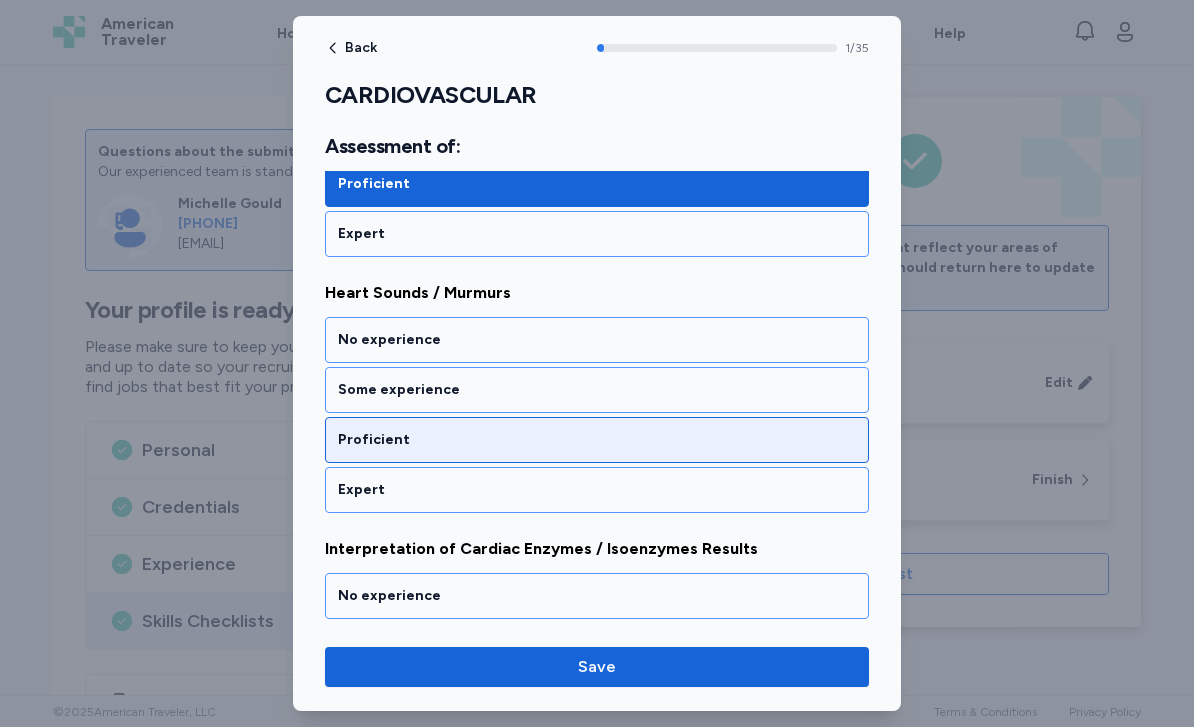 click on "Proficient" at bounding box center [597, 440] 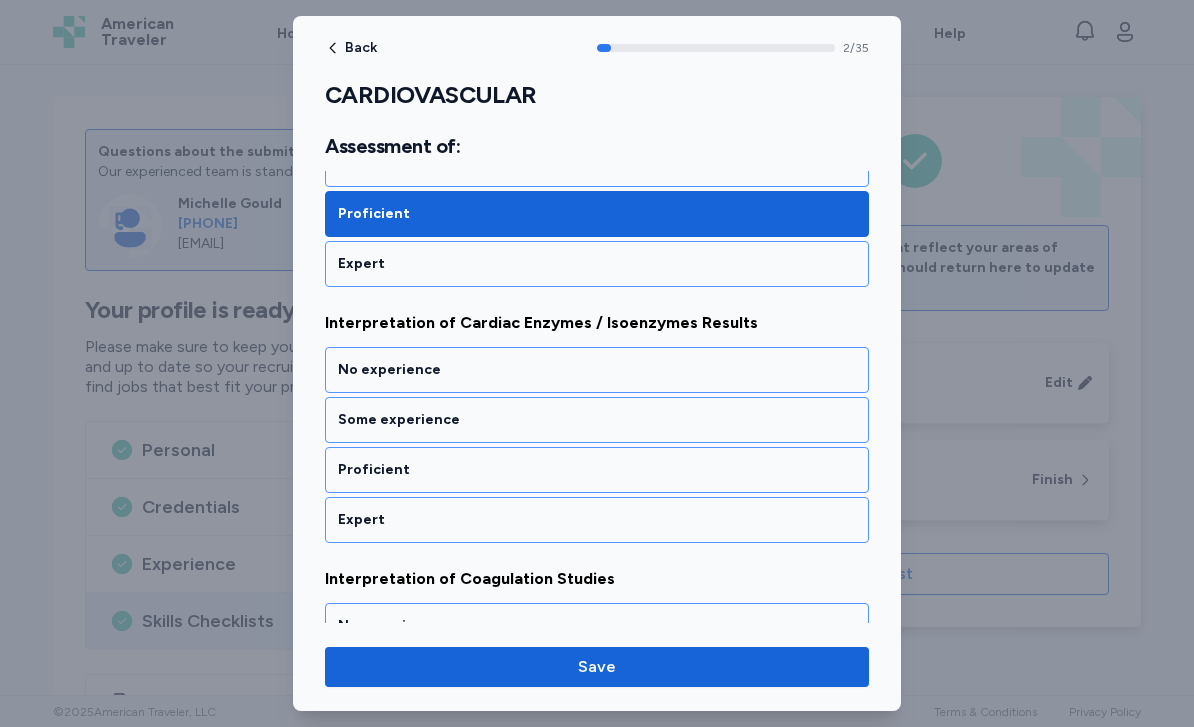 scroll, scrollTop: 696, scrollLeft: 0, axis: vertical 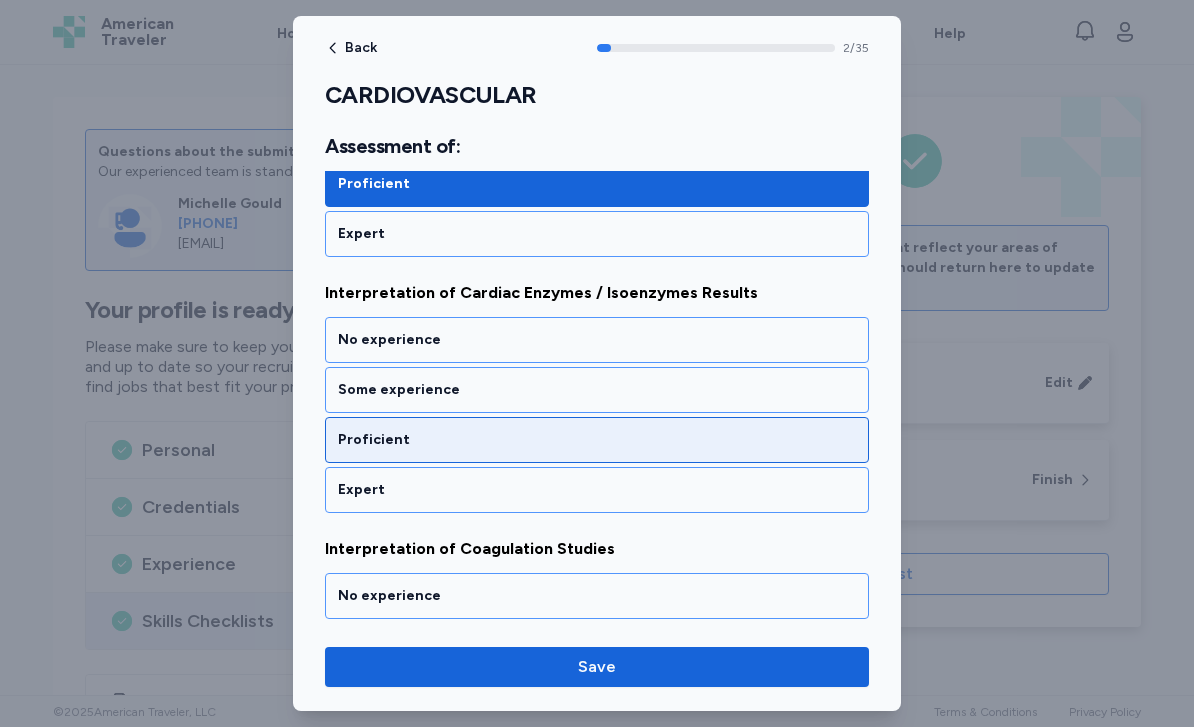 click on "Proficient" at bounding box center (597, 440) 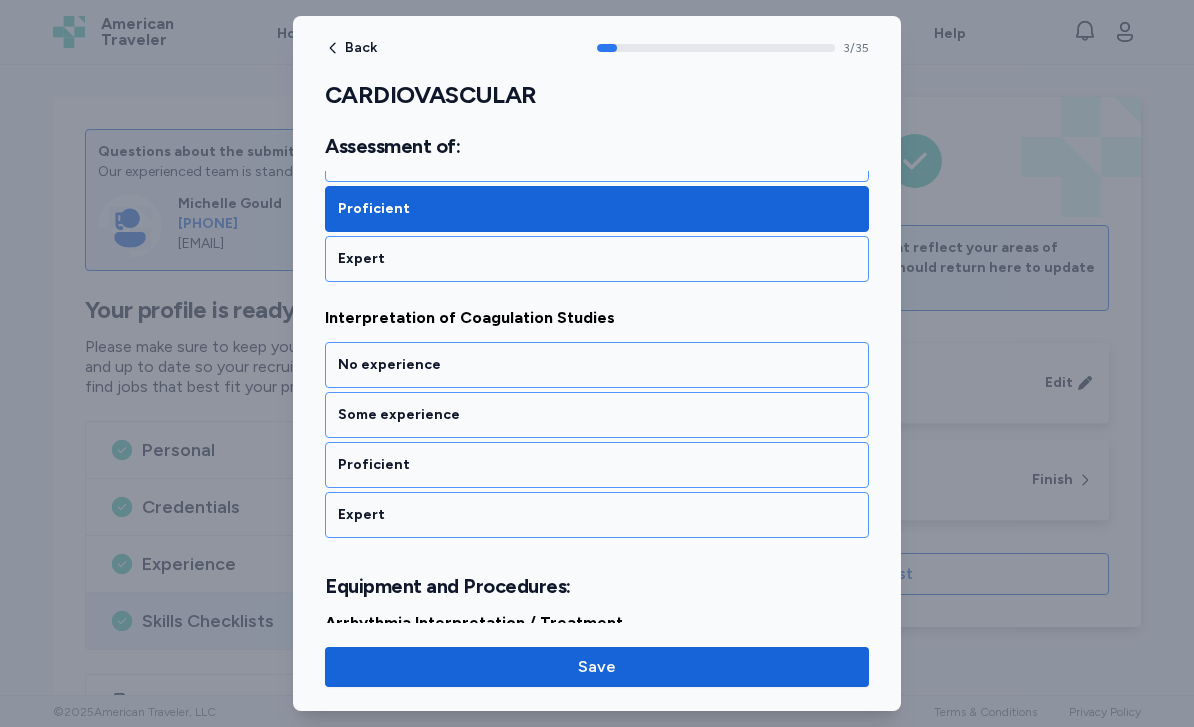 scroll, scrollTop: 952, scrollLeft: 0, axis: vertical 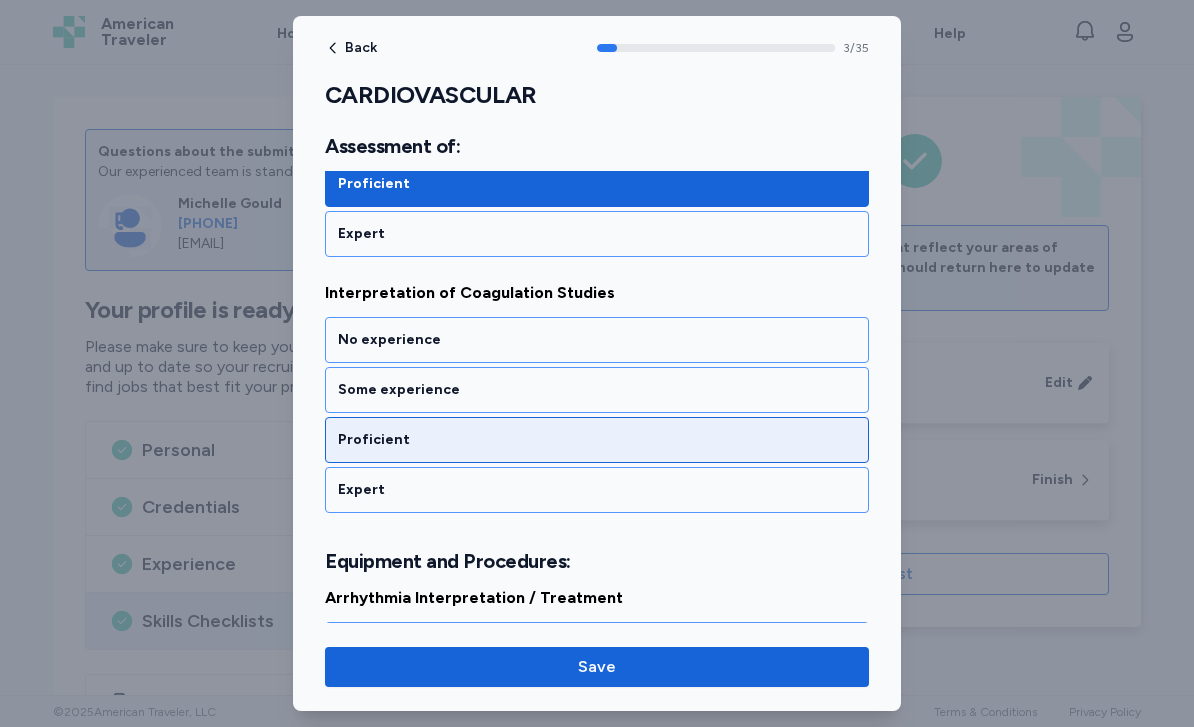 click on "Proficient" at bounding box center (597, 440) 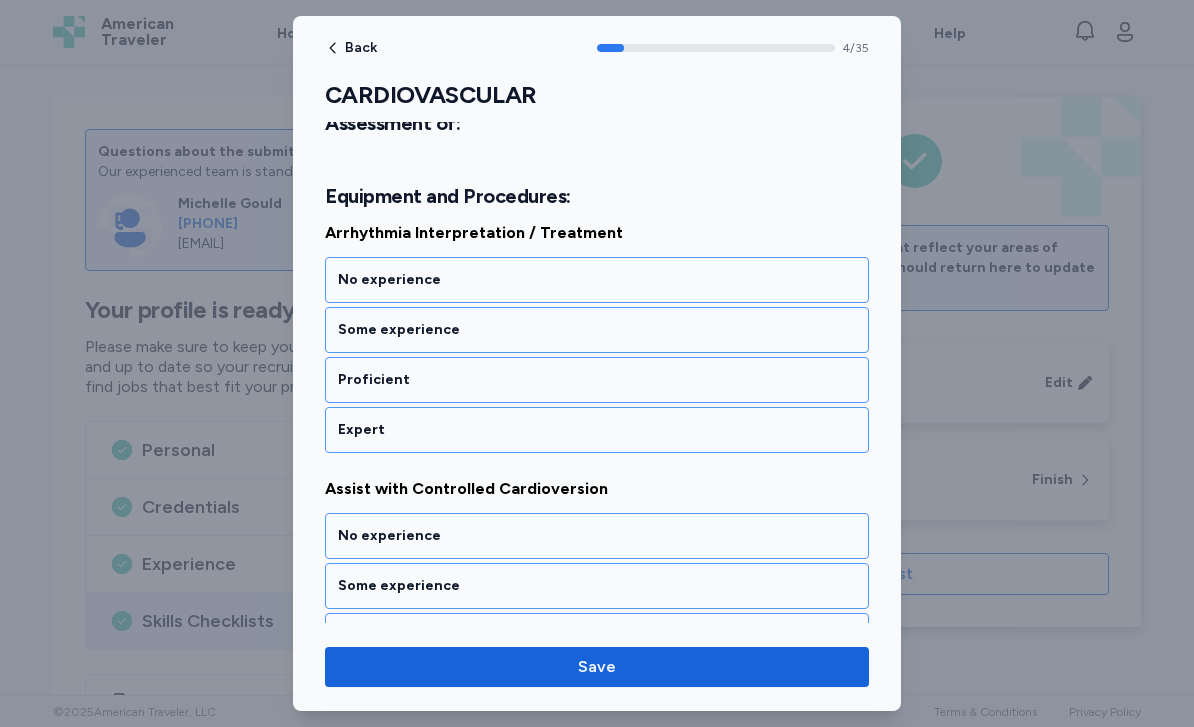 scroll, scrollTop: 1319, scrollLeft: 0, axis: vertical 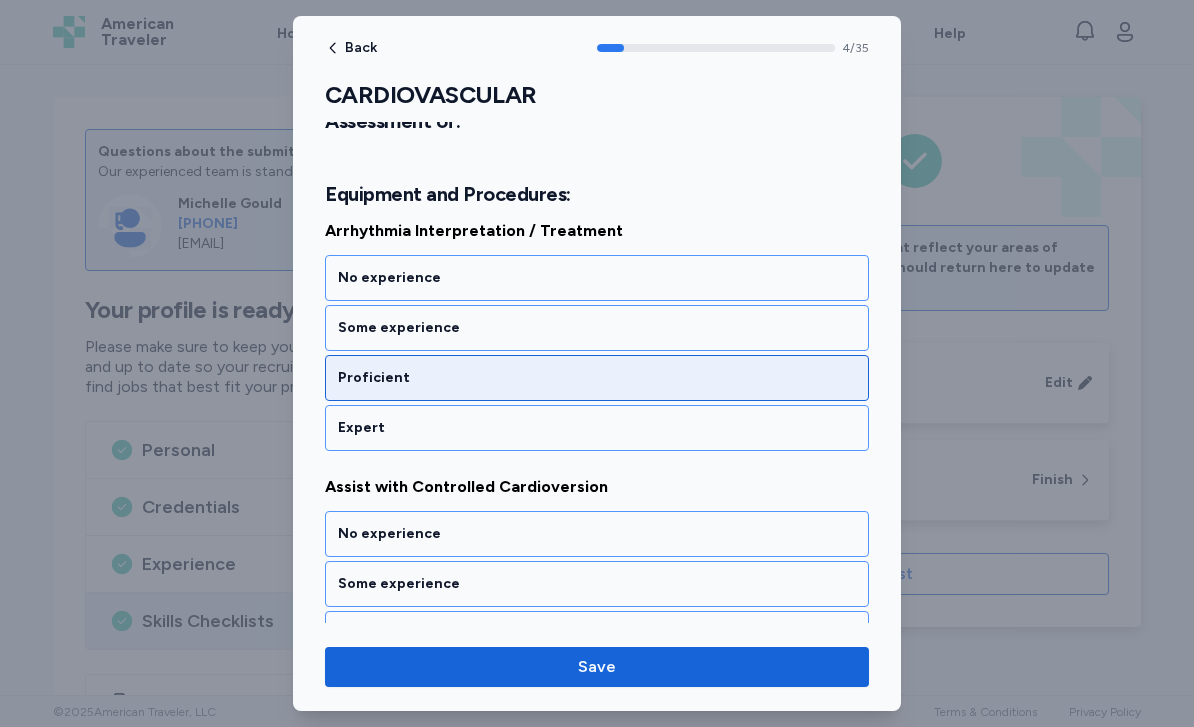 click on "Proficient" at bounding box center [597, 378] 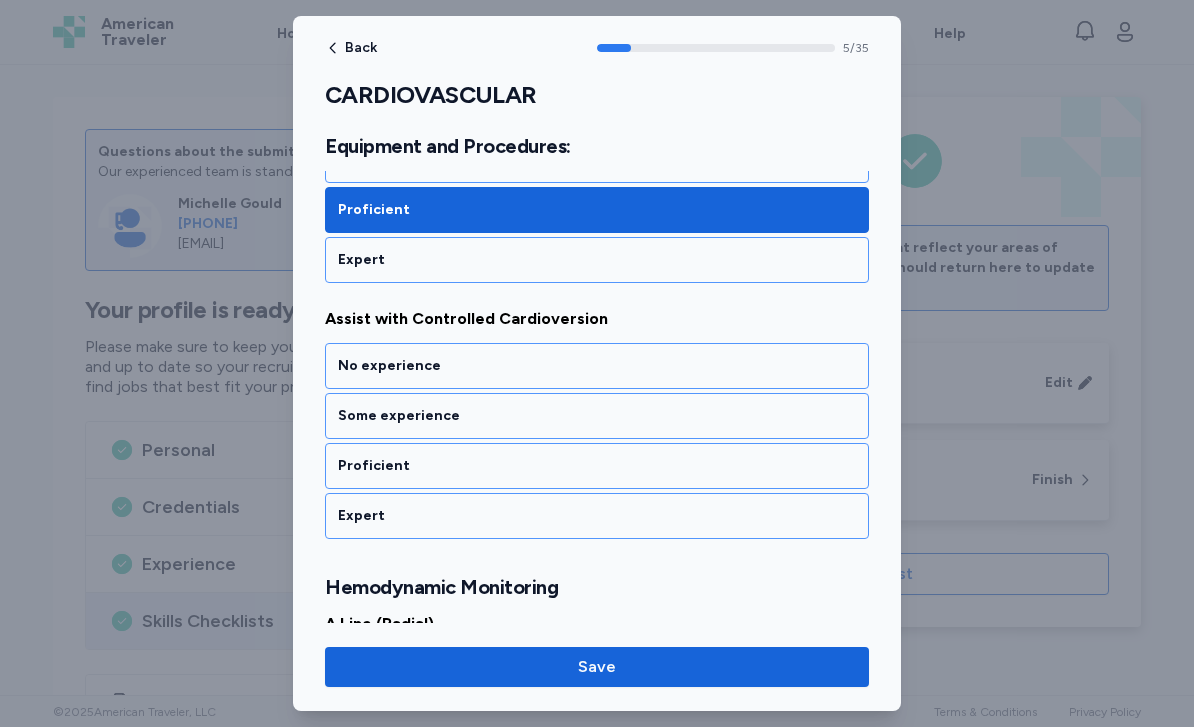 scroll, scrollTop: 1513, scrollLeft: 0, axis: vertical 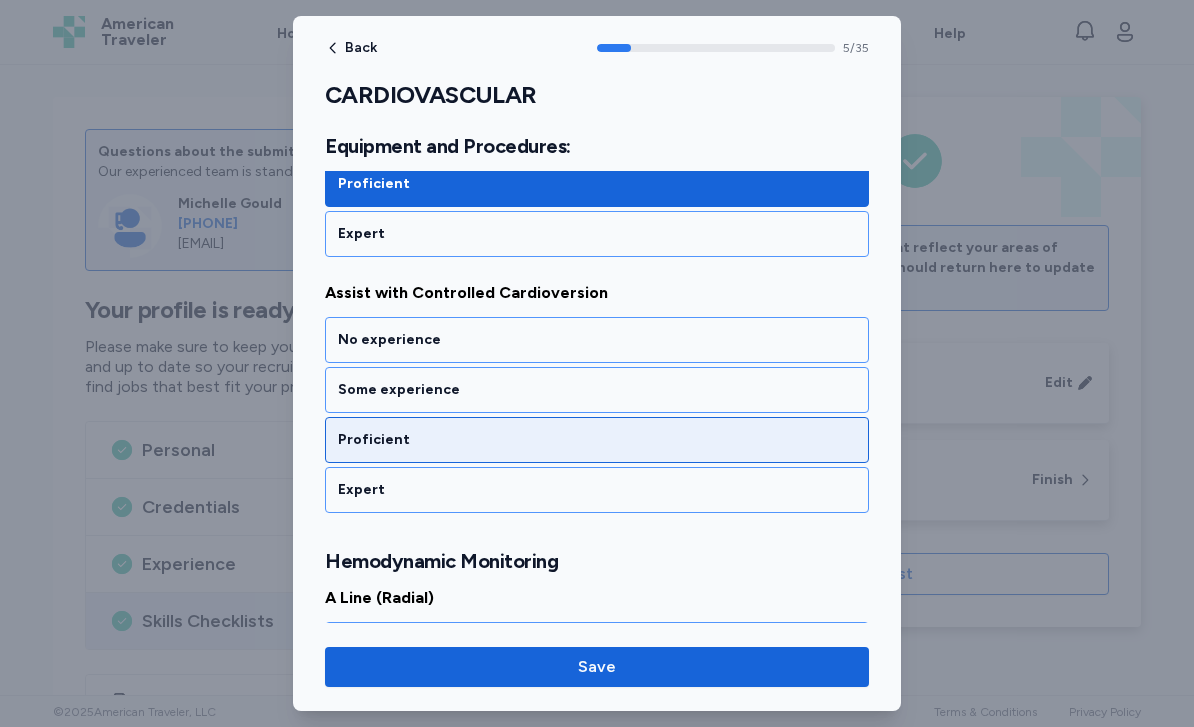click on "Proficient" at bounding box center [597, 440] 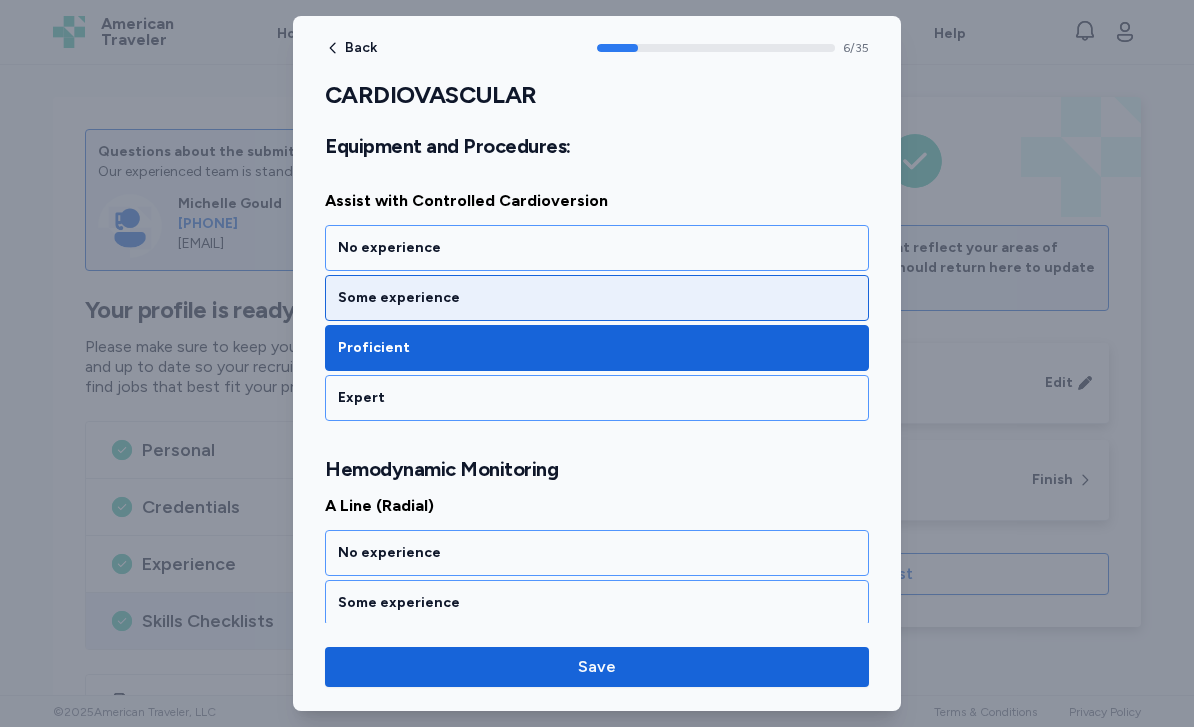 click on "Some experience" at bounding box center [597, 298] 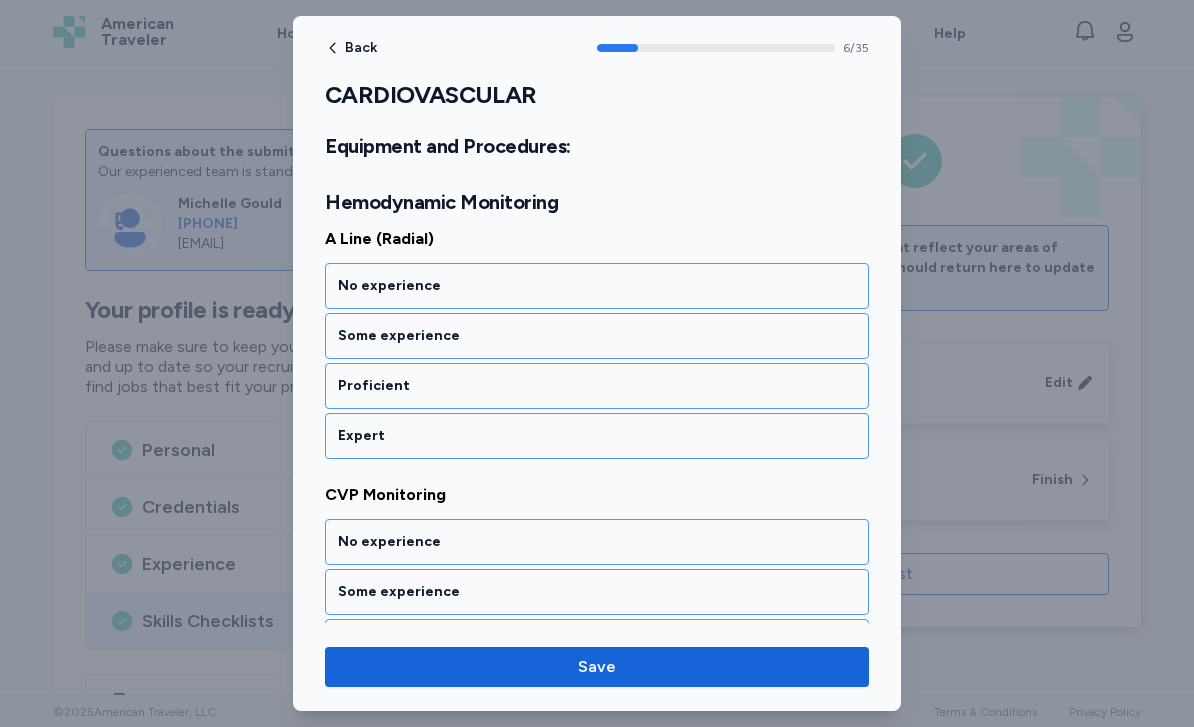 scroll, scrollTop: 1872, scrollLeft: 0, axis: vertical 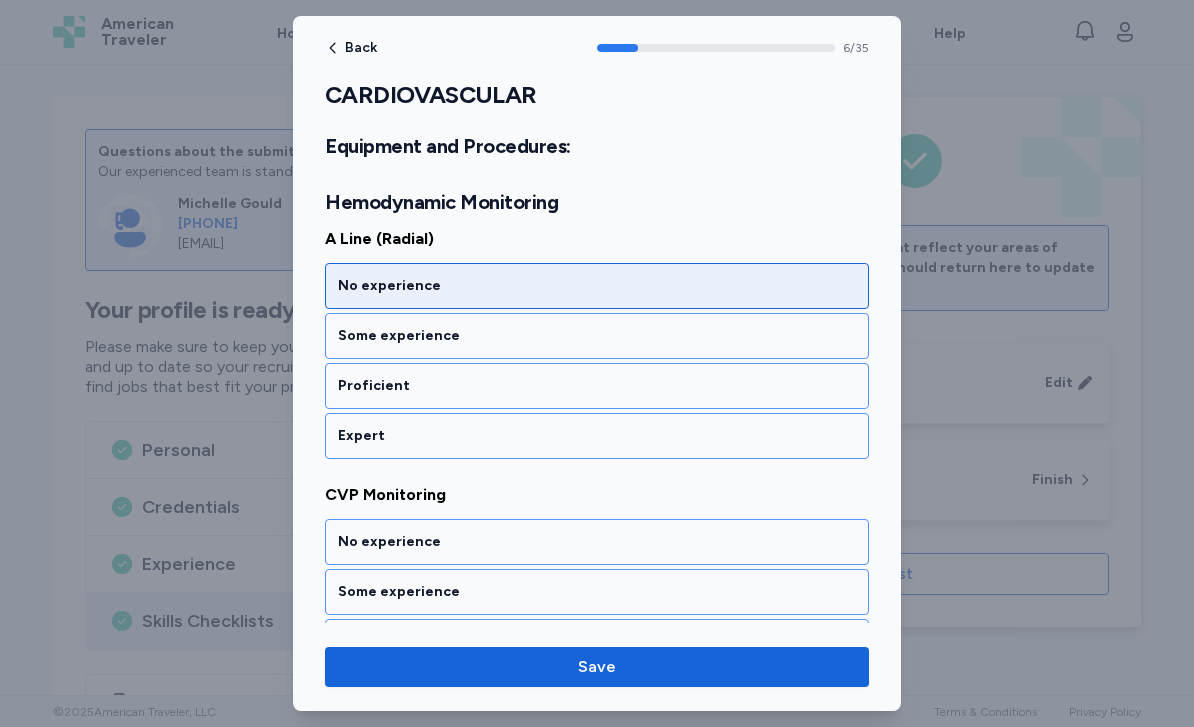 click on "No experience" at bounding box center [597, 286] 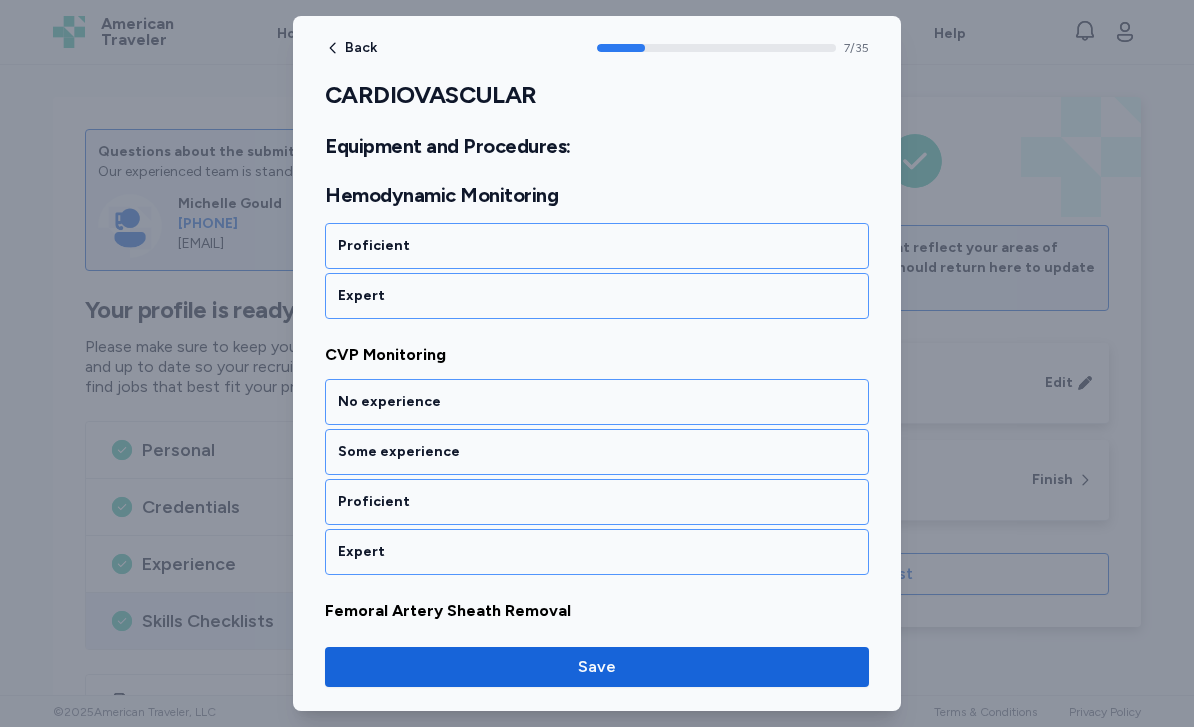 scroll, scrollTop: 2050, scrollLeft: 0, axis: vertical 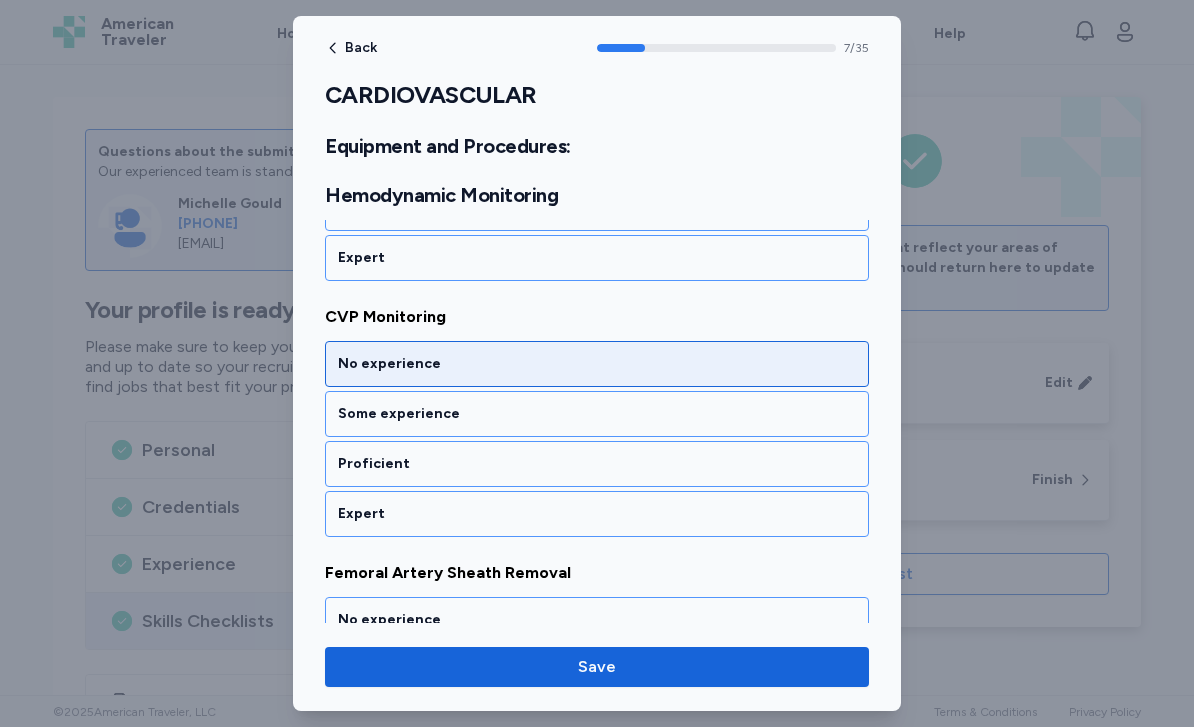 click on "No experience" at bounding box center [597, 364] 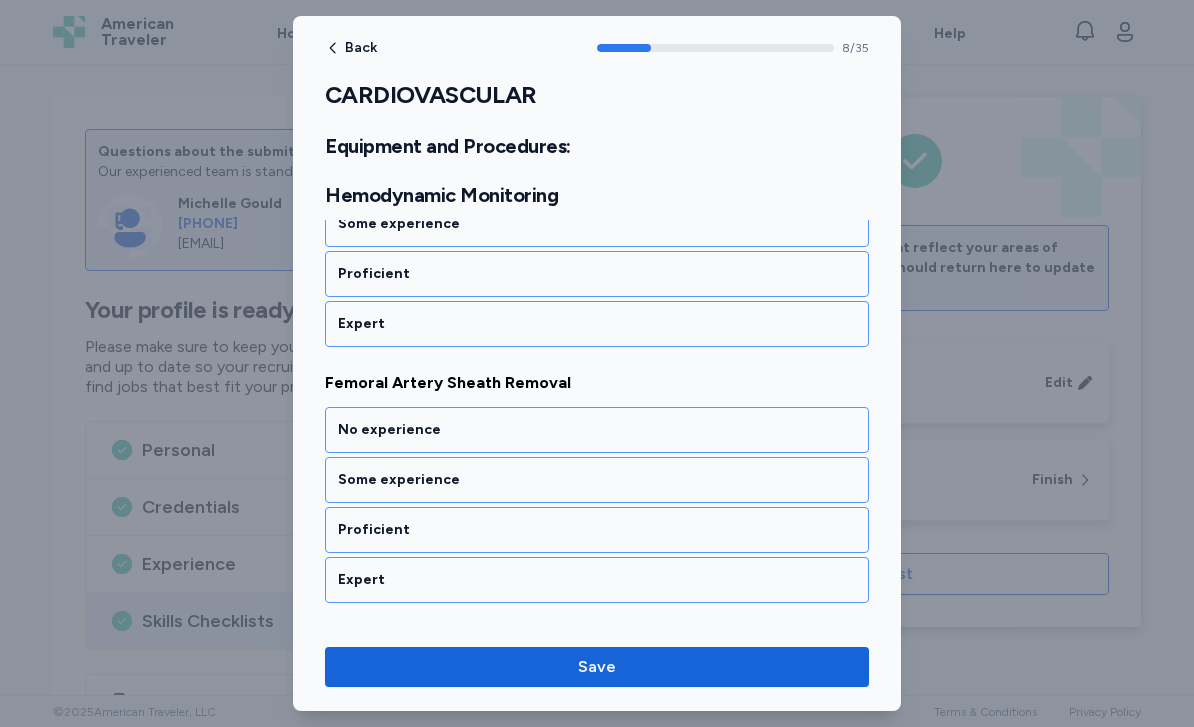 scroll, scrollTop: 2306, scrollLeft: 0, axis: vertical 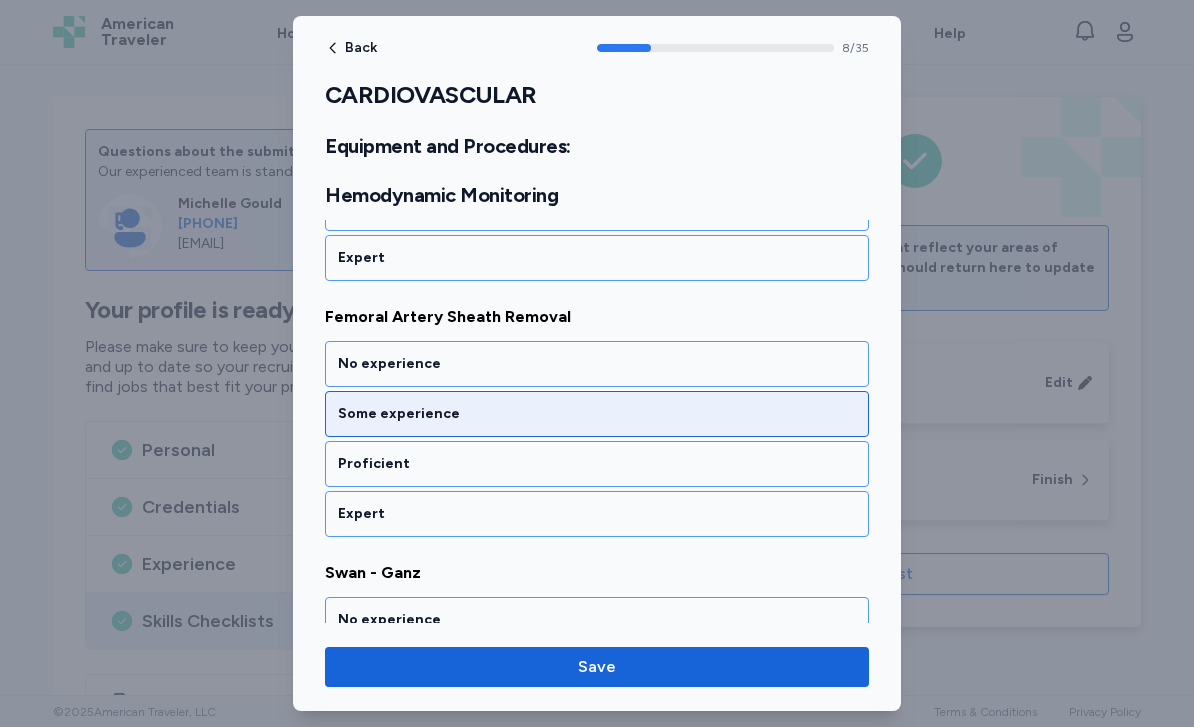 click on "Some experience" at bounding box center (597, 414) 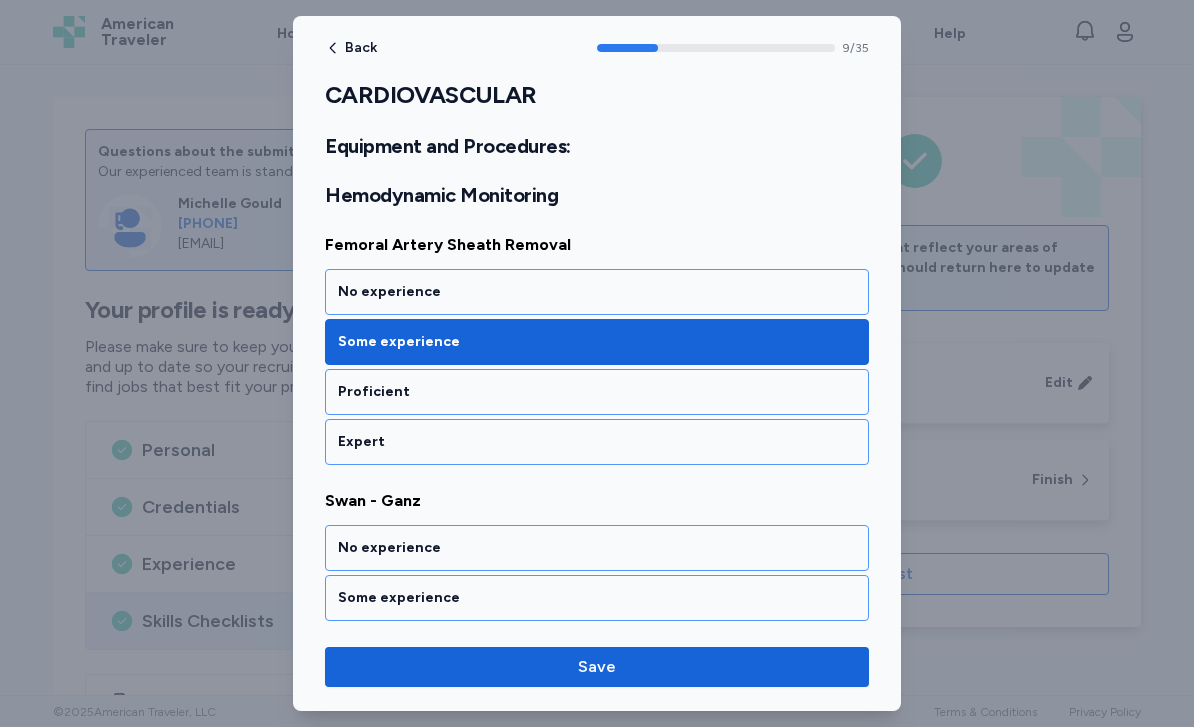 scroll, scrollTop: 2362, scrollLeft: 0, axis: vertical 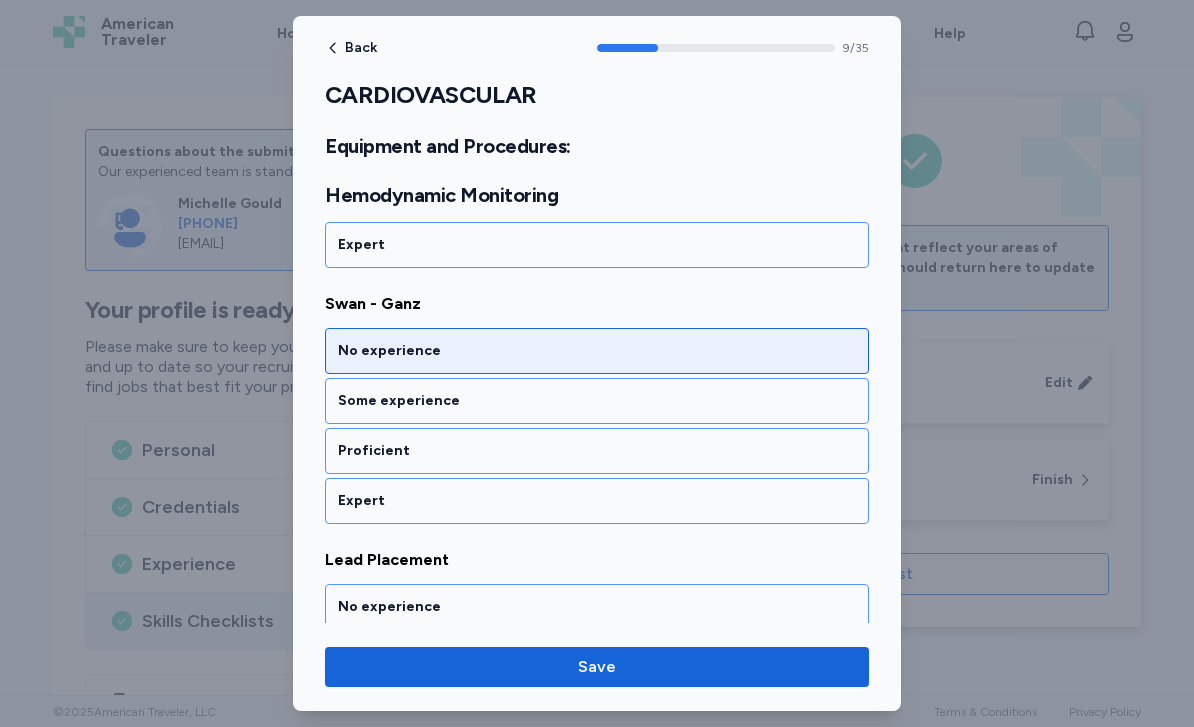 click on "No experience" at bounding box center [597, 351] 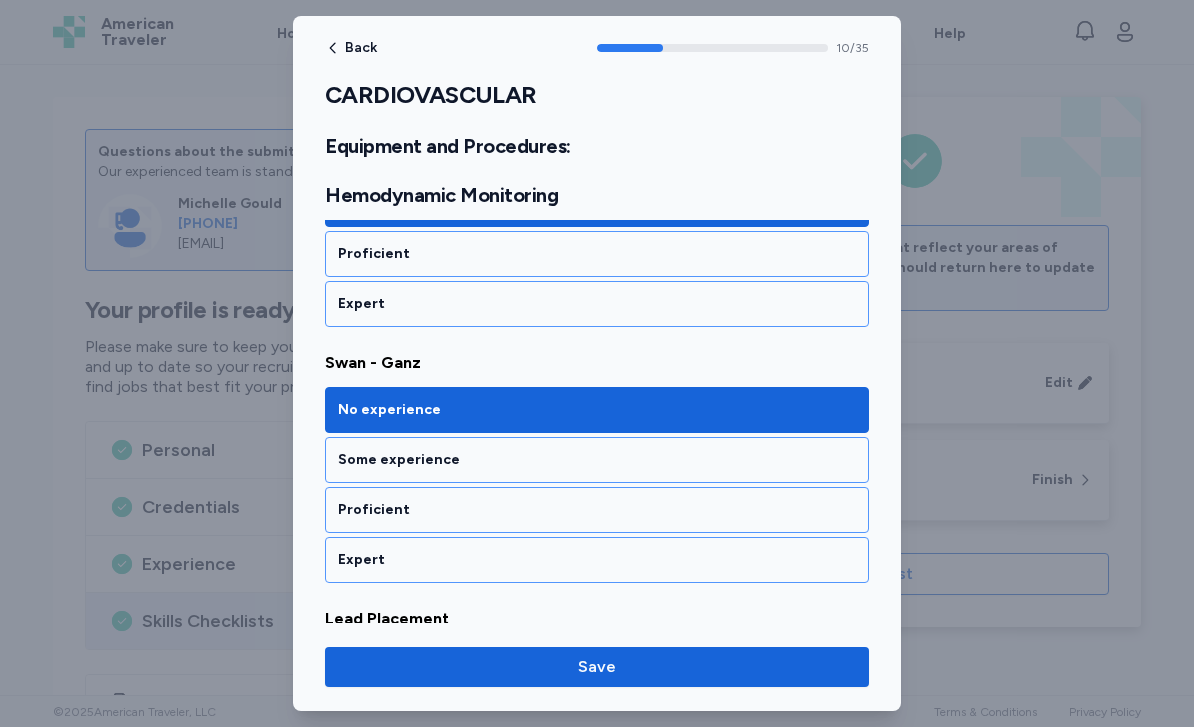 scroll, scrollTop: 2515, scrollLeft: 0, axis: vertical 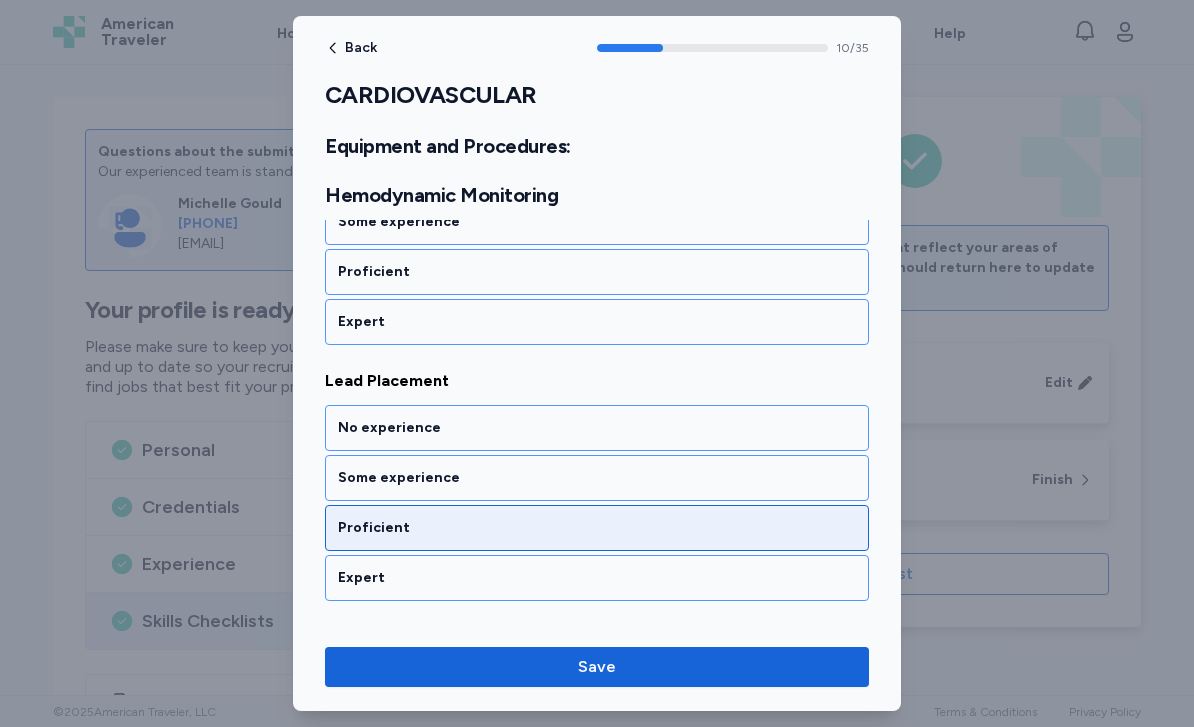 click on "Proficient" at bounding box center (597, 528) 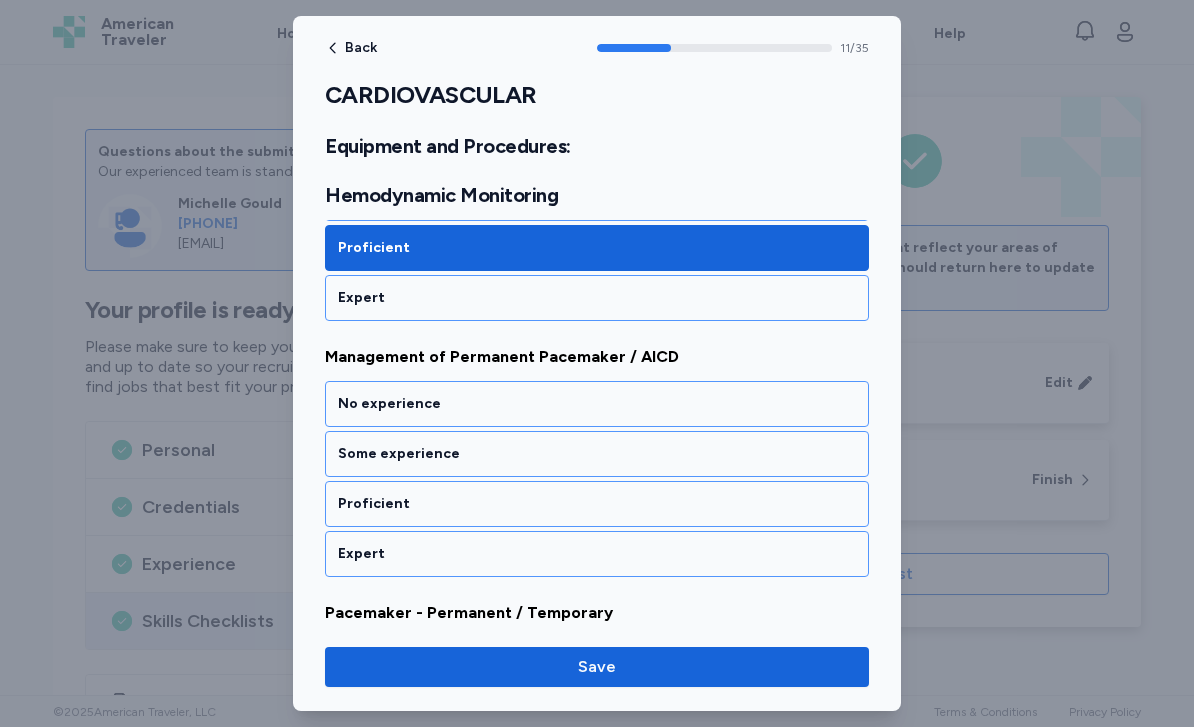 scroll, scrollTop: 3074, scrollLeft: 0, axis: vertical 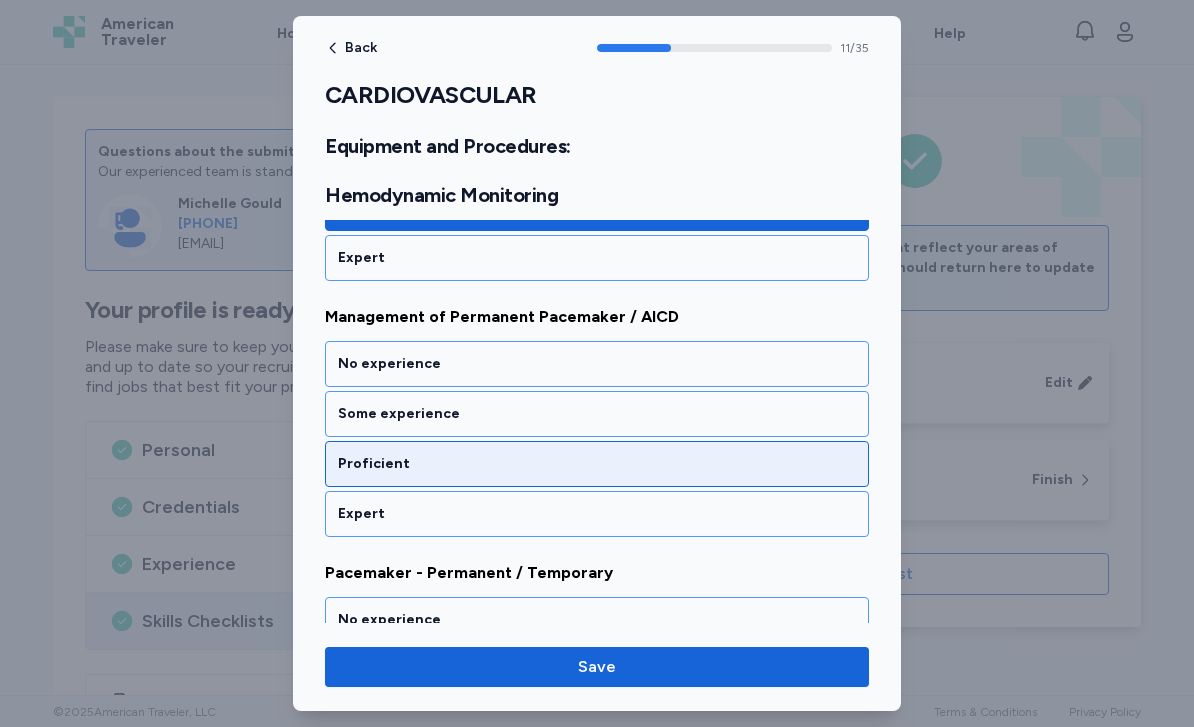 click on "Proficient" at bounding box center [597, 464] 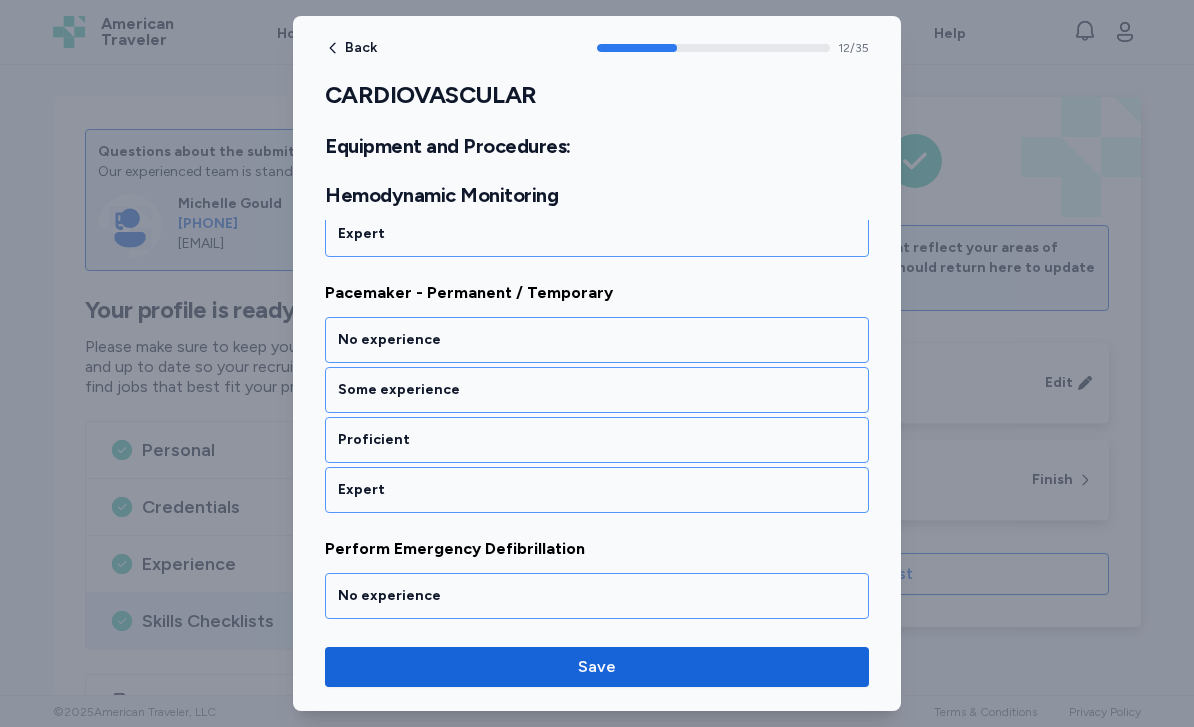 scroll, scrollTop: 3354, scrollLeft: 0, axis: vertical 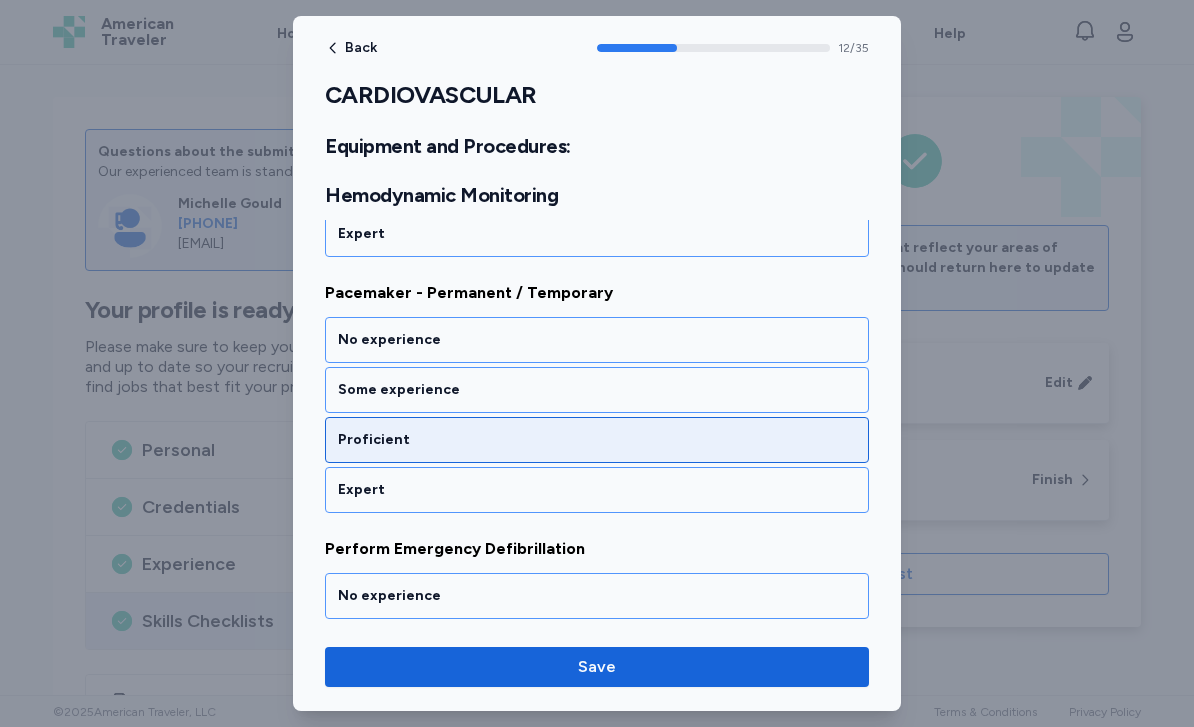 click on "Proficient" at bounding box center [597, 440] 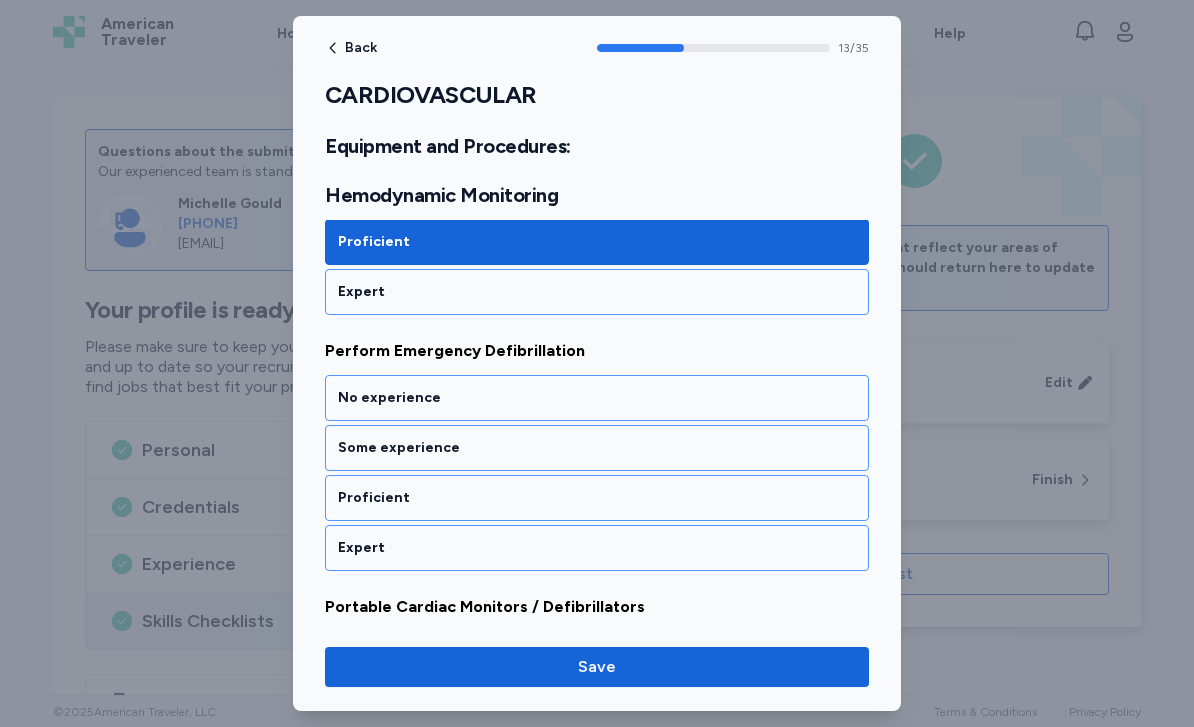 scroll, scrollTop: 3552, scrollLeft: 0, axis: vertical 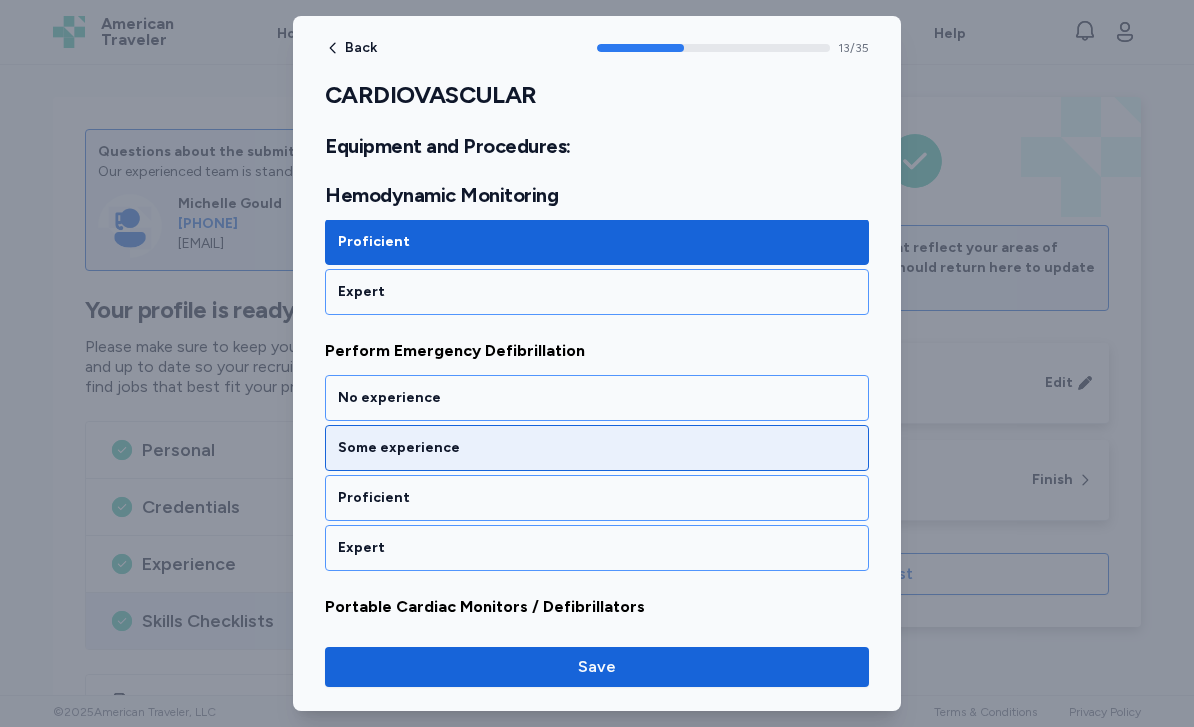 click on "Some experience" at bounding box center (597, 448) 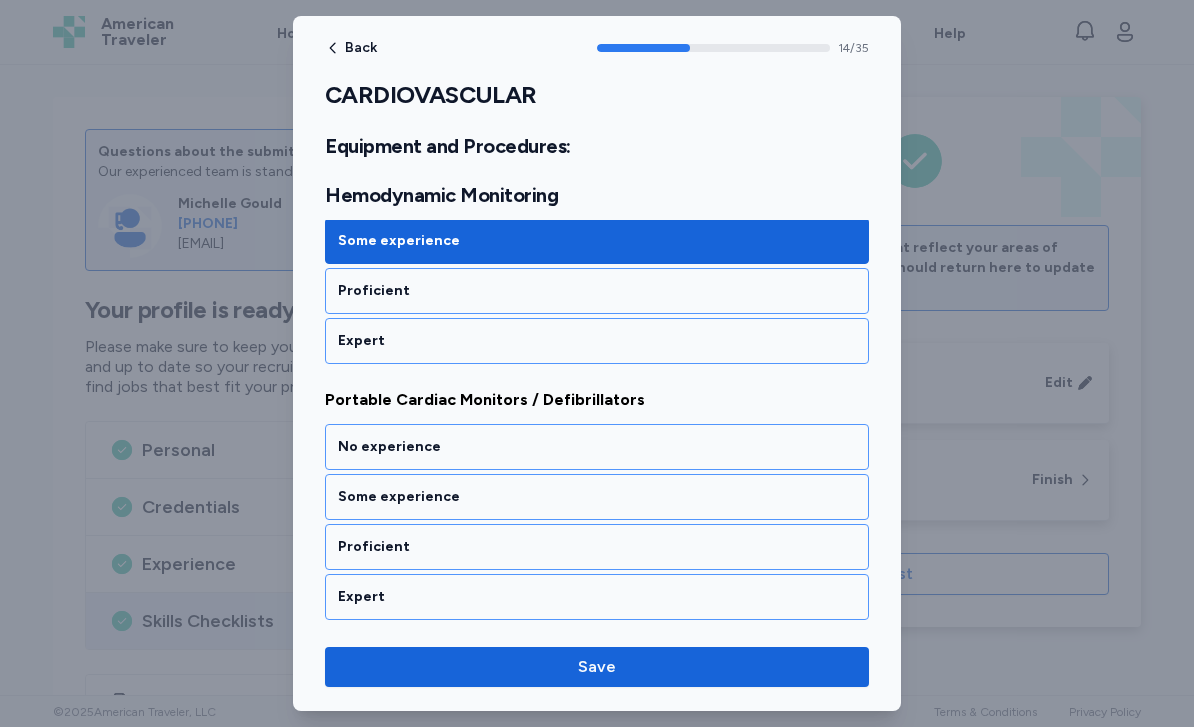 scroll, scrollTop: 3842, scrollLeft: 0, axis: vertical 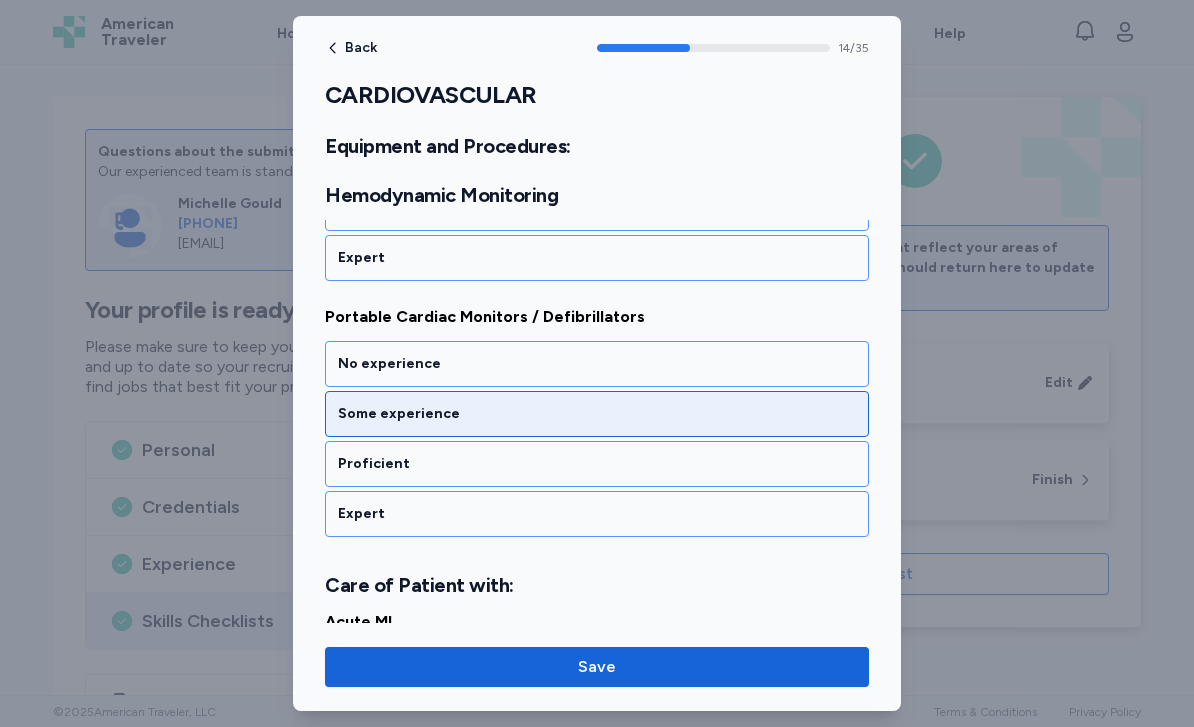 click on "Some experience" at bounding box center [597, 414] 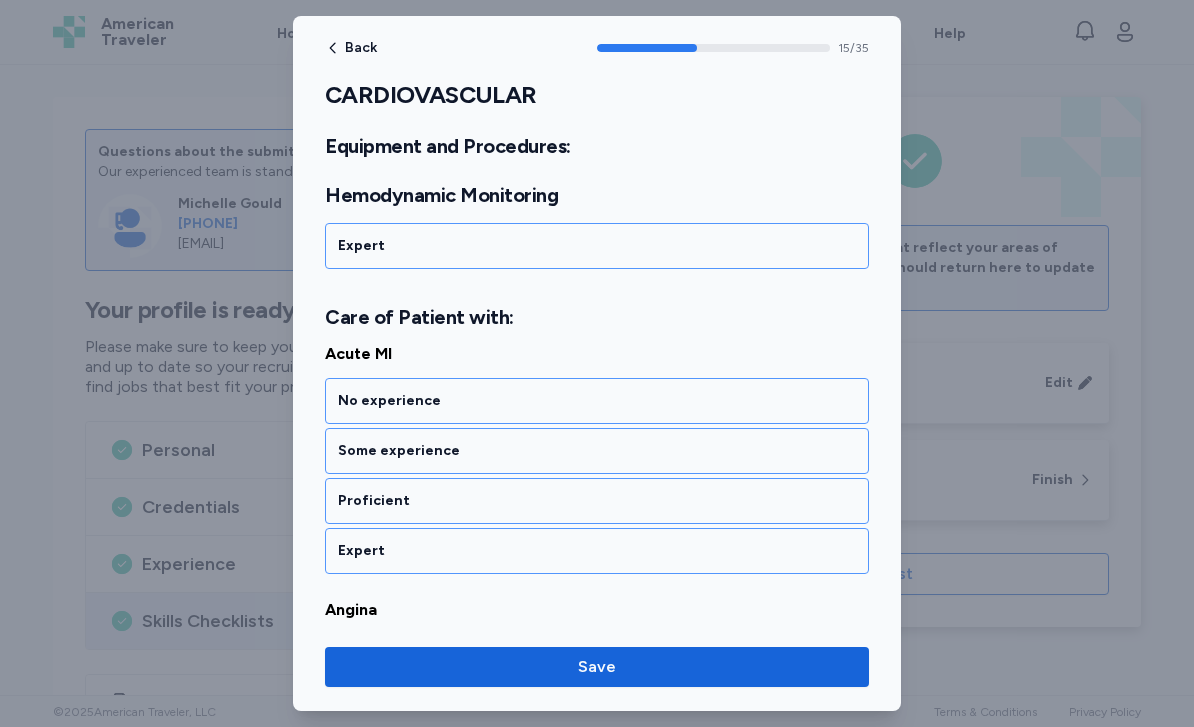 scroll, scrollTop: 4147, scrollLeft: 0, axis: vertical 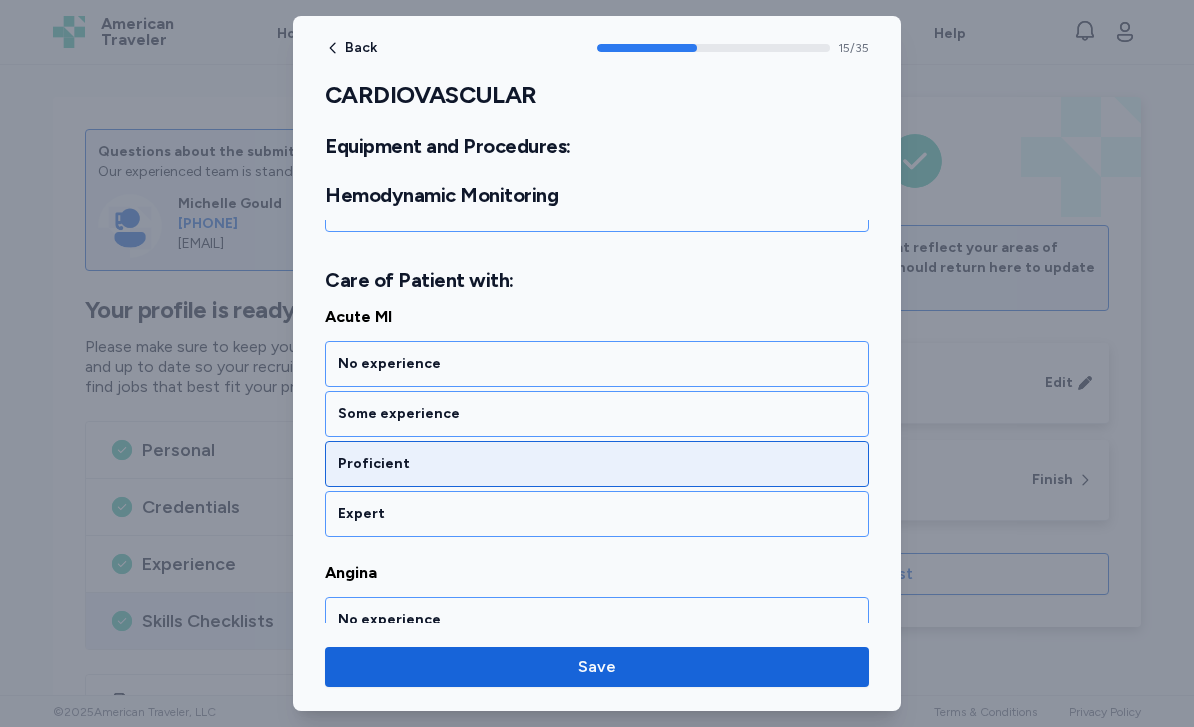 click on "Proficient" at bounding box center [597, 464] 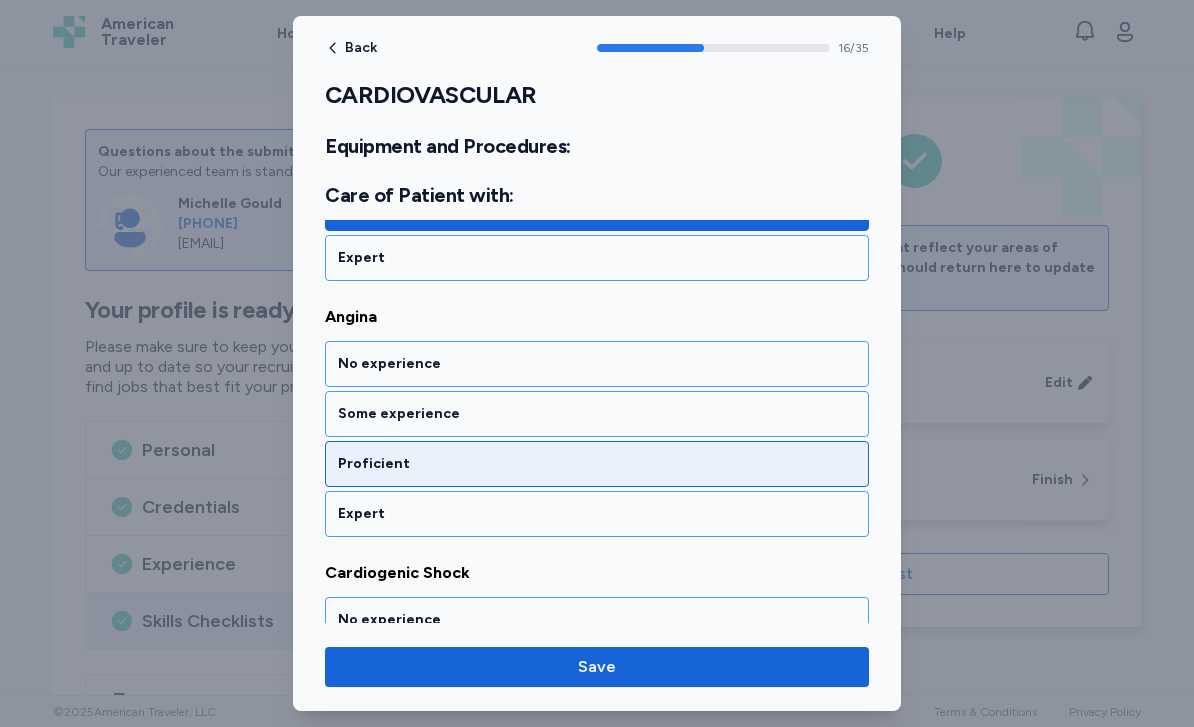 click on "Proficient" at bounding box center [597, 464] 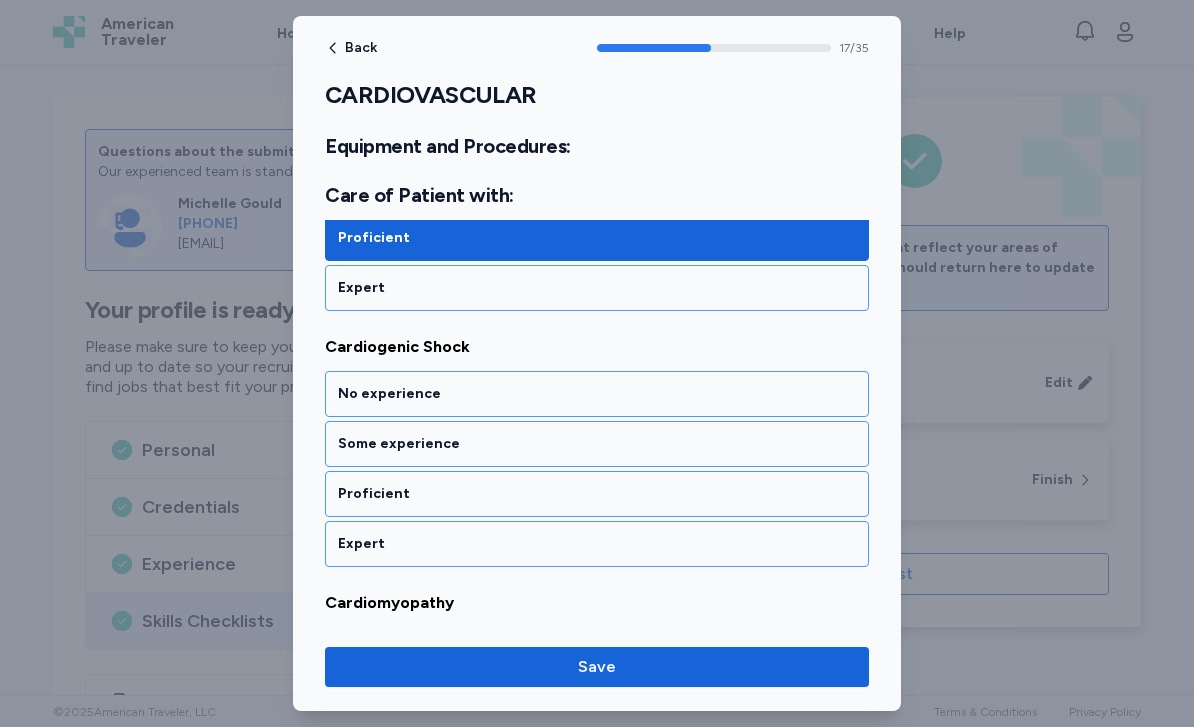 scroll, scrollTop: 4659, scrollLeft: 0, axis: vertical 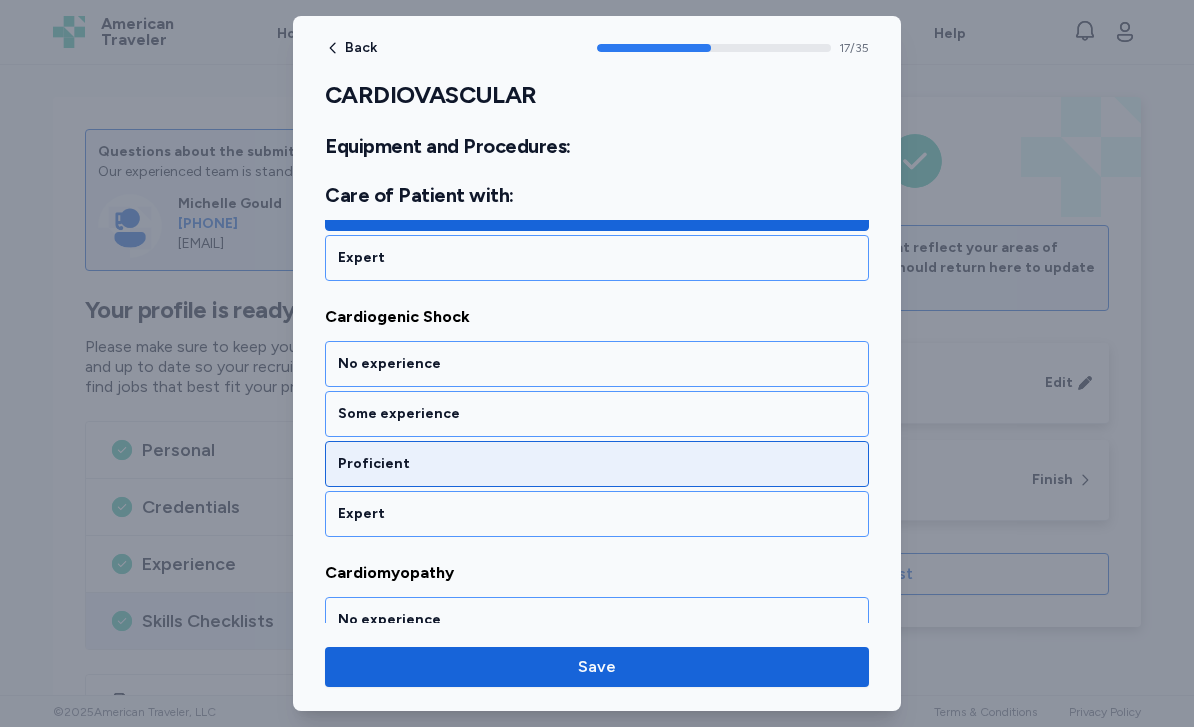 click on "Proficient" at bounding box center [597, 464] 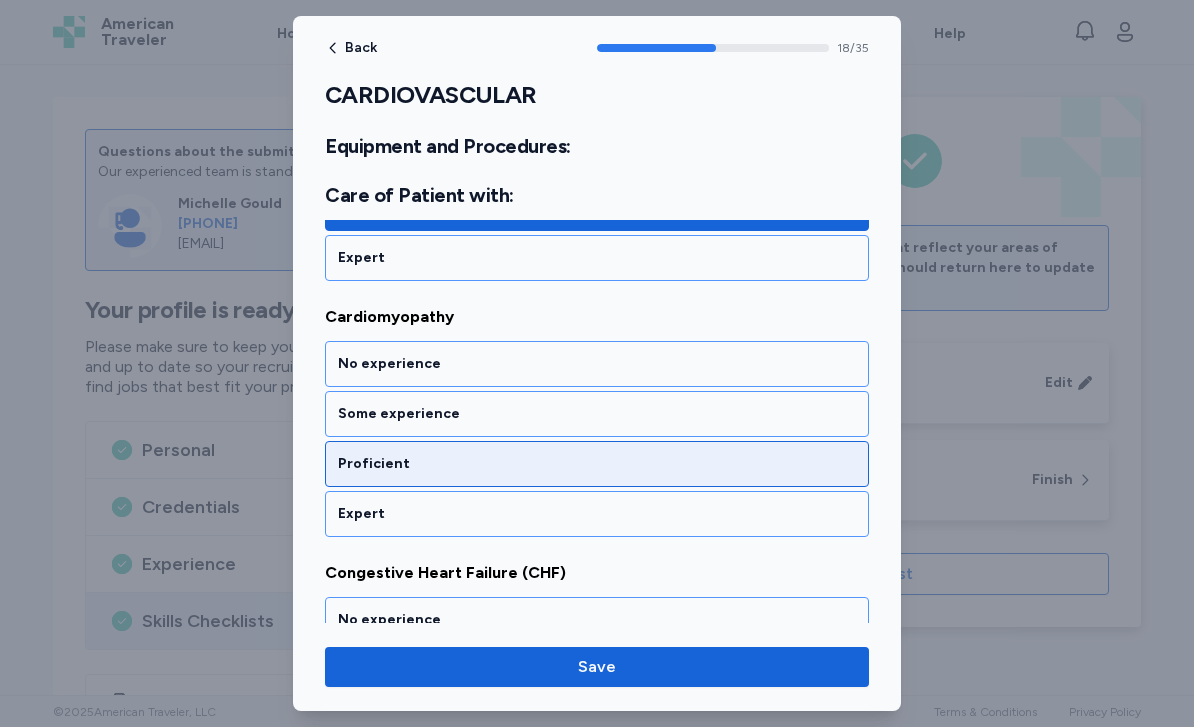 click on "Proficient" at bounding box center [597, 464] 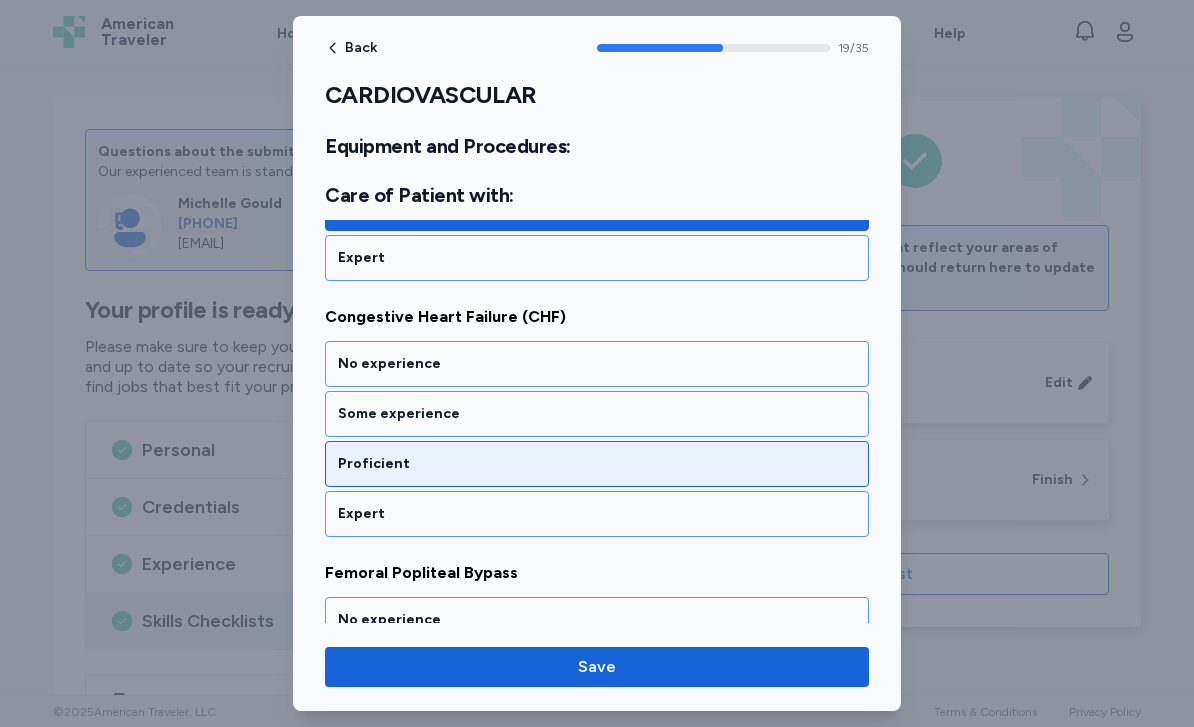 click on "Proficient" at bounding box center [597, 464] 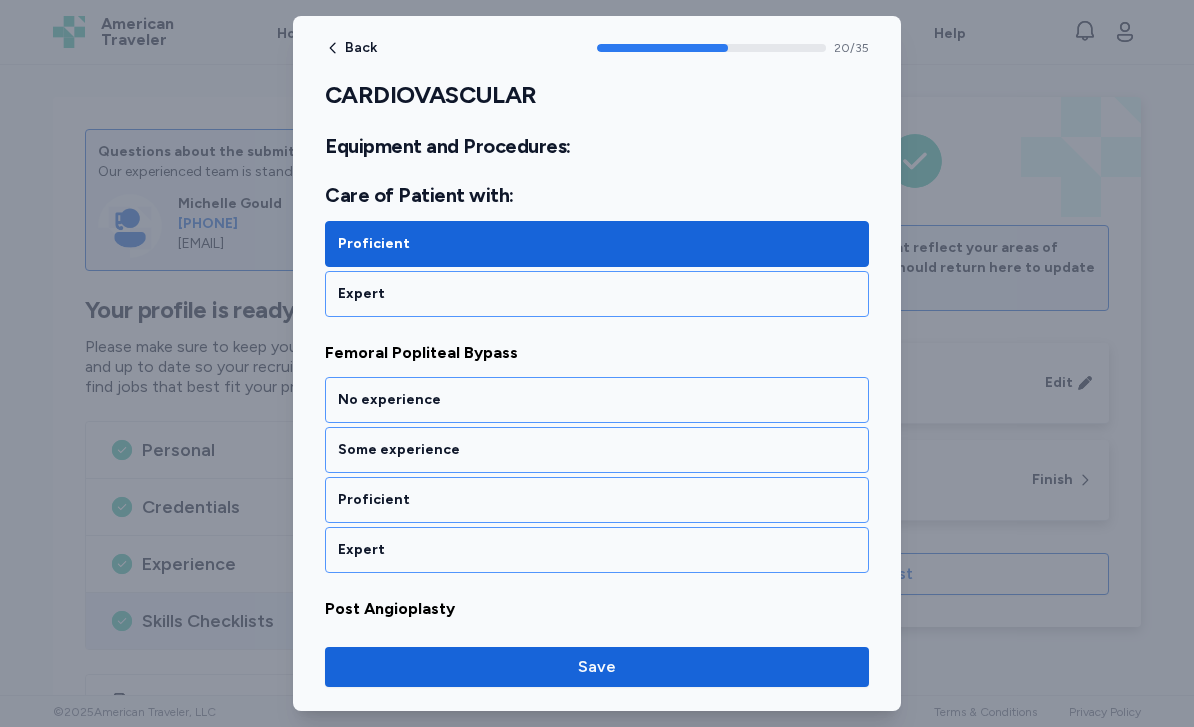 scroll, scrollTop: 5427, scrollLeft: 0, axis: vertical 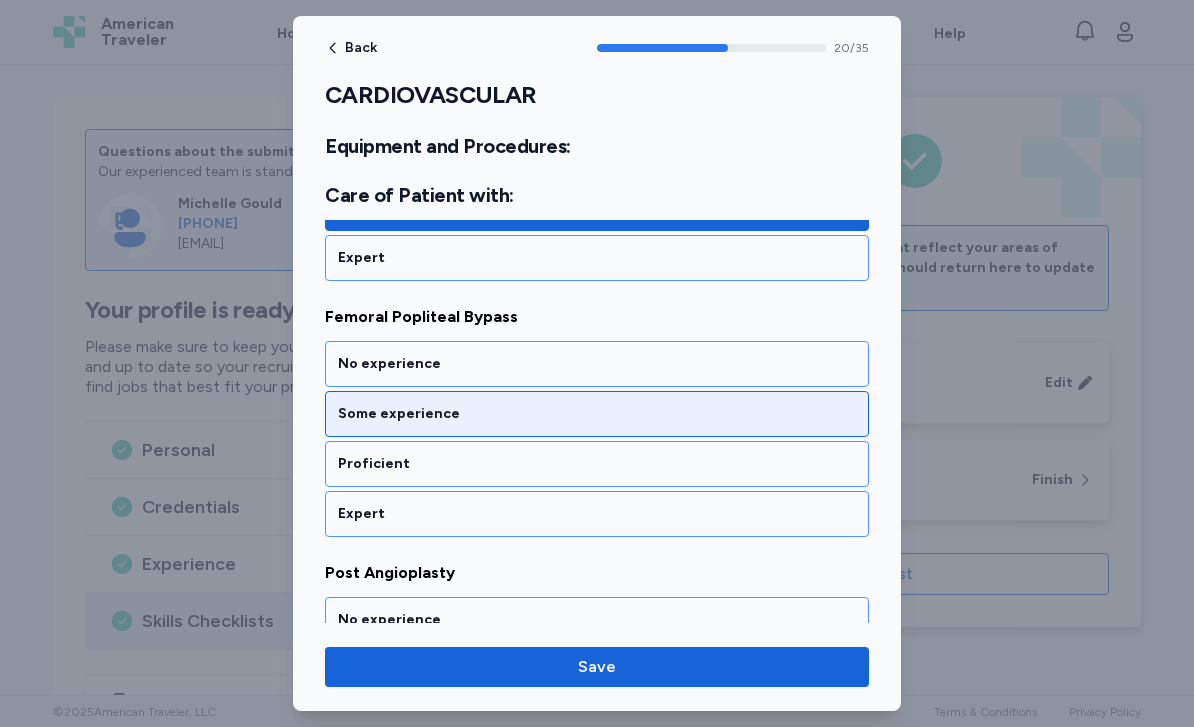click on "Some experience" at bounding box center [597, 414] 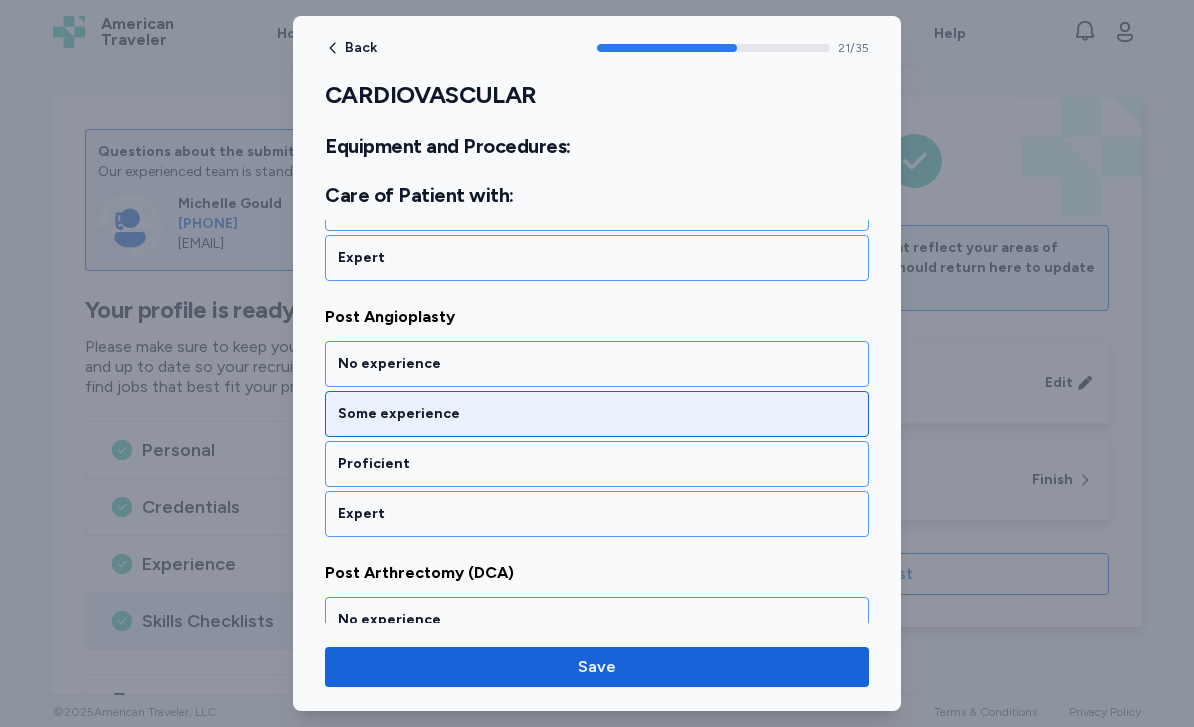 click on "Some experience" at bounding box center (597, 414) 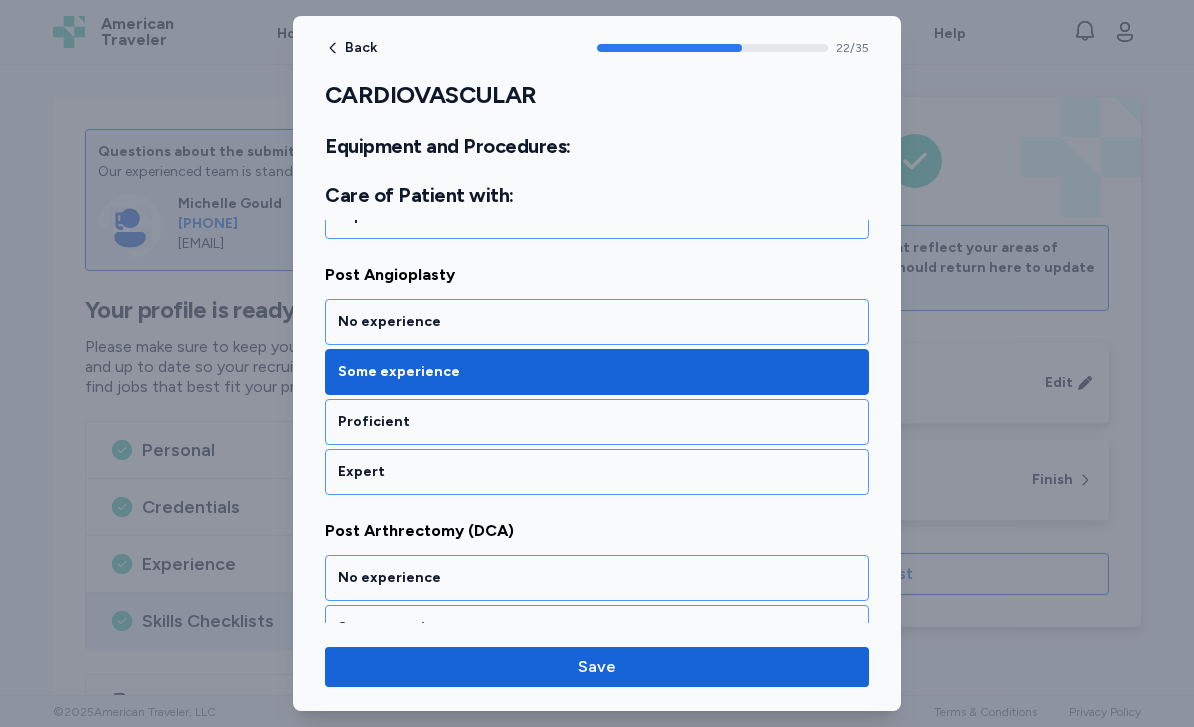 scroll, scrollTop: 5726, scrollLeft: 0, axis: vertical 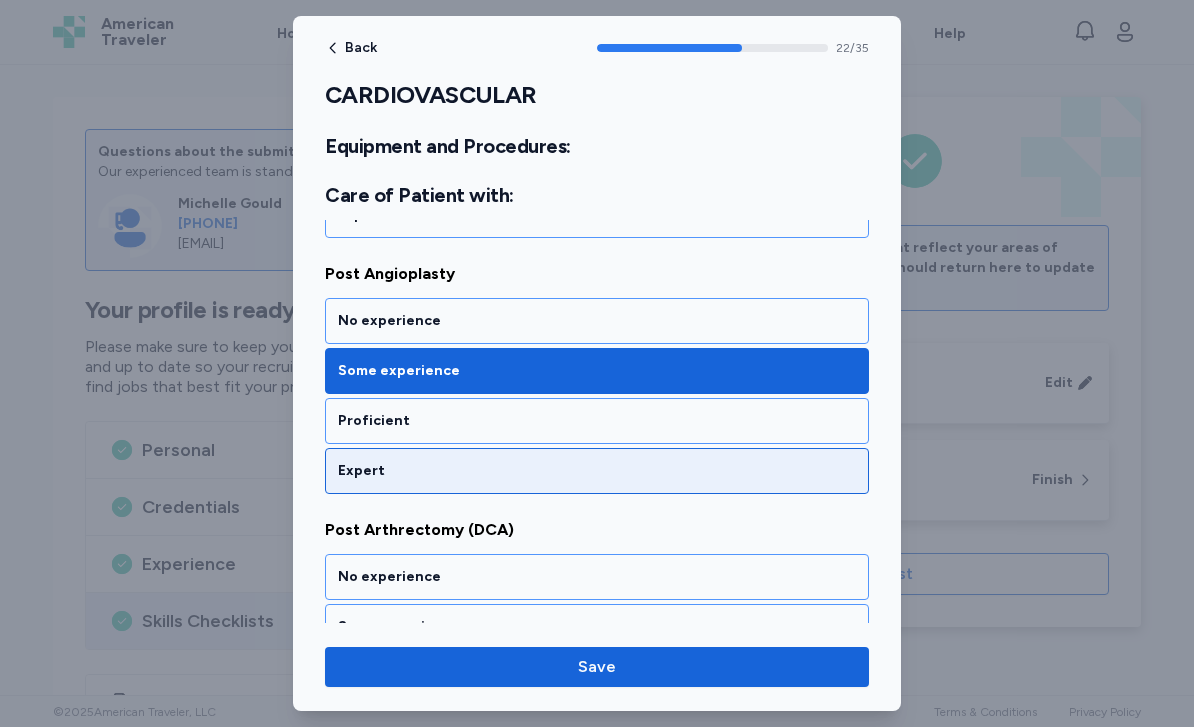 click on "Expert" at bounding box center [597, 471] 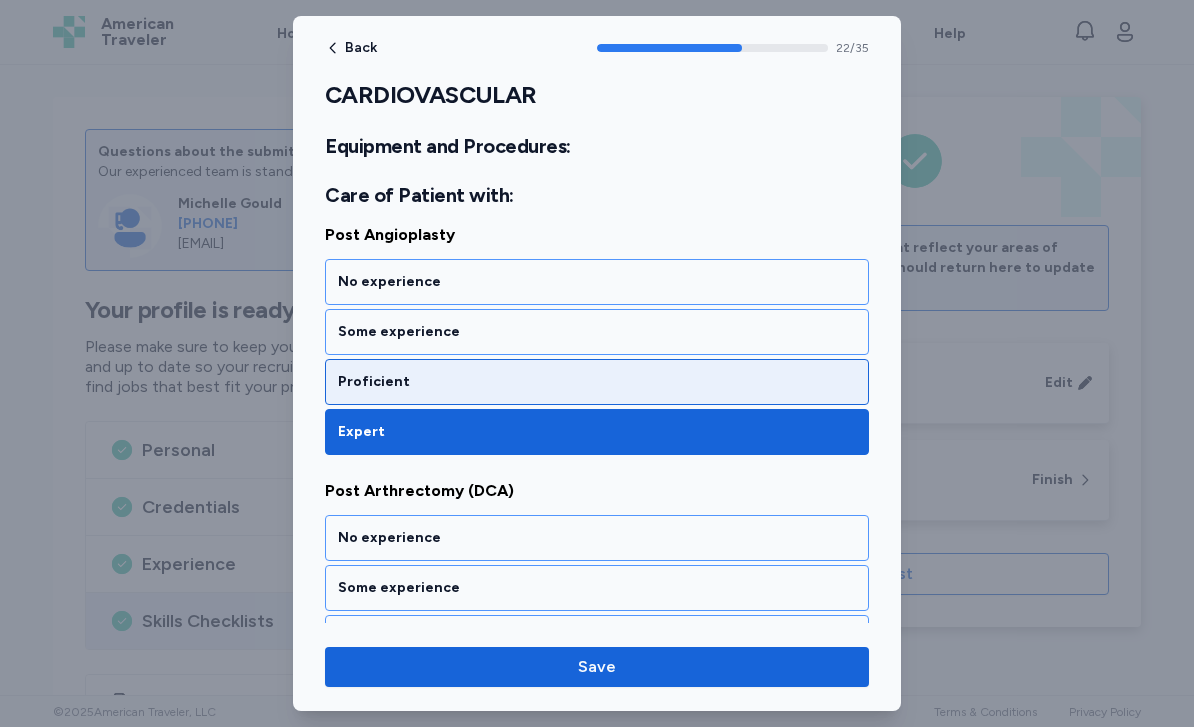 click on "Proficient" at bounding box center (597, 382) 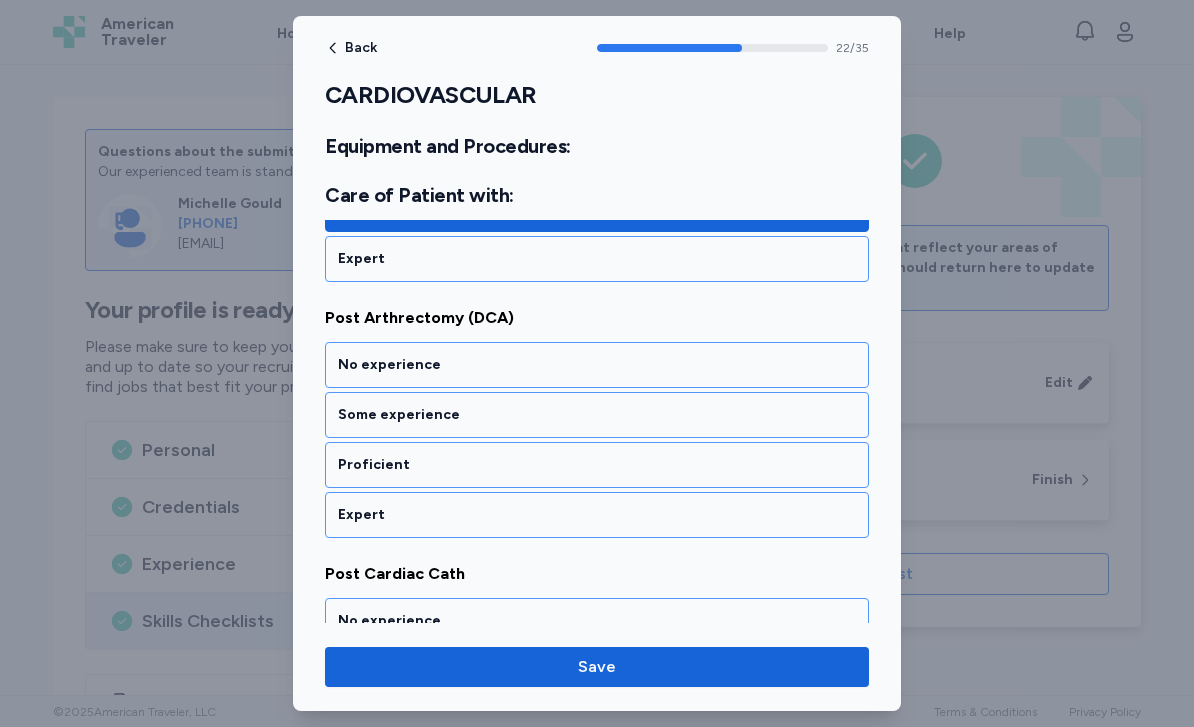 scroll, scrollTop: 5939, scrollLeft: 0, axis: vertical 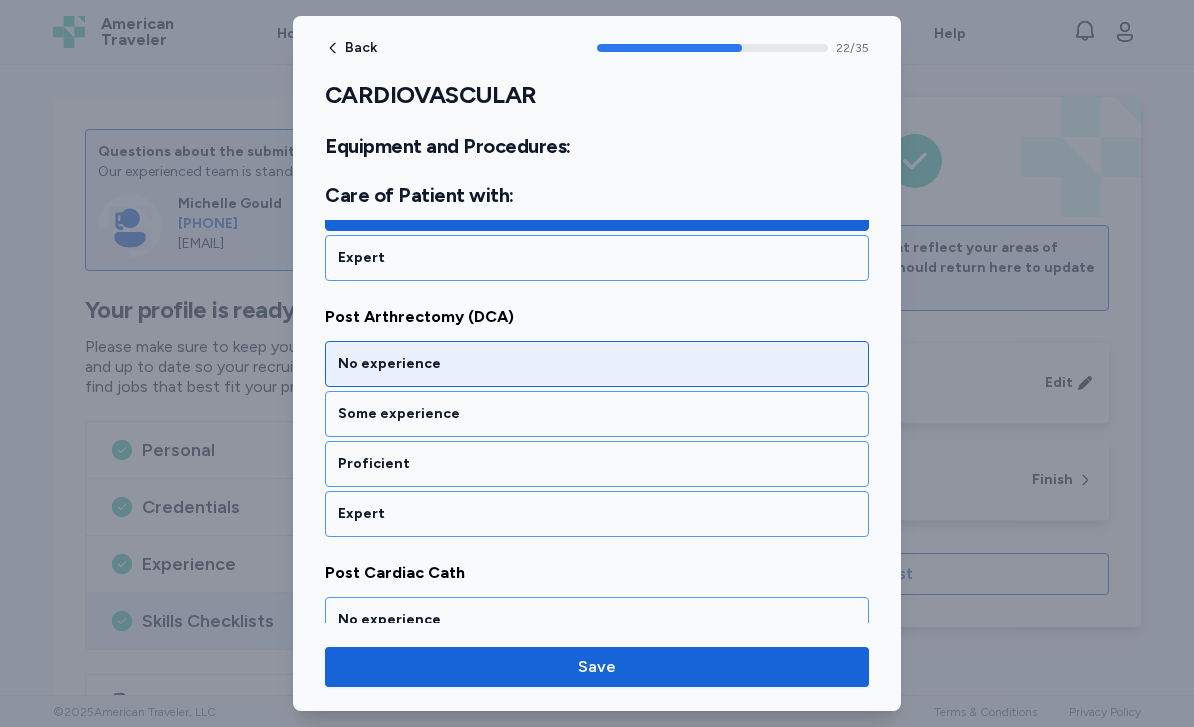 click on "No experience" at bounding box center [597, 364] 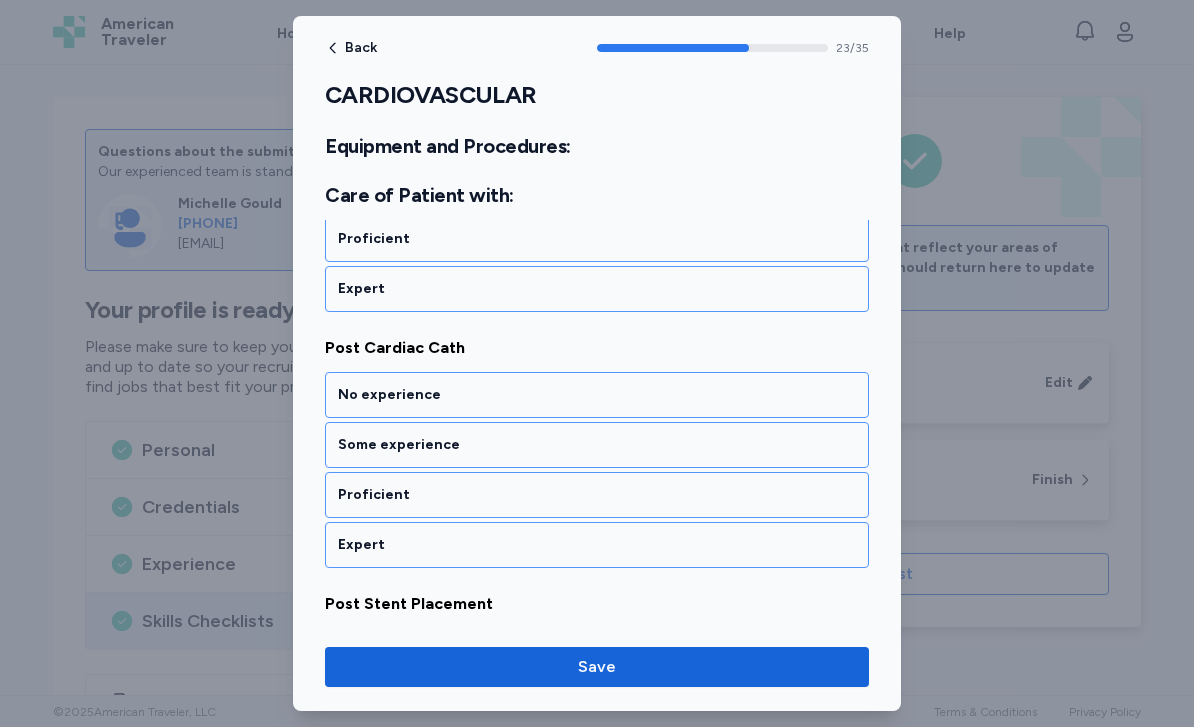 scroll, scrollTop: 6195, scrollLeft: 0, axis: vertical 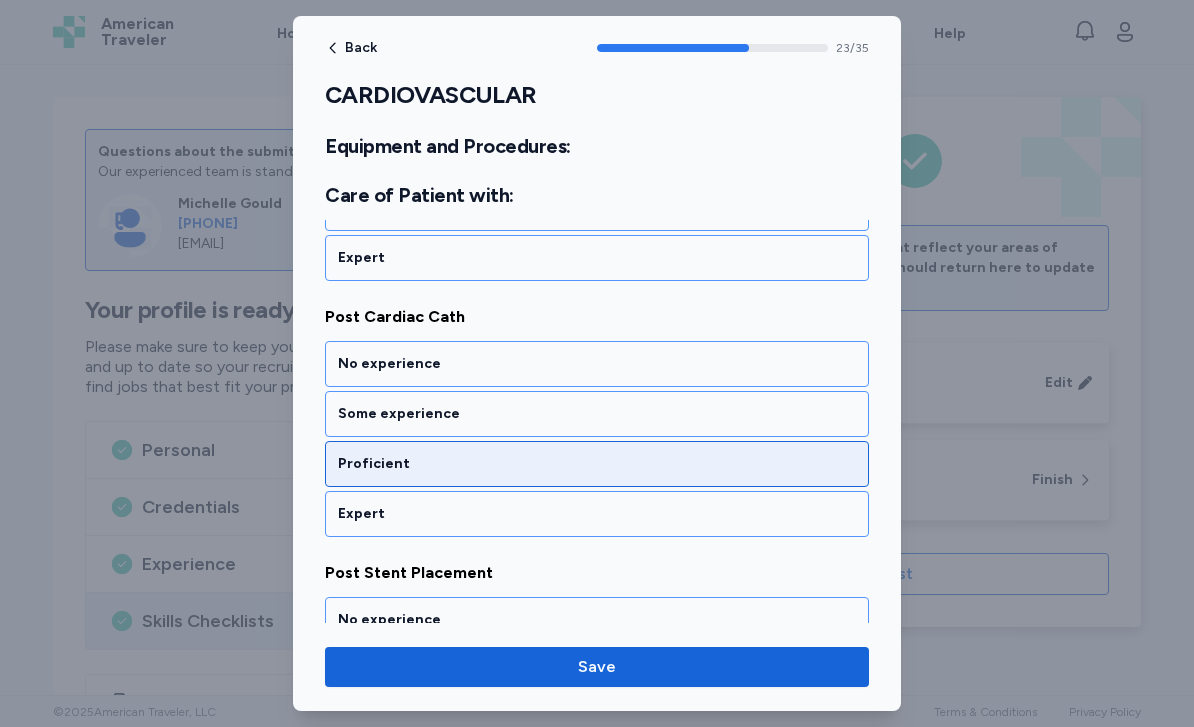 click on "Proficient" at bounding box center [597, 464] 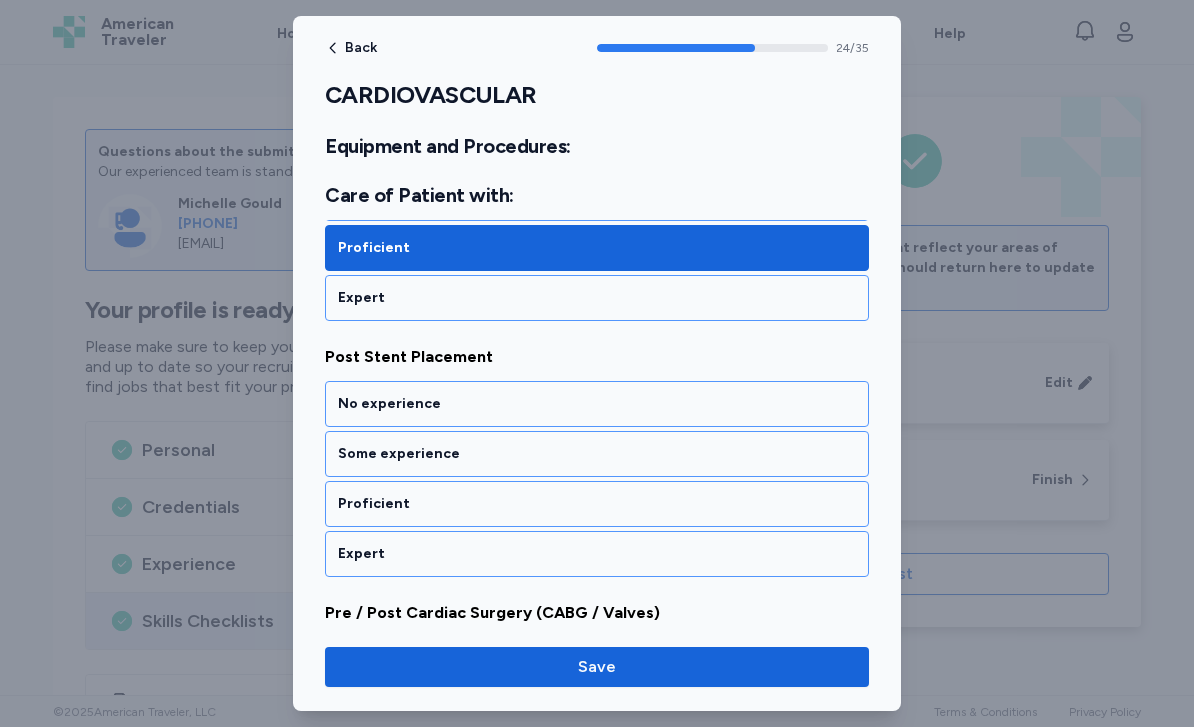 scroll, scrollTop: 6451, scrollLeft: 0, axis: vertical 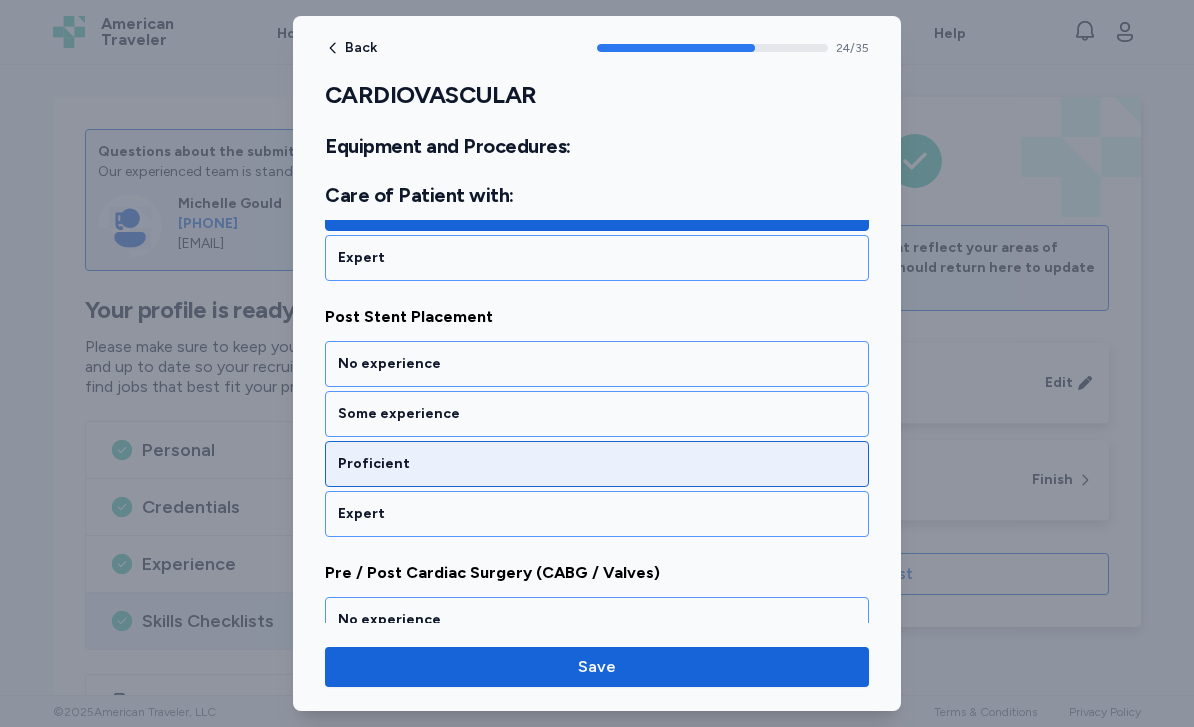 click on "Proficient" at bounding box center (597, 464) 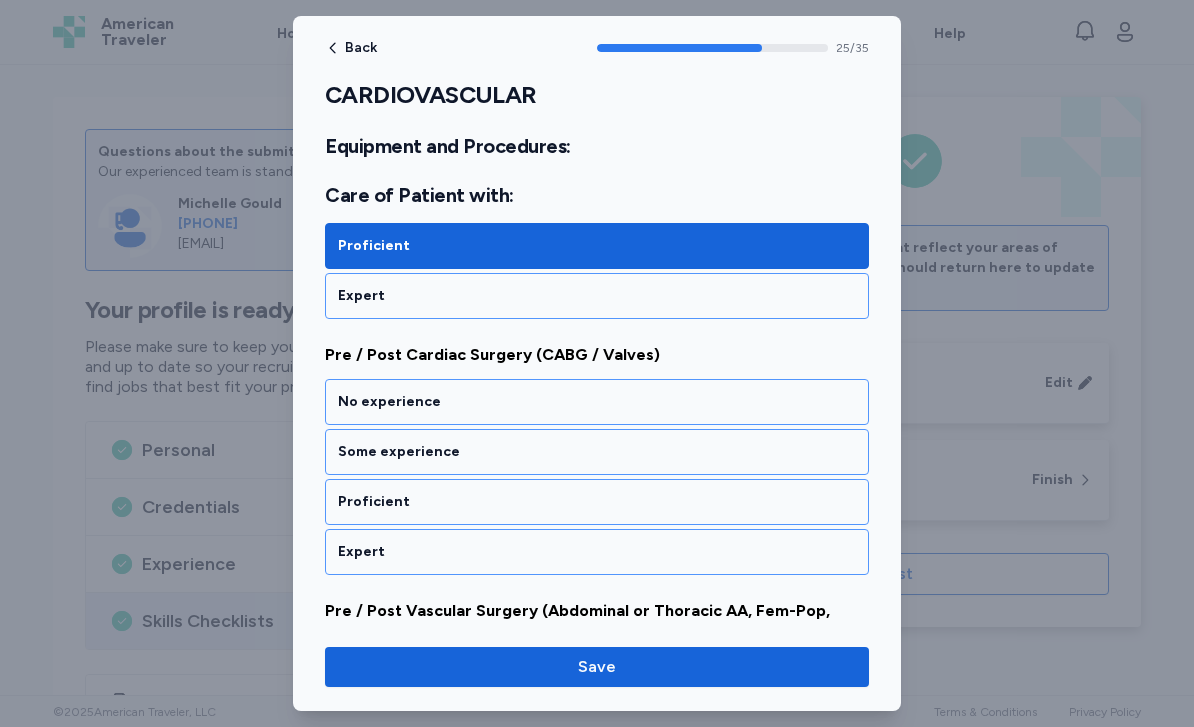 scroll, scrollTop: 6707, scrollLeft: 0, axis: vertical 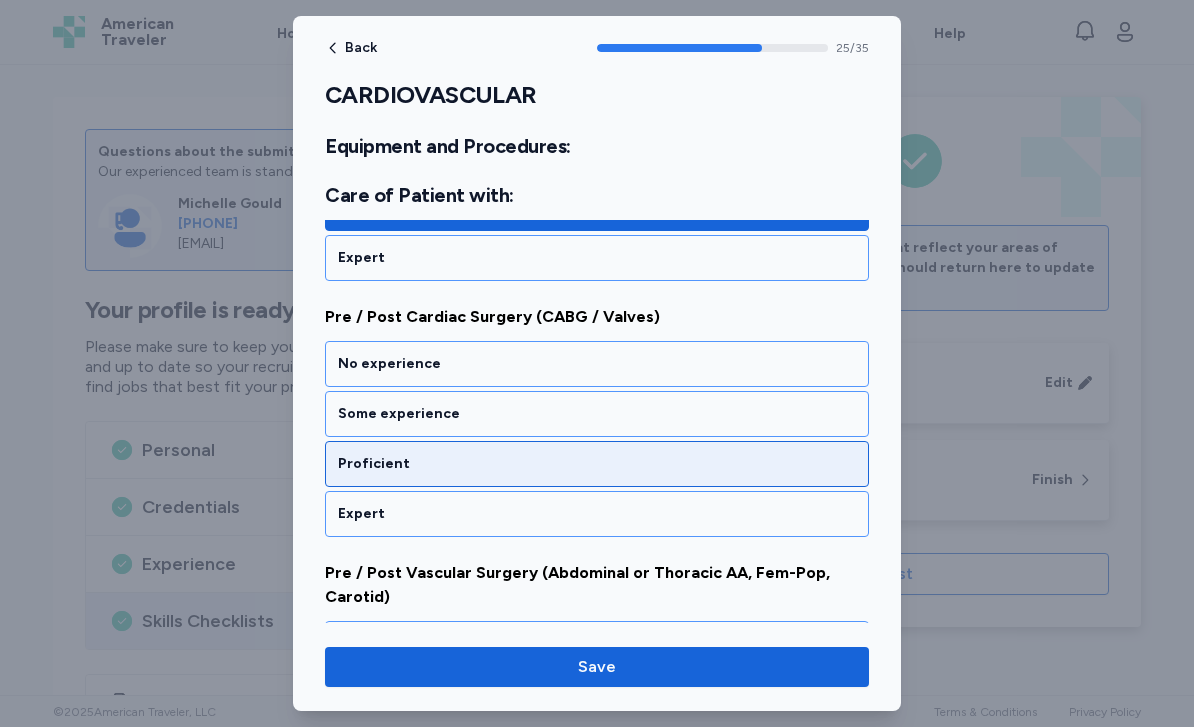 click on "Proficient" at bounding box center [597, 464] 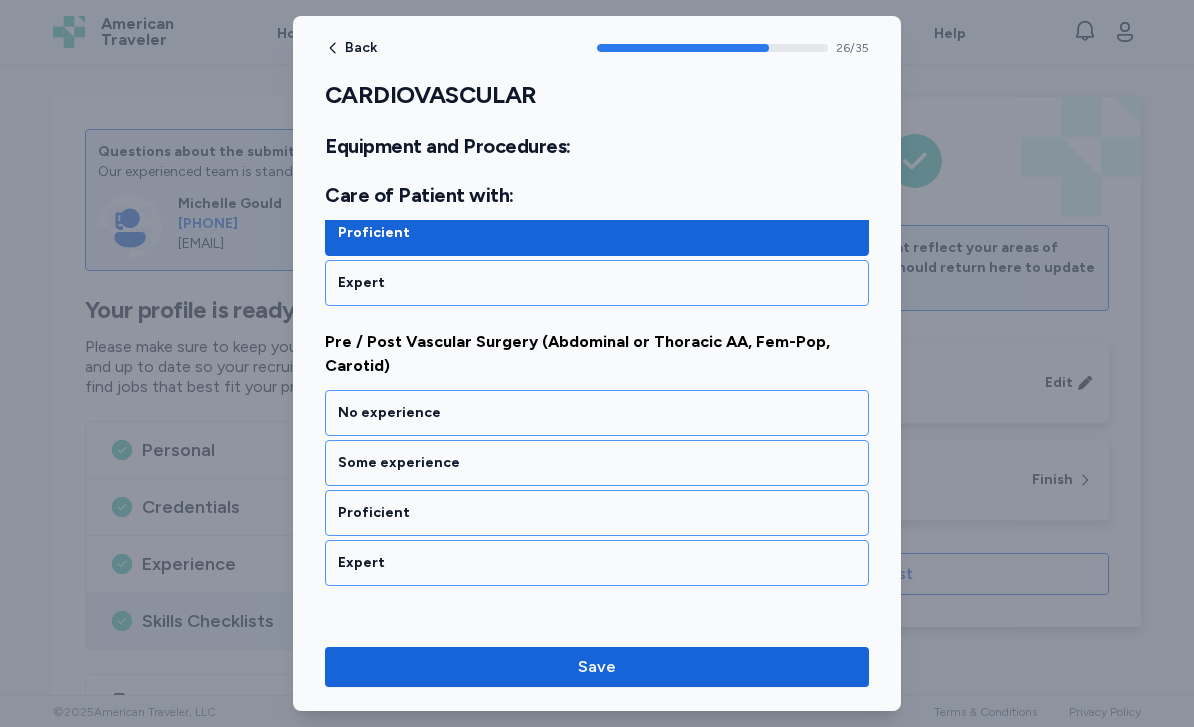 scroll, scrollTop: 6975, scrollLeft: 0, axis: vertical 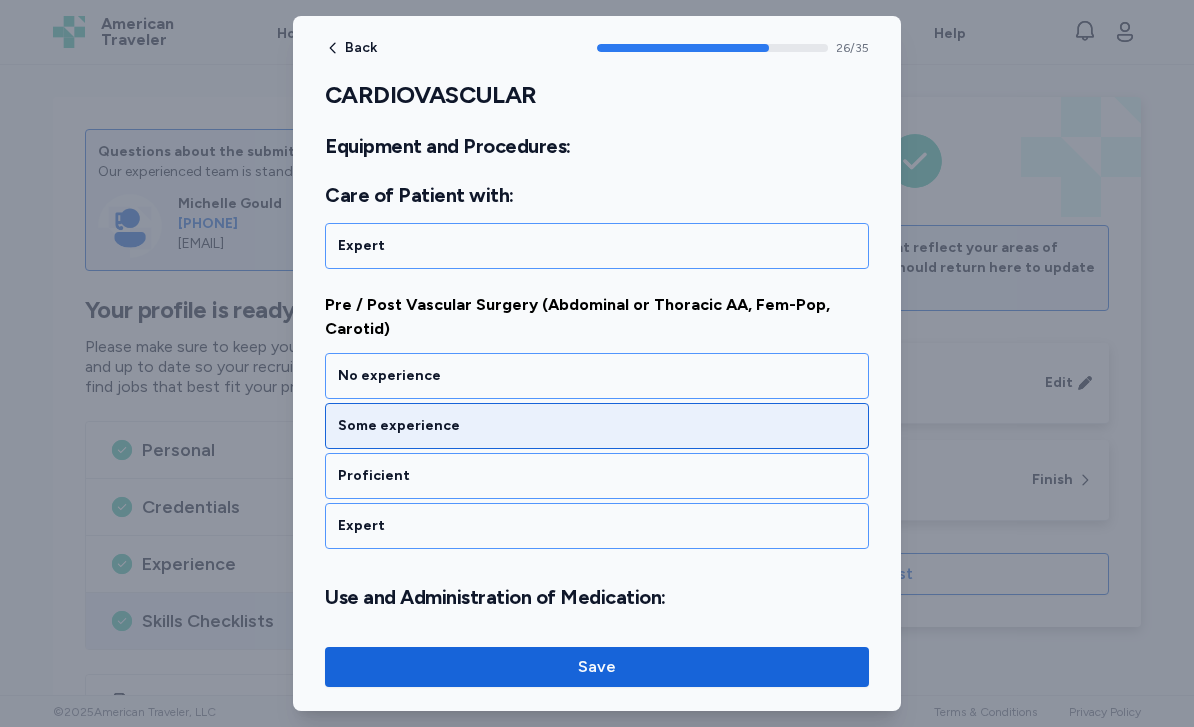 click on "Some experience" at bounding box center [597, 426] 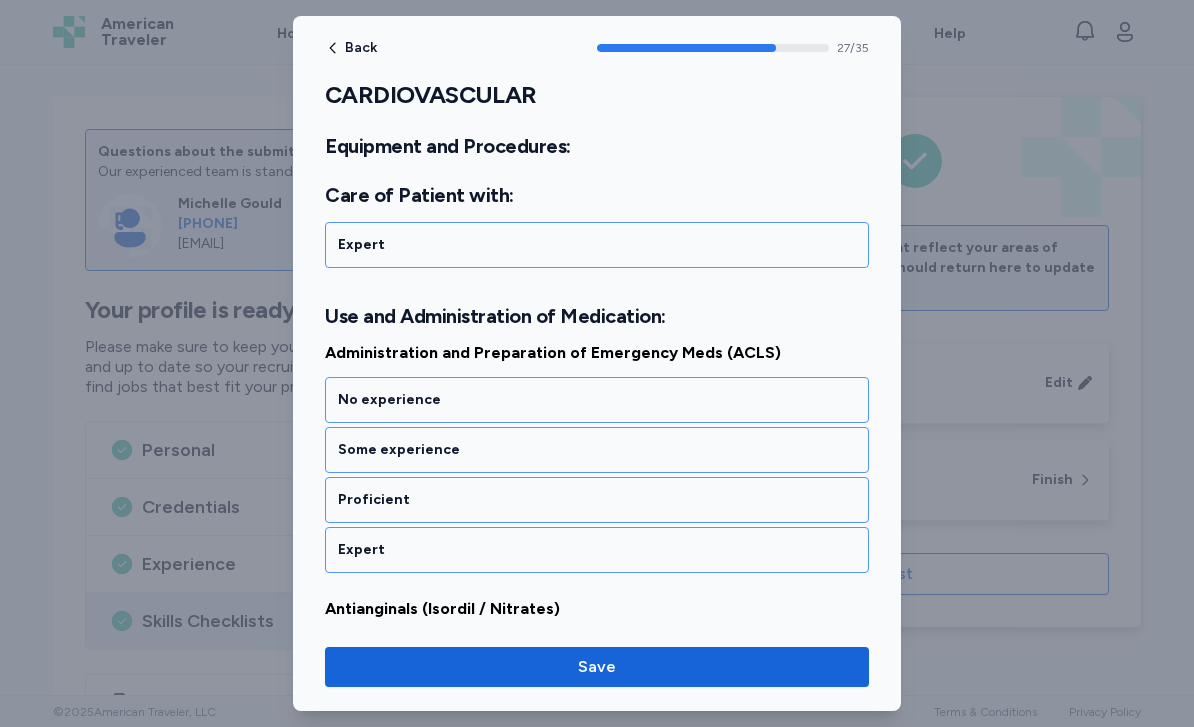 scroll, scrollTop: 7292, scrollLeft: 0, axis: vertical 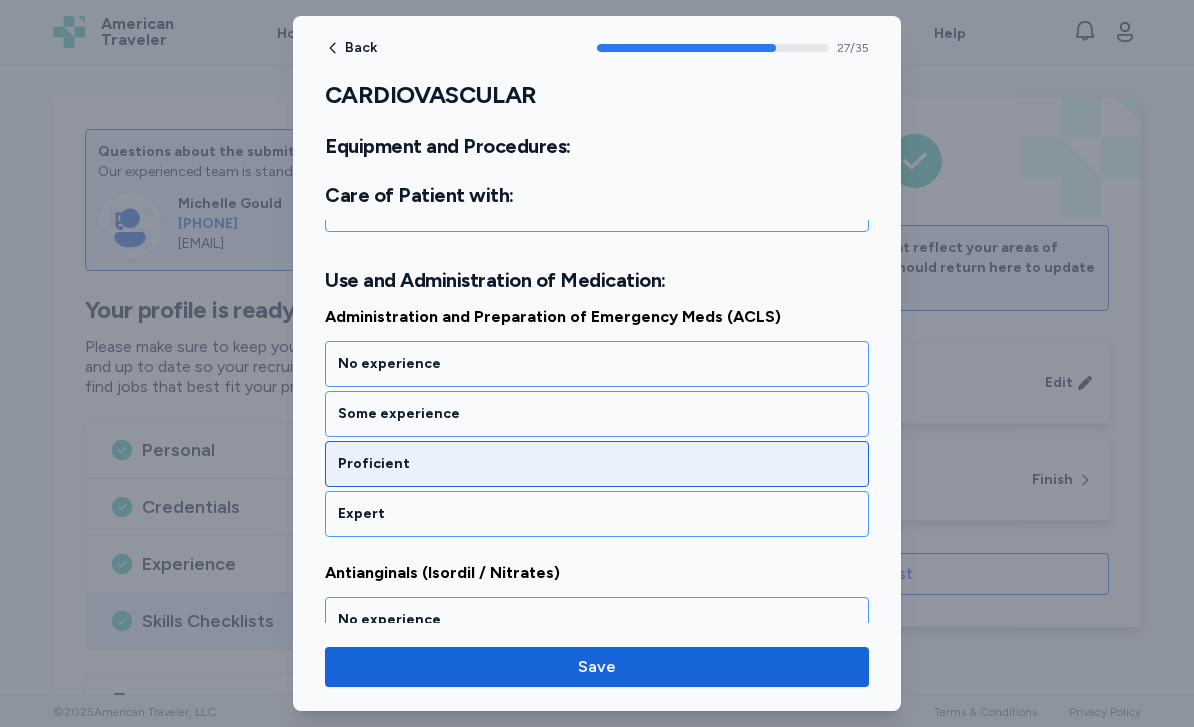 click on "Proficient" at bounding box center [597, 464] 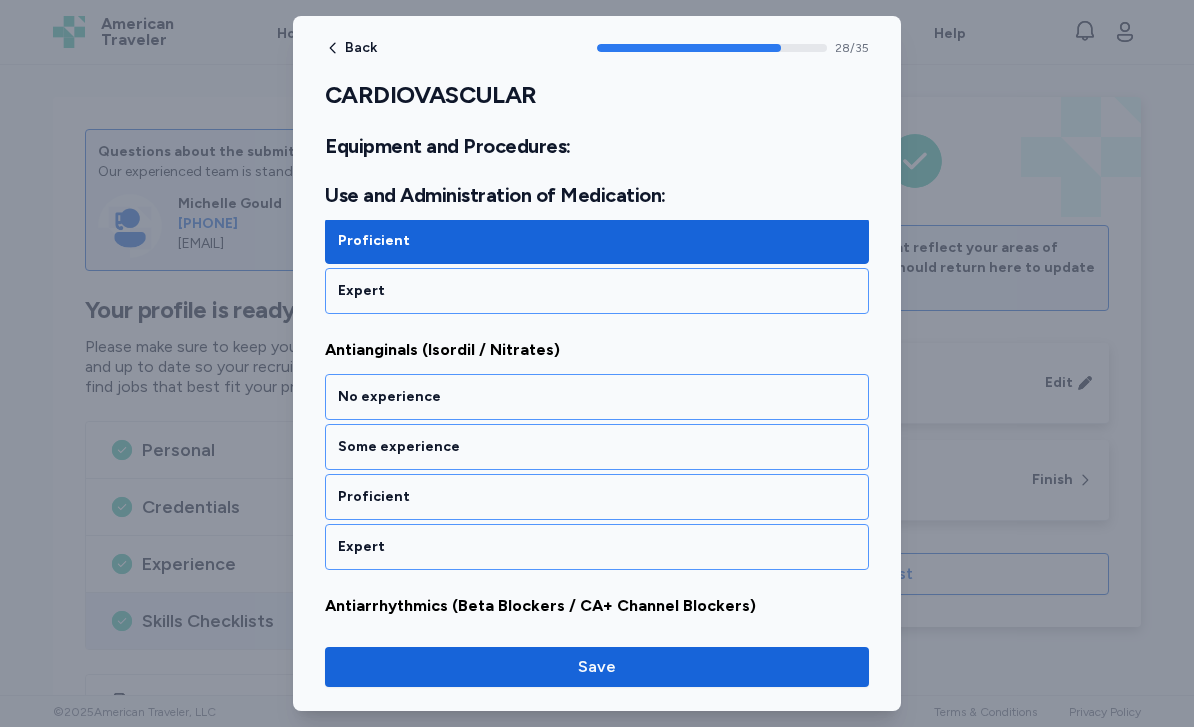 scroll, scrollTop: 7548, scrollLeft: 0, axis: vertical 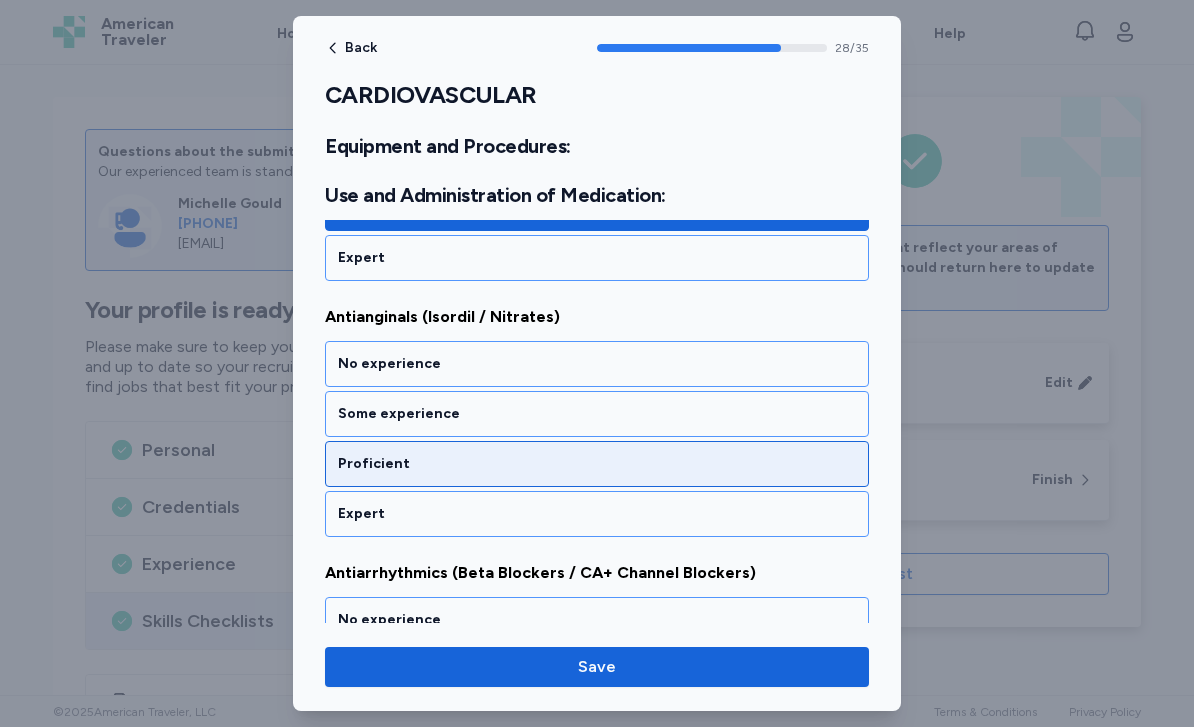 click on "Proficient" at bounding box center (597, 464) 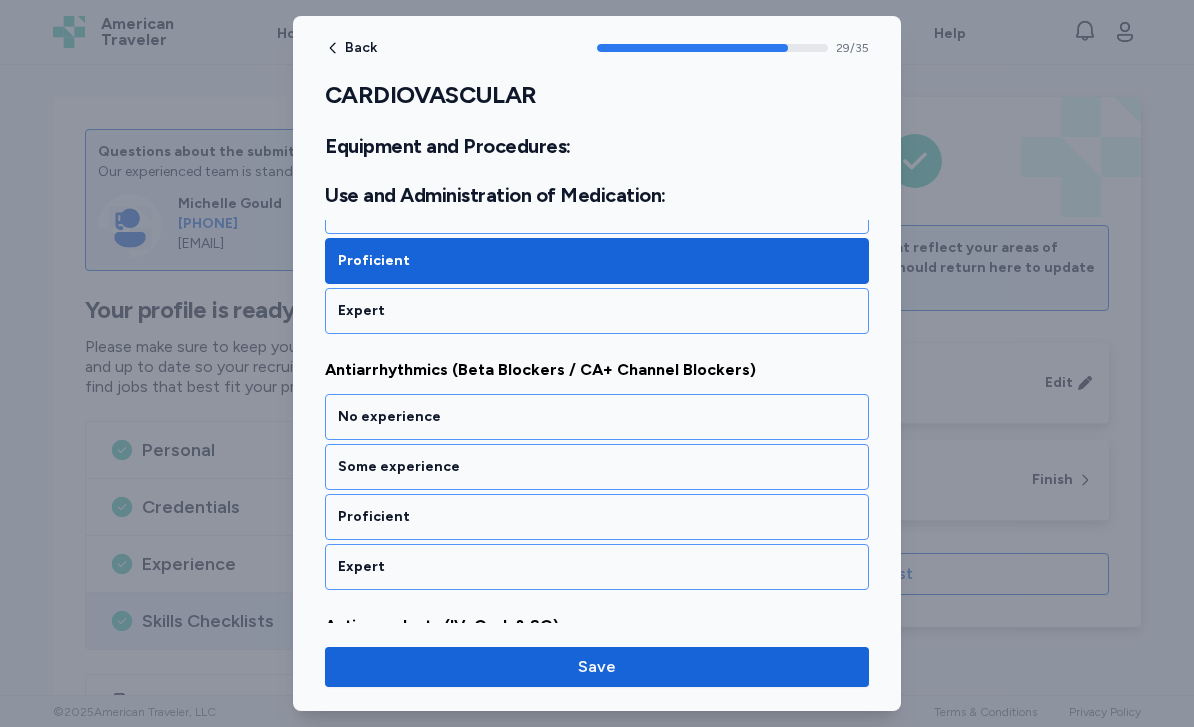 scroll, scrollTop: 7804, scrollLeft: 0, axis: vertical 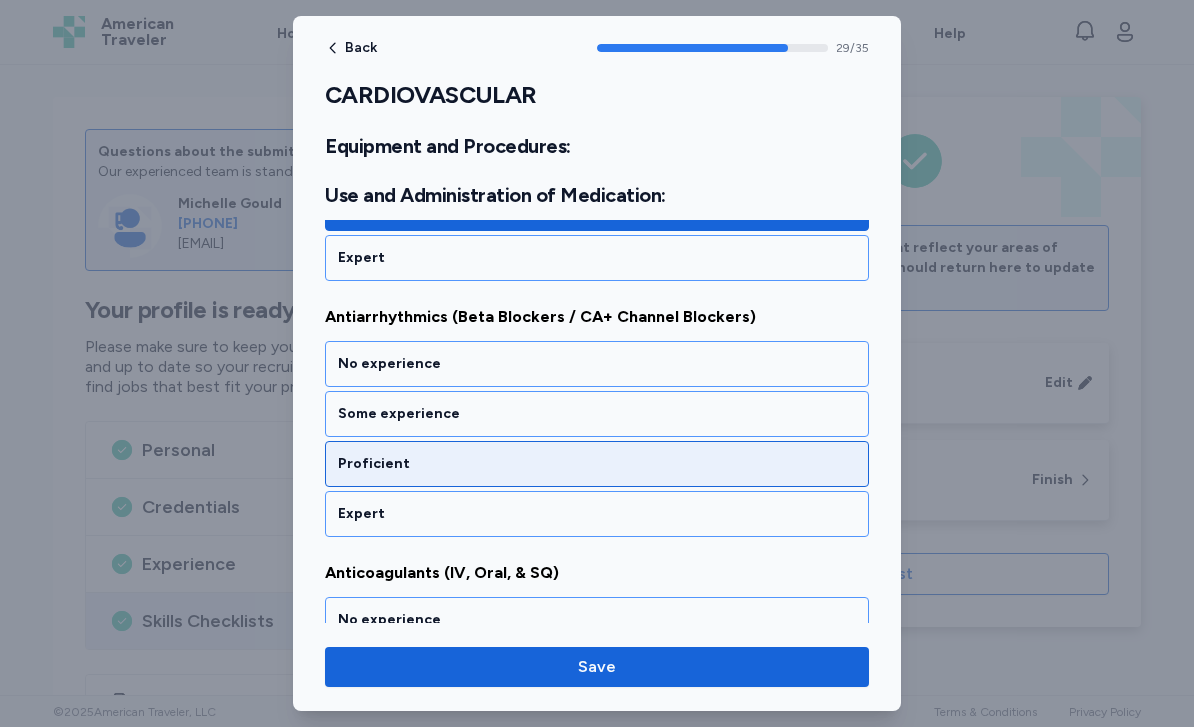 click on "Proficient" at bounding box center [597, 464] 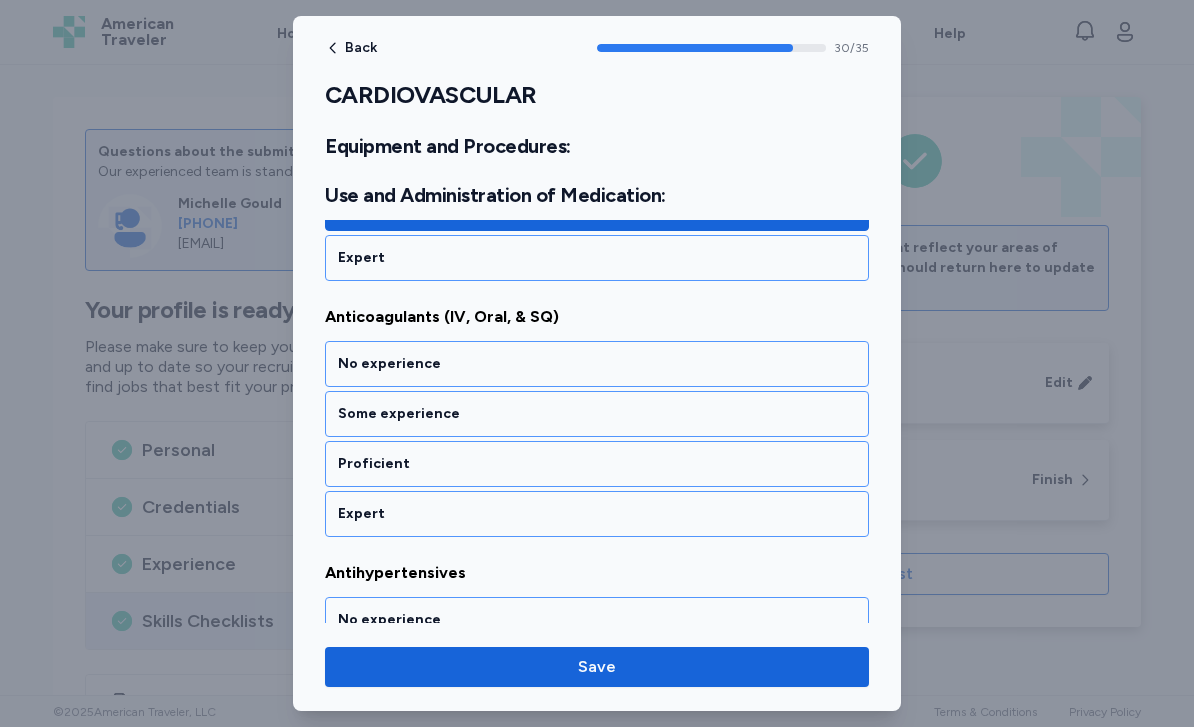 scroll, scrollTop: 8060, scrollLeft: 0, axis: vertical 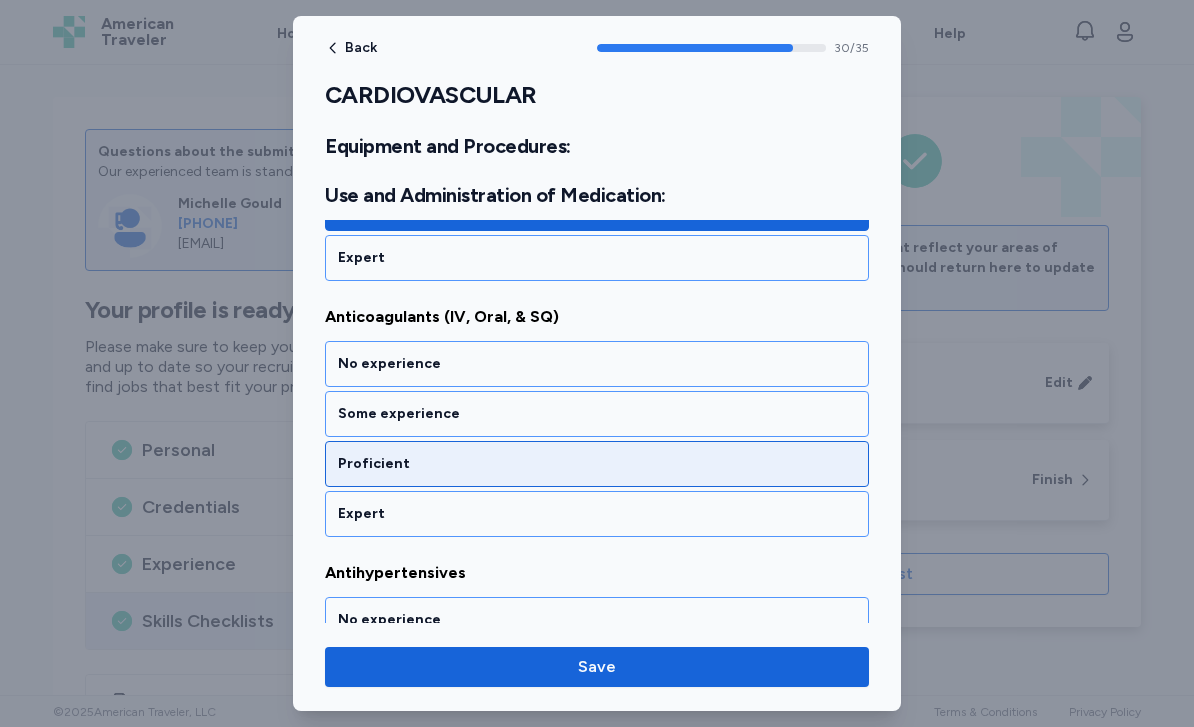 click on "Proficient" at bounding box center [597, 464] 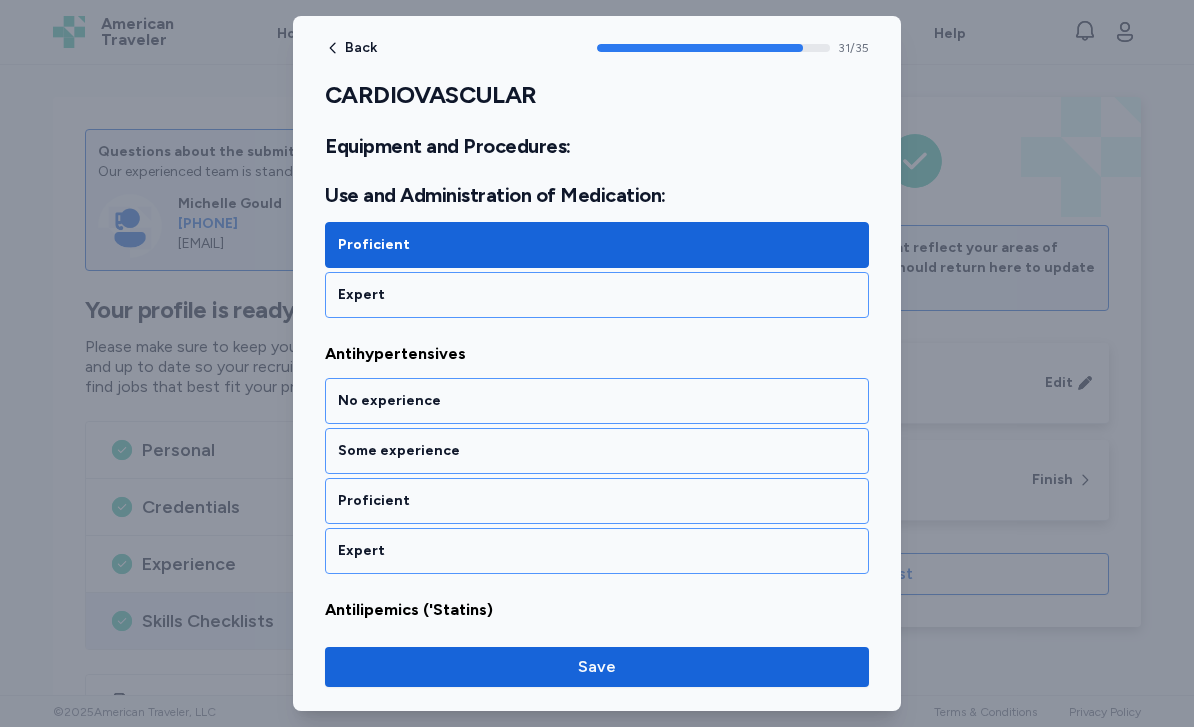 scroll, scrollTop: 8316, scrollLeft: 0, axis: vertical 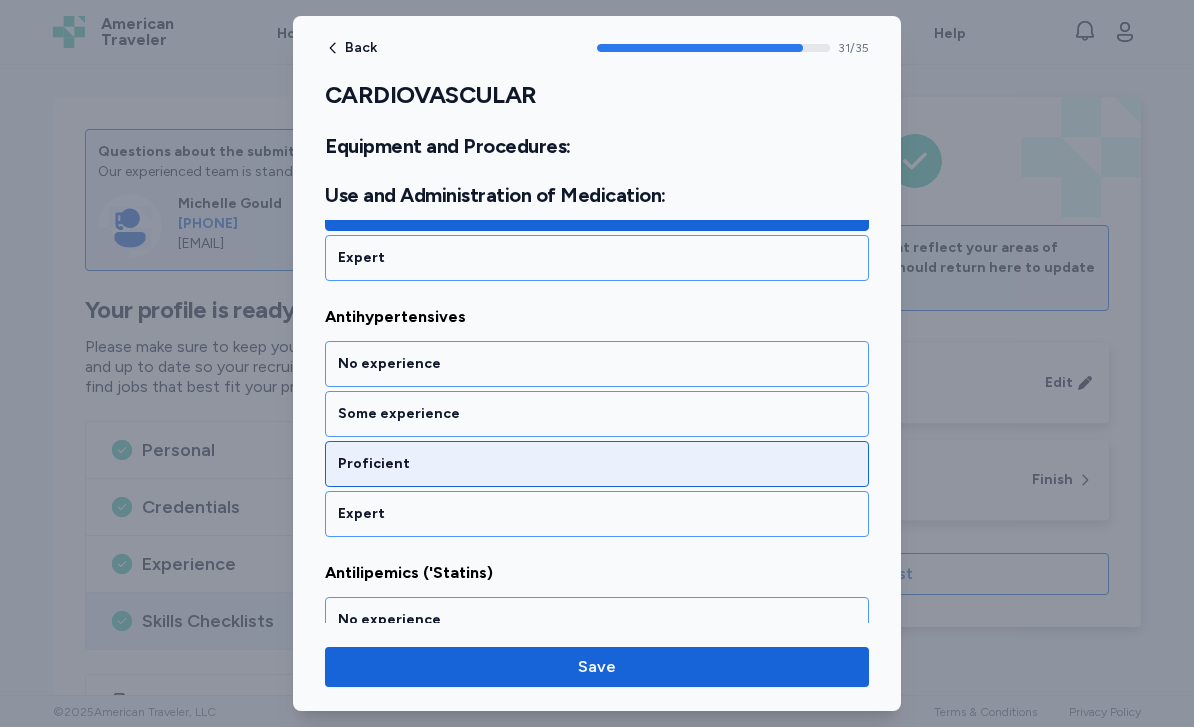 click on "Proficient" at bounding box center [597, 464] 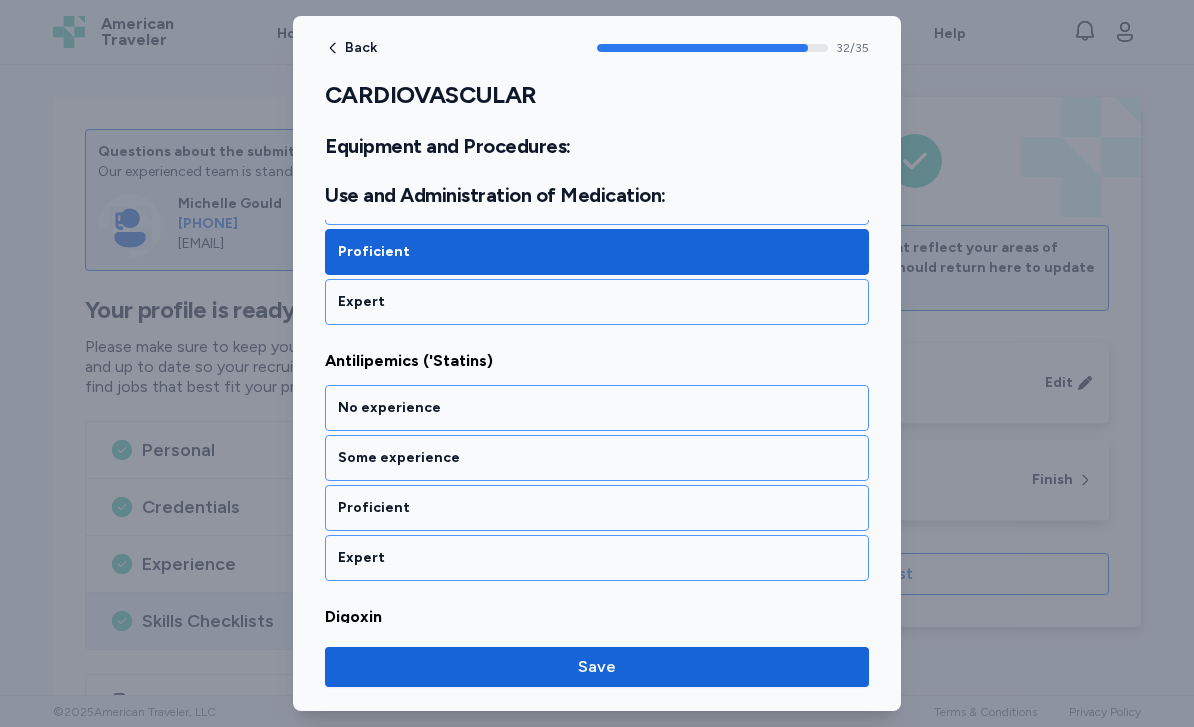 scroll, scrollTop: 8572, scrollLeft: 0, axis: vertical 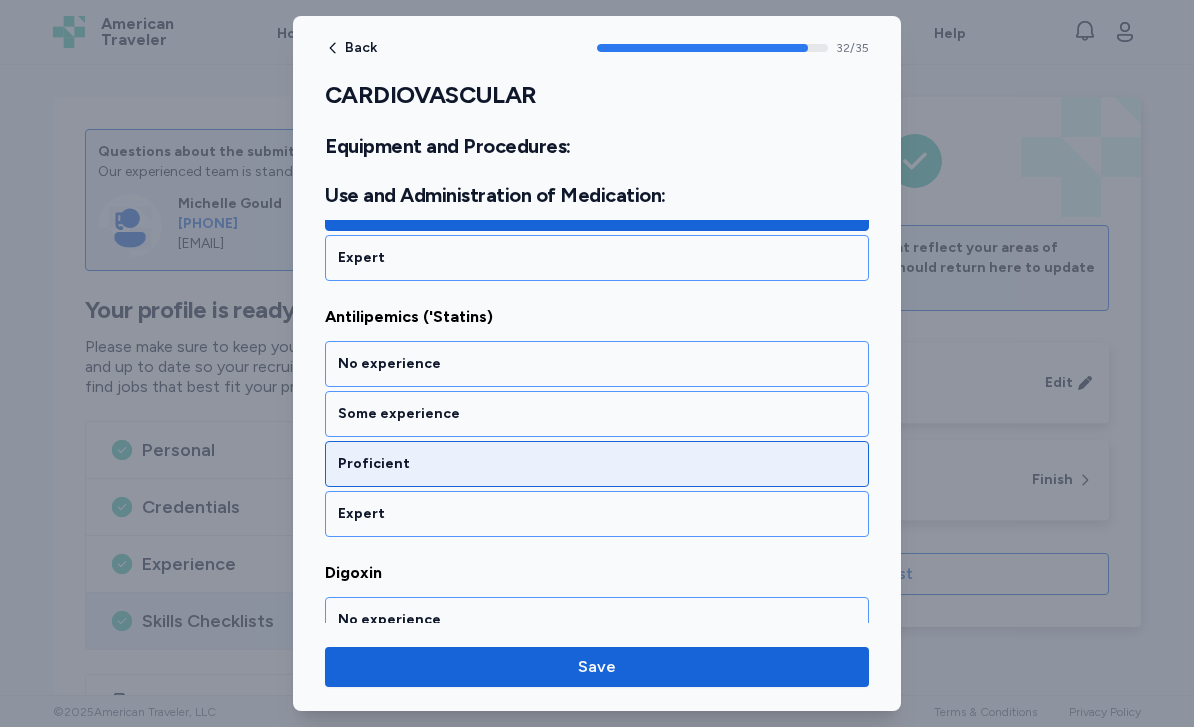 click on "Proficient" at bounding box center [597, 464] 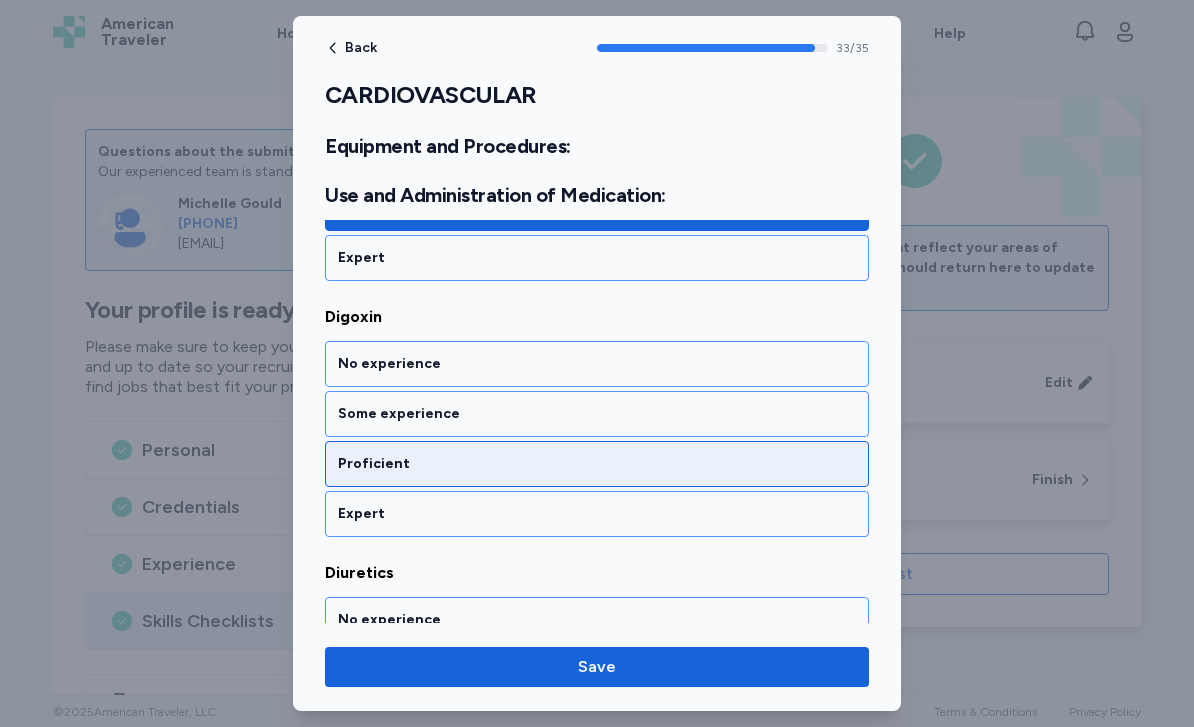 click on "Proficient" at bounding box center [597, 464] 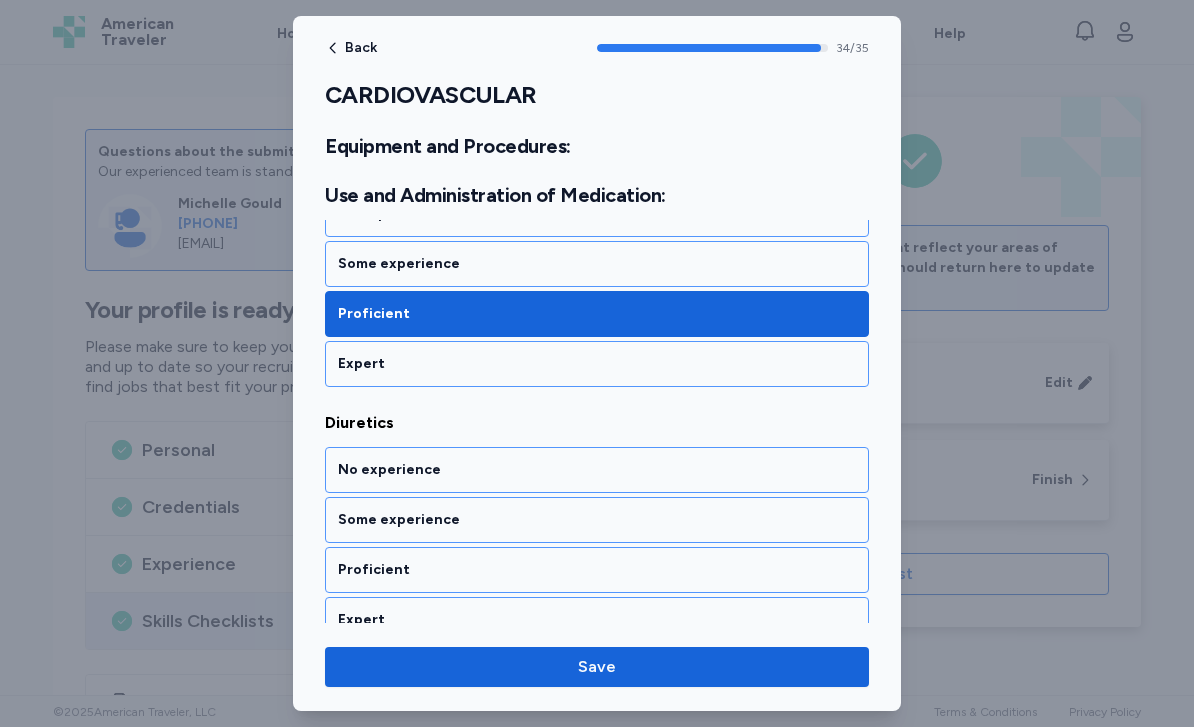 scroll, scrollTop: 9002, scrollLeft: 0, axis: vertical 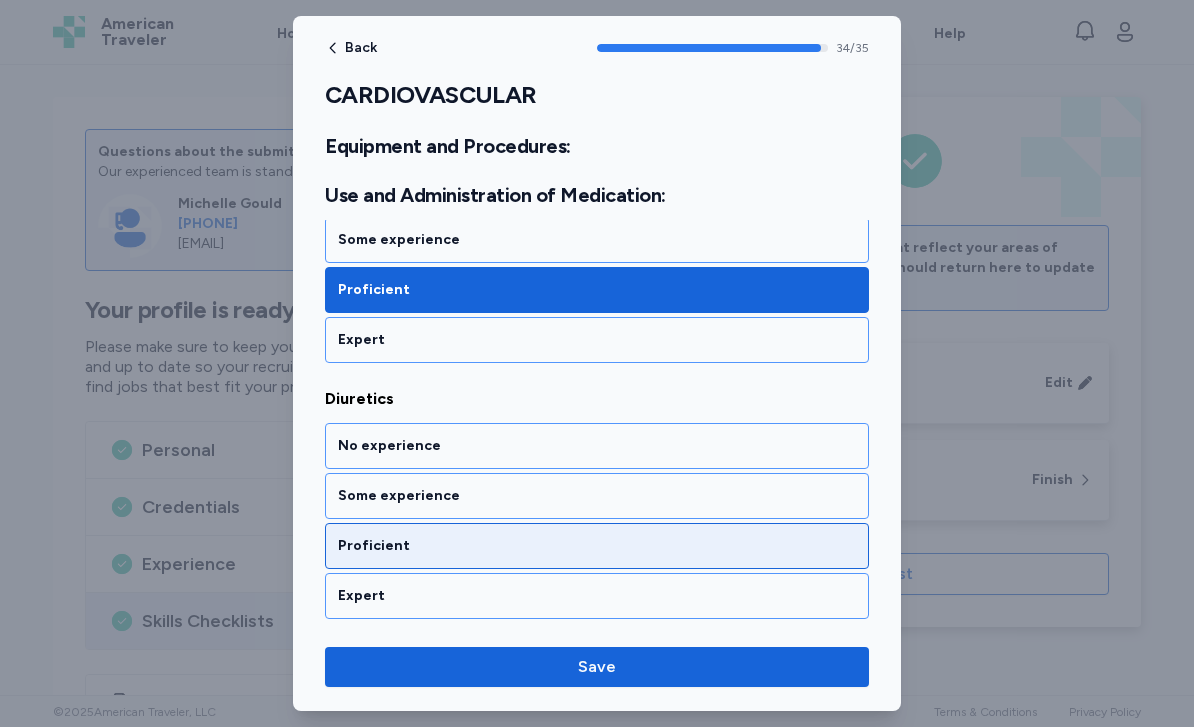 click on "Proficient" at bounding box center (597, 546) 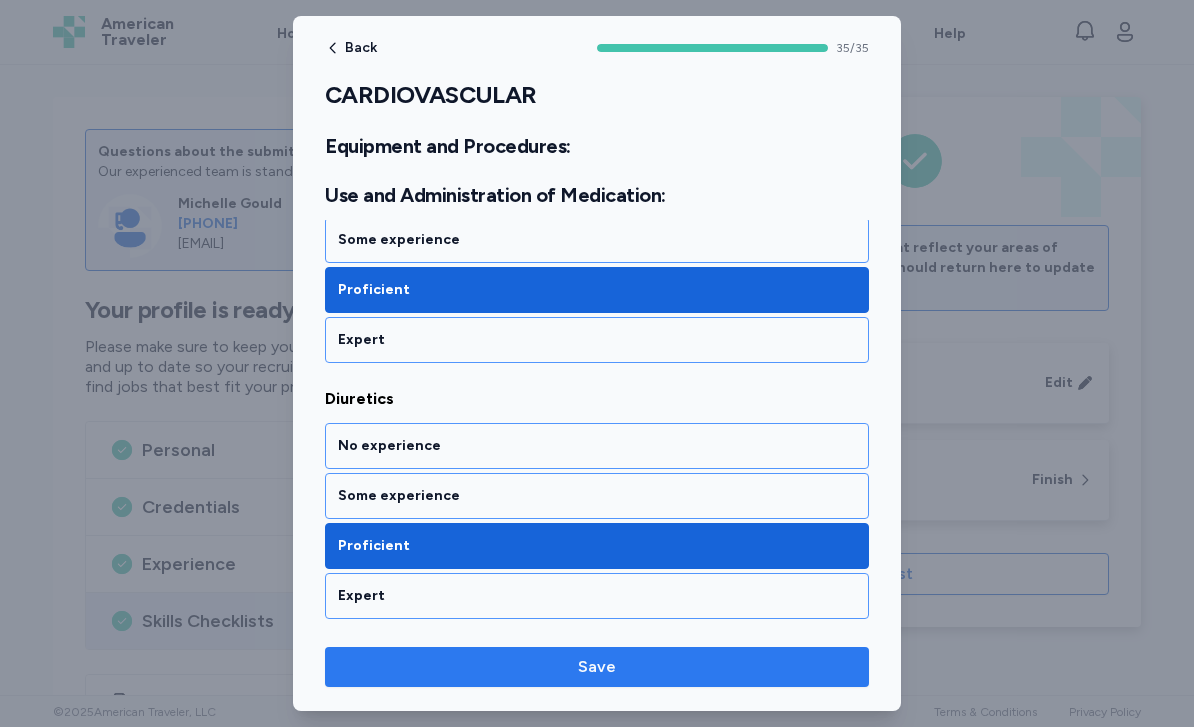 click on "Save" at bounding box center [597, 667] 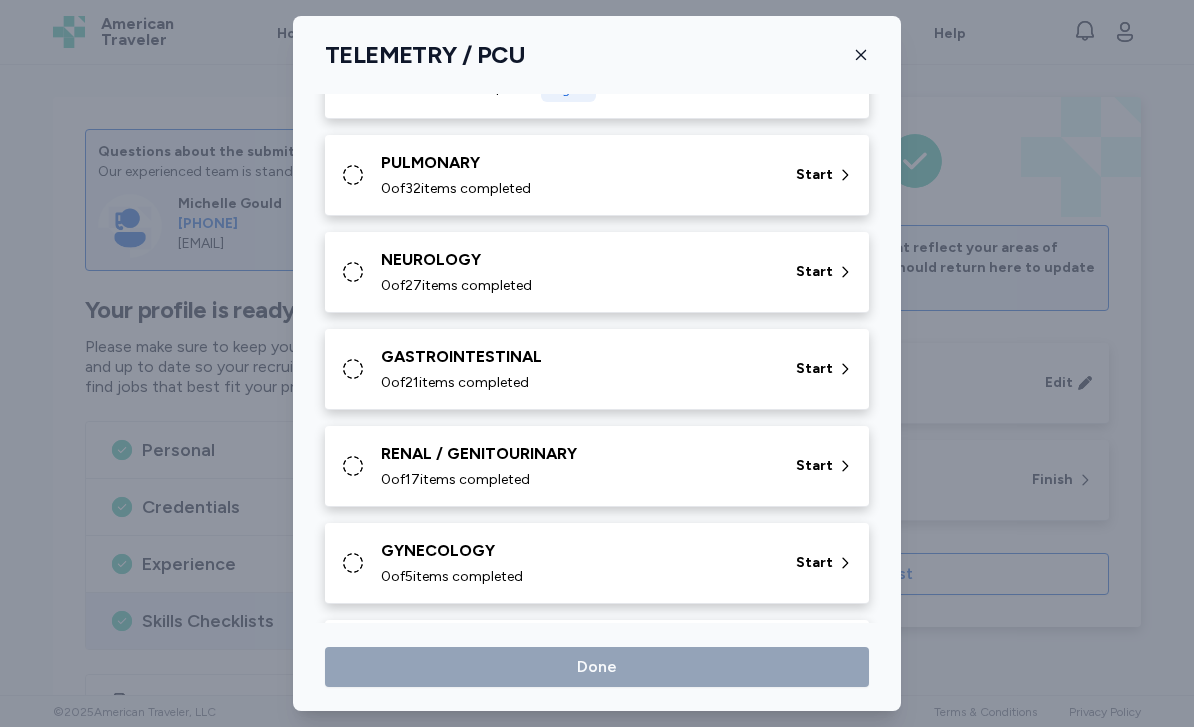 scroll, scrollTop: 282, scrollLeft: 0, axis: vertical 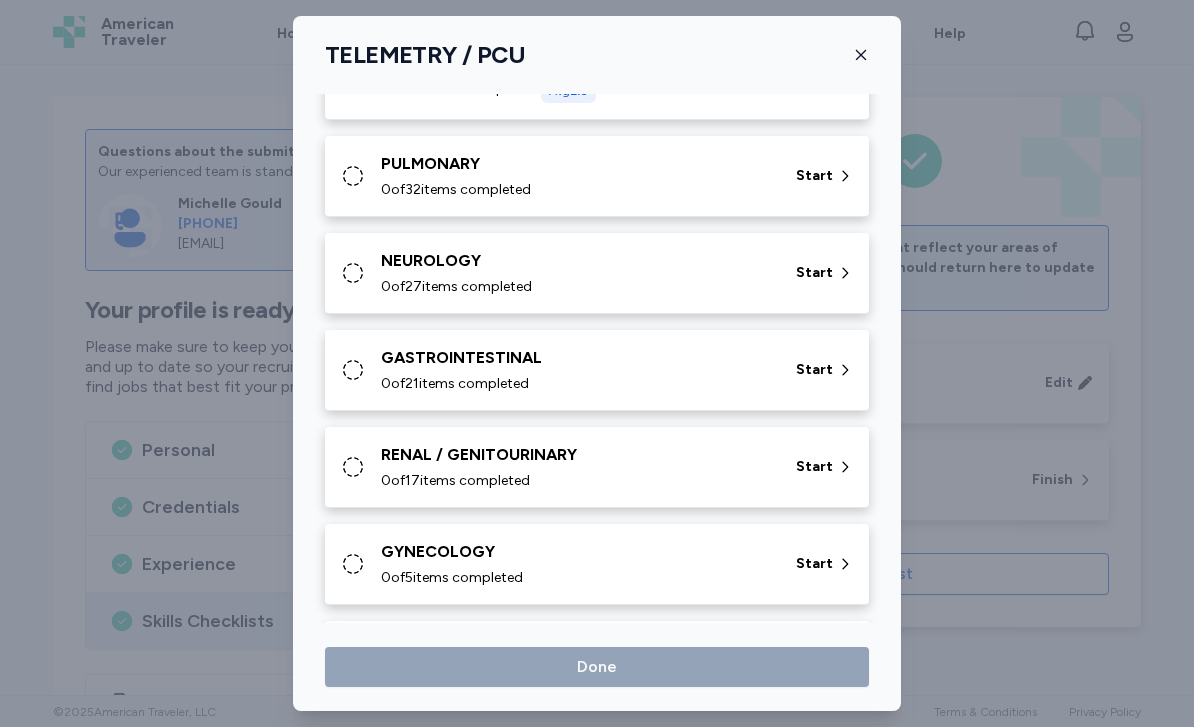 click on "PULMONARY 0  of  32  items completed" at bounding box center [576, 176] 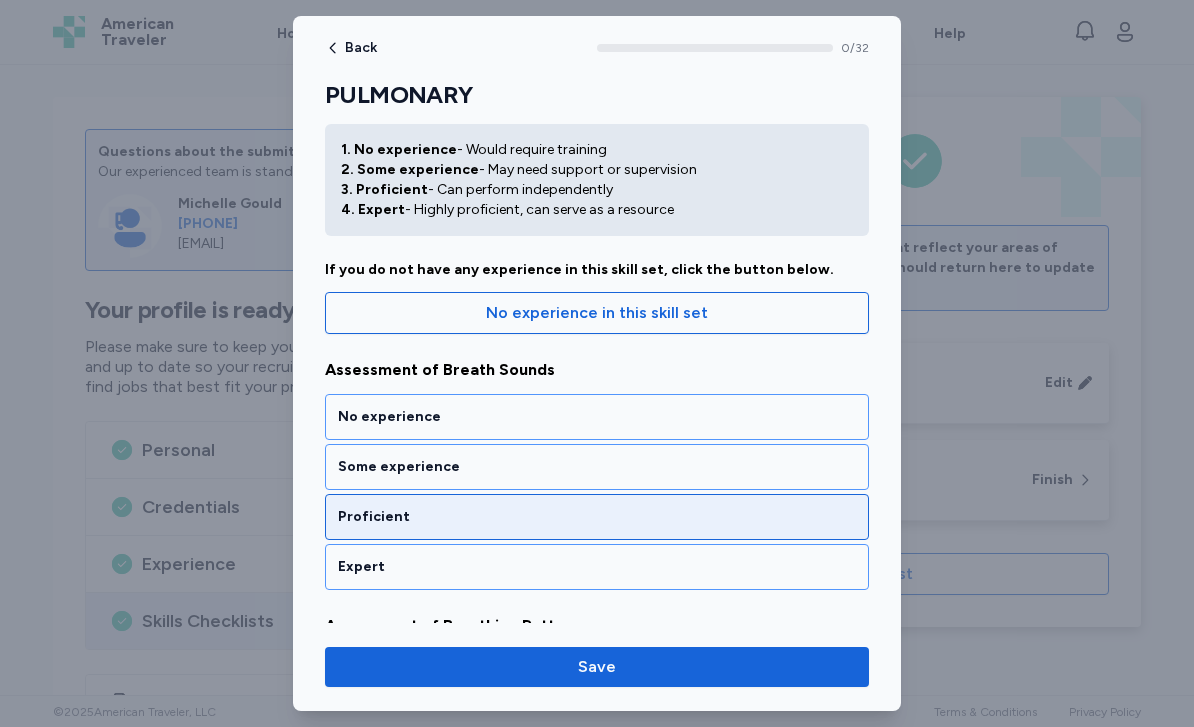 click on "Proficient" at bounding box center [597, 517] 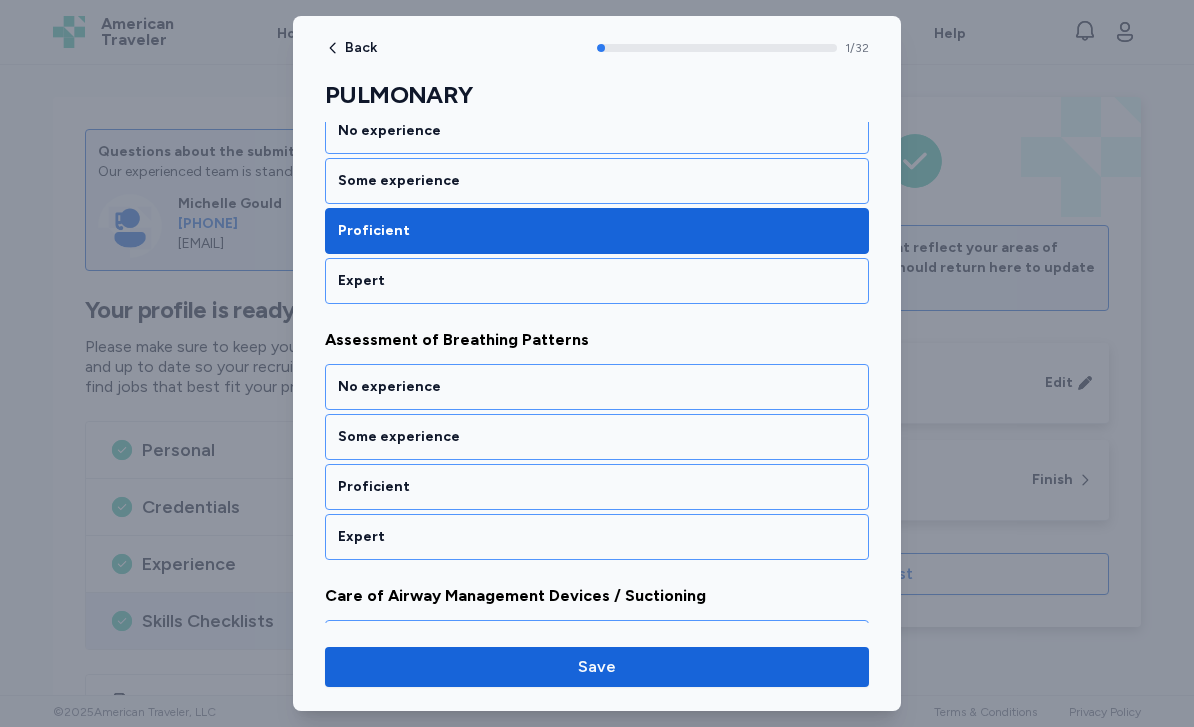 scroll, scrollTop: 416, scrollLeft: 0, axis: vertical 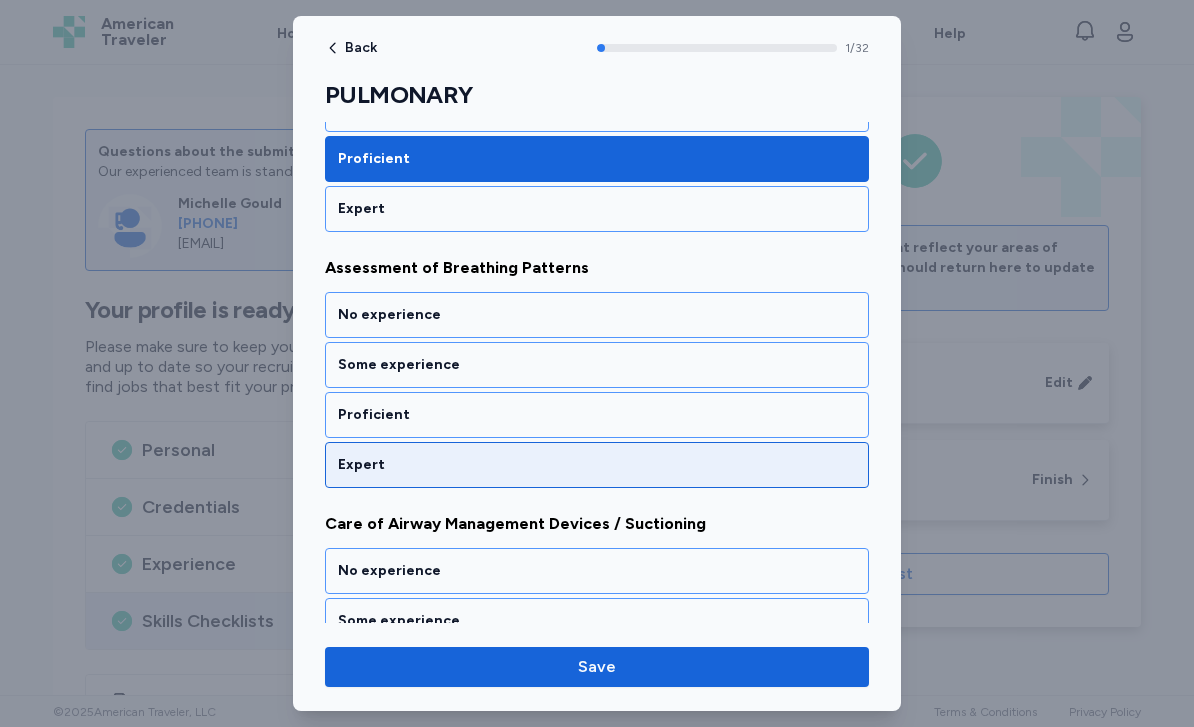 click on "Expert" at bounding box center [597, 465] 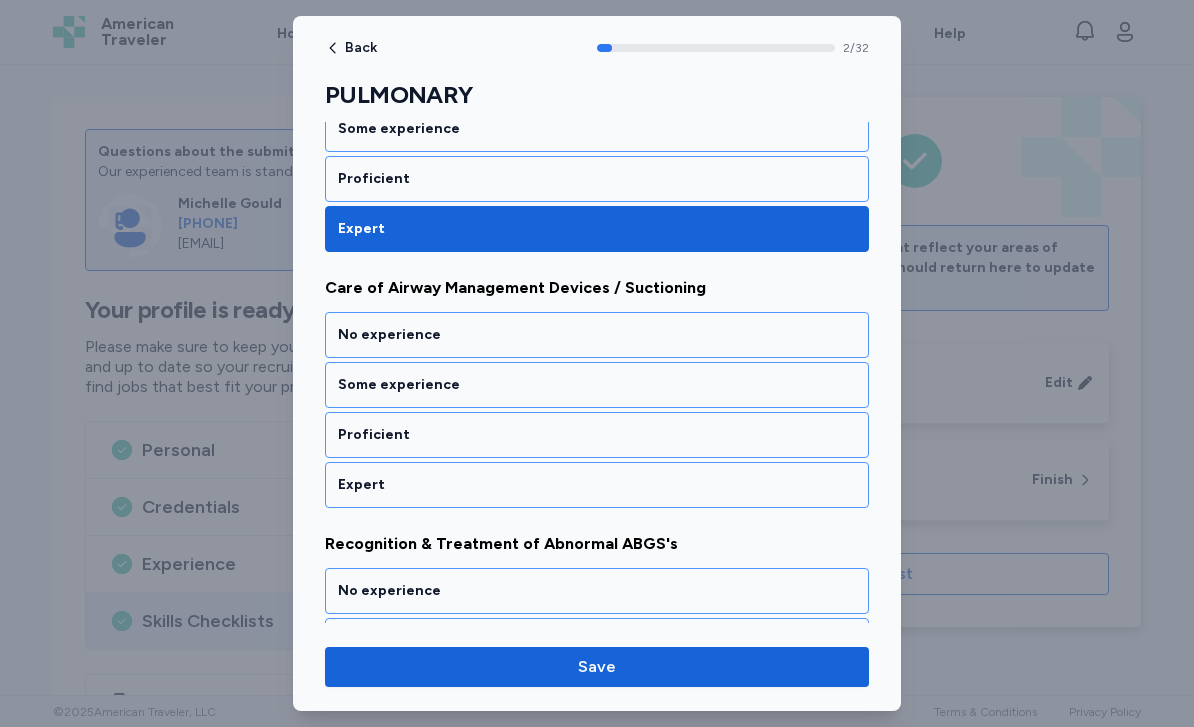 scroll, scrollTop: 651, scrollLeft: 0, axis: vertical 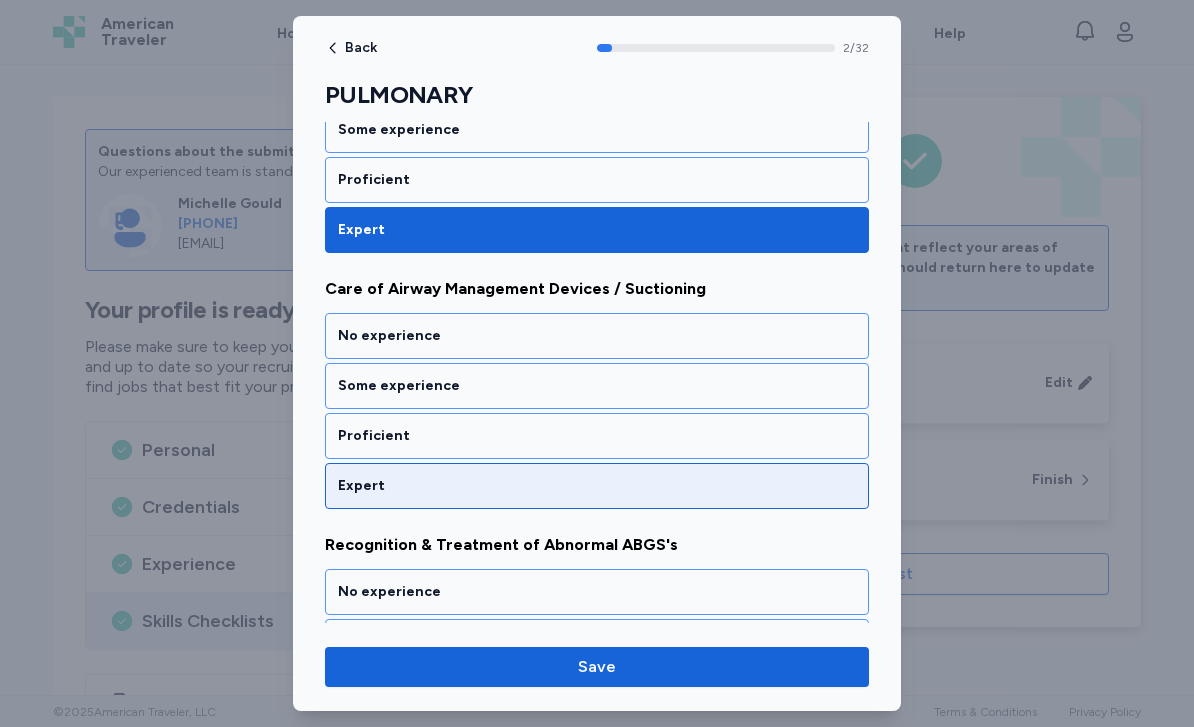 click on "Expert" at bounding box center [597, 486] 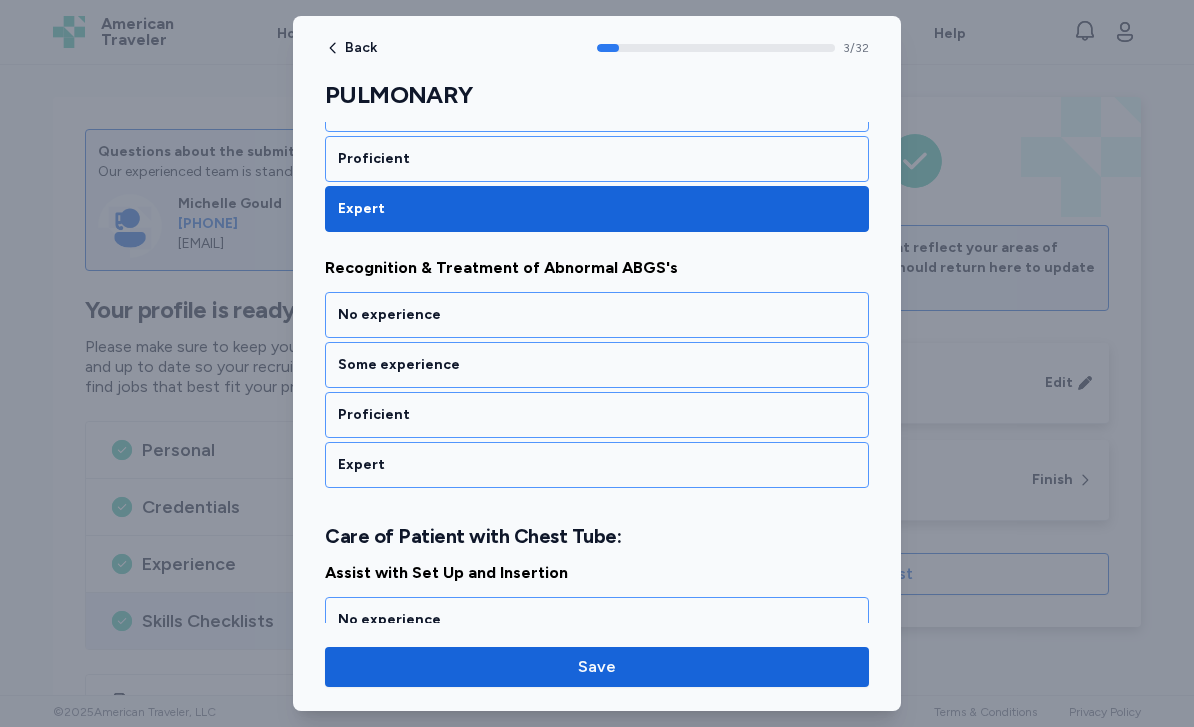 scroll, scrollTop: 928, scrollLeft: 0, axis: vertical 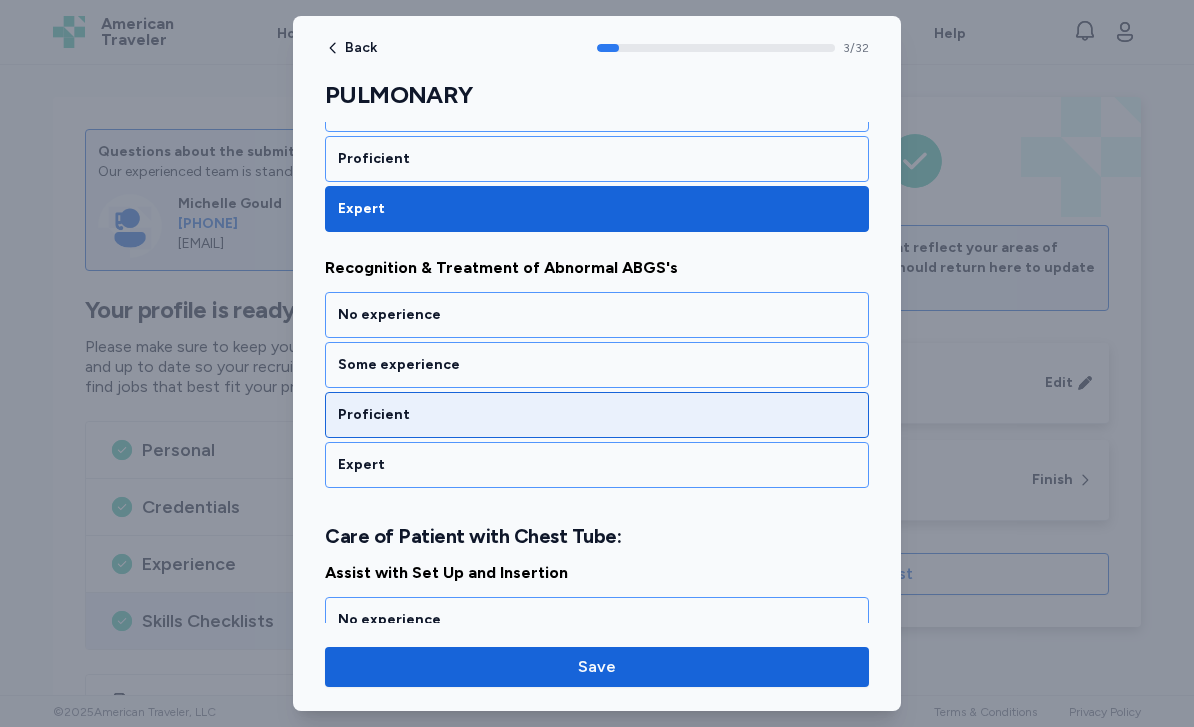 click on "Proficient" at bounding box center (597, 415) 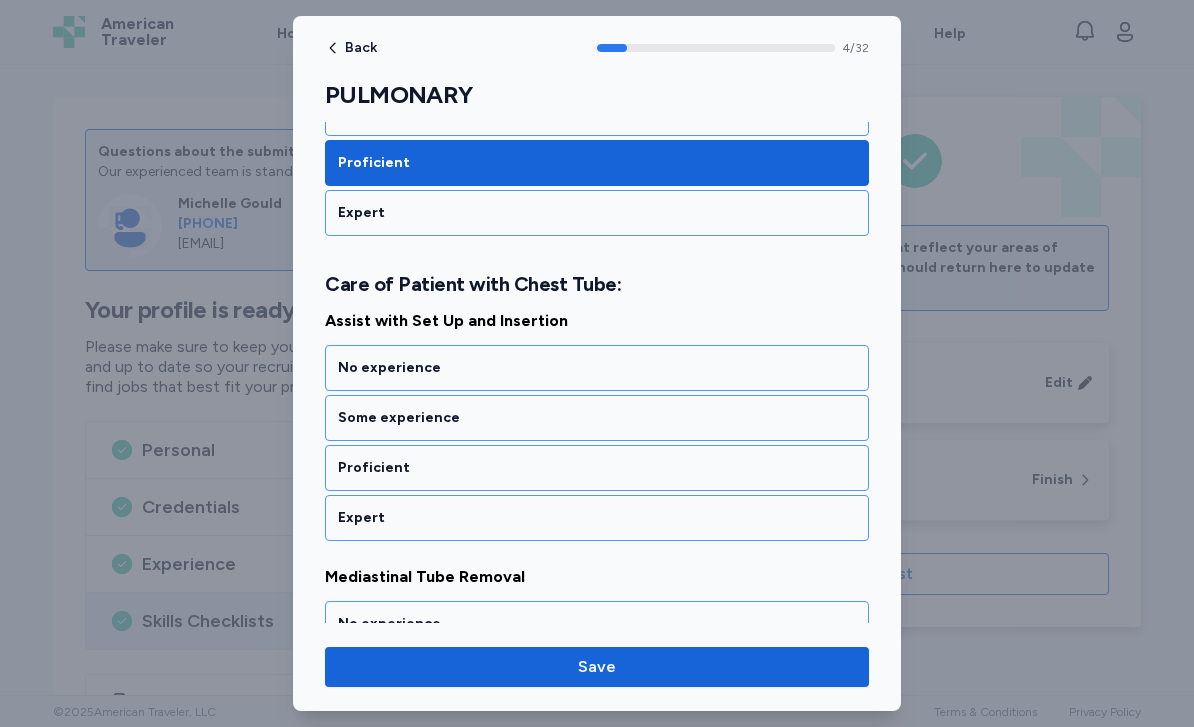 scroll, scrollTop: 1208, scrollLeft: 0, axis: vertical 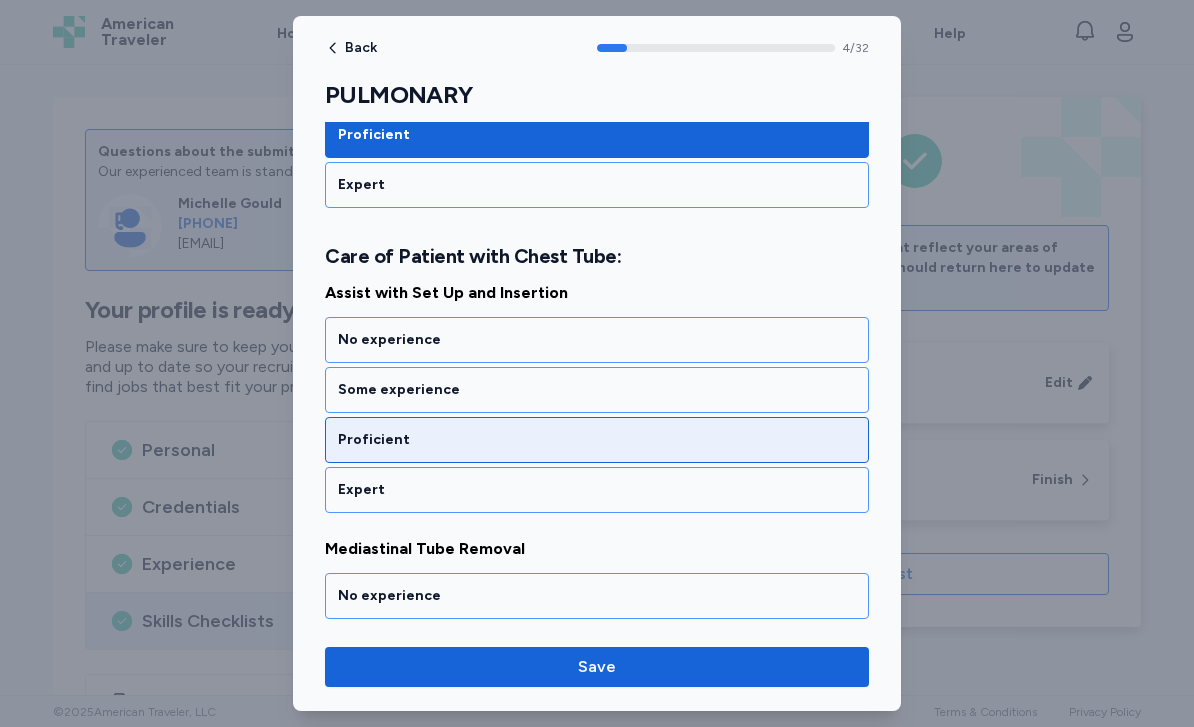 click on "Proficient" at bounding box center [597, 440] 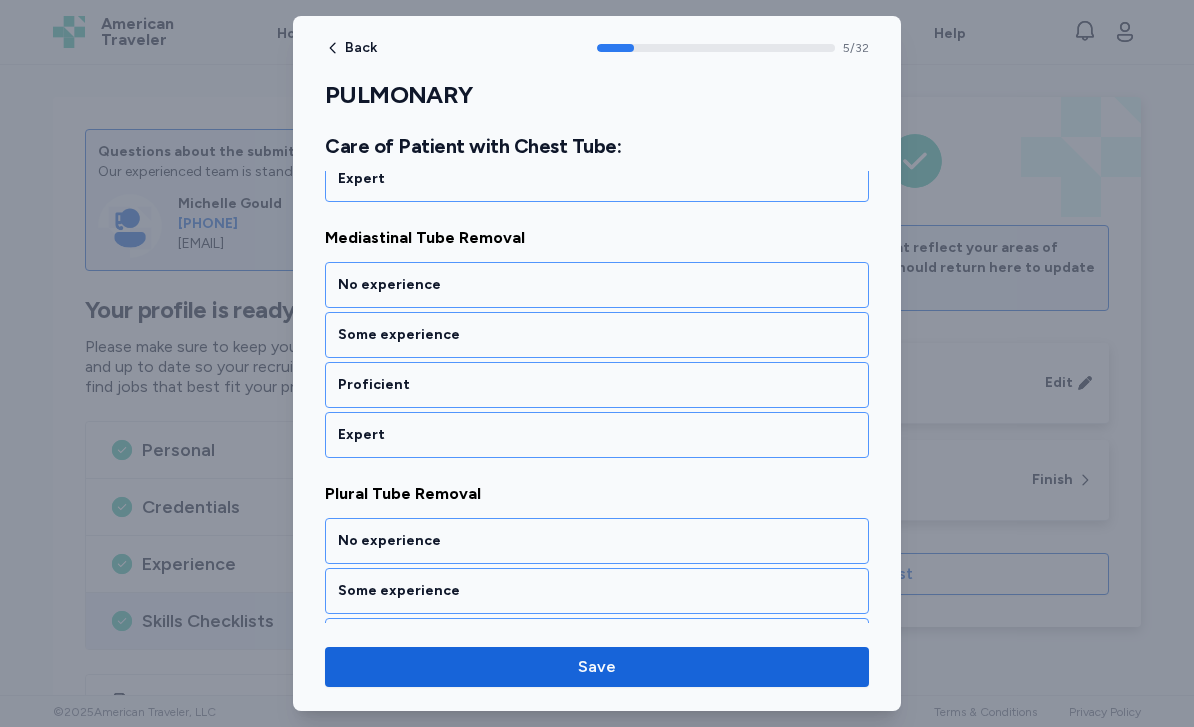 scroll, scrollTop: 1518, scrollLeft: 0, axis: vertical 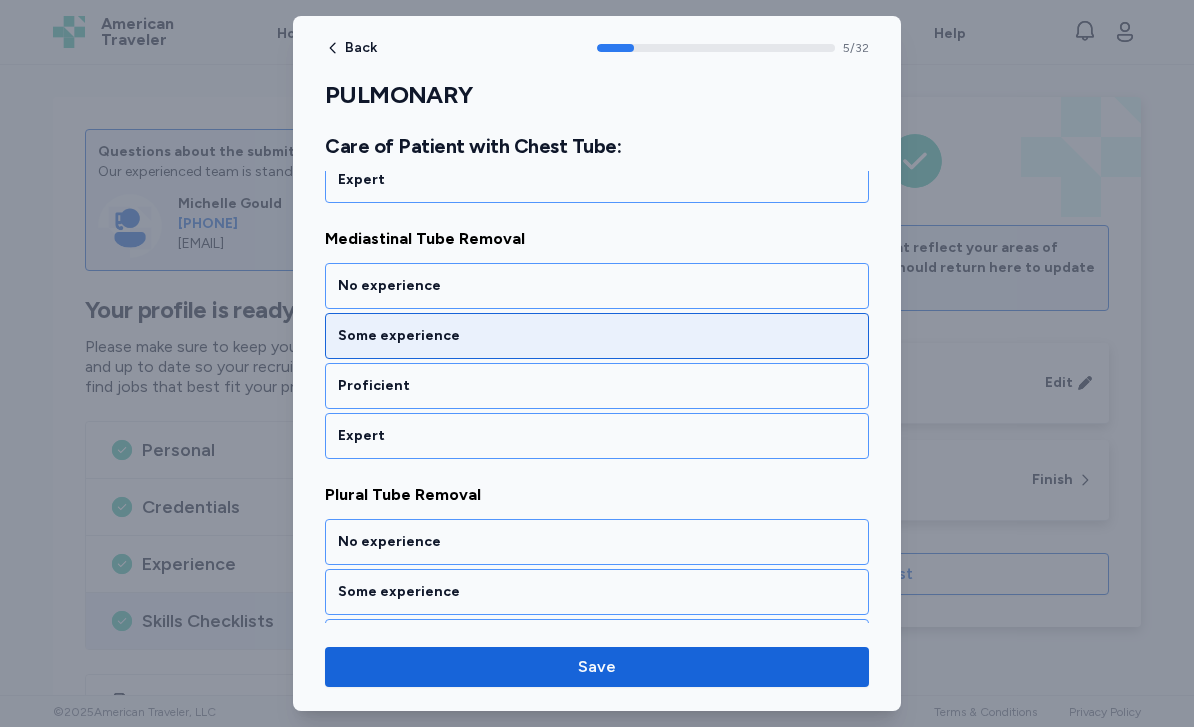 click on "Some experience" at bounding box center [597, 336] 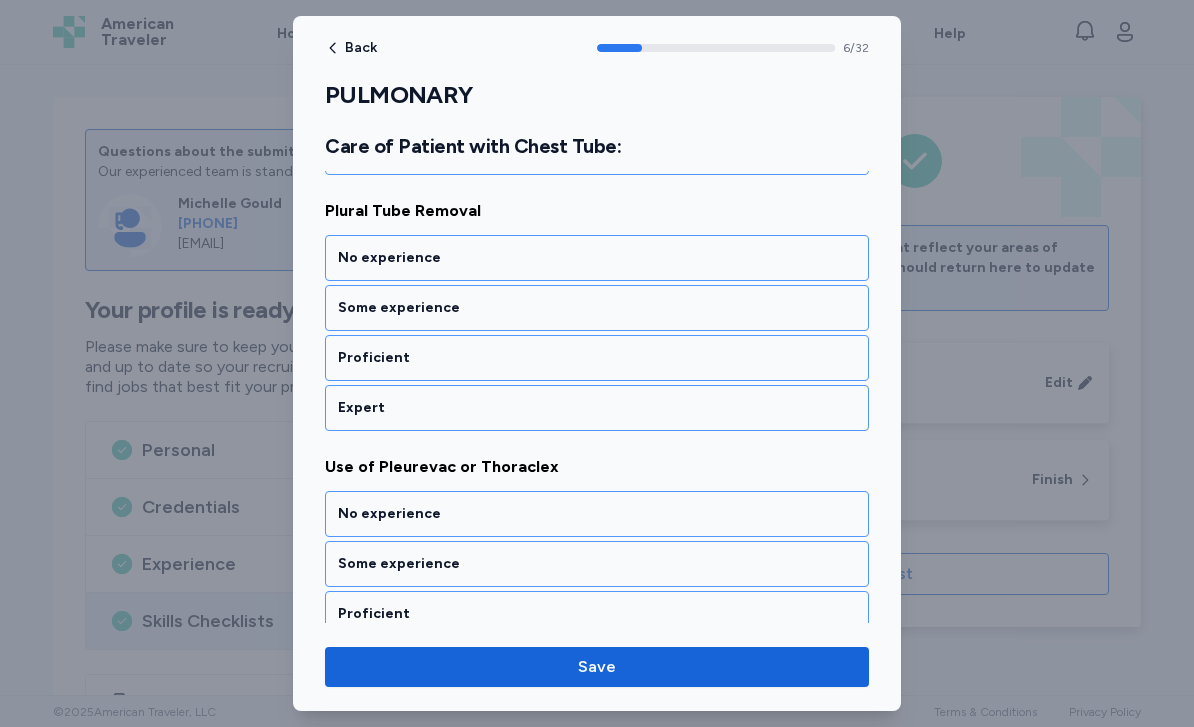 scroll, scrollTop: 1802, scrollLeft: 0, axis: vertical 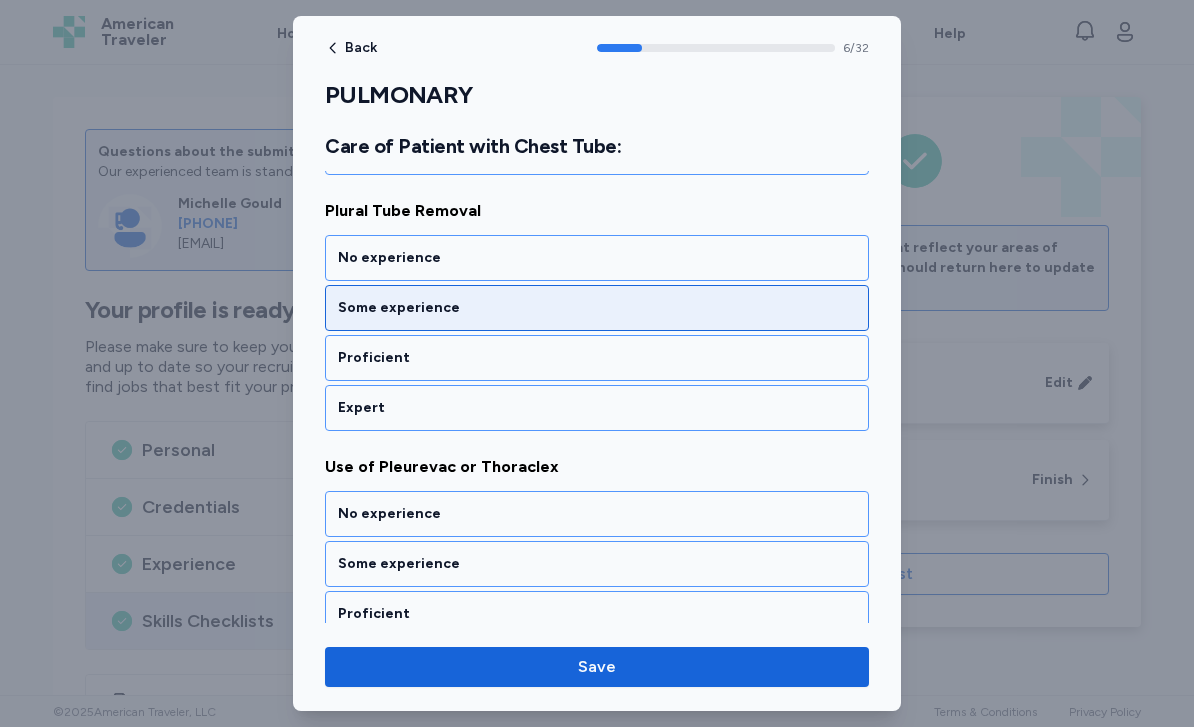 click on "Some experience" at bounding box center (597, 308) 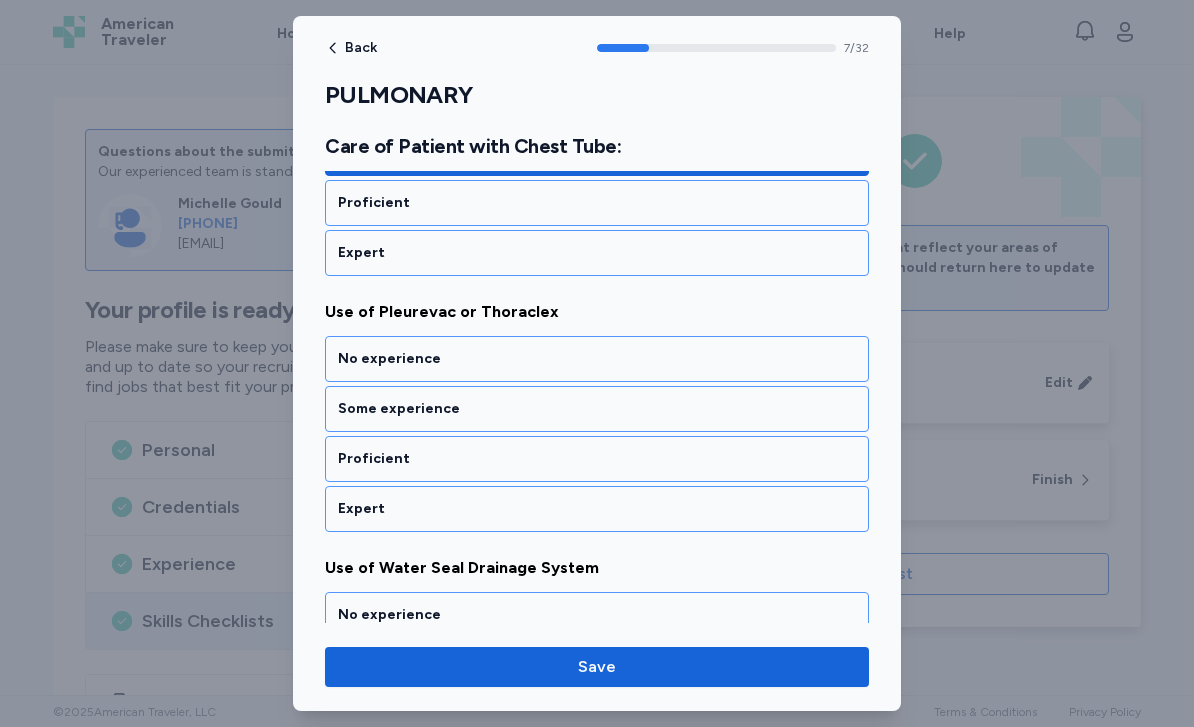 scroll, scrollTop: 1976, scrollLeft: 0, axis: vertical 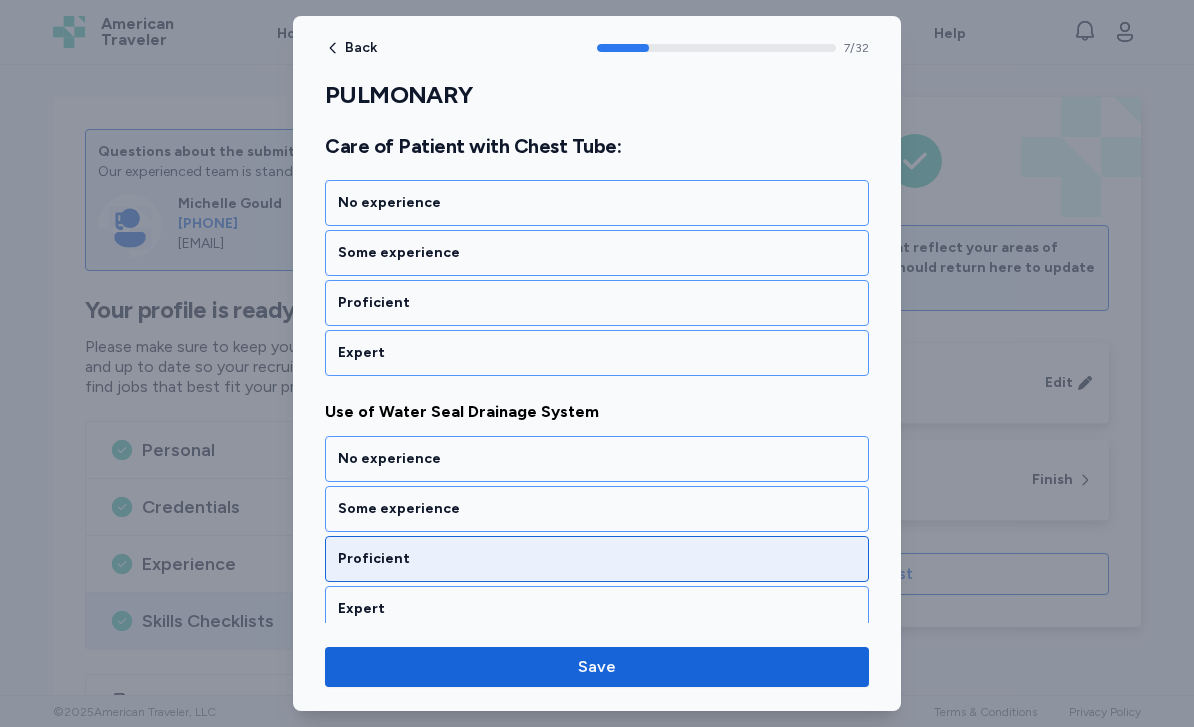 click on "Proficient" at bounding box center [597, 559] 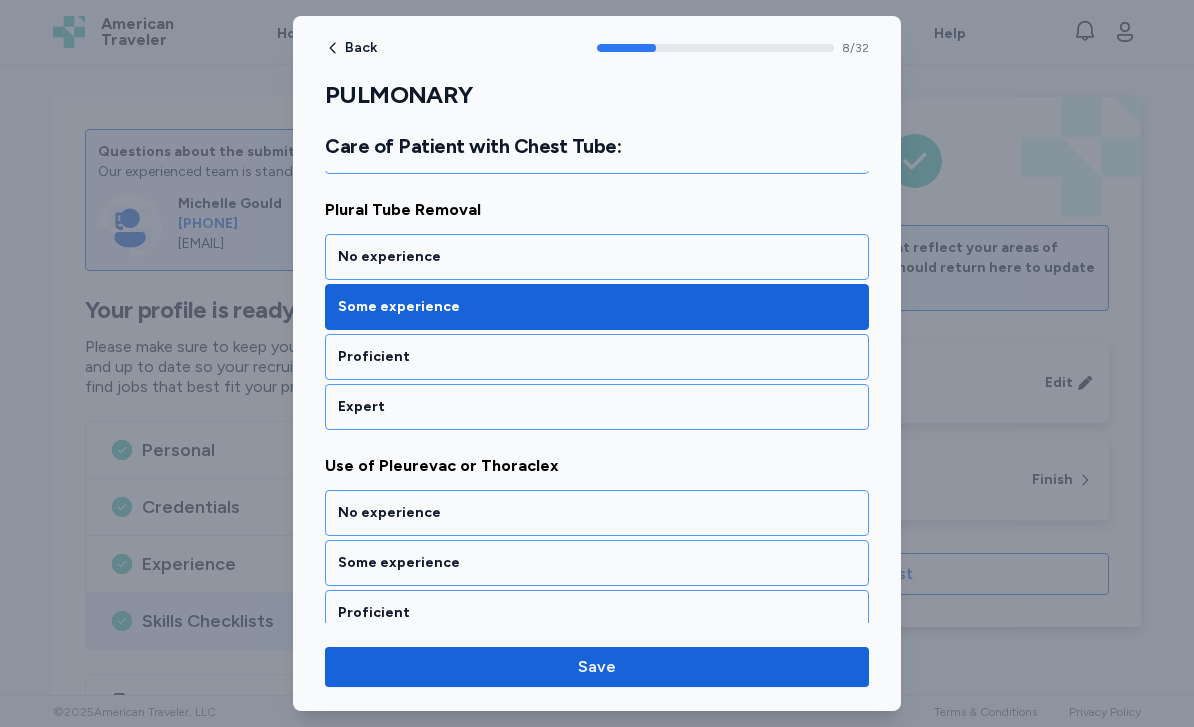 scroll, scrollTop: 1804, scrollLeft: 0, axis: vertical 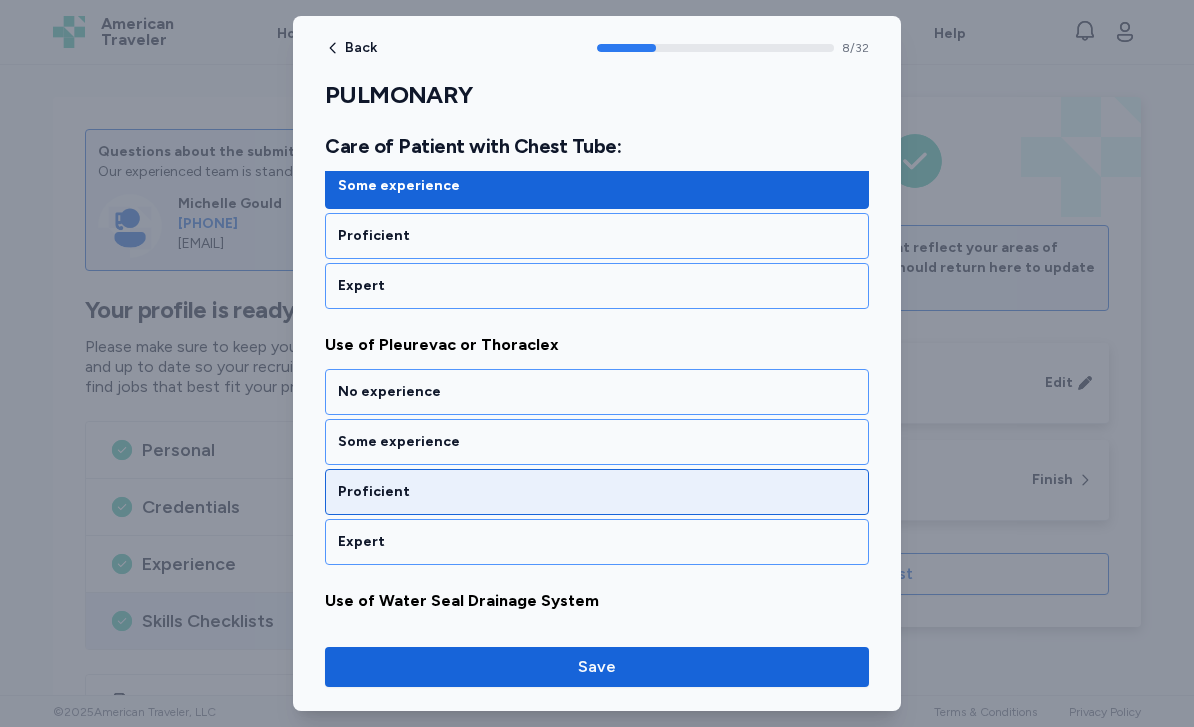 click on "Proficient" at bounding box center [597, 492] 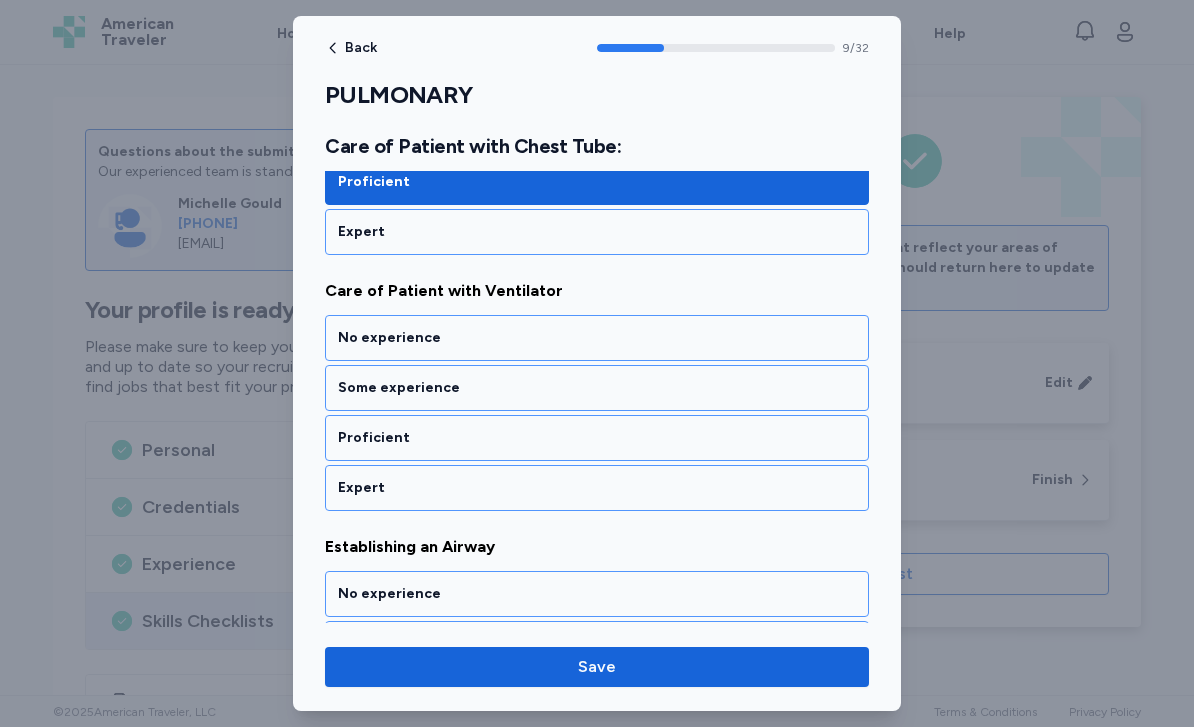 scroll, scrollTop: 2490, scrollLeft: 0, axis: vertical 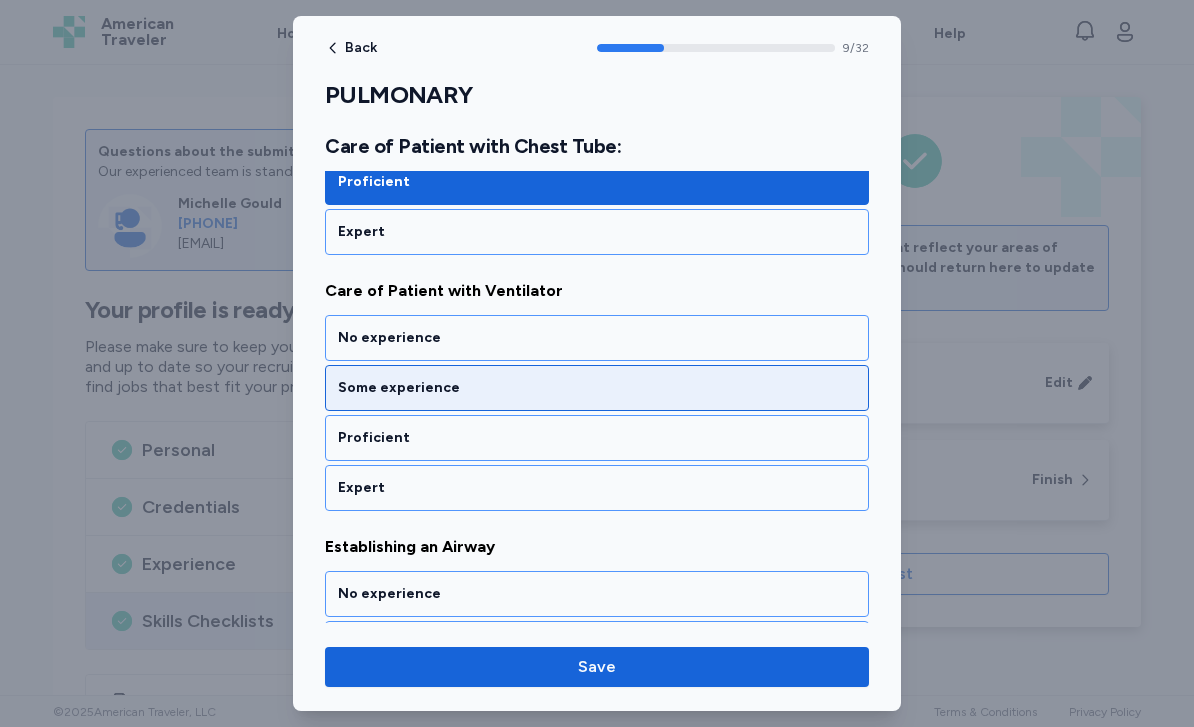 click on "Some experience" at bounding box center [597, 388] 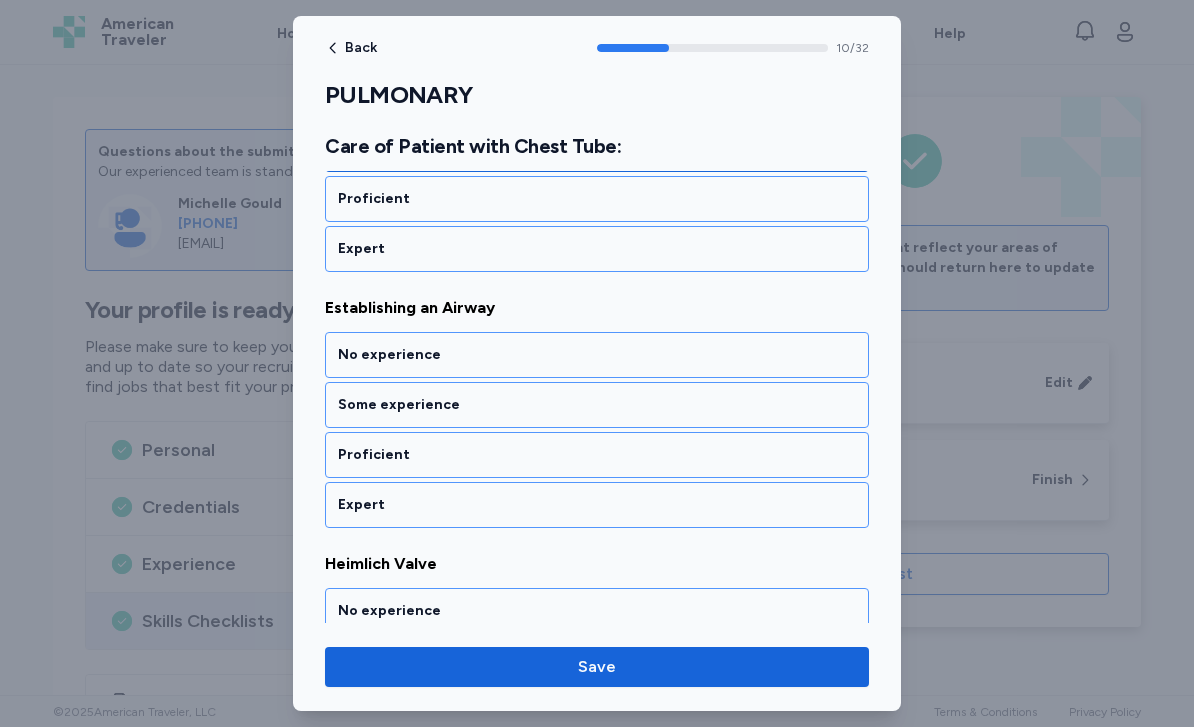 scroll, scrollTop: 2729, scrollLeft: 0, axis: vertical 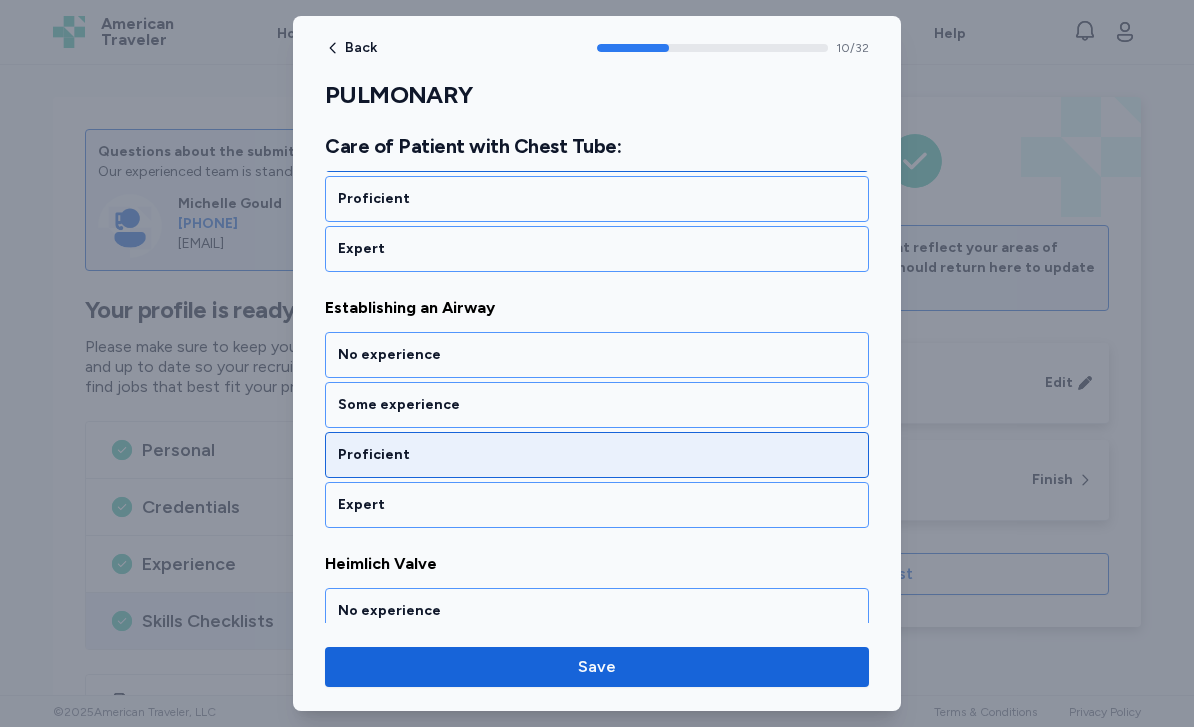 click on "Proficient" at bounding box center (597, 455) 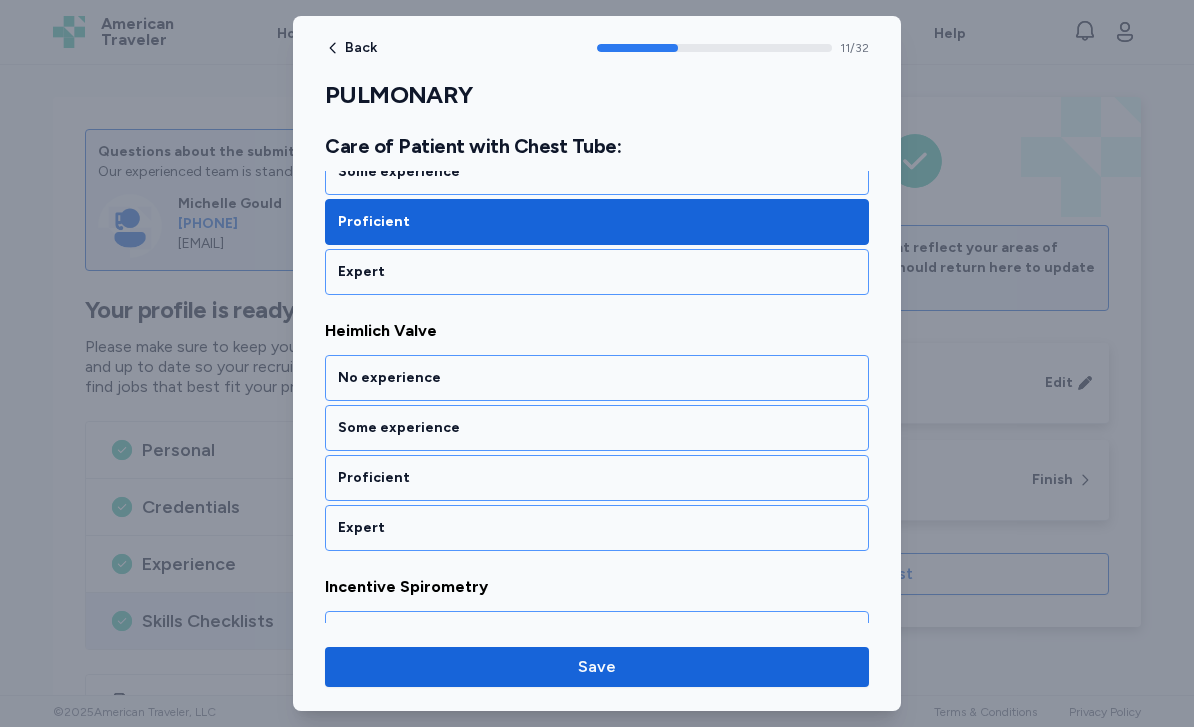 scroll, scrollTop: 3000, scrollLeft: 0, axis: vertical 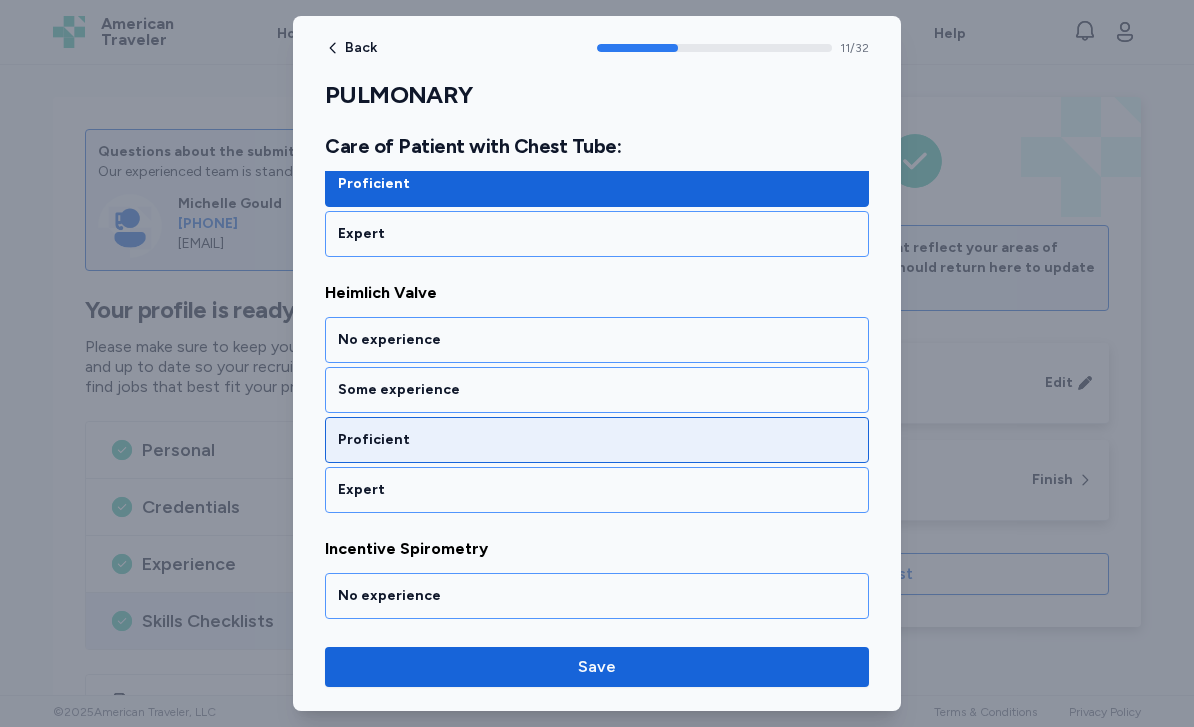click on "Proficient" at bounding box center [597, 440] 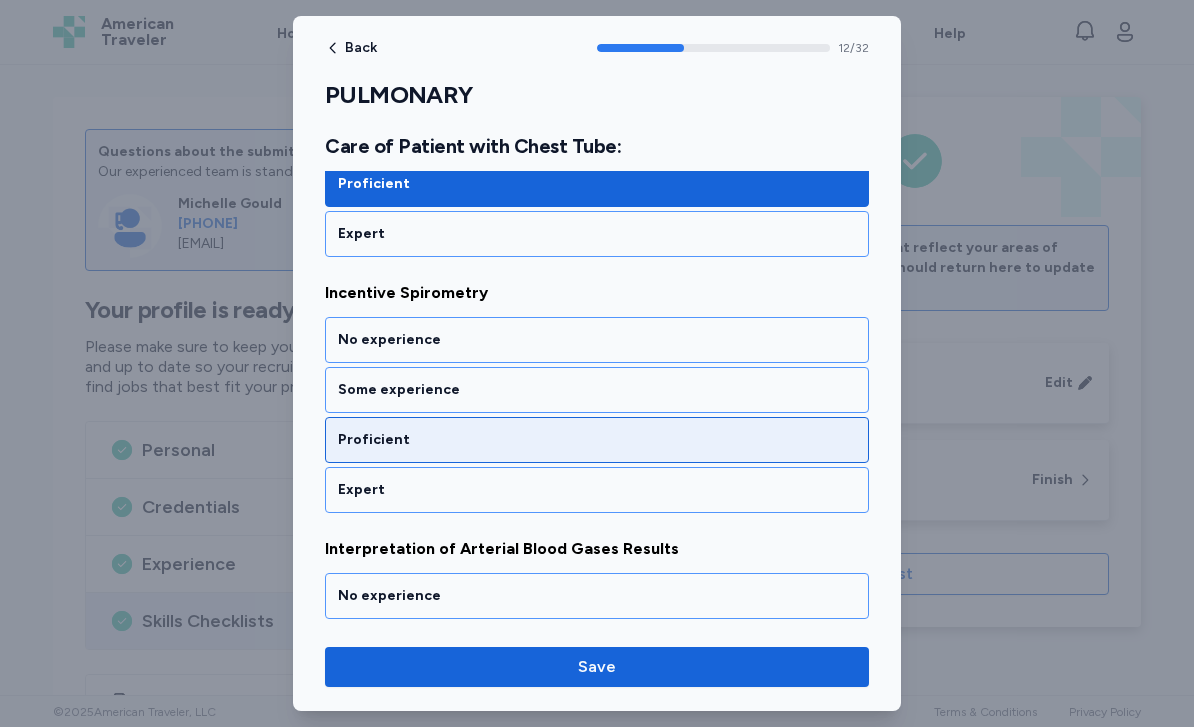 click on "Proficient" at bounding box center (597, 440) 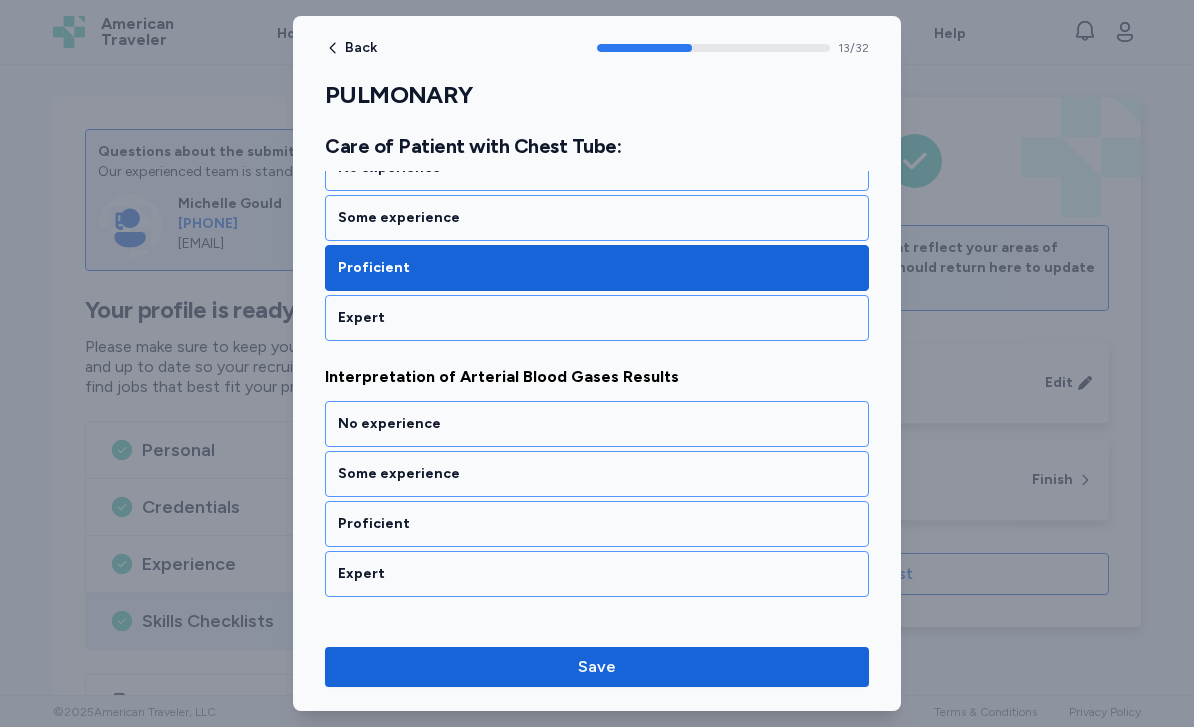 scroll, scrollTop: 3512, scrollLeft: 0, axis: vertical 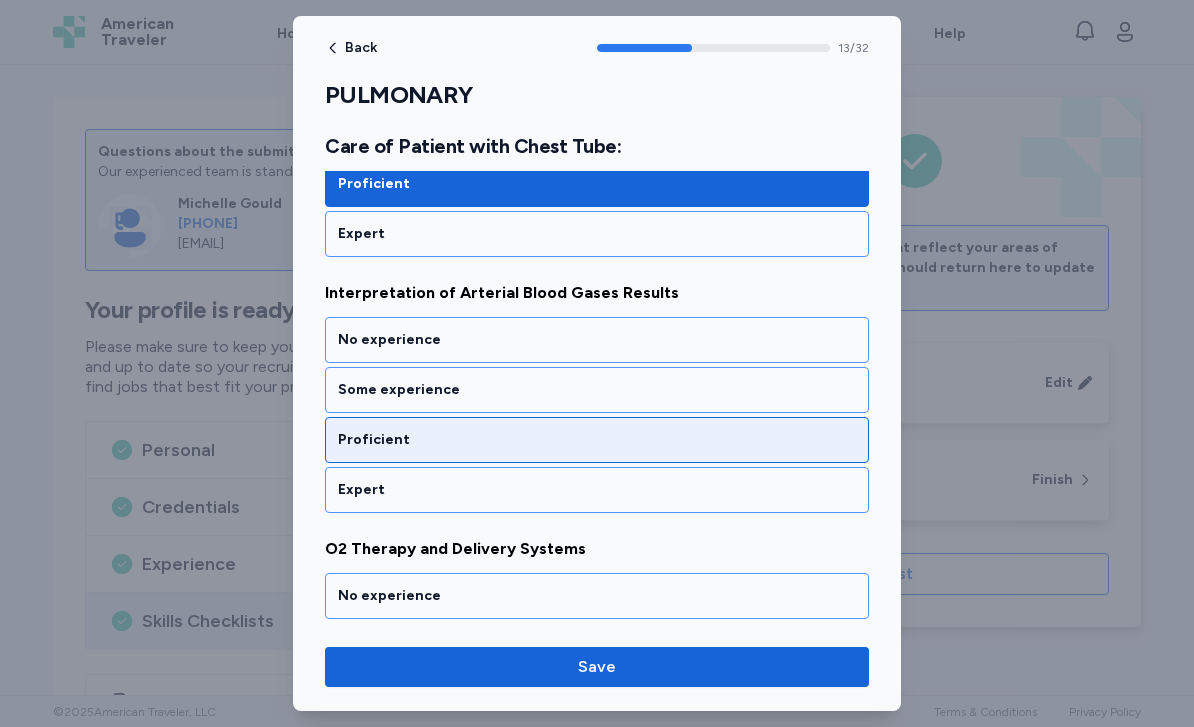 click on "Proficient" at bounding box center (597, 440) 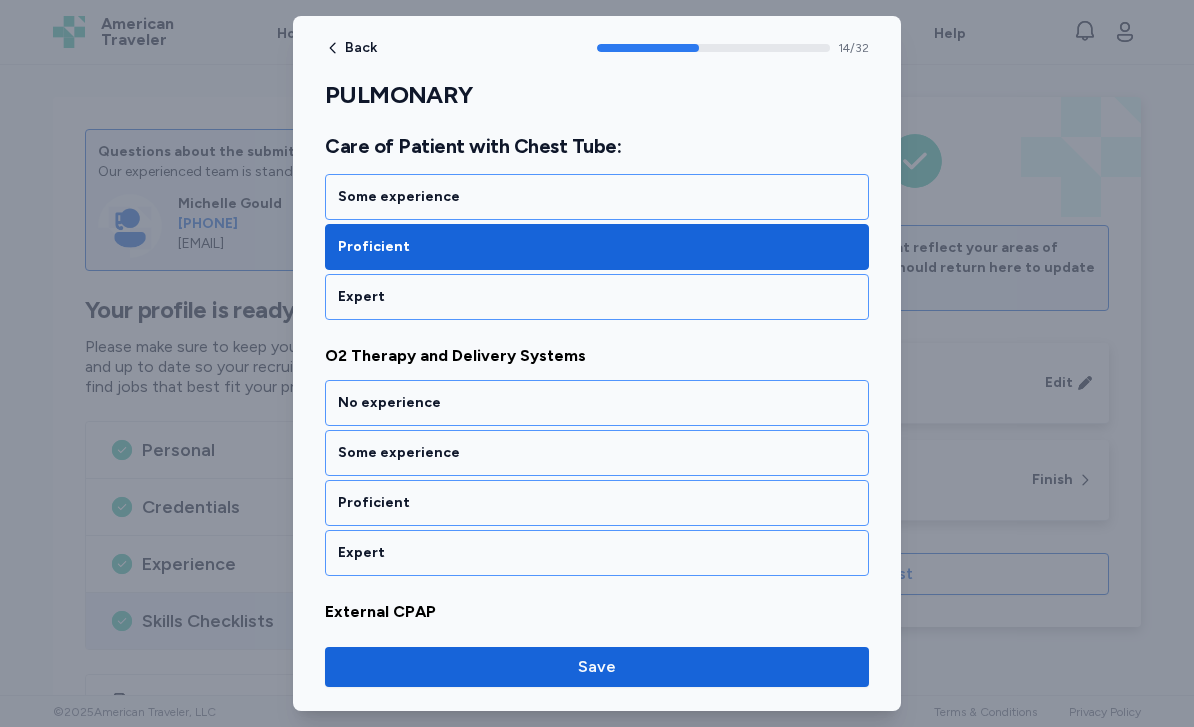 scroll, scrollTop: 3768, scrollLeft: 0, axis: vertical 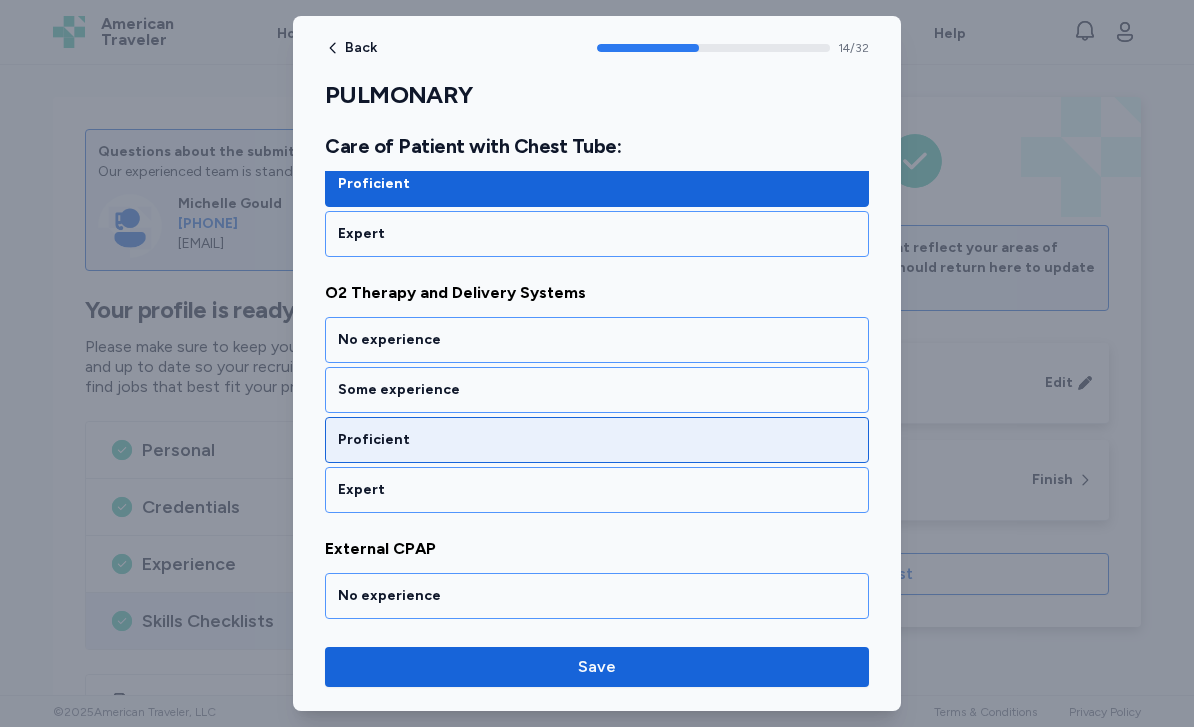 click on "Proficient" at bounding box center (597, 440) 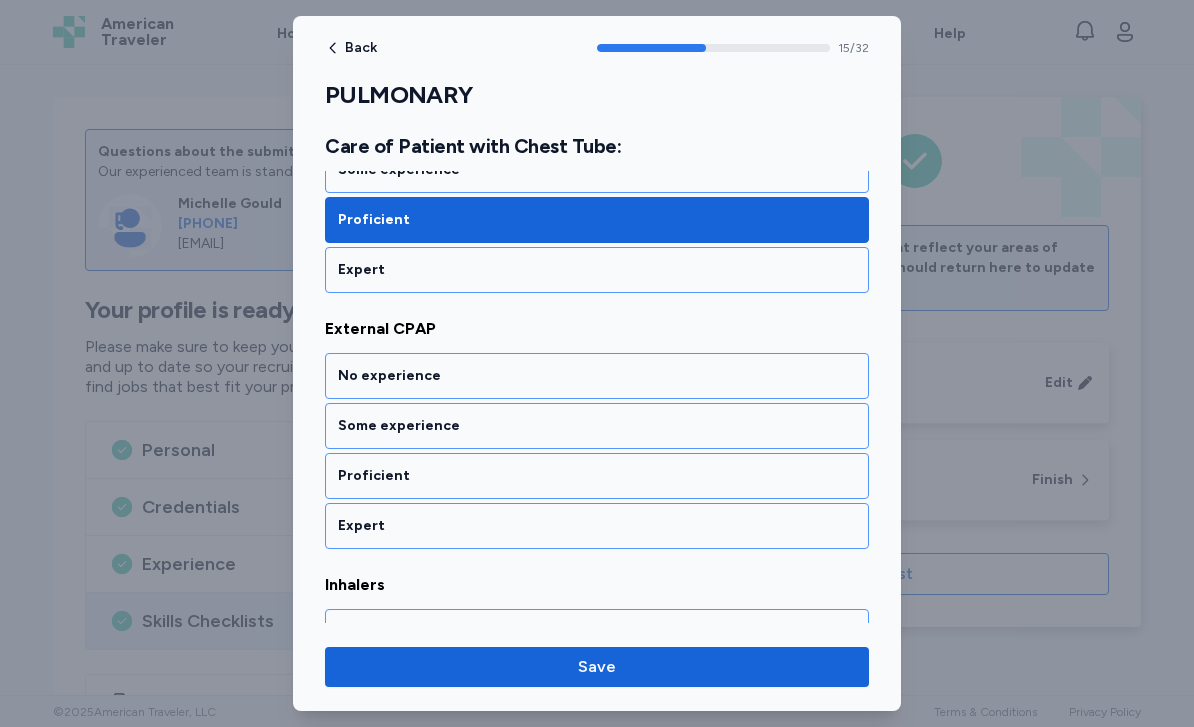 scroll, scrollTop: 4024, scrollLeft: 0, axis: vertical 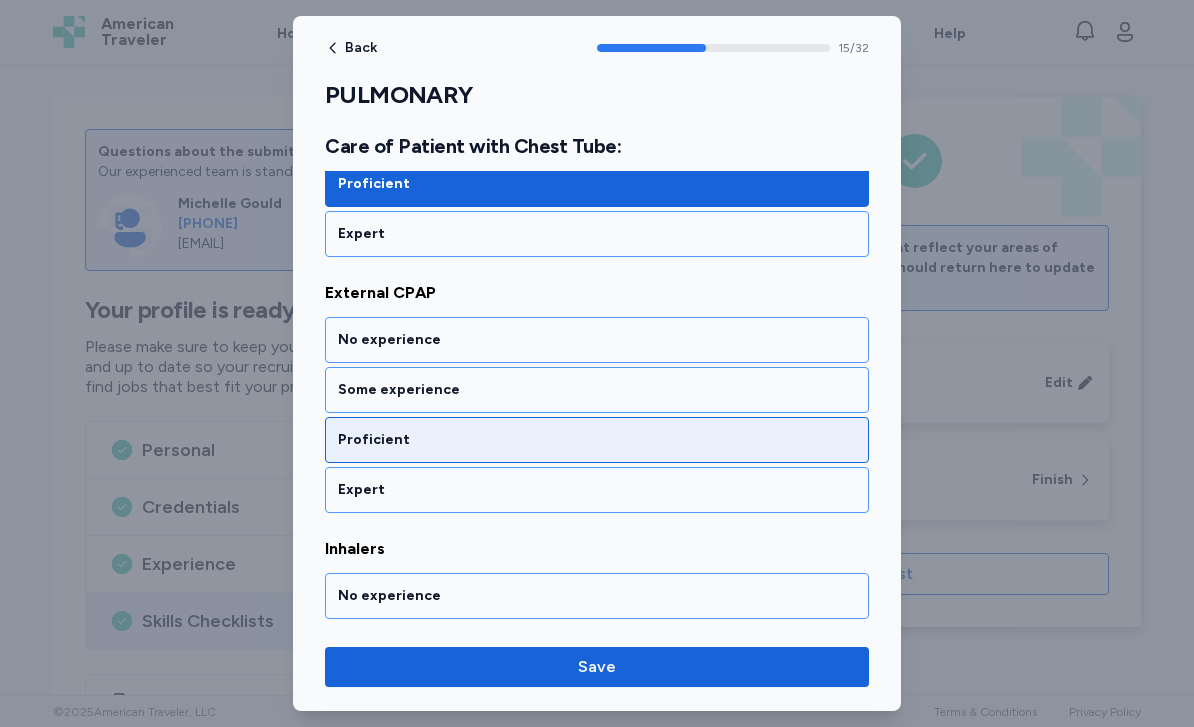 click on "Proficient" at bounding box center (597, 440) 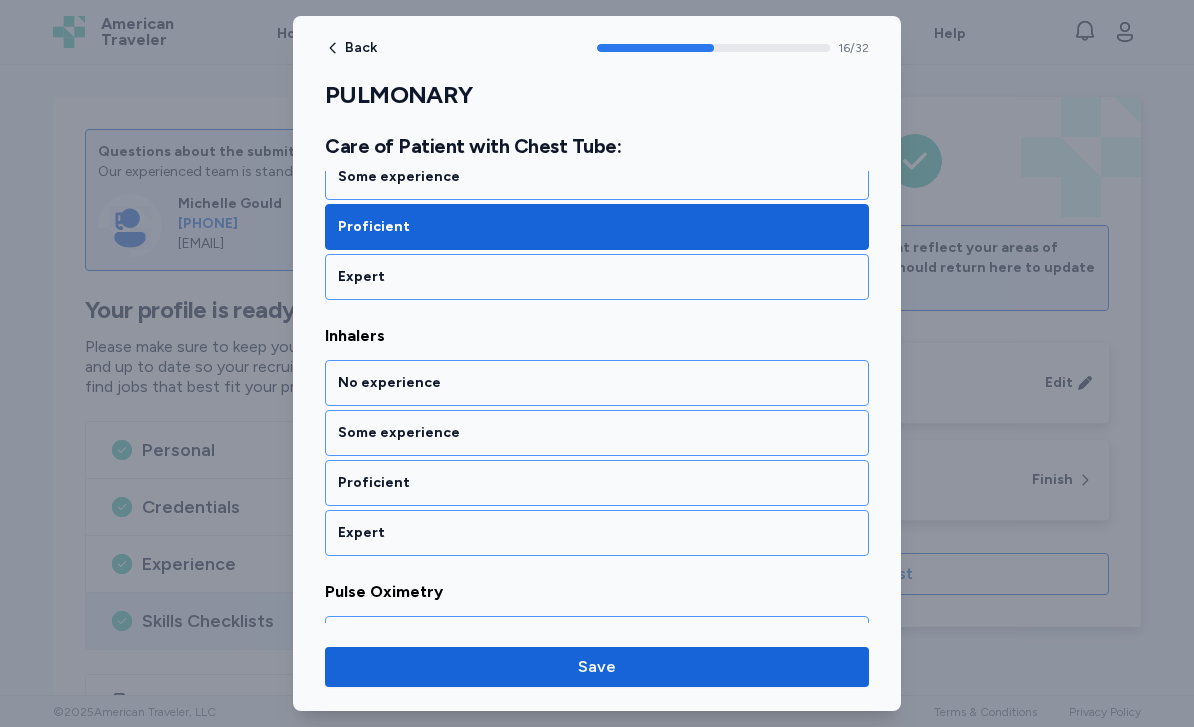 scroll, scrollTop: 4280, scrollLeft: 0, axis: vertical 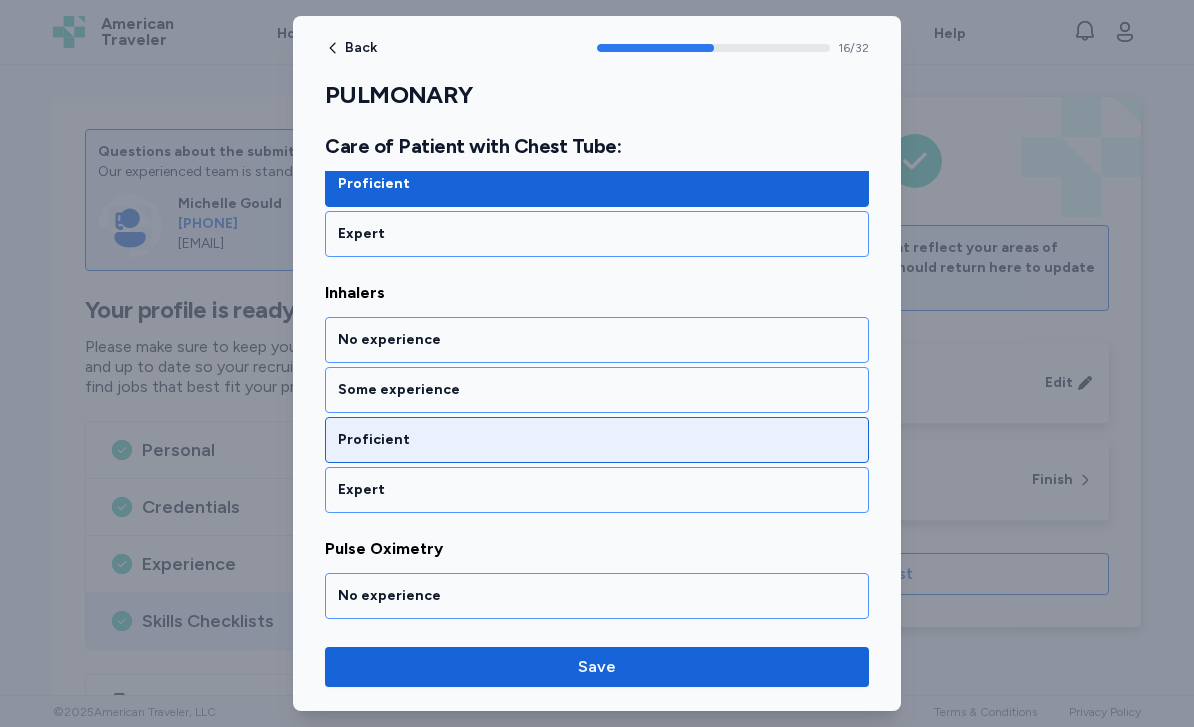 click on "Proficient" at bounding box center (597, 440) 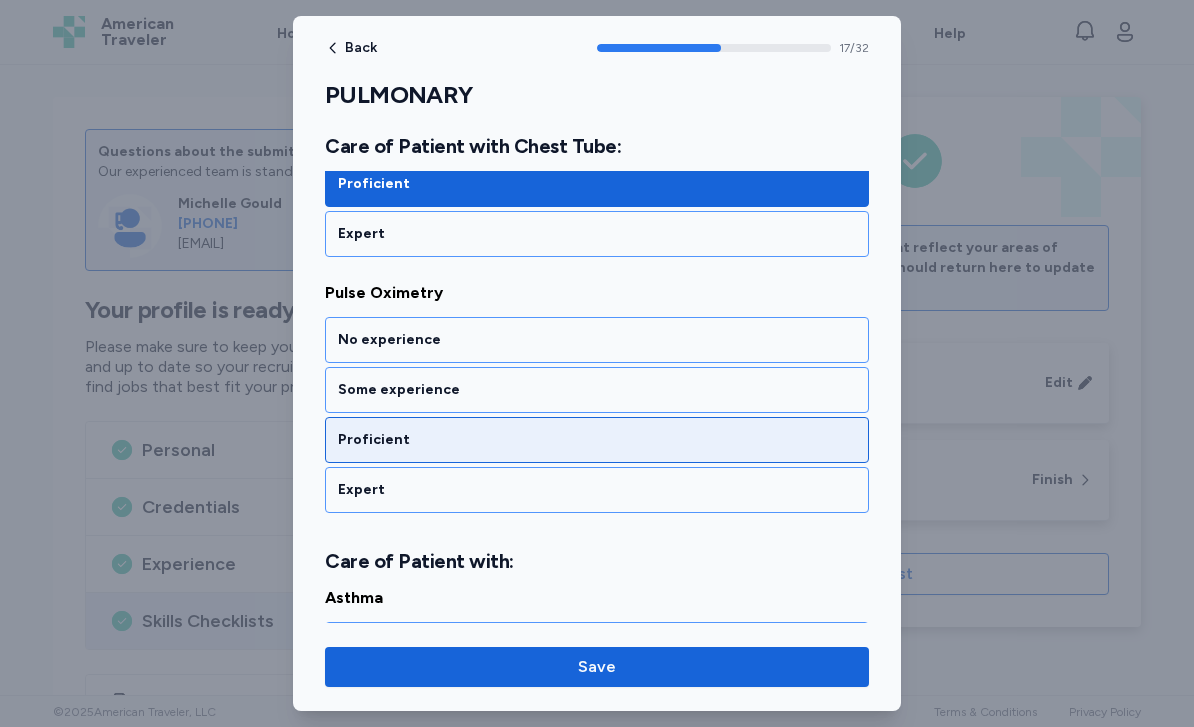 click on "Proficient" at bounding box center (597, 440) 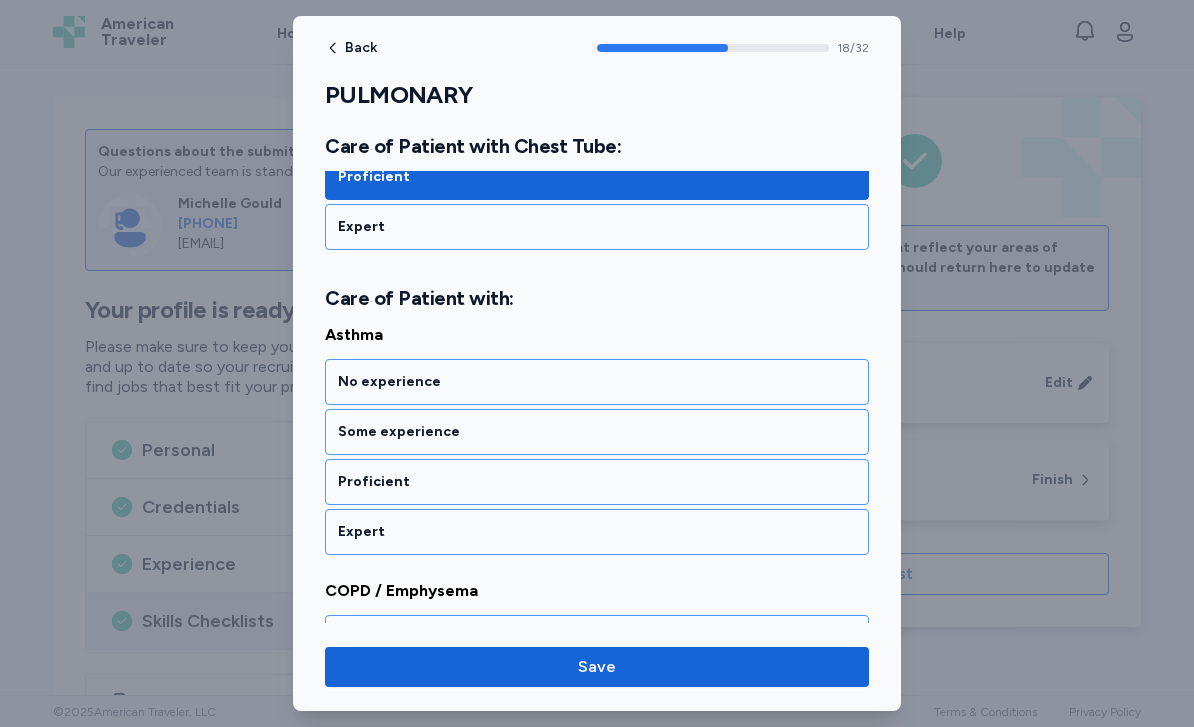 scroll, scrollTop: 4841, scrollLeft: 0, axis: vertical 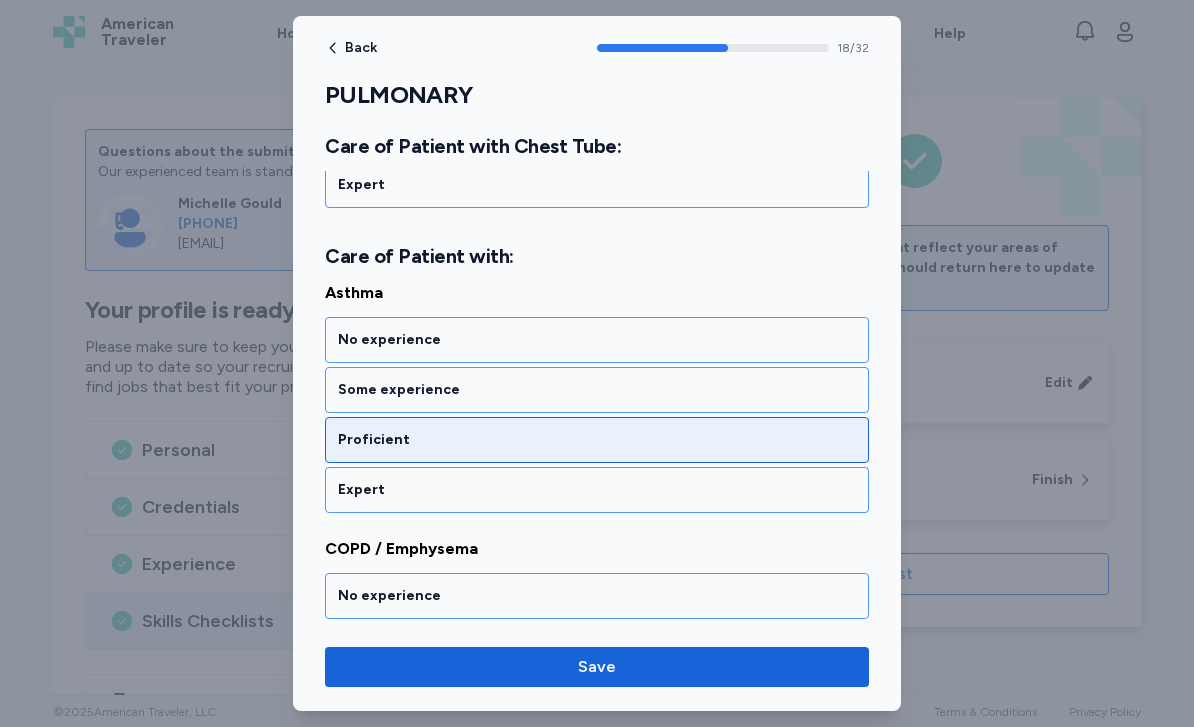 click on "Proficient" at bounding box center (597, 440) 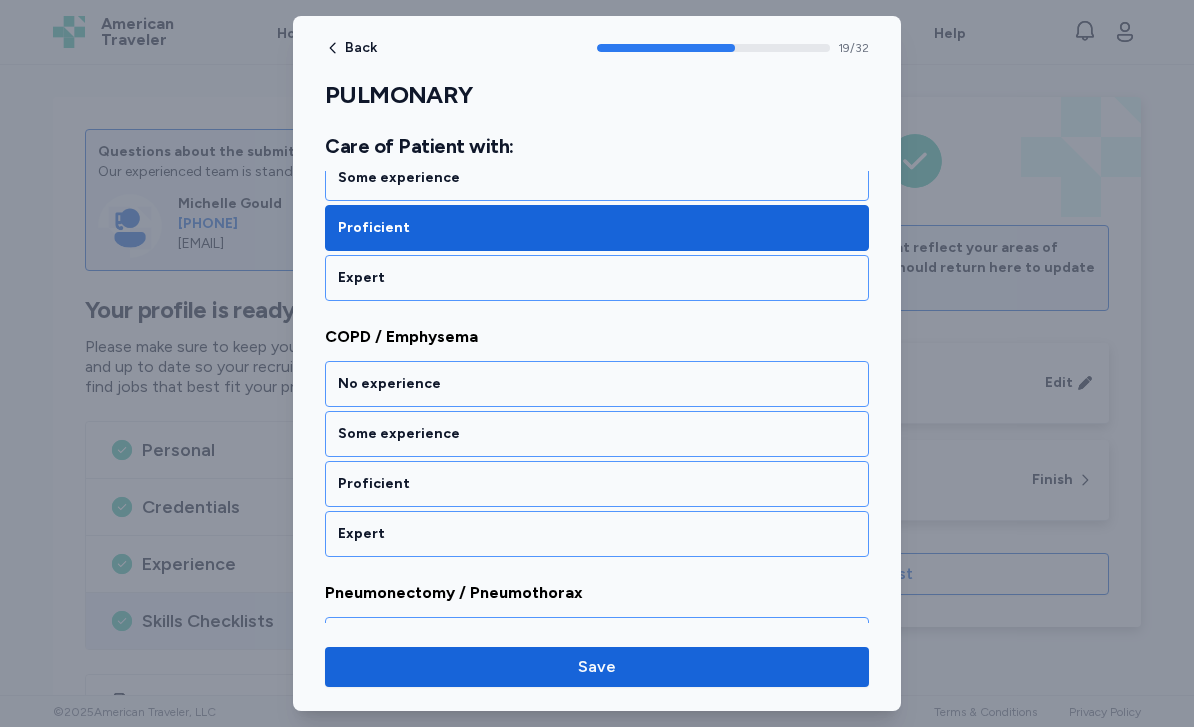 scroll, scrollTop: 5097, scrollLeft: 0, axis: vertical 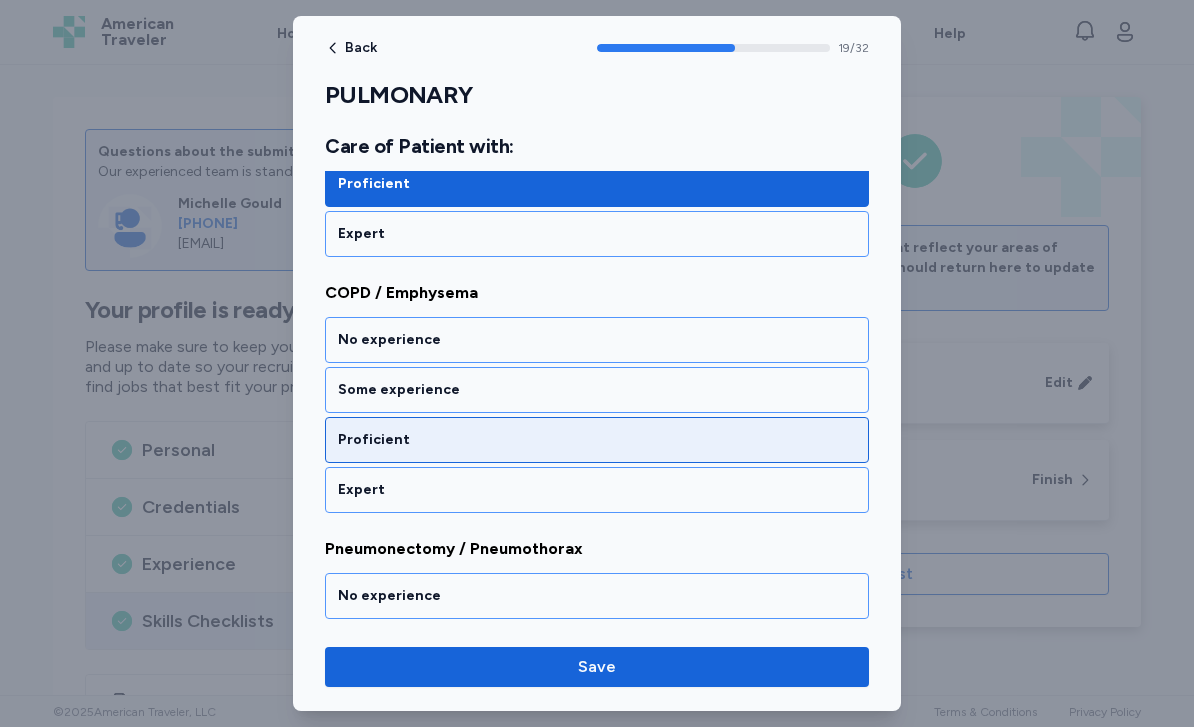 click on "Proficient" at bounding box center (597, 440) 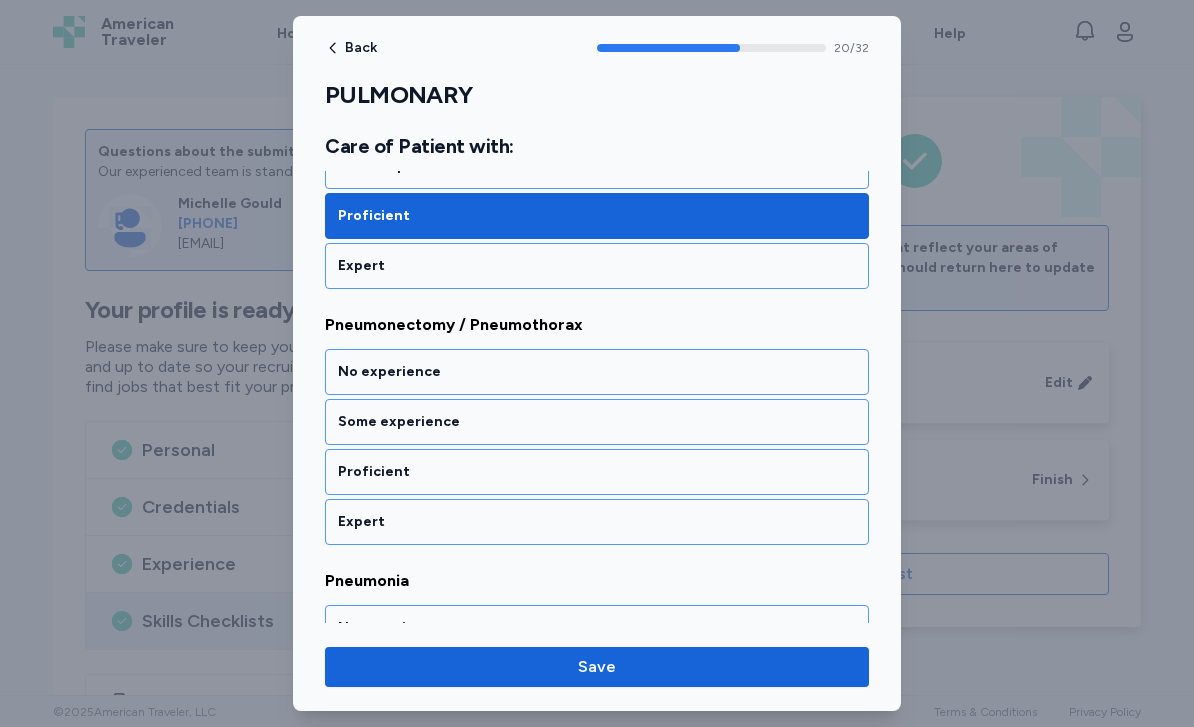 scroll, scrollTop: 5353, scrollLeft: 0, axis: vertical 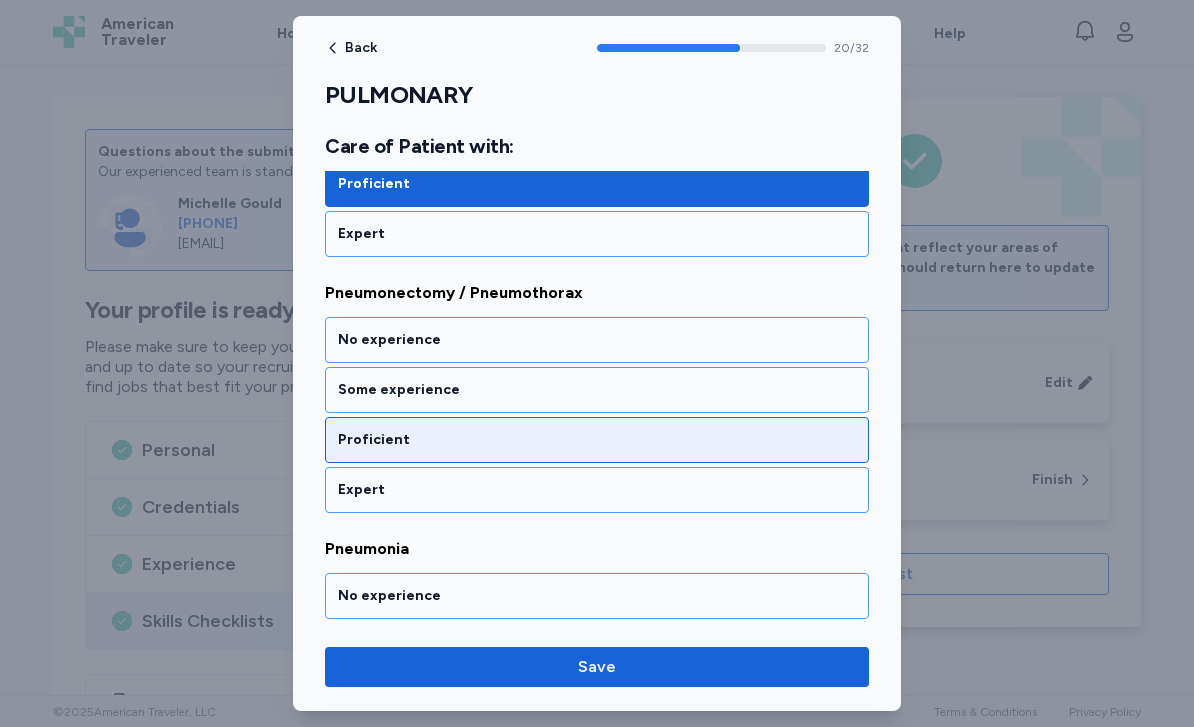 click on "Proficient" at bounding box center [597, 440] 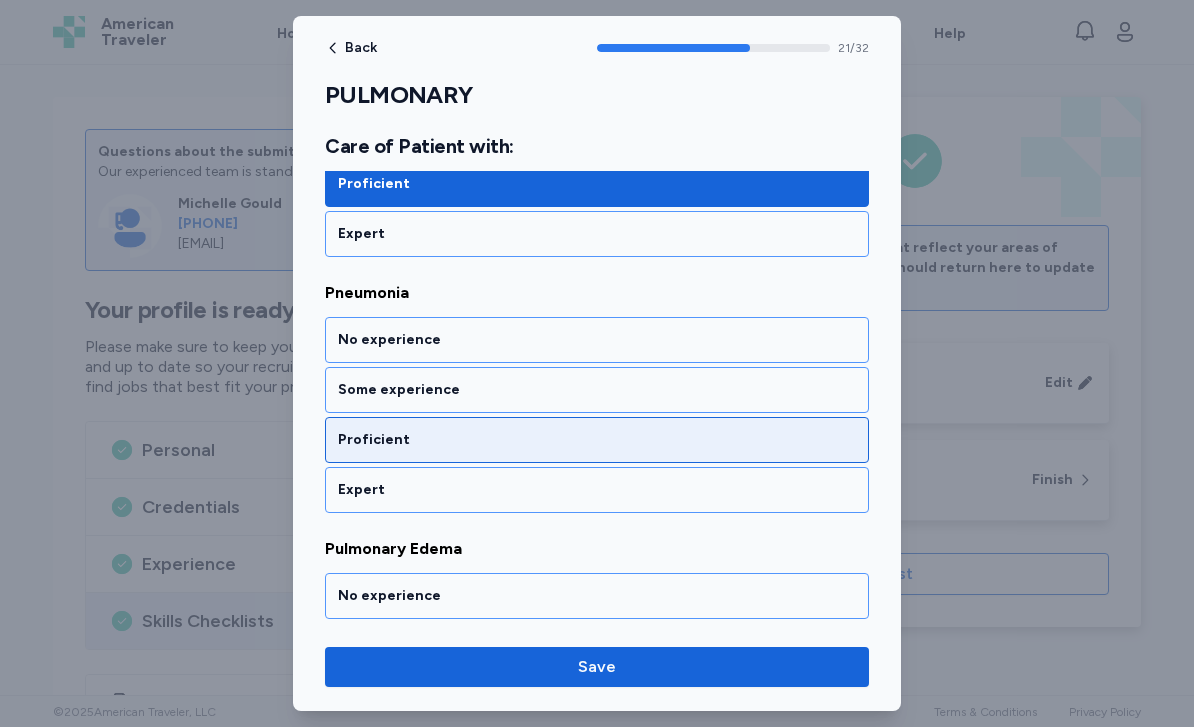 click on "Proficient" at bounding box center [597, 440] 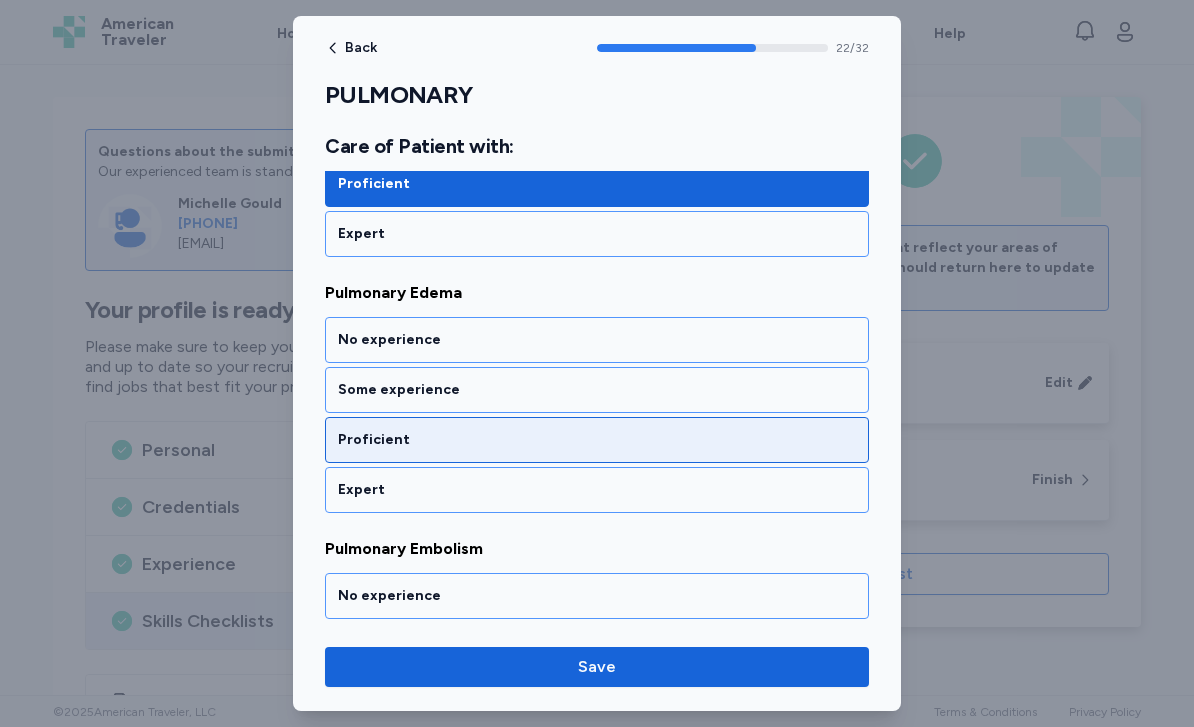 click on "Proficient" at bounding box center [597, 440] 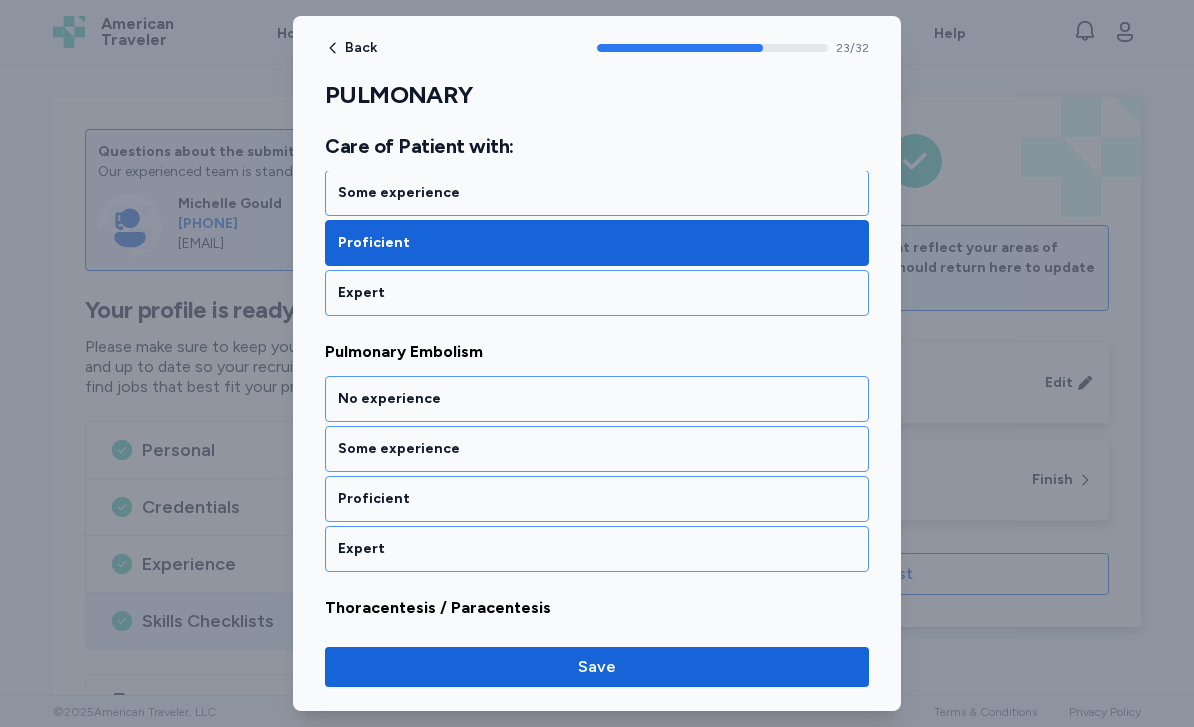 scroll, scrollTop: 6121, scrollLeft: 0, axis: vertical 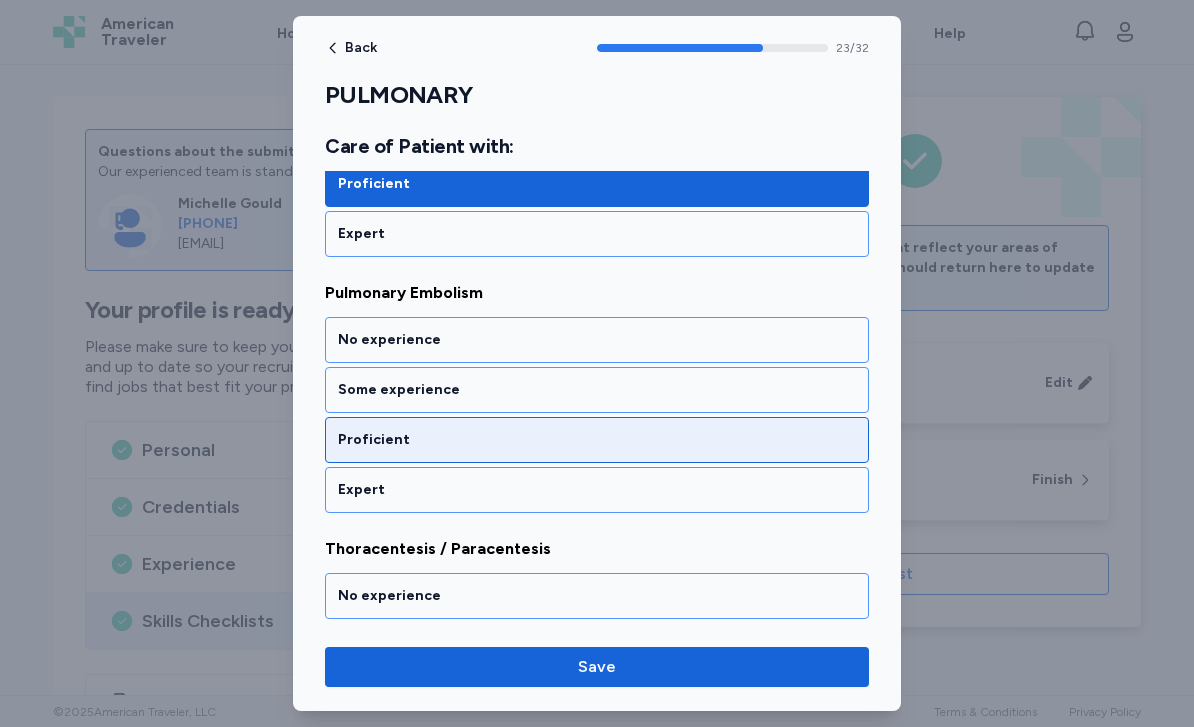 click on "Proficient" at bounding box center (597, 440) 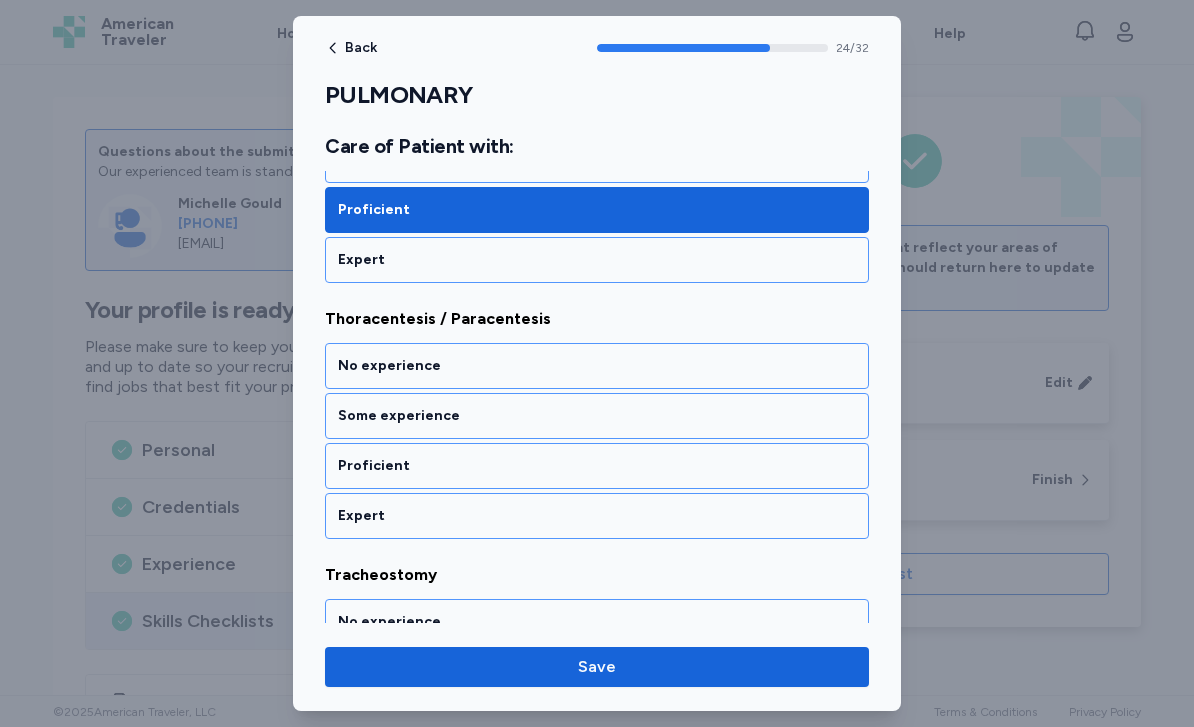 scroll, scrollTop: 6377, scrollLeft: 0, axis: vertical 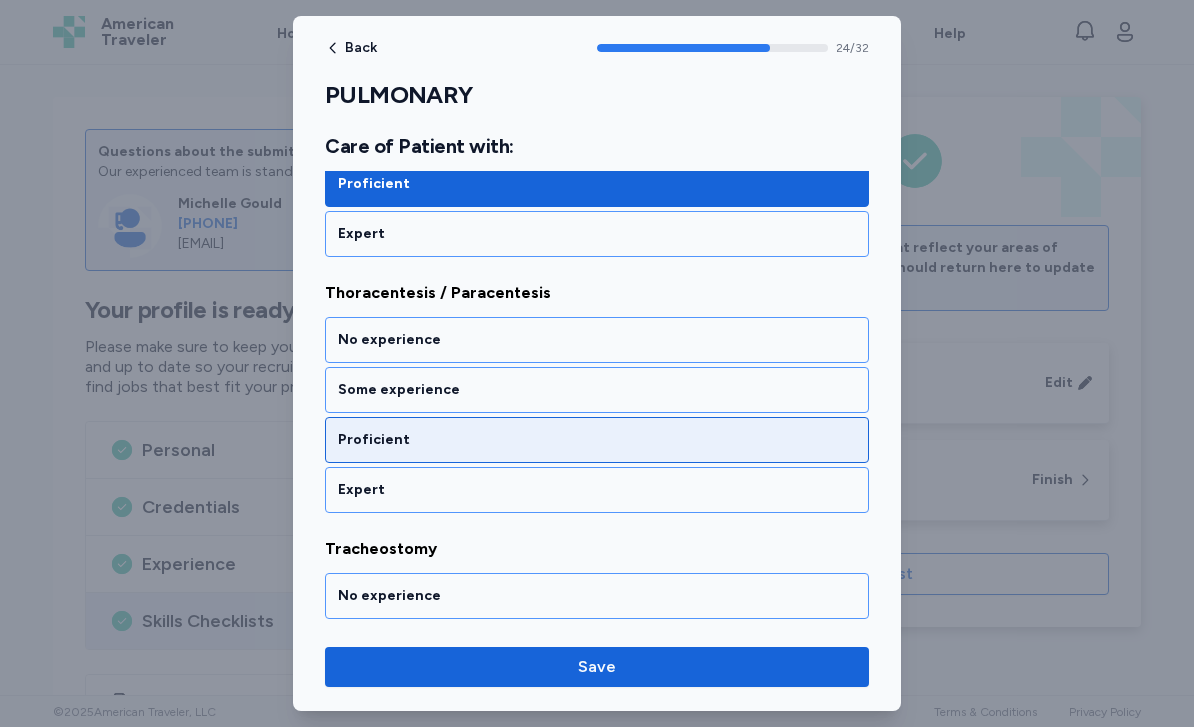click on "Proficient" at bounding box center [597, 440] 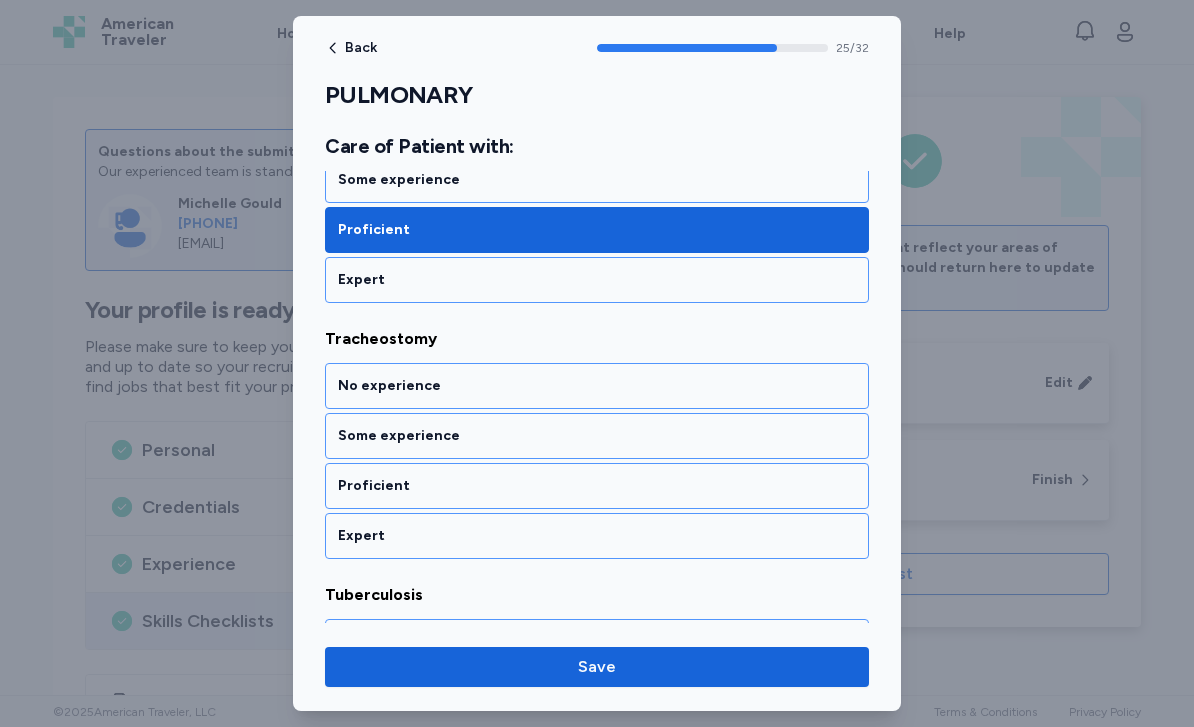 scroll, scrollTop: 6633, scrollLeft: 0, axis: vertical 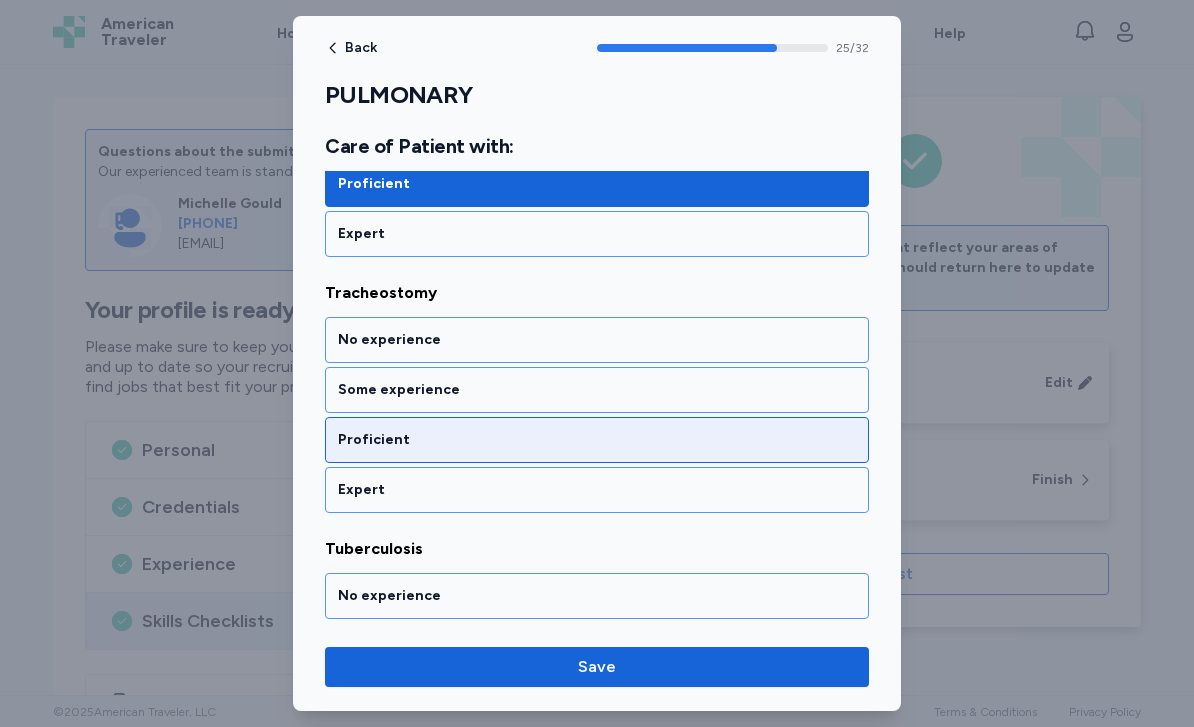 click on "Proficient" at bounding box center (597, 440) 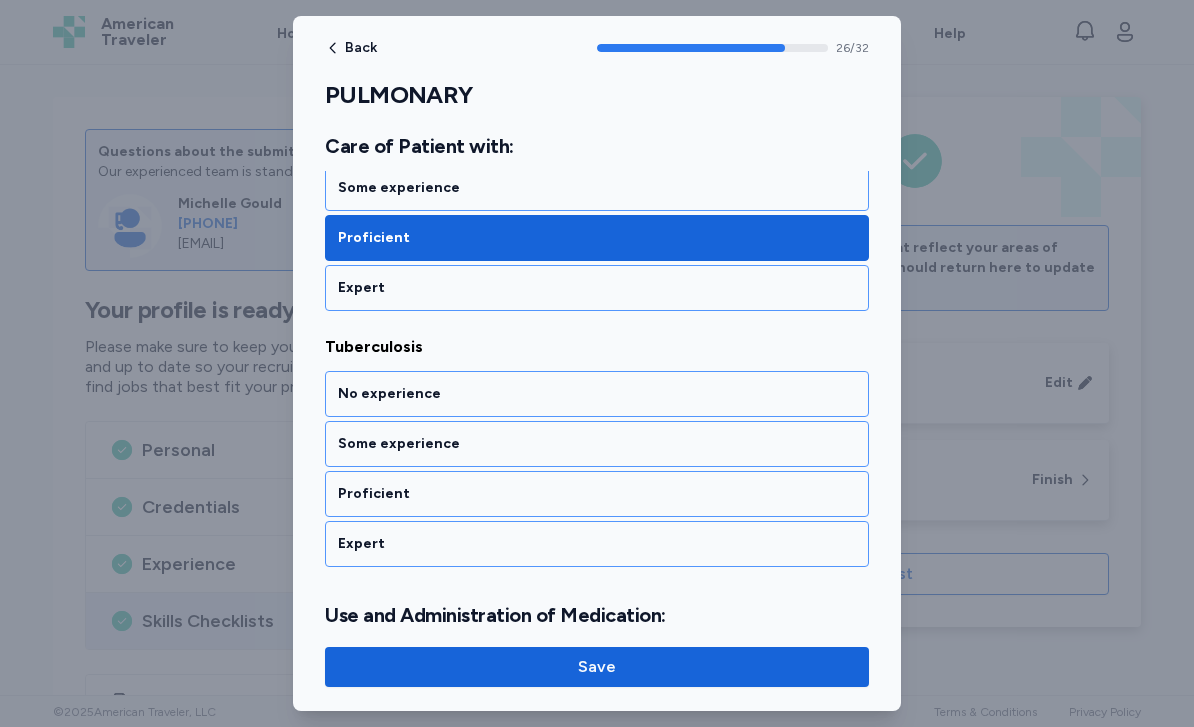 scroll, scrollTop: 6889, scrollLeft: 0, axis: vertical 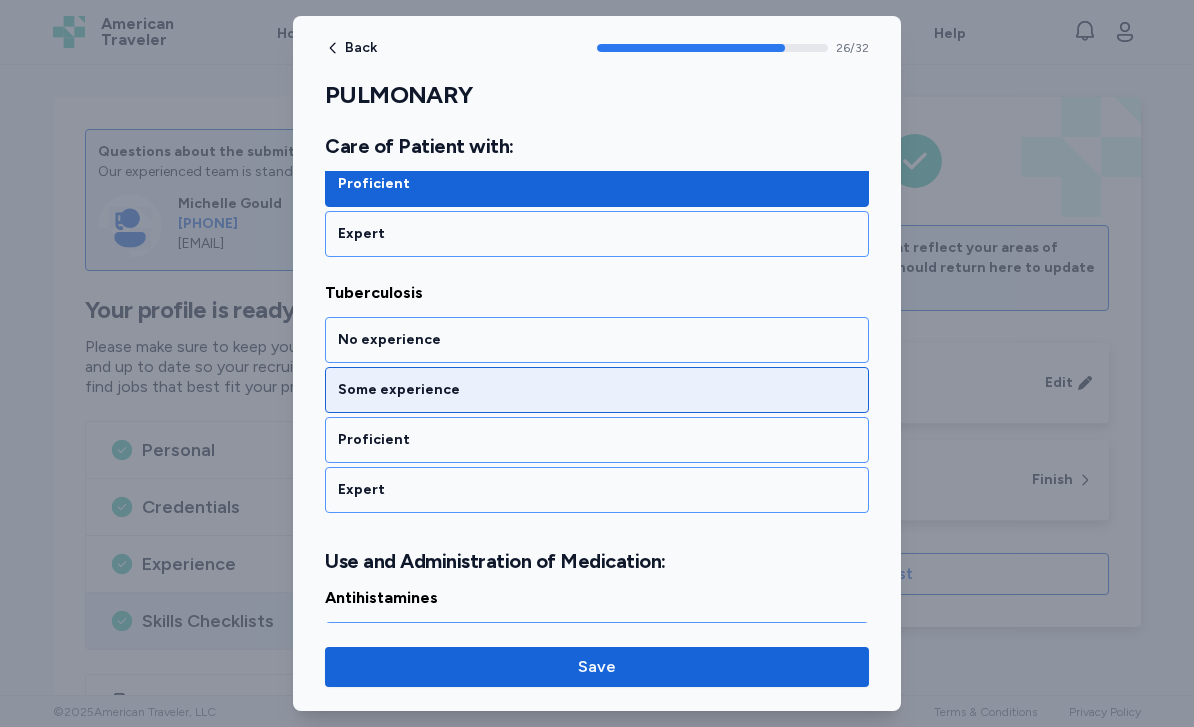 click on "Some experience" at bounding box center [597, 390] 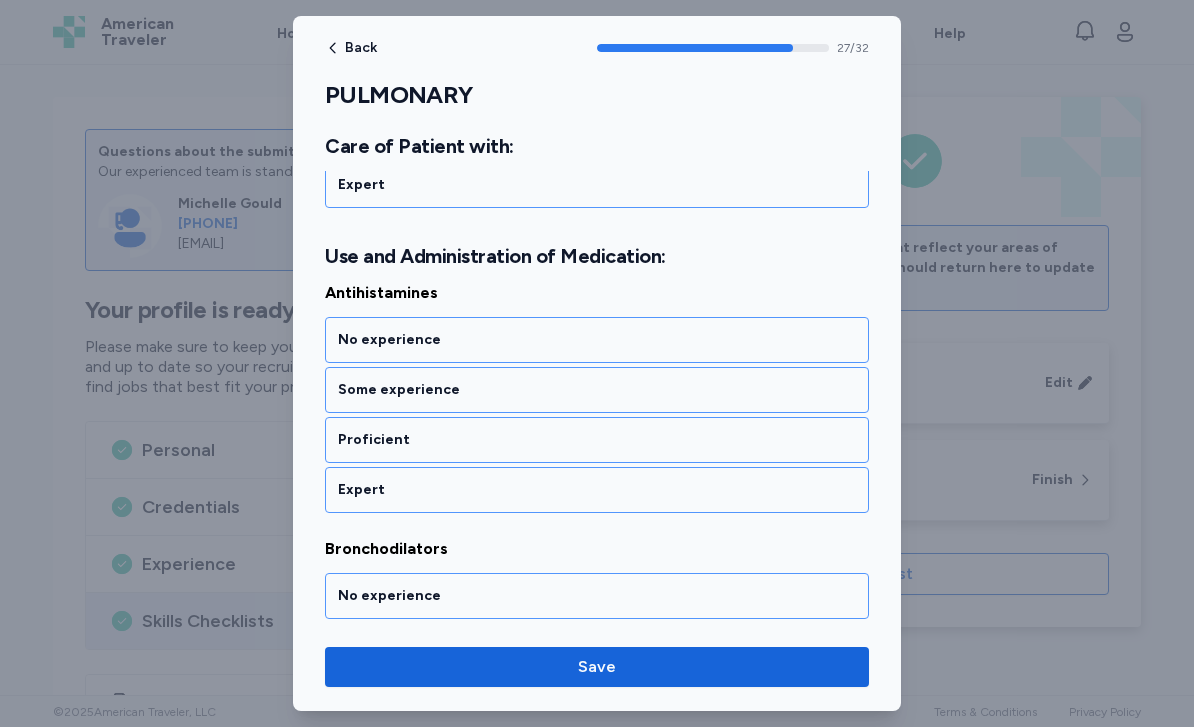 scroll, scrollTop: 7194, scrollLeft: 0, axis: vertical 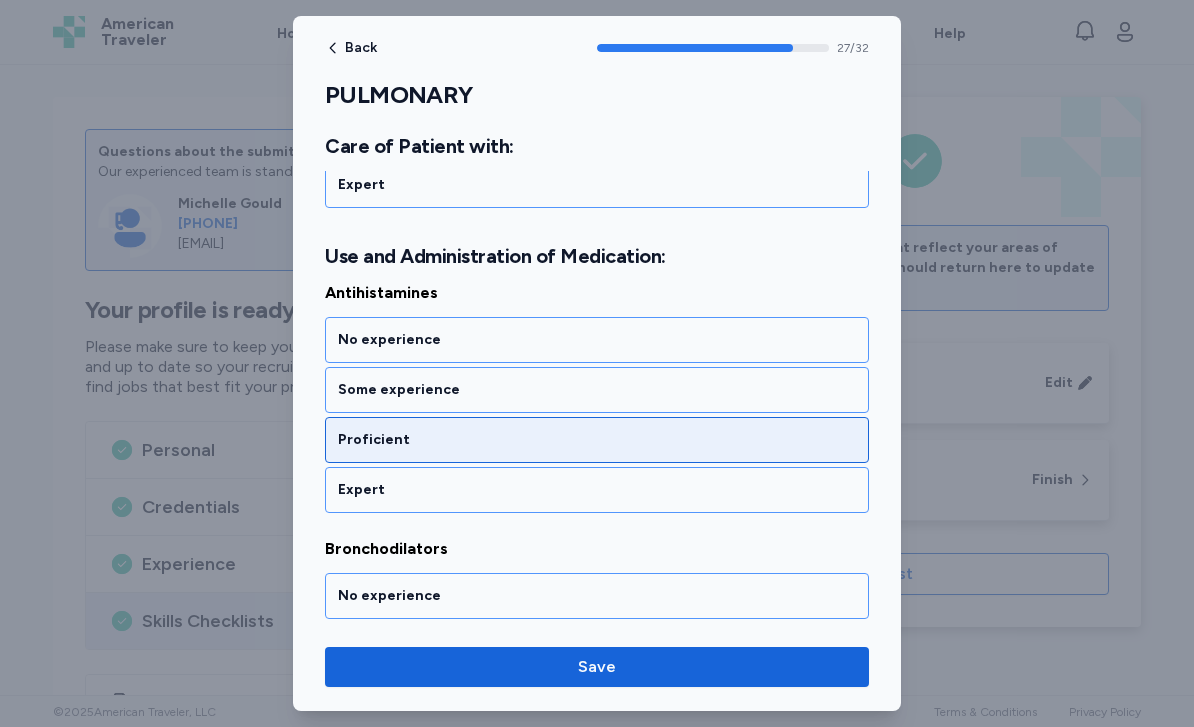 click on "Proficient" at bounding box center (597, 440) 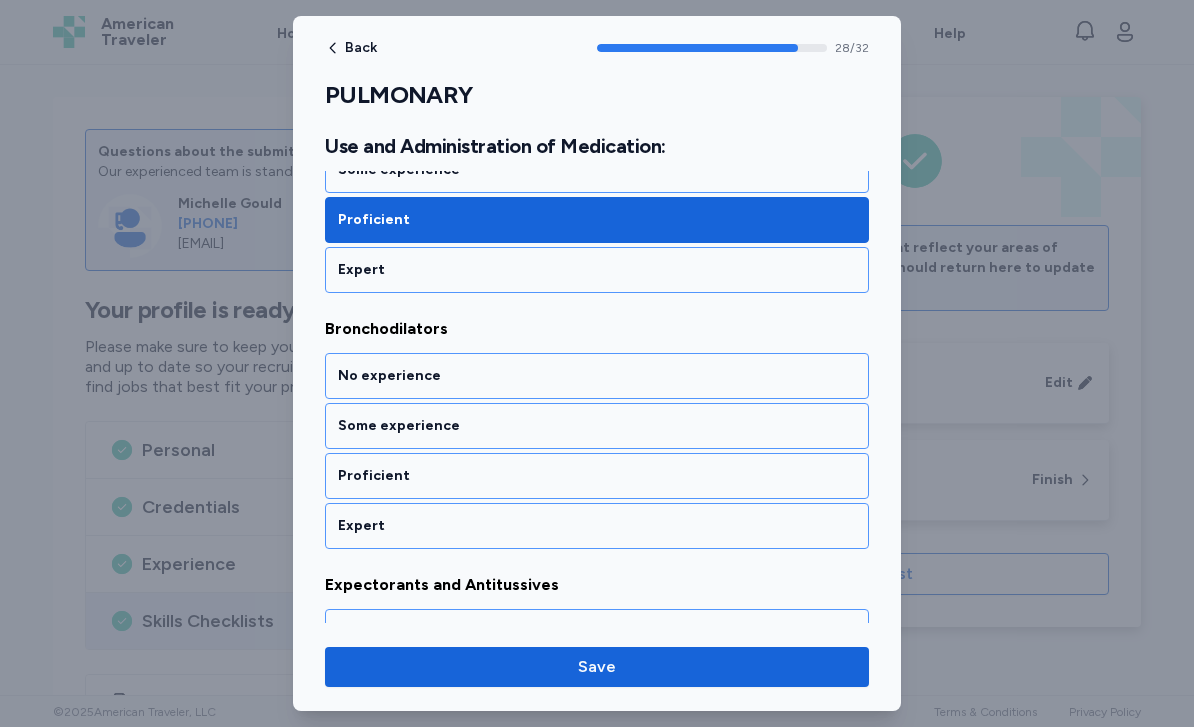 scroll, scrollTop: 7450, scrollLeft: 0, axis: vertical 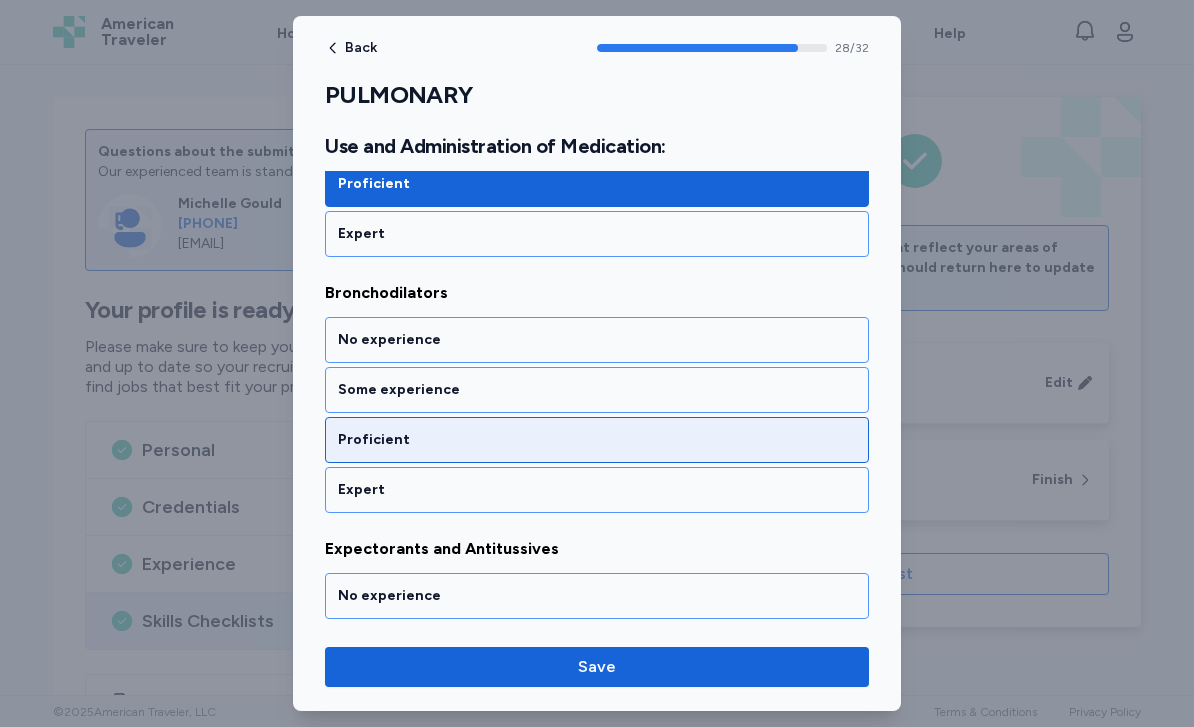 click on "Proficient" at bounding box center (597, 440) 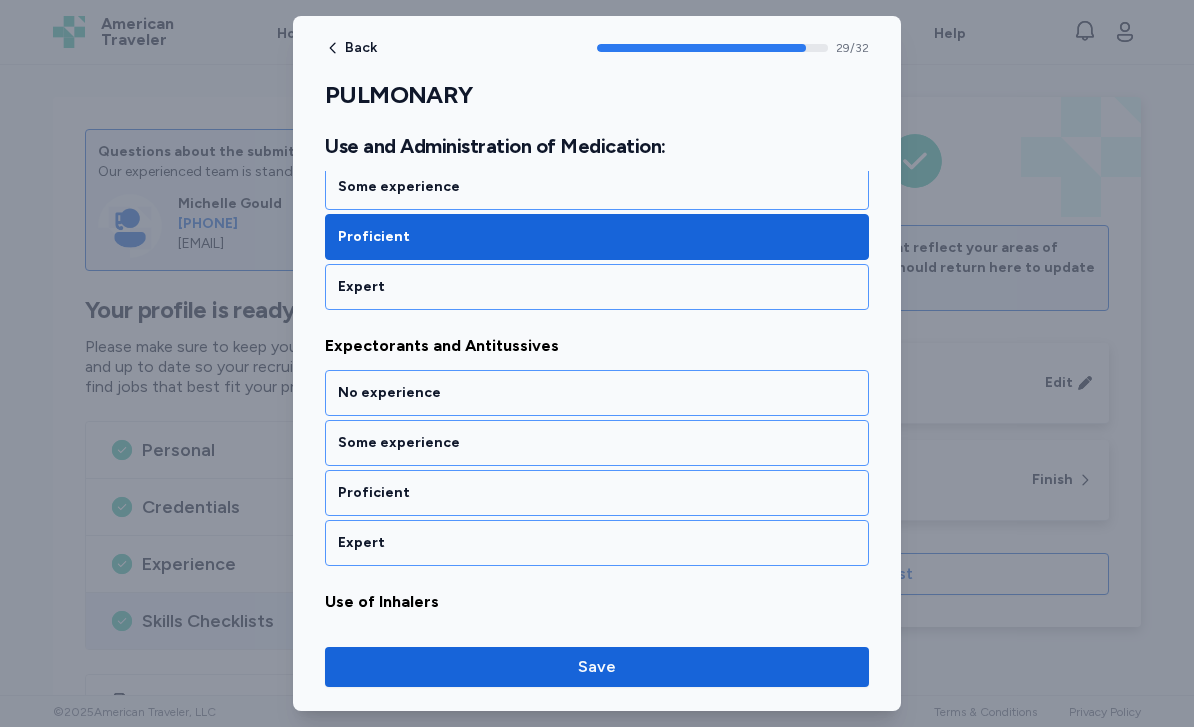 scroll, scrollTop: 7706, scrollLeft: 0, axis: vertical 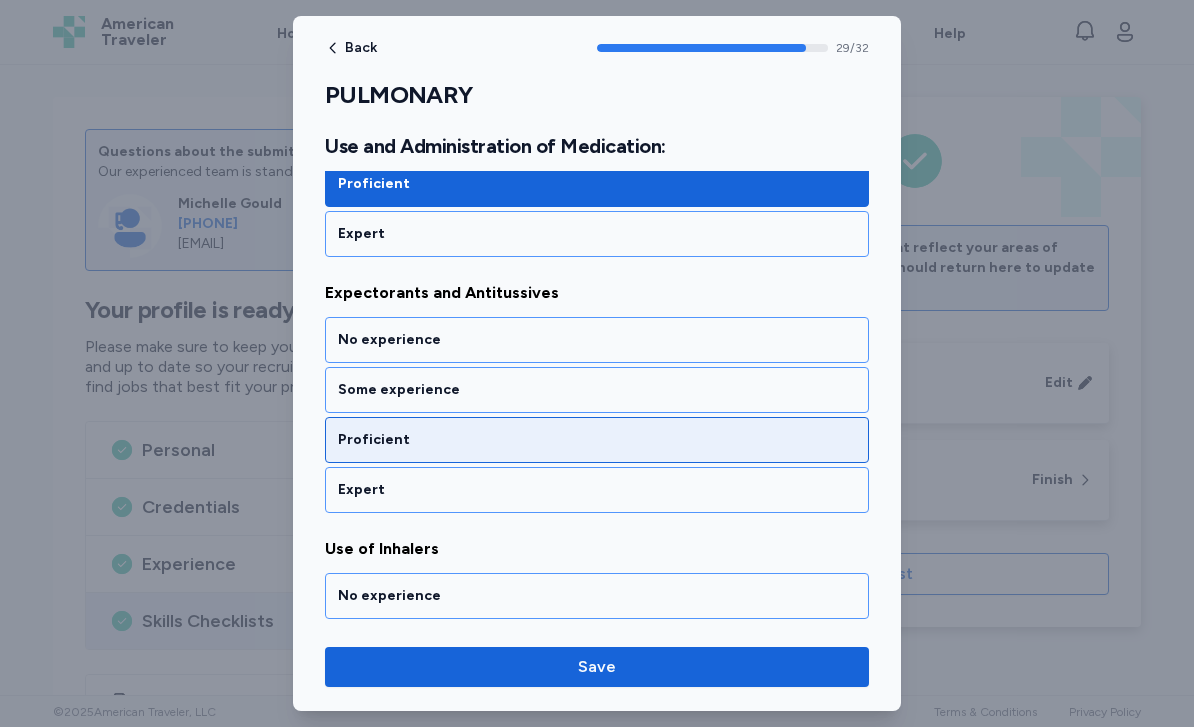 click on "Proficient" at bounding box center [597, 440] 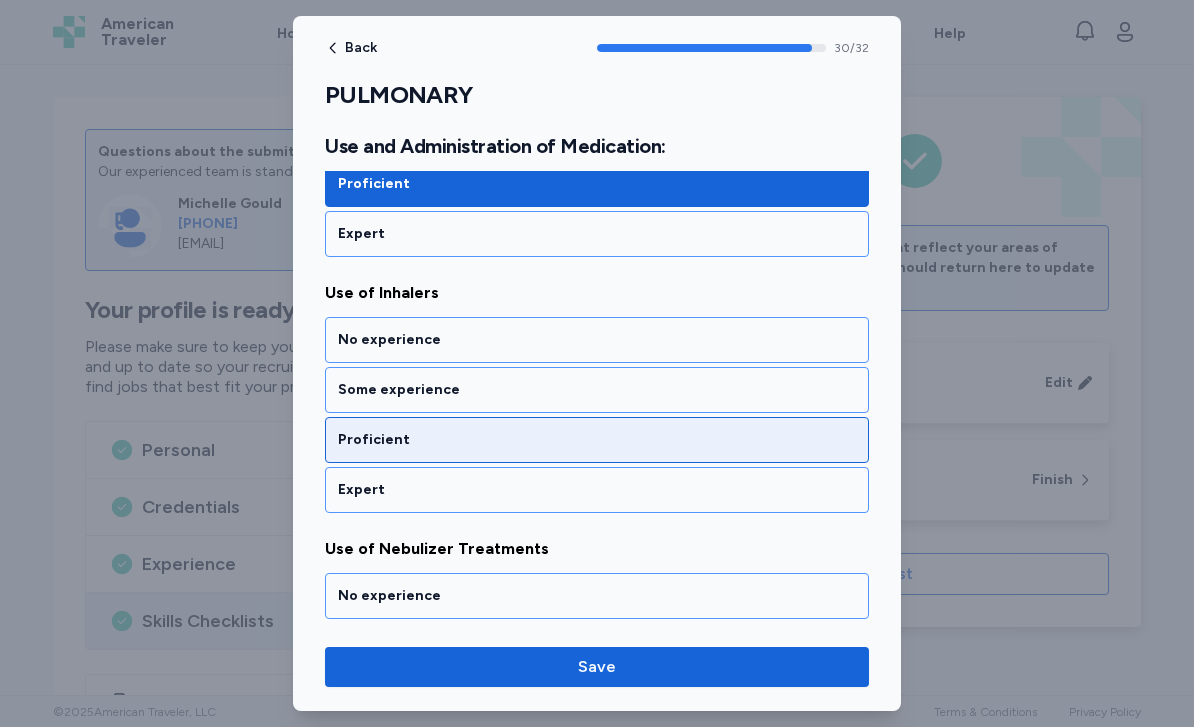 click on "Proficient" at bounding box center (597, 440) 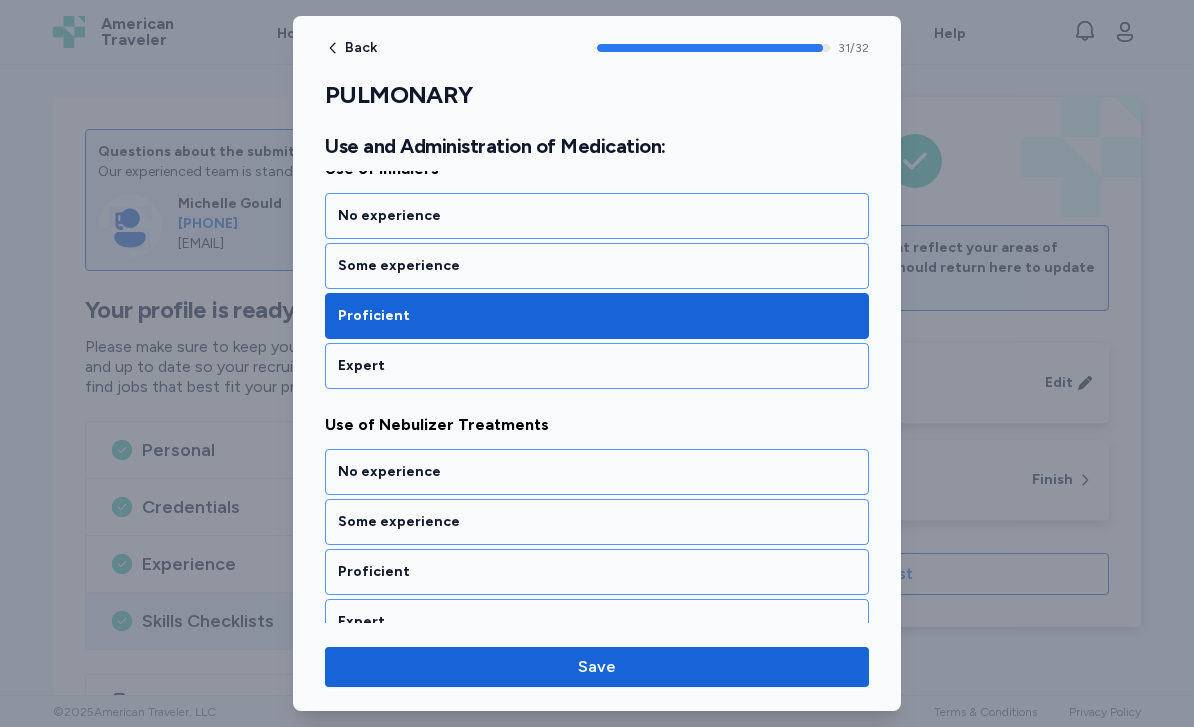 scroll, scrollTop: 8112, scrollLeft: 0, axis: vertical 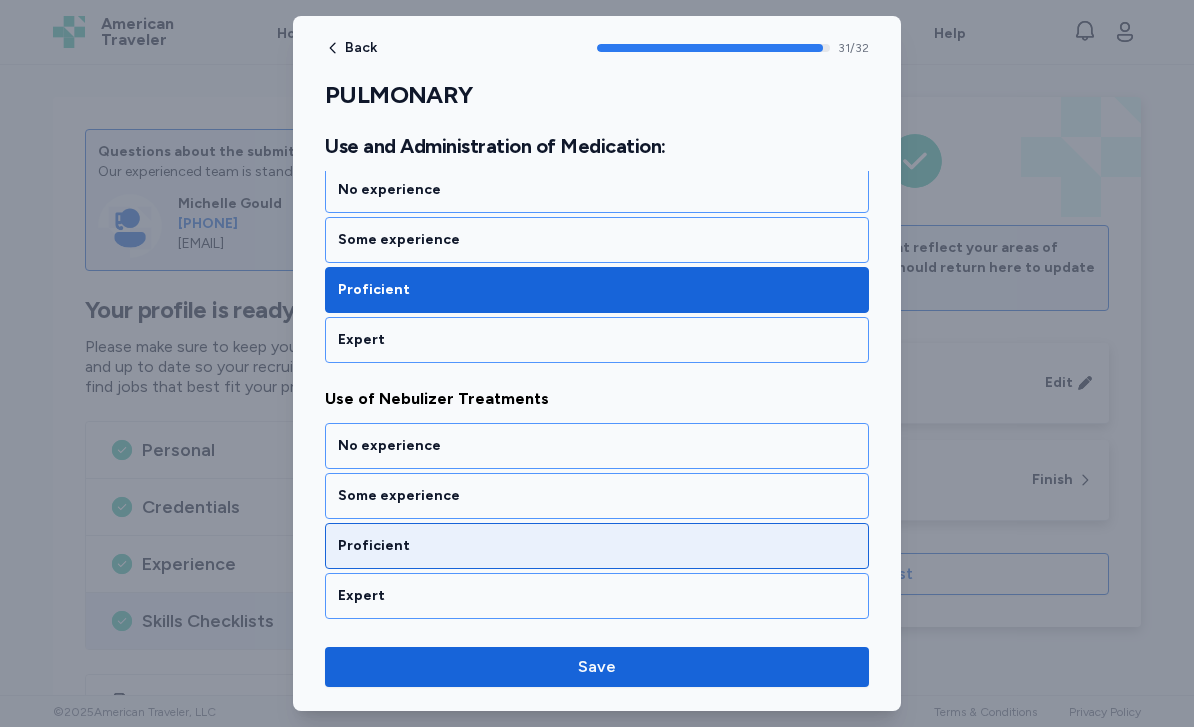 click on "Proficient" at bounding box center (597, 546) 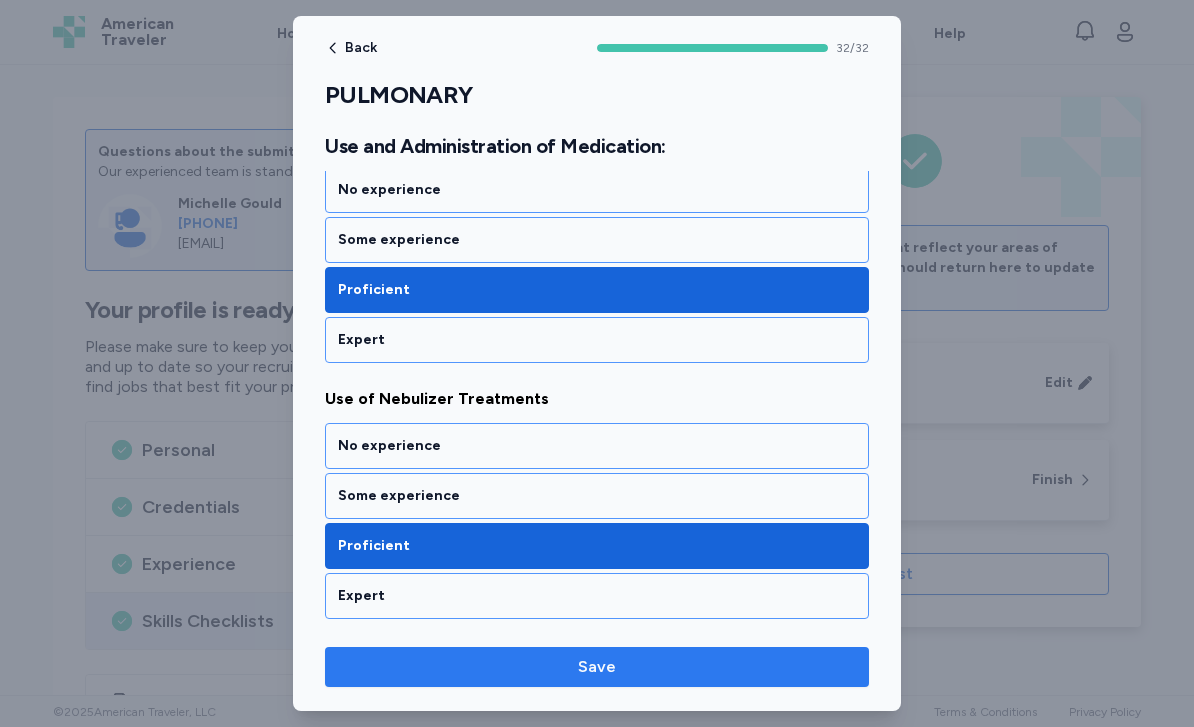 click on "Save" at bounding box center [597, 667] 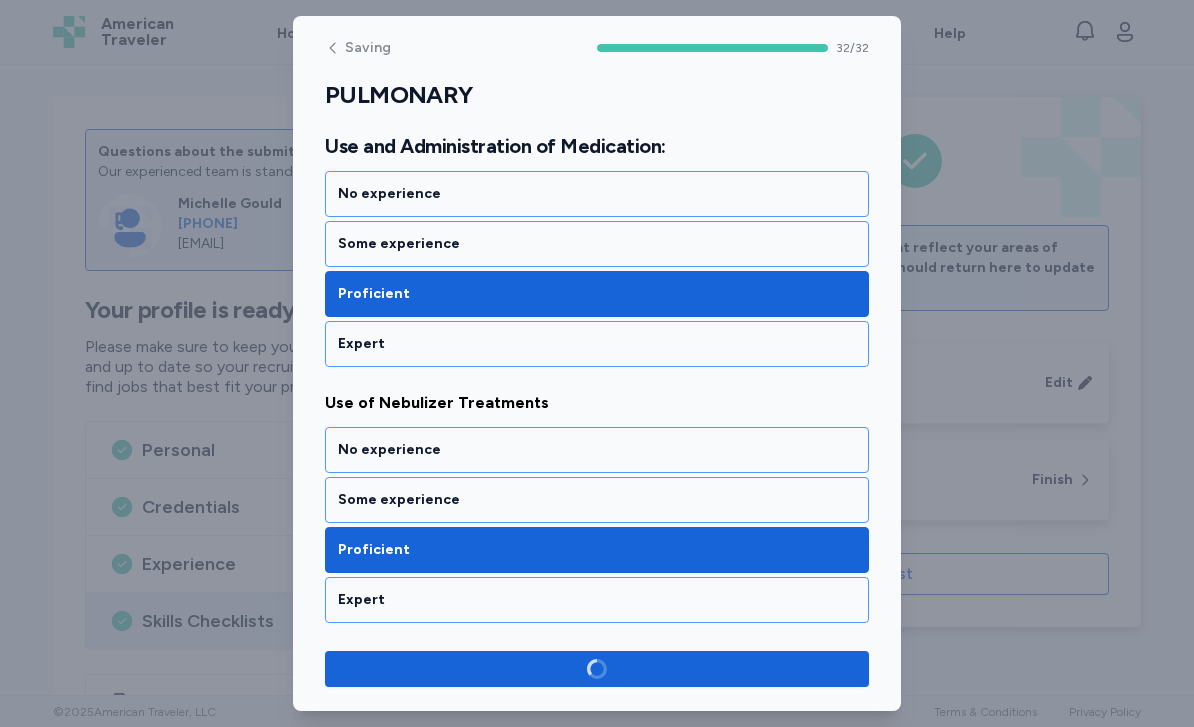 scroll, scrollTop: 8108, scrollLeft: 0, axis: vertical 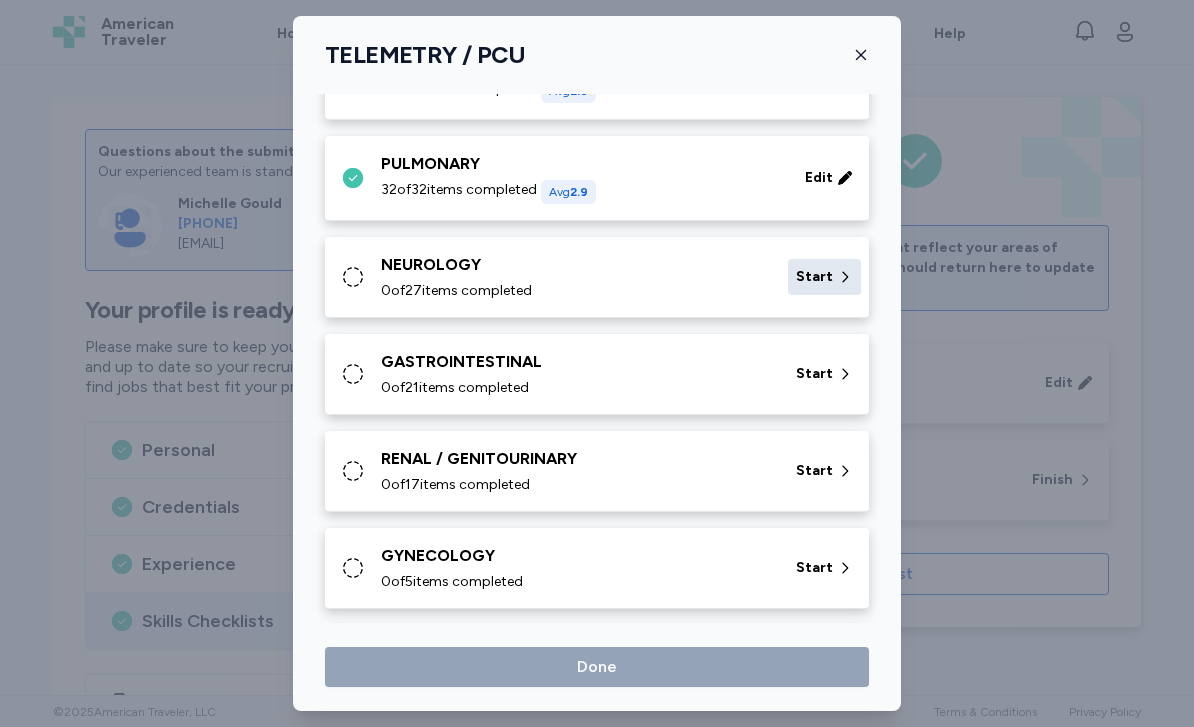 click on "Start" at bounding box center [814, 277] 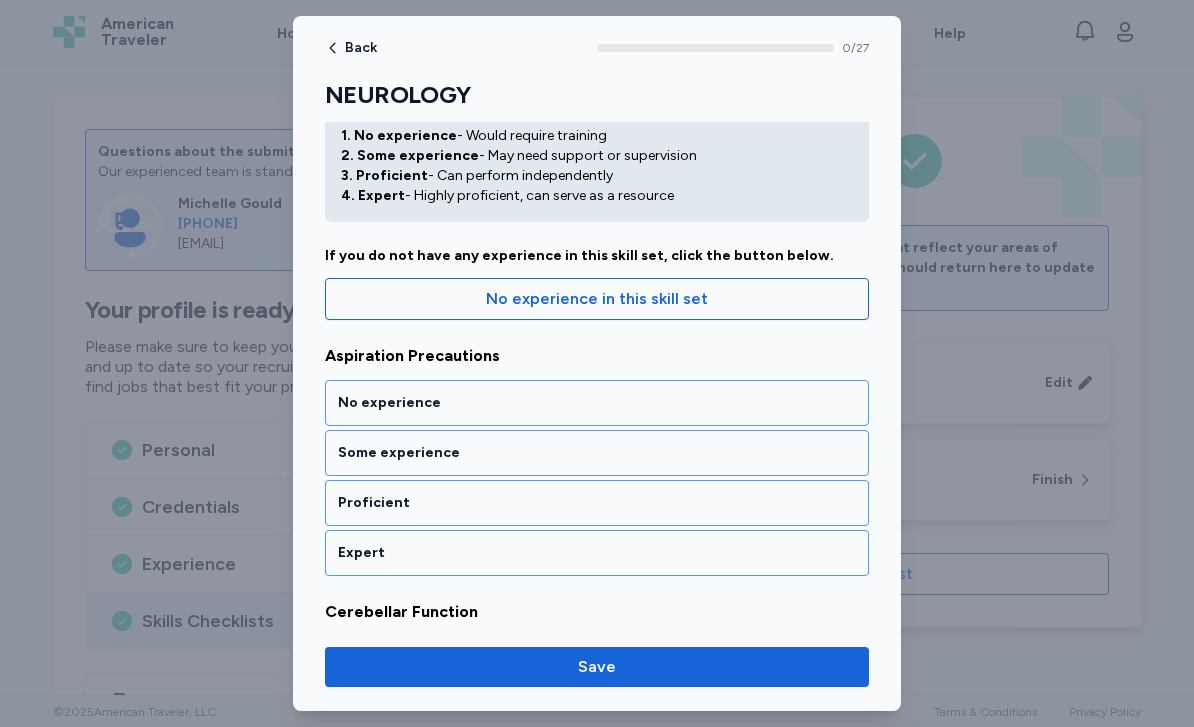 scroll, scrollTop: 74, scrollLeft: 0, axis: vertical 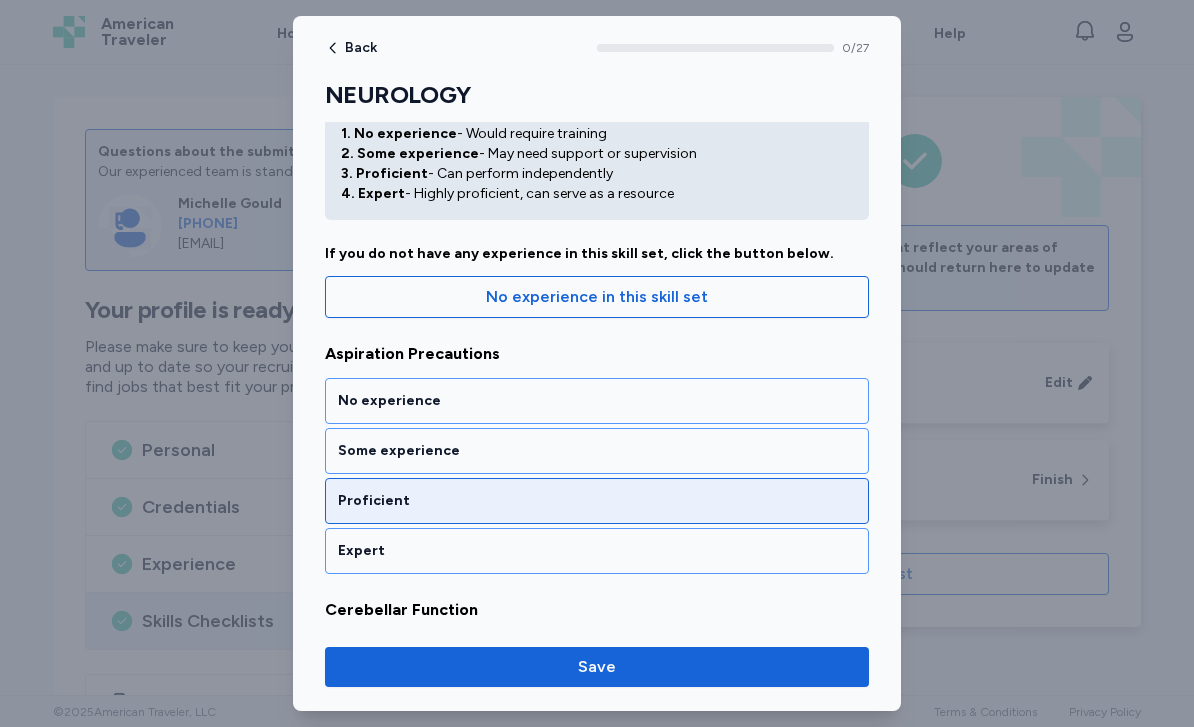 click on "Proficient" at bounding box center (597, 501) 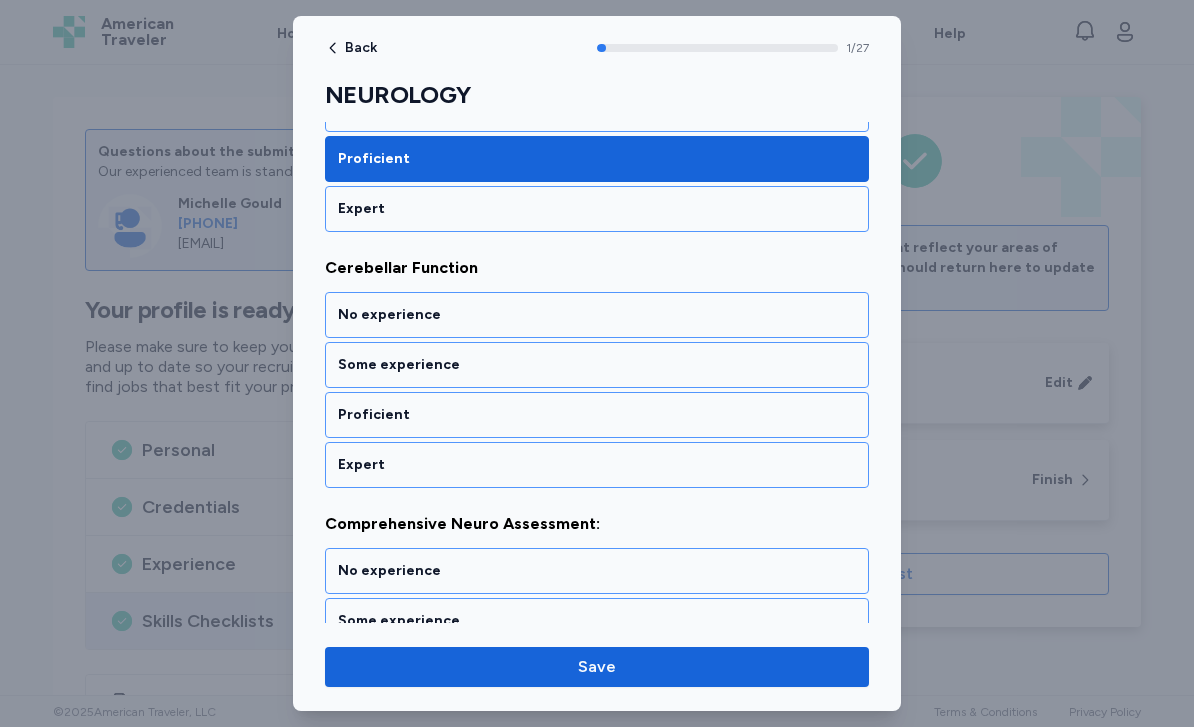 scroll, scrollTop: 416, scrollLeft: 0, axis: vertical 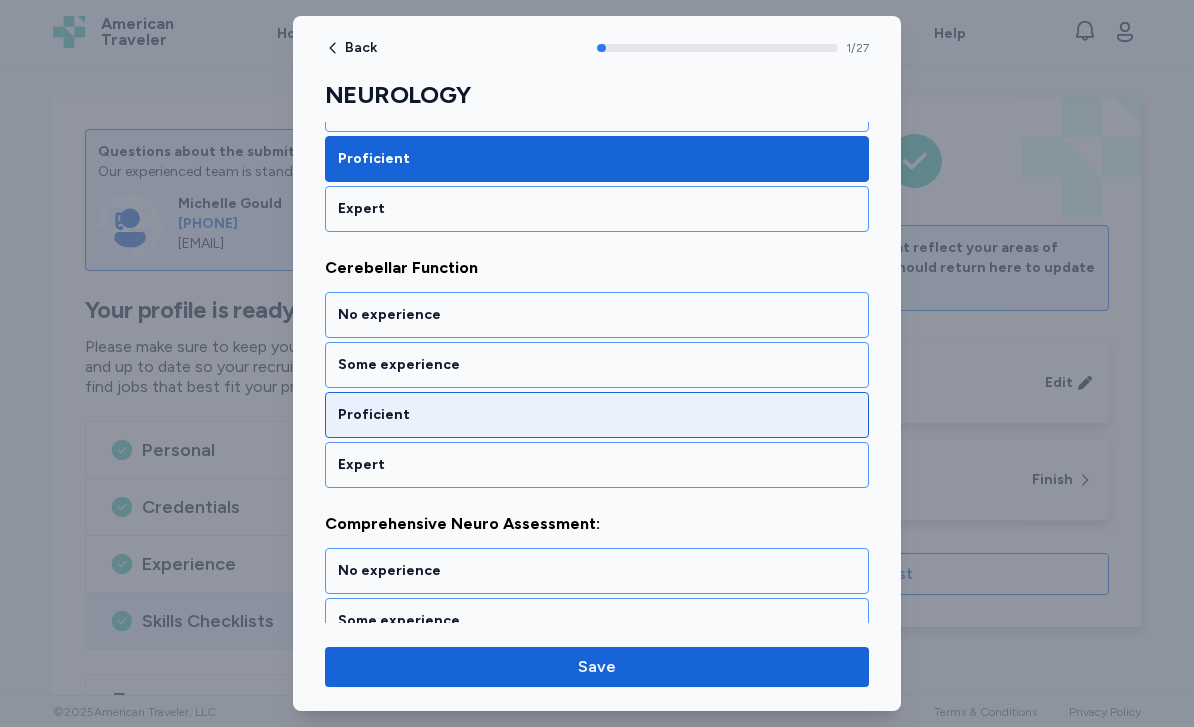 click on "Proficient" at bounding box center (597, 415) 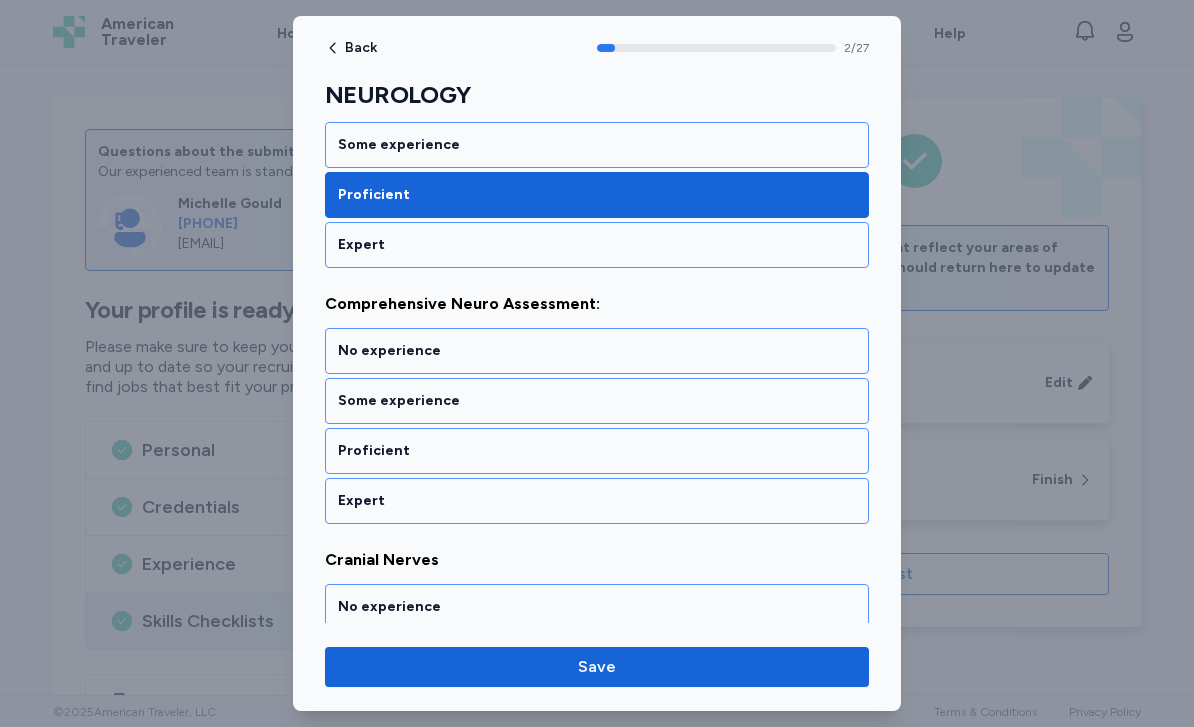 scroll, scrollTop: 672, scrollLeft: 0, axis: vertical 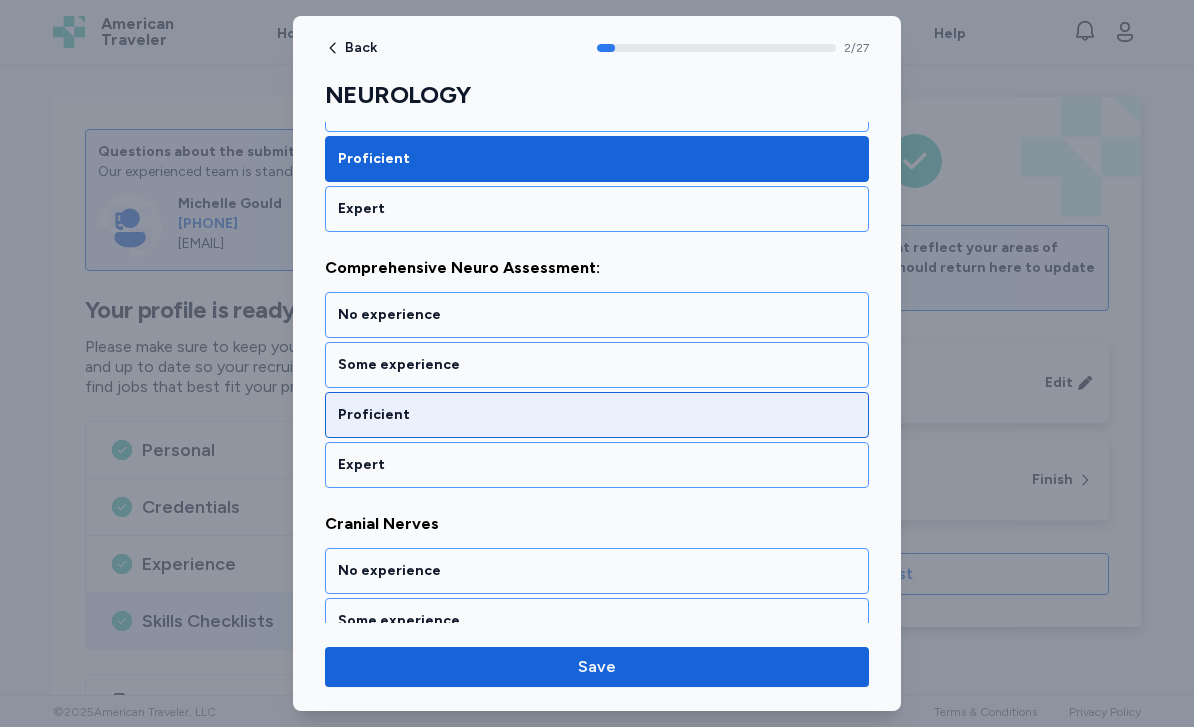 click on "Proficient" at bounding box center [597, 415] 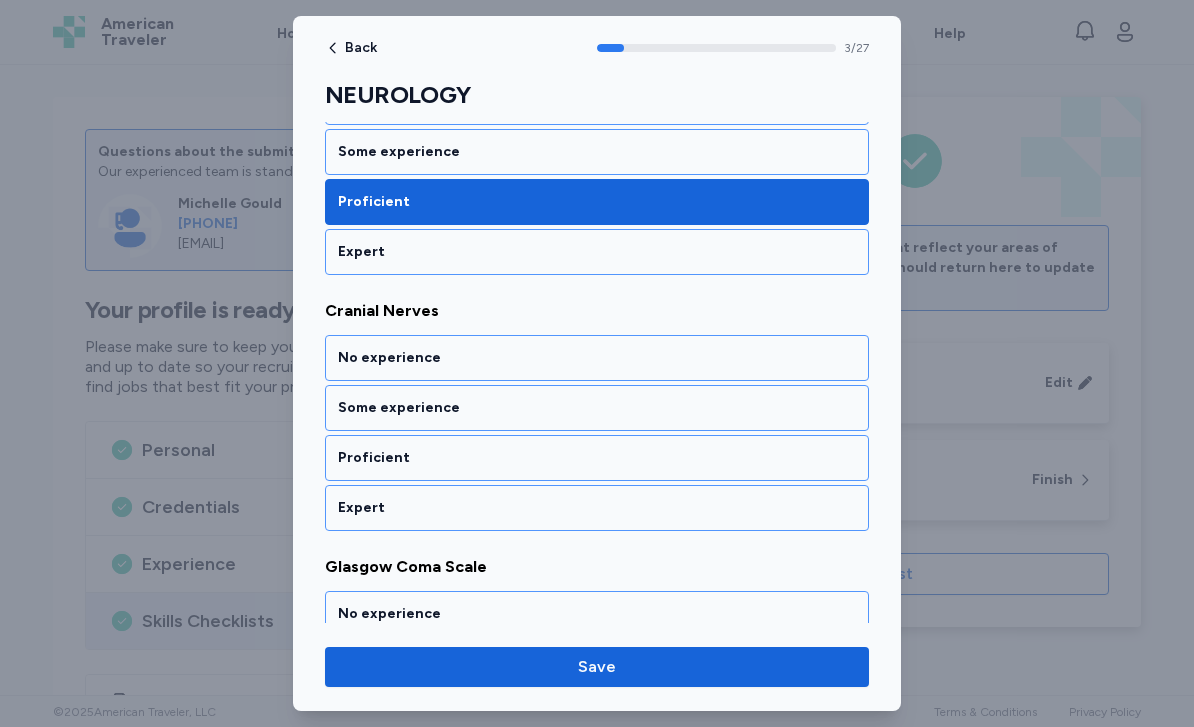 scroll, scrollTop: 928, scrollLeft: 0, axis: vertical 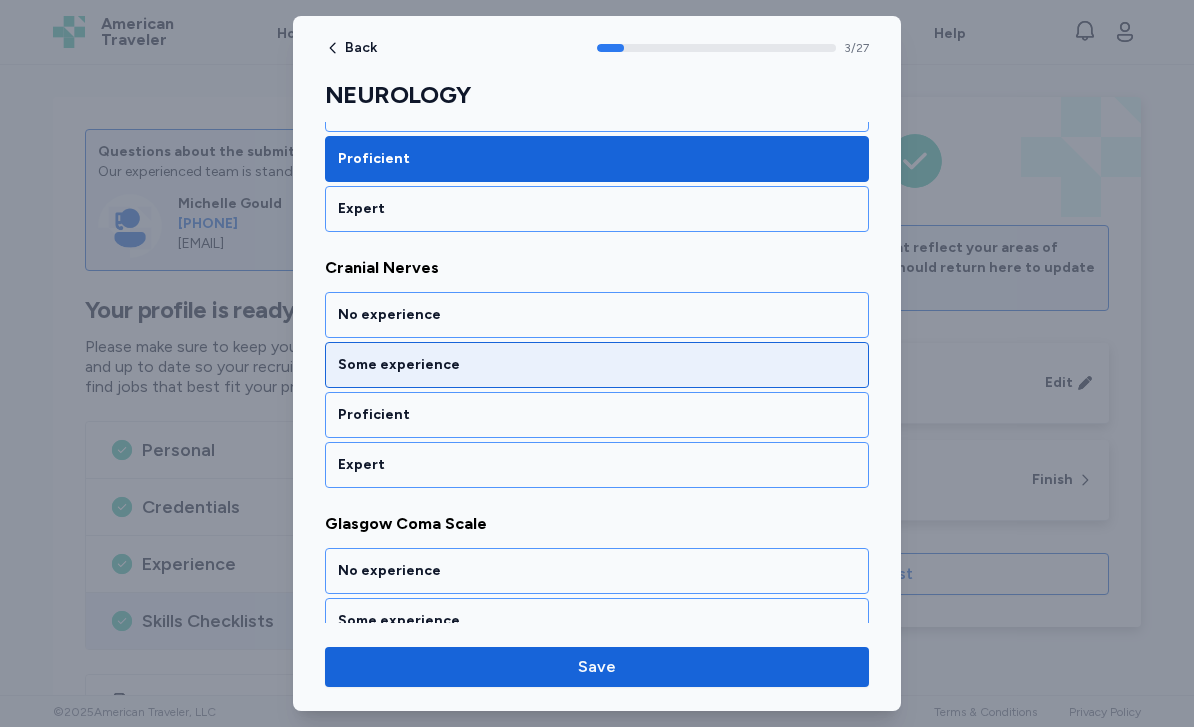 click on "Some experience" at bounding box center (597, 365) 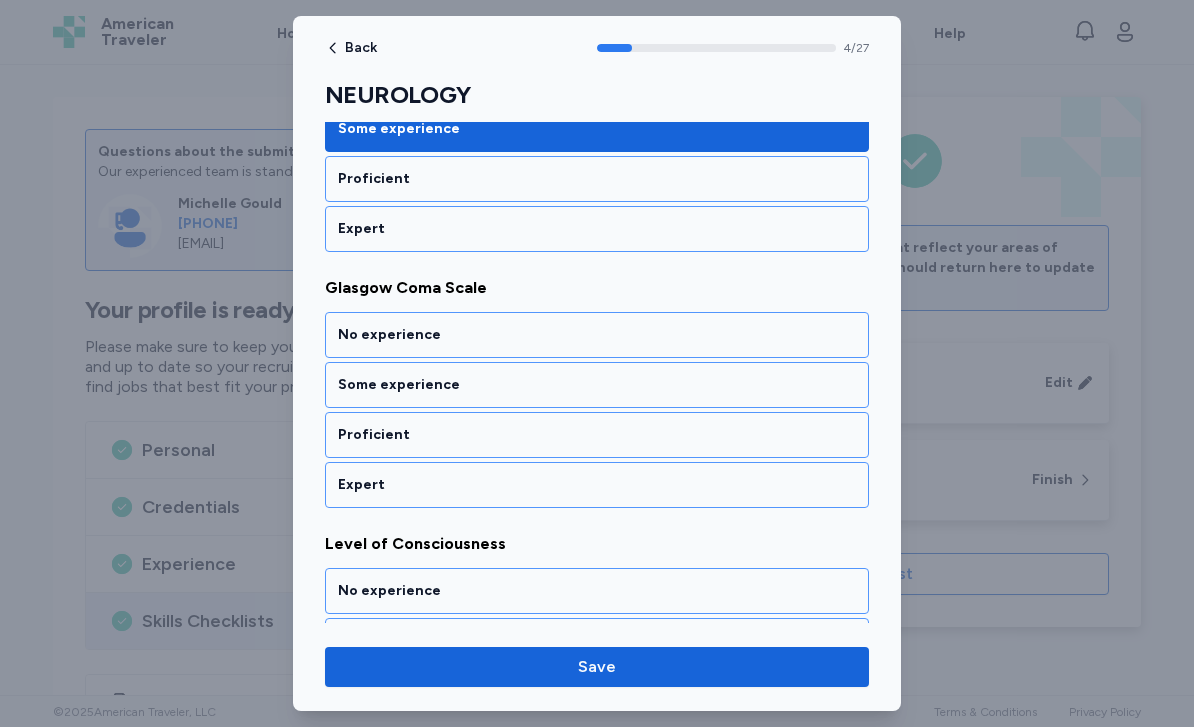 scroll, scrollTop: 1184, scrollLeft: 0, axis: vertical 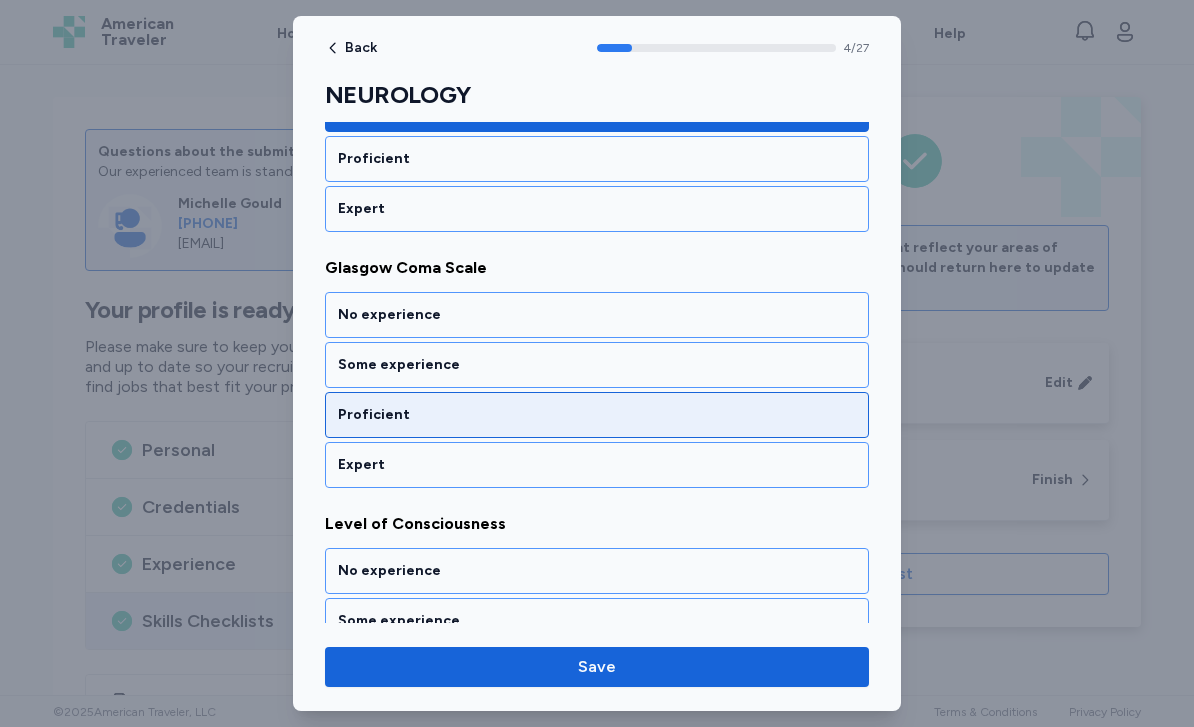click on "Proficient" at bounding box center (597, 415) 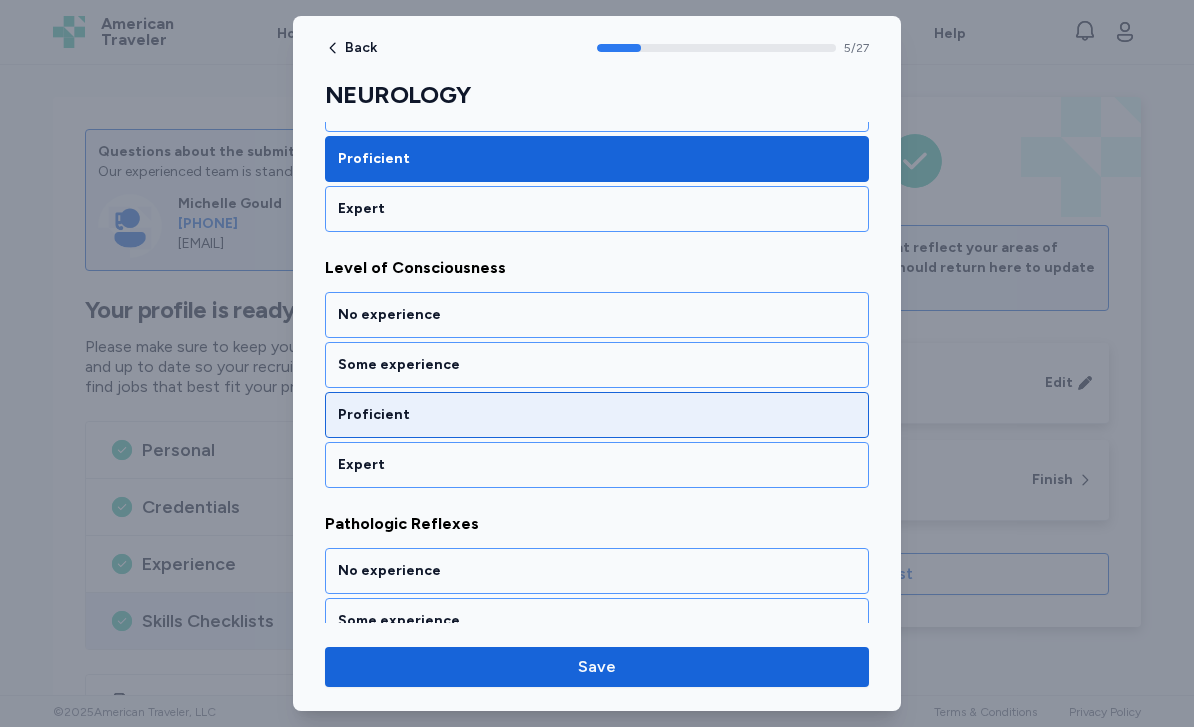 click on "Proficient" at bounding box center (597, 415) 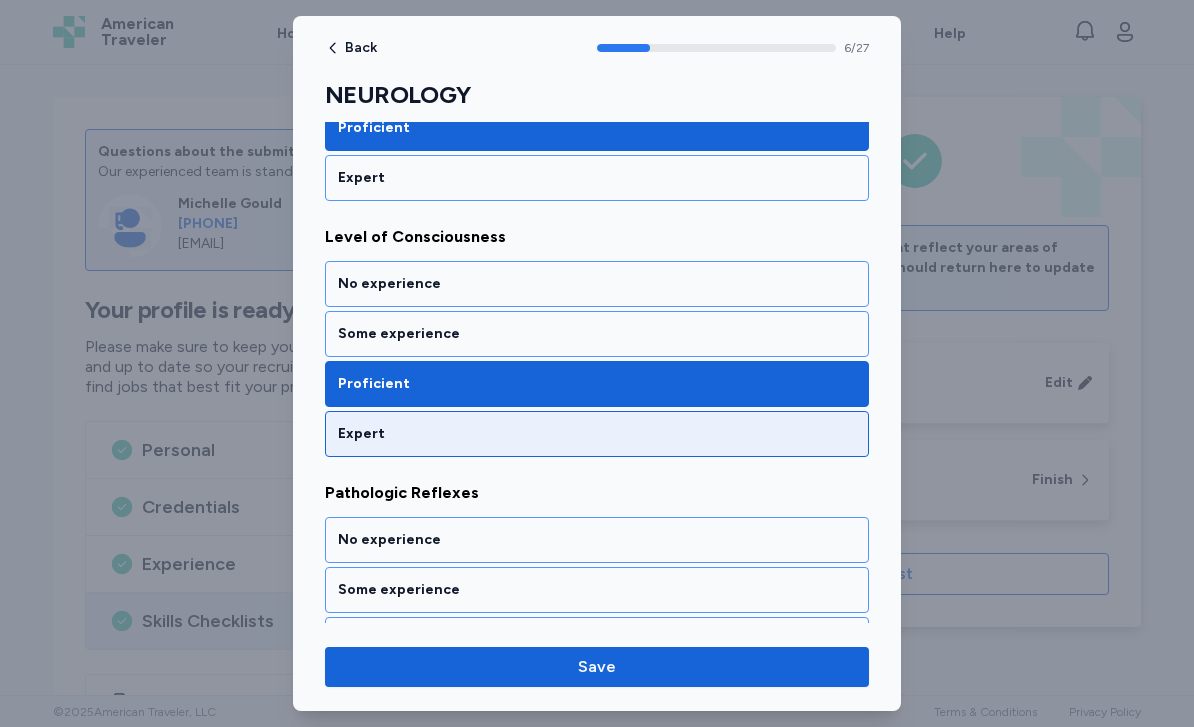 click on "Expert" at bounding box center [597, 434] 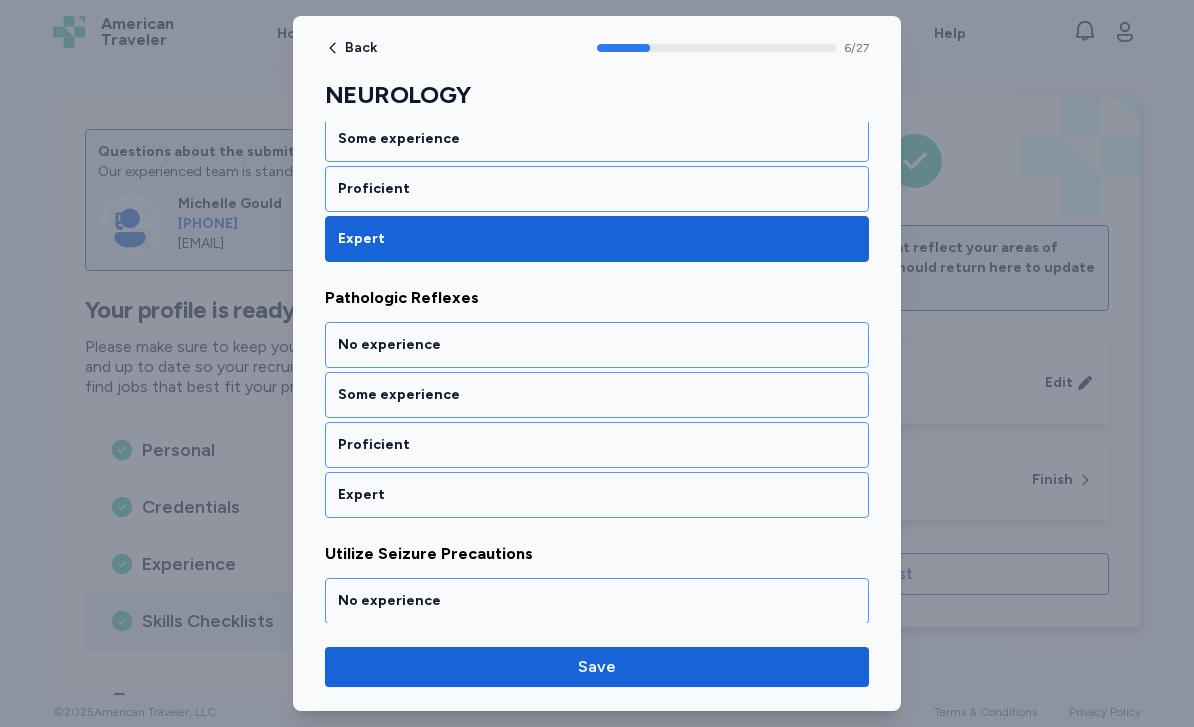 scroll, scrollTop: 1696, scrollLeft: 0, axis: vertical 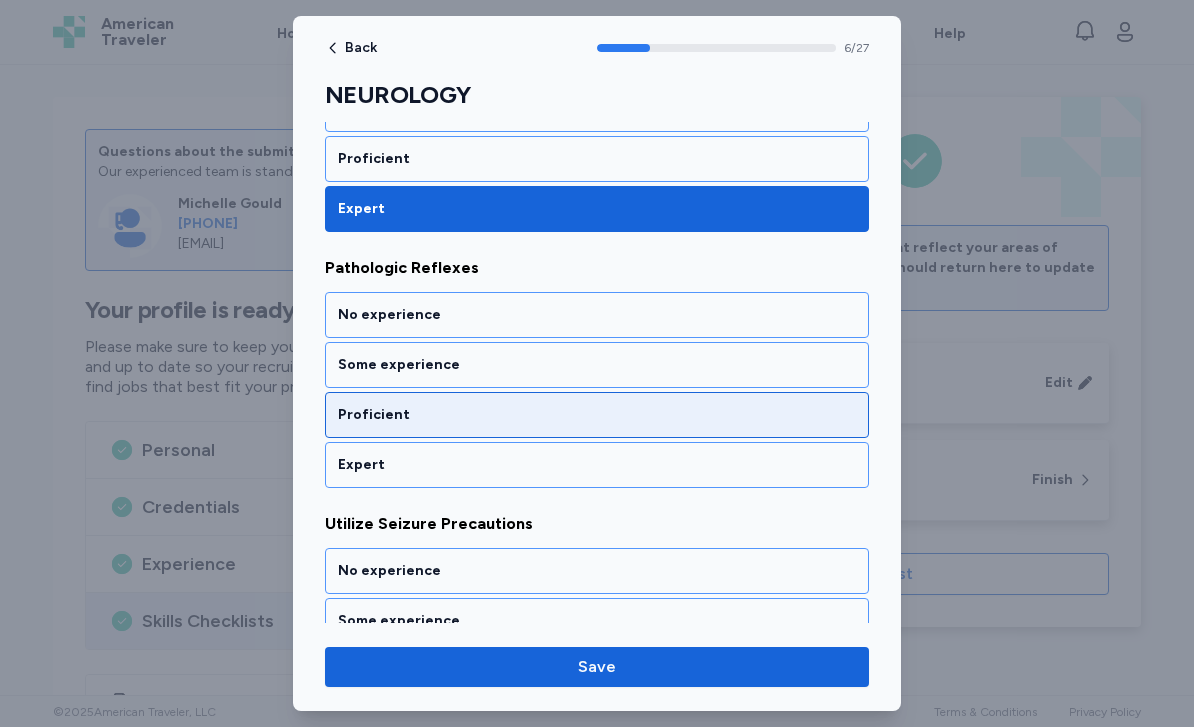 click on "Proficient" at bounding box center [597, 415] 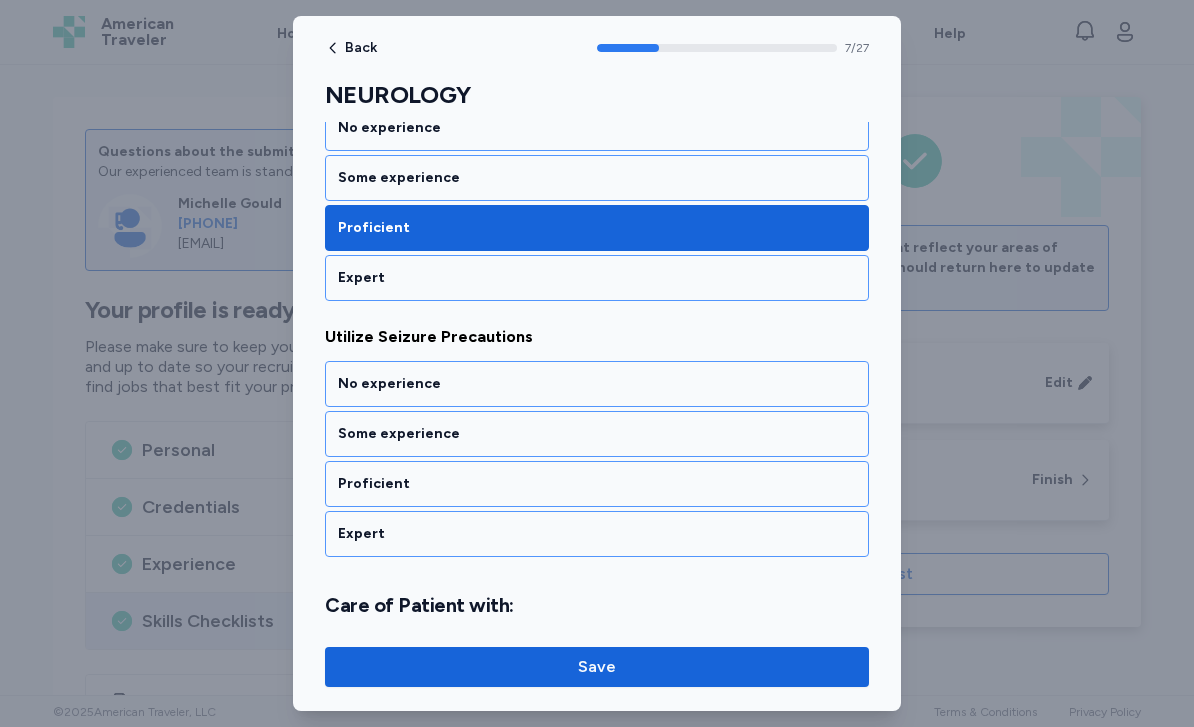 scroll, scrollTop: 1952, scrollLeft: 0, axis: vertical 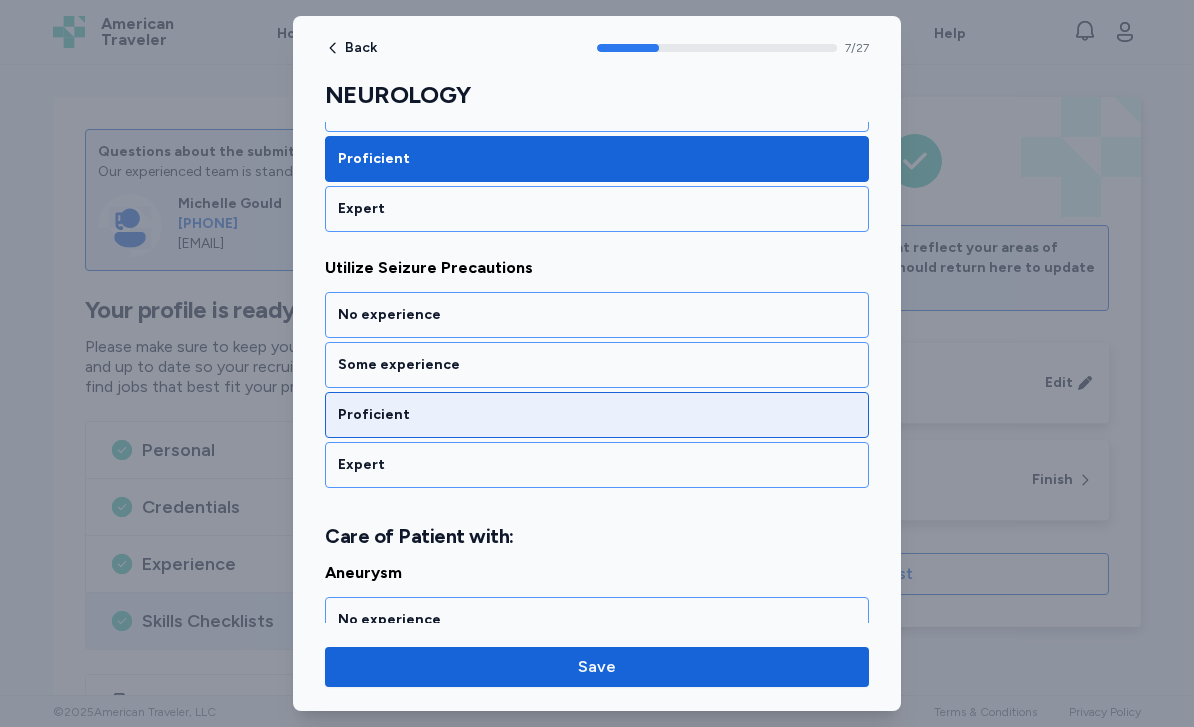 click on "Proficient" at bounding box center [597, 415] 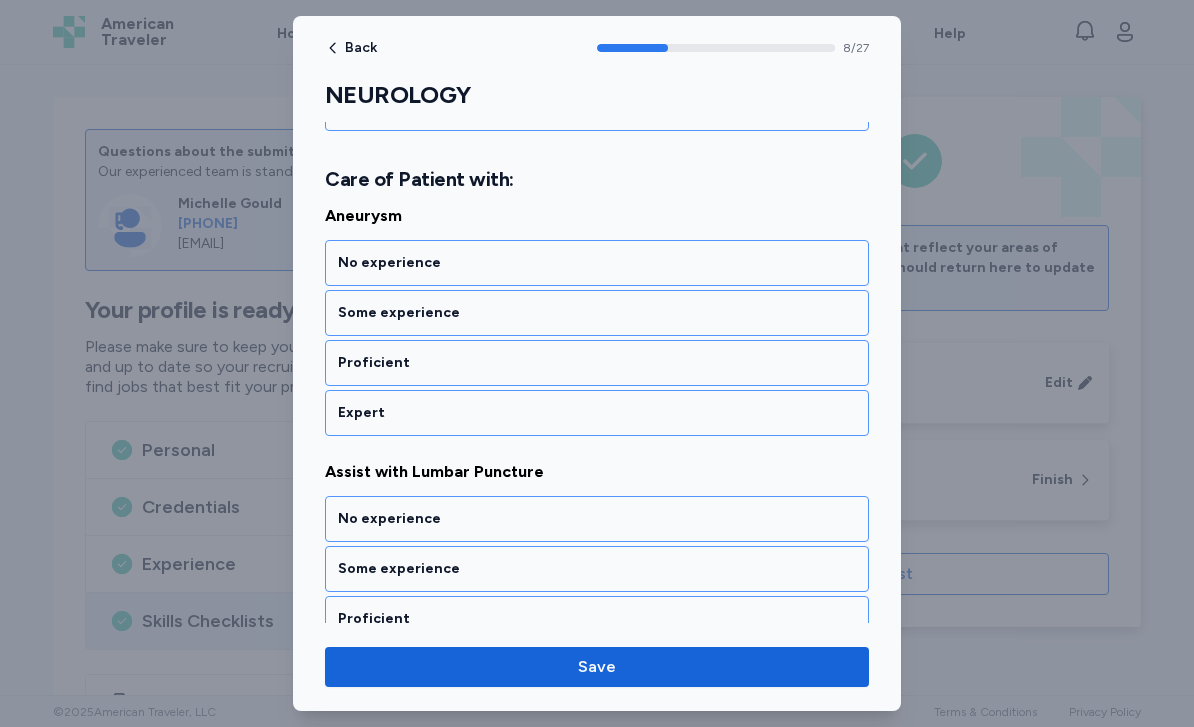 scroll, scrollTop: 2285, scrollLeft: 0, axis: vertical 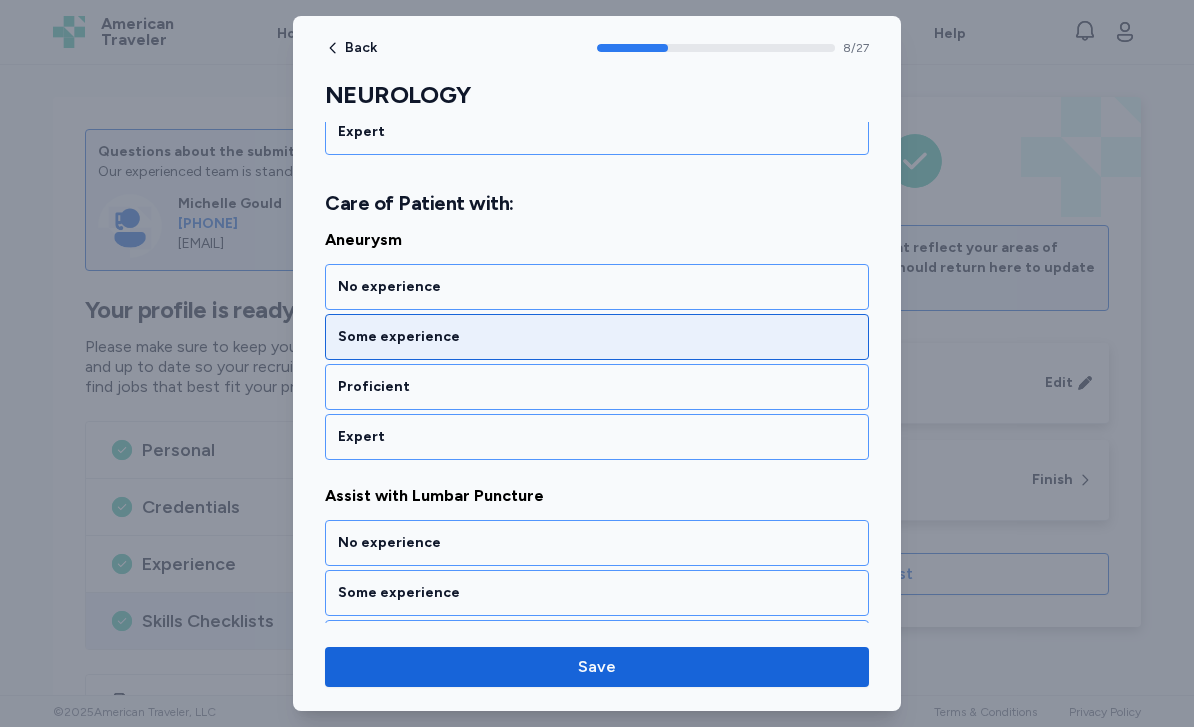 click on "Some experience" at bounding box center (597, 337) 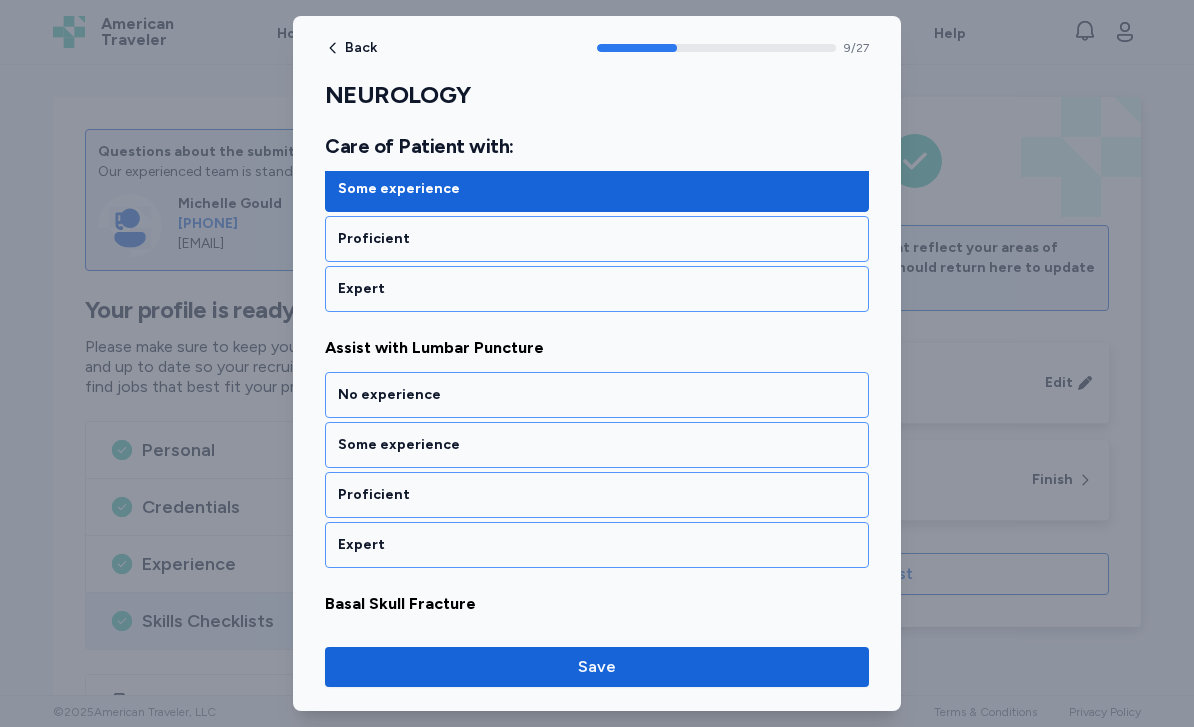 scroll, scrollTop: 2488, scrollLeft: 0, axis: vertical 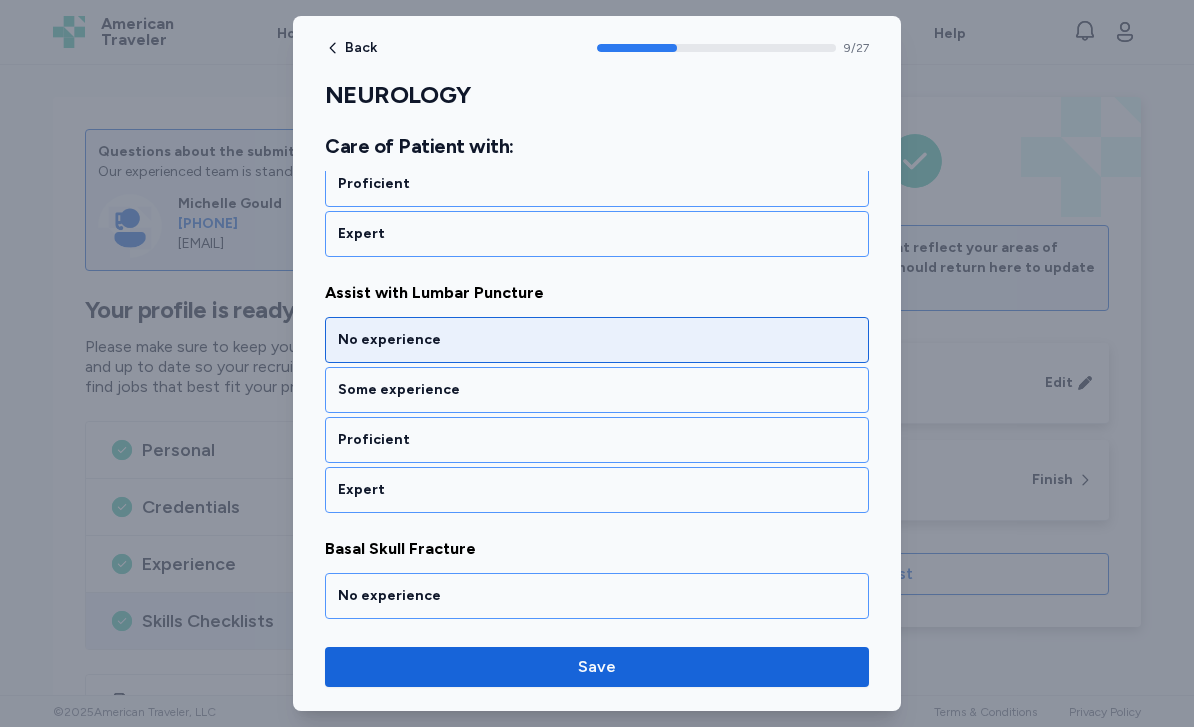 click on "No experience" at bounding box center (597, 340) 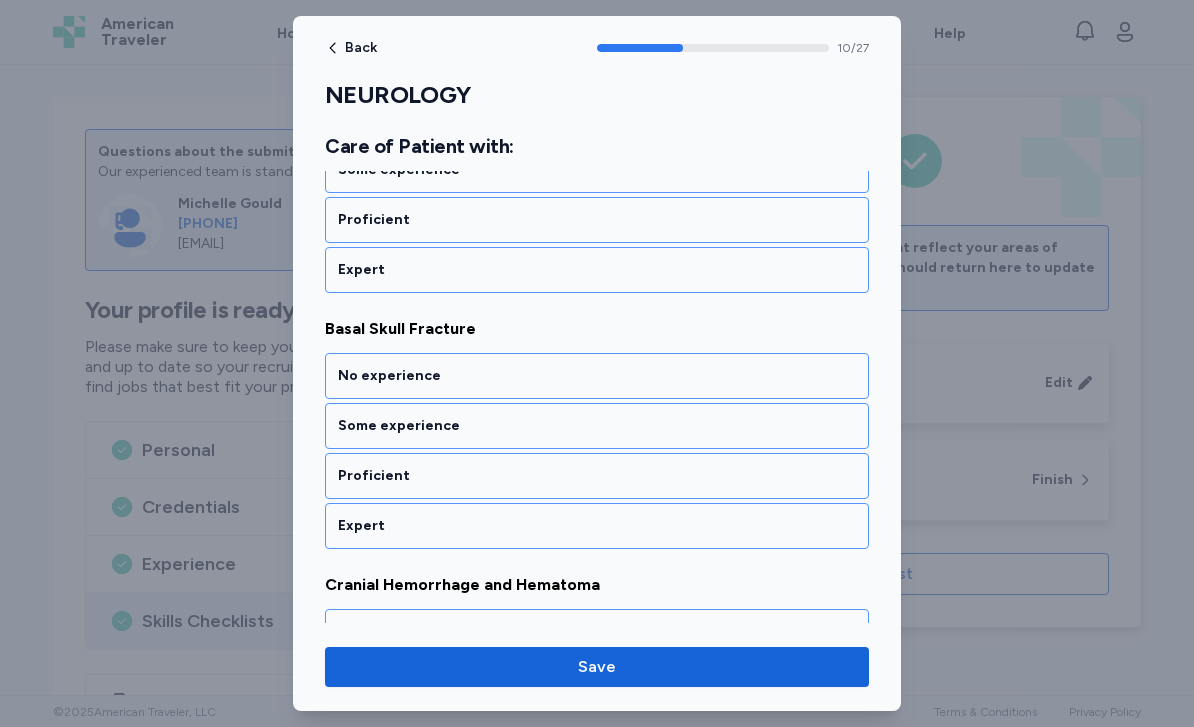scroll, scrollTop: 2744, scrollLeft: 0, axis: vertical 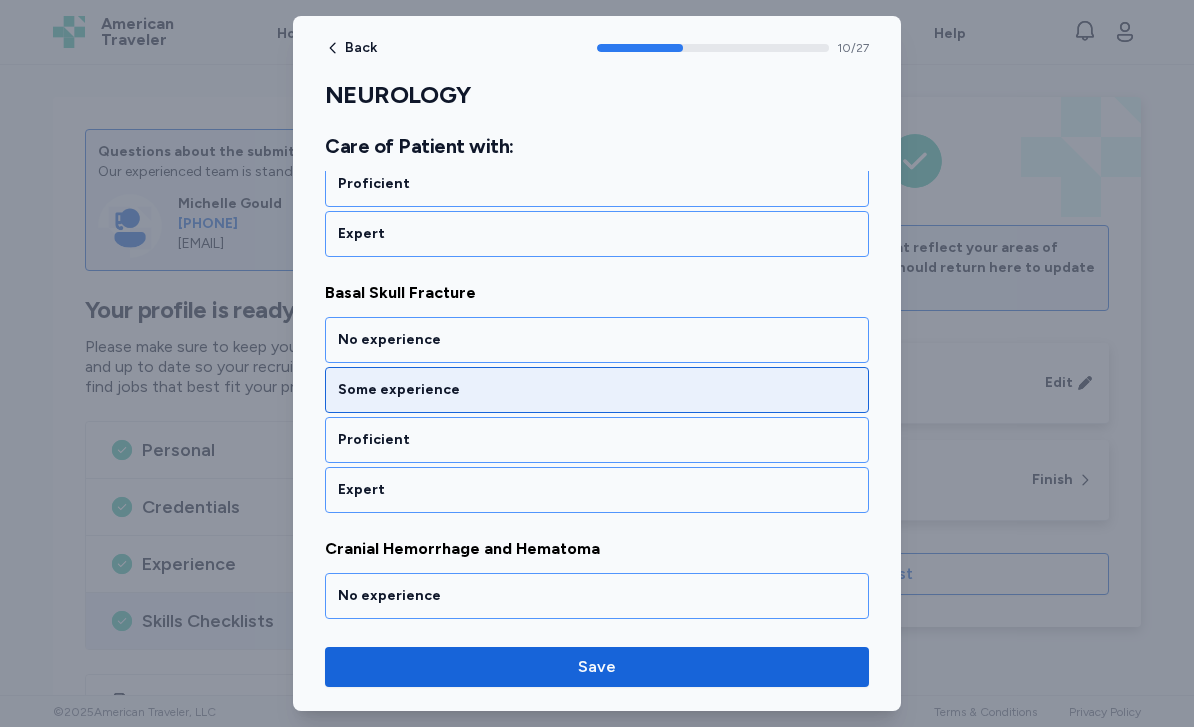 click on "Some experience" at bounding box center [597, 390] 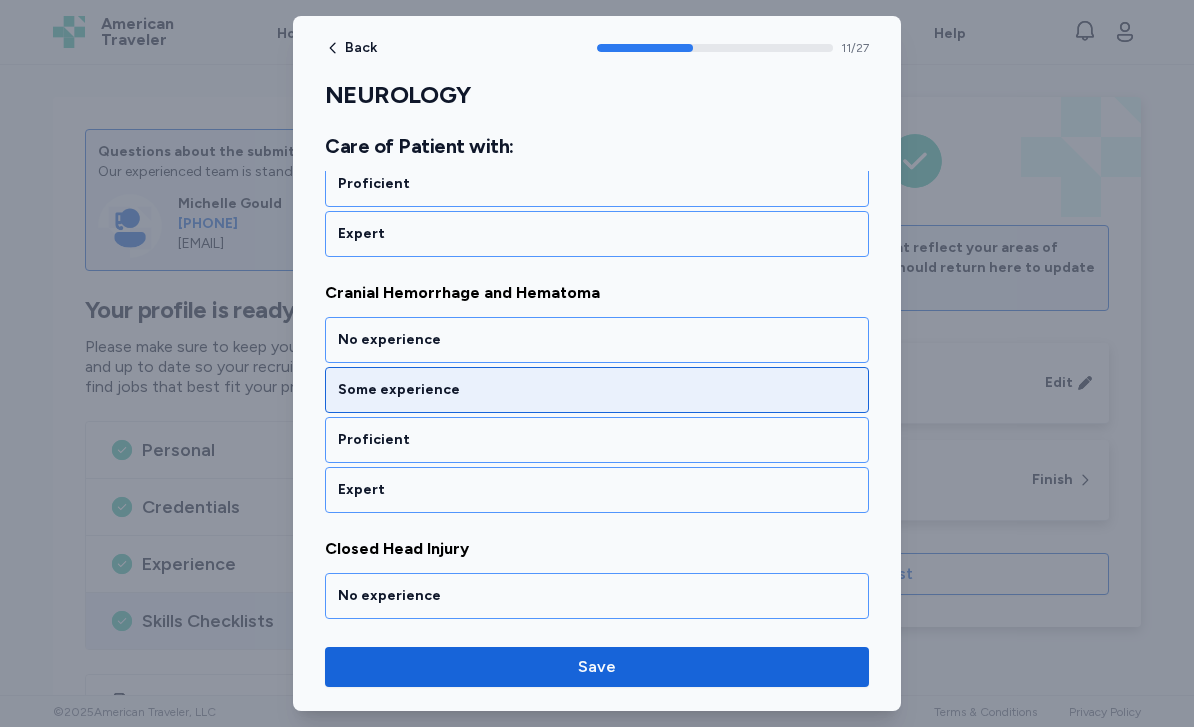 click on "Some experience" at bounding box center [597, 390] 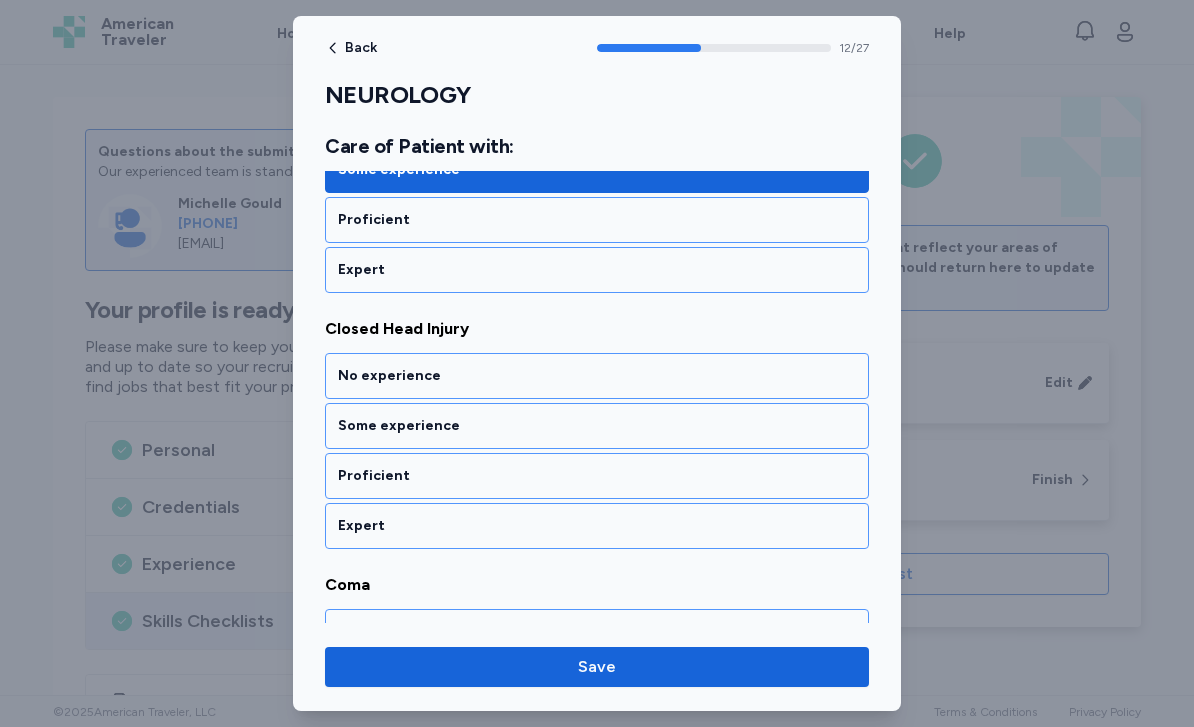 scroll, scrollTop: 3256, scrollLeft: 0, axis: vertical 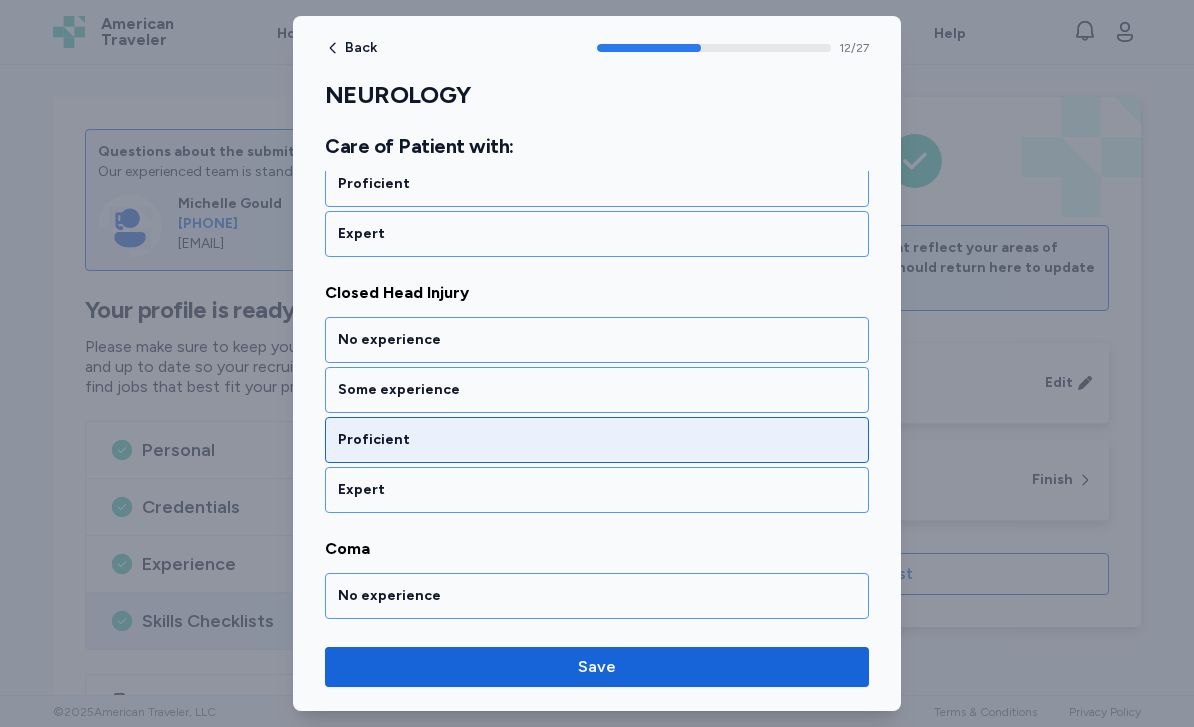 click on "Proficient" at bounding box center [597, 440] 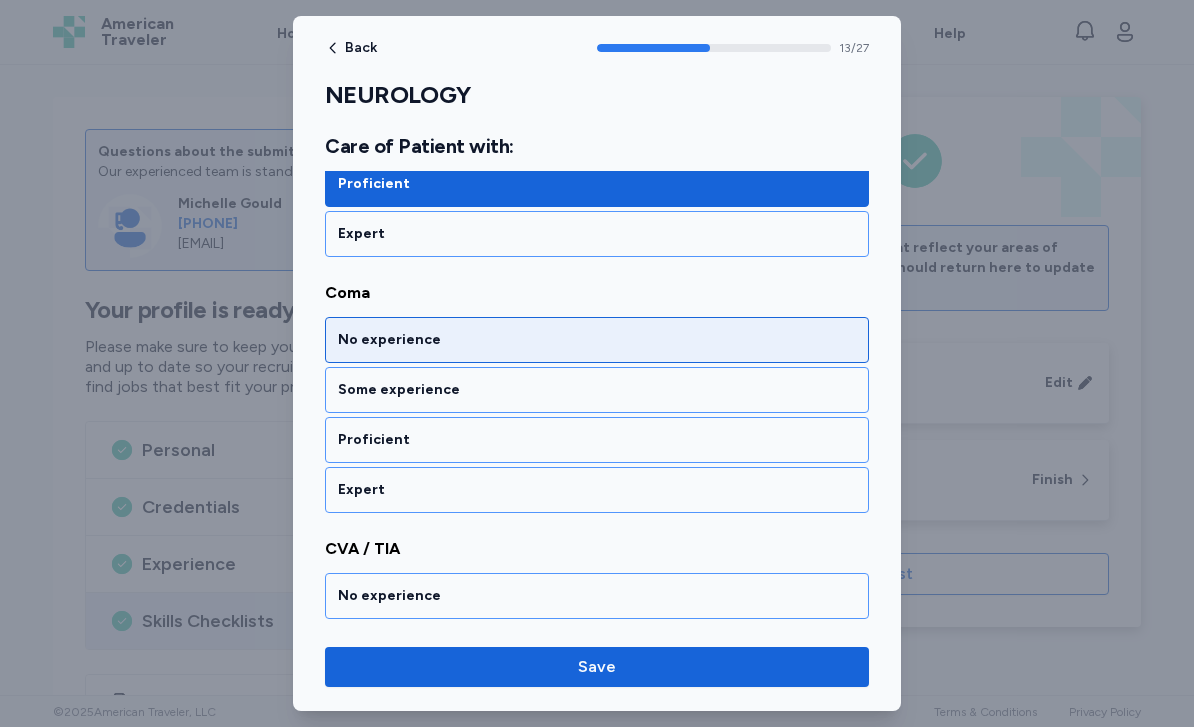 click on "No experience" at bounding box center [597, 340] 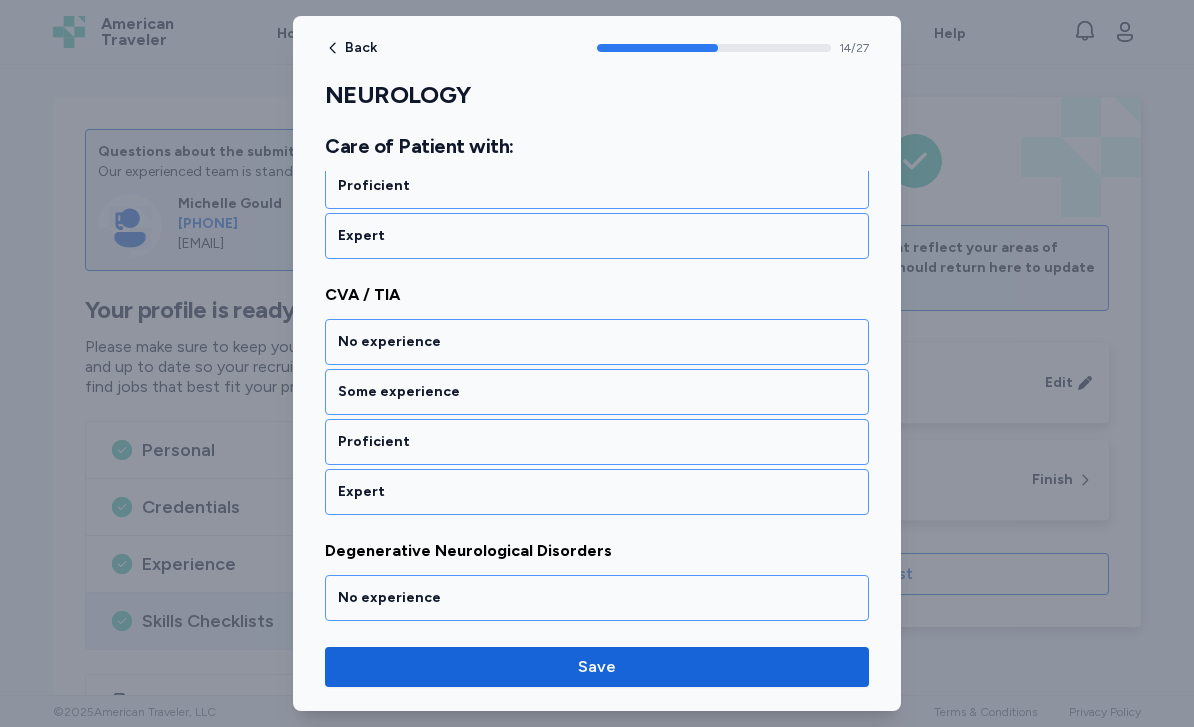 scroll, scrollTop: 3768, scrollLeft: 0, axis: vertical 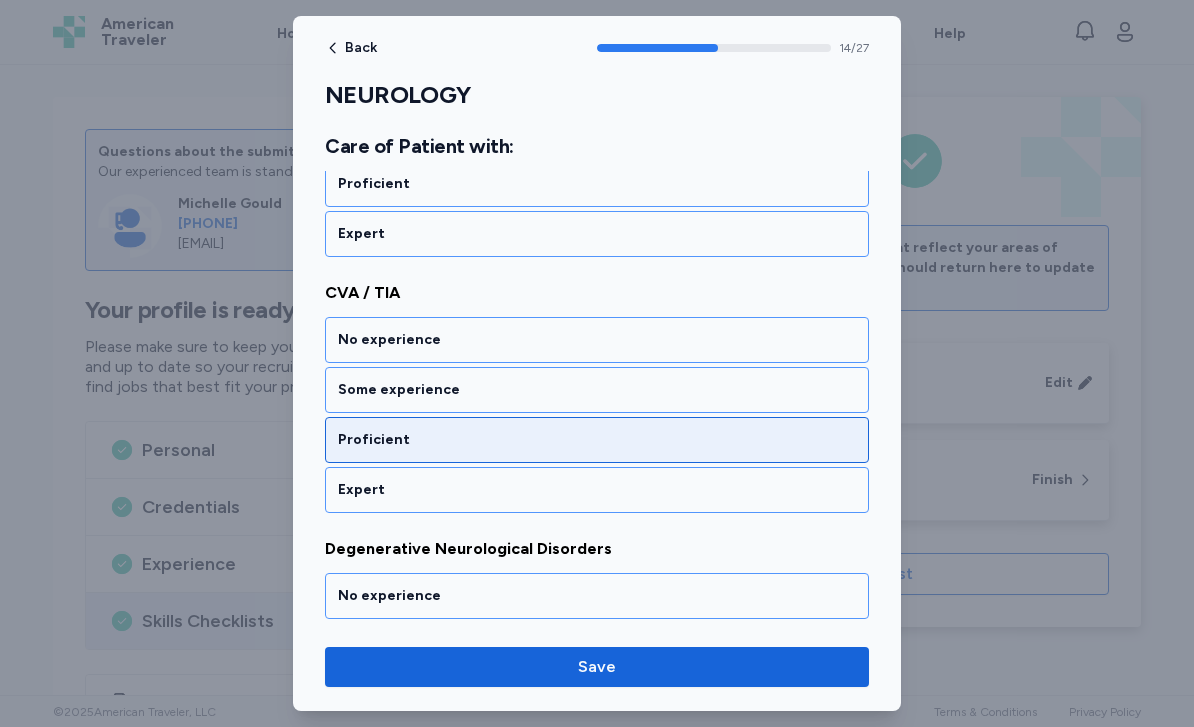 click on "Proficient" at bounding box center (597, 440) 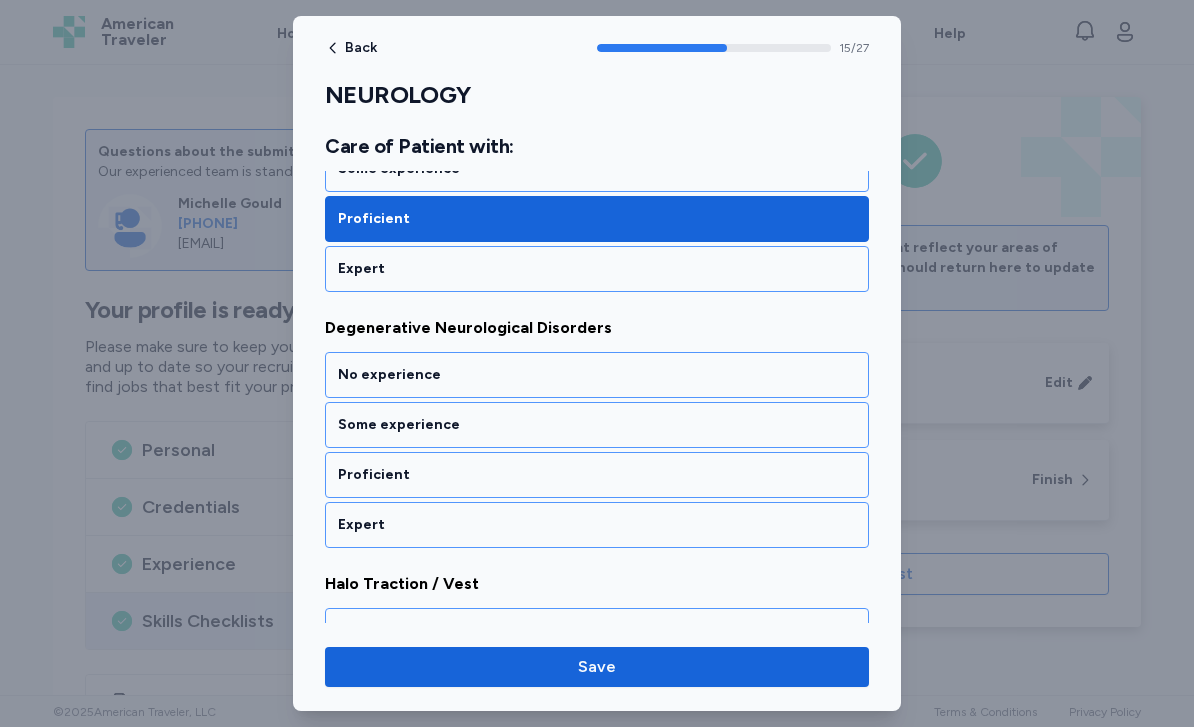 scroll, scrollTop: 4024, scrollLeft: 0, axis: vertical 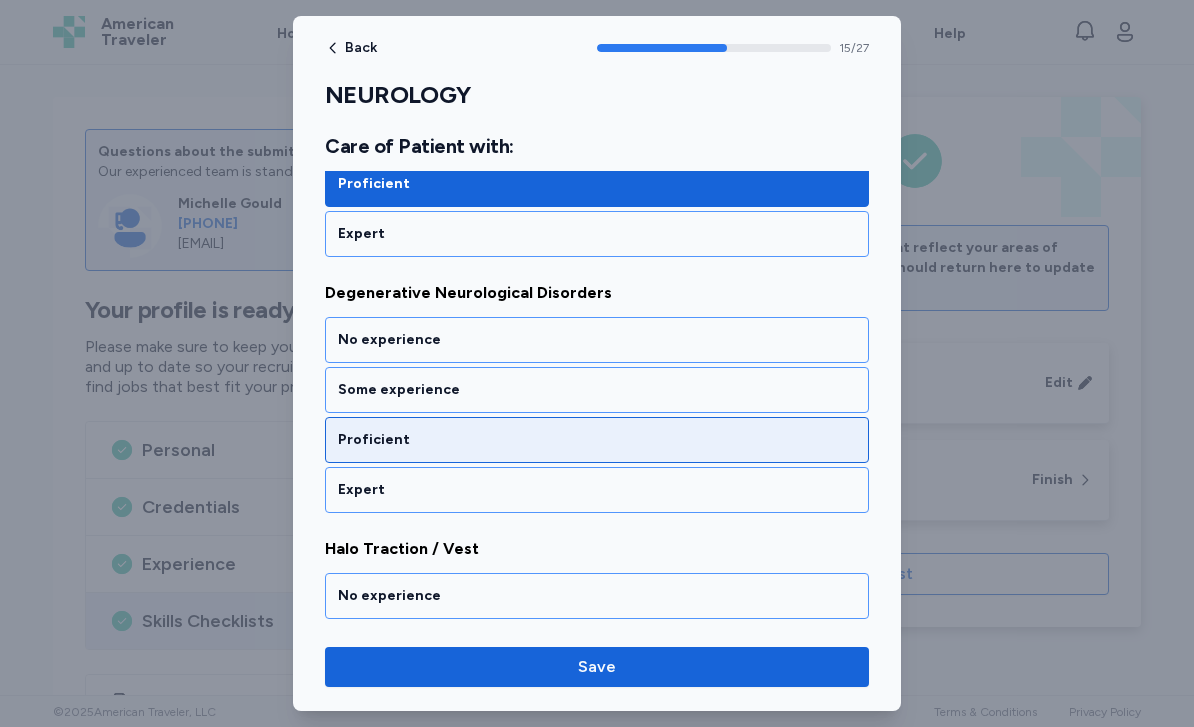 click on "Proficient" at bounding box center [597, 440] 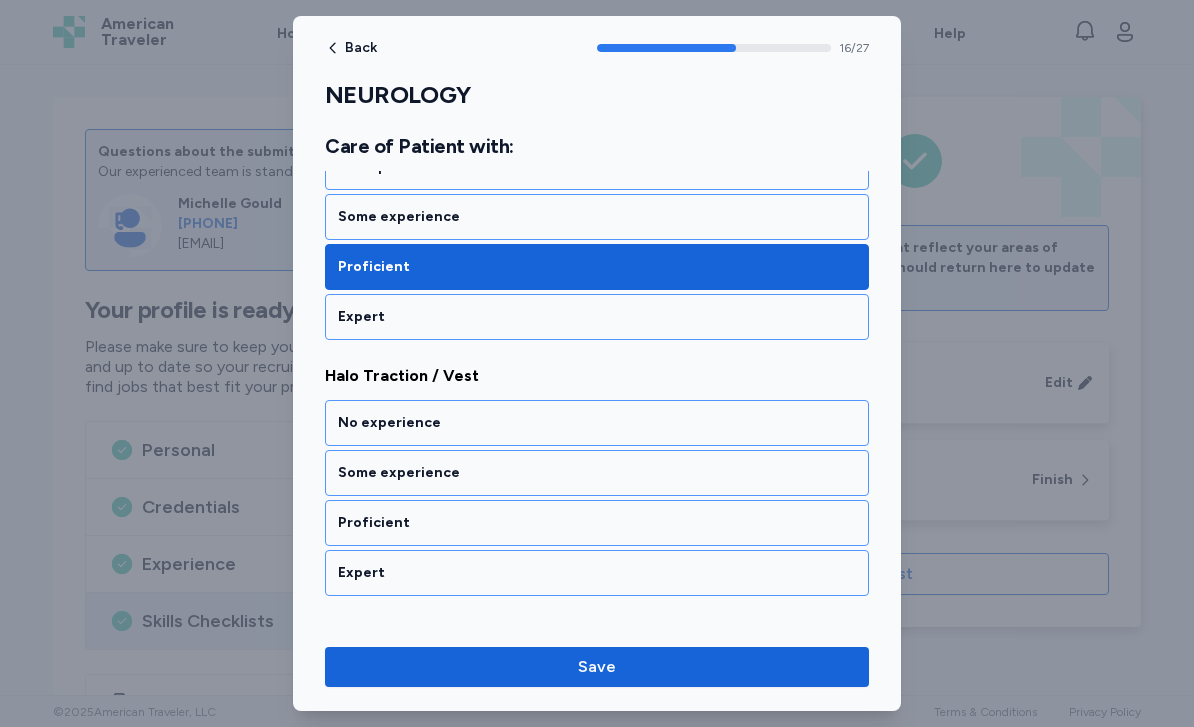 scroll, scrollTop: 4280, scrollLeft: 0, axis: vertical 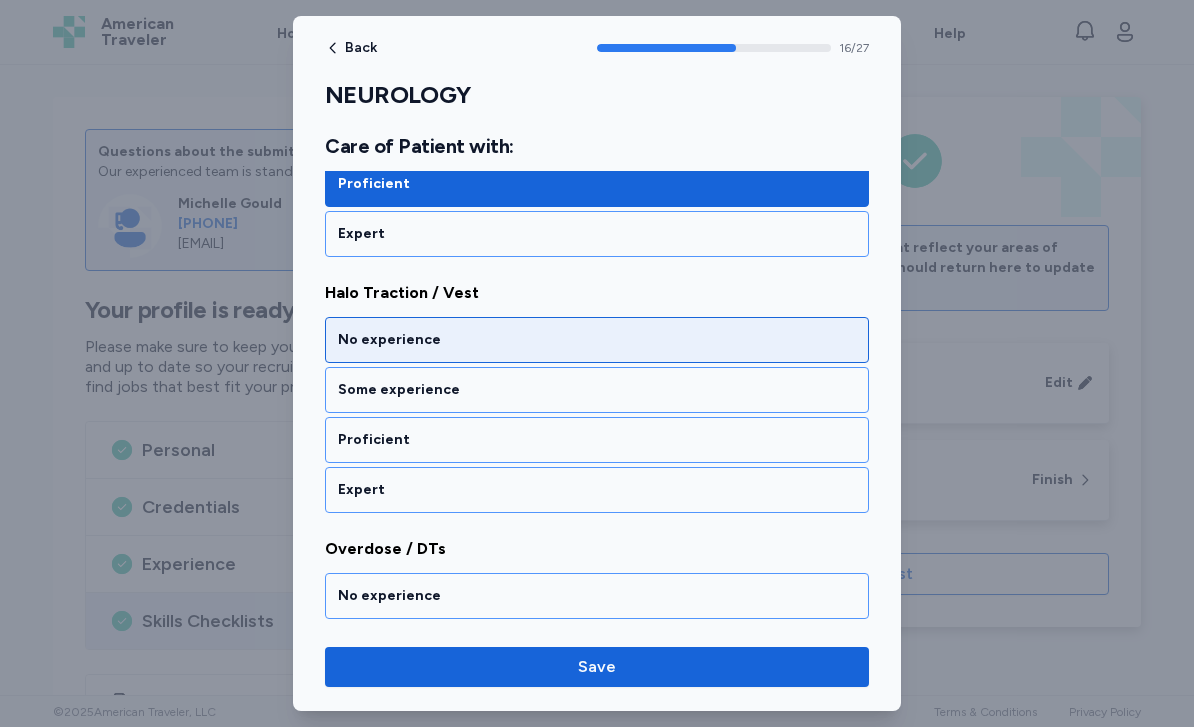 click on "No experience" at bounding box center [597, 340] 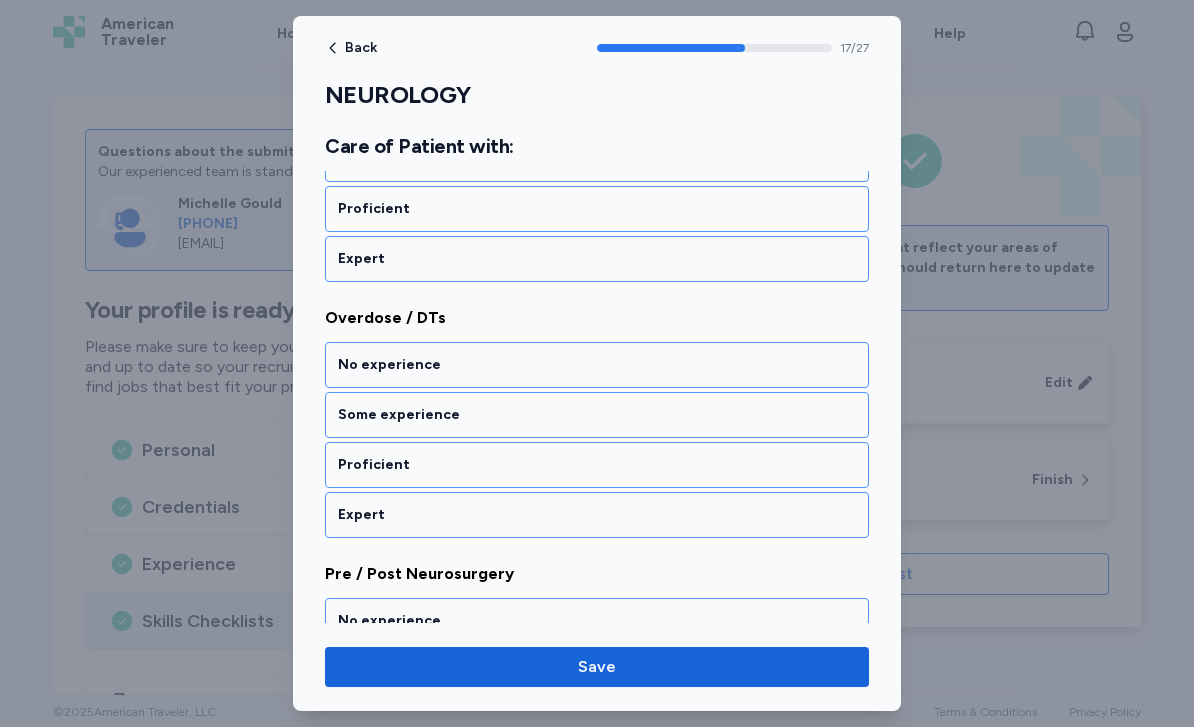scroll, scrollTop: 4536, scrollLeft: 0, axis: vertical 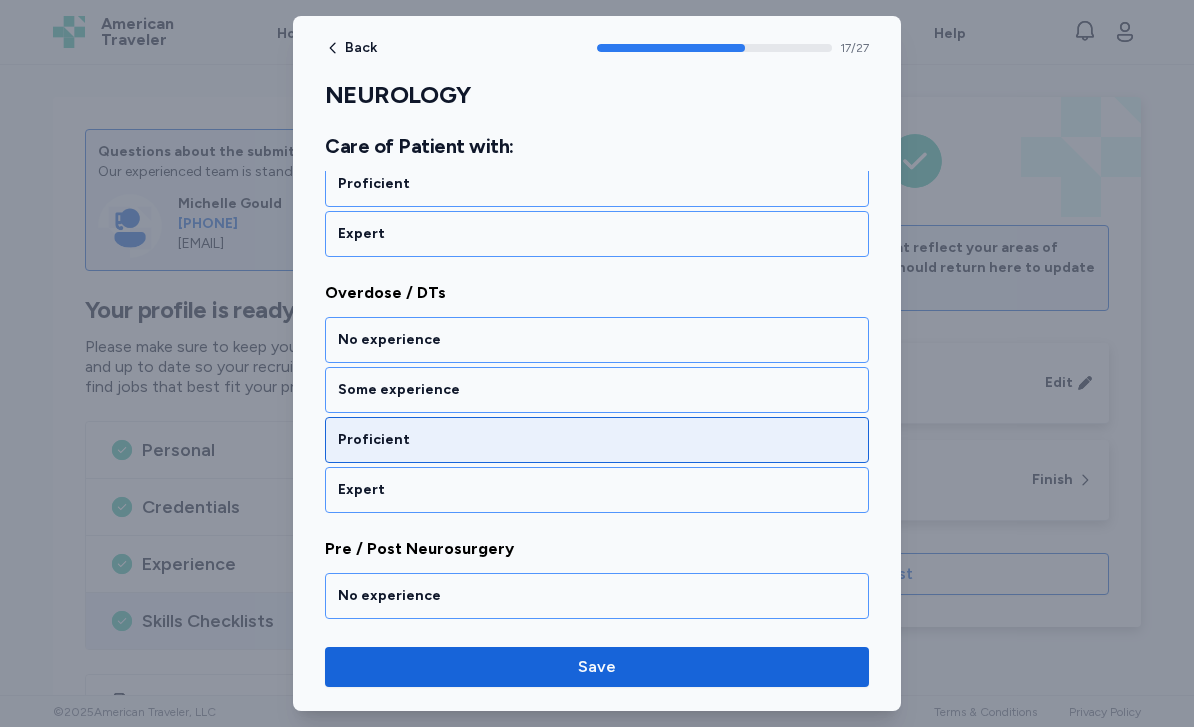 click on "Proficient" at bounding box center (597, 440) 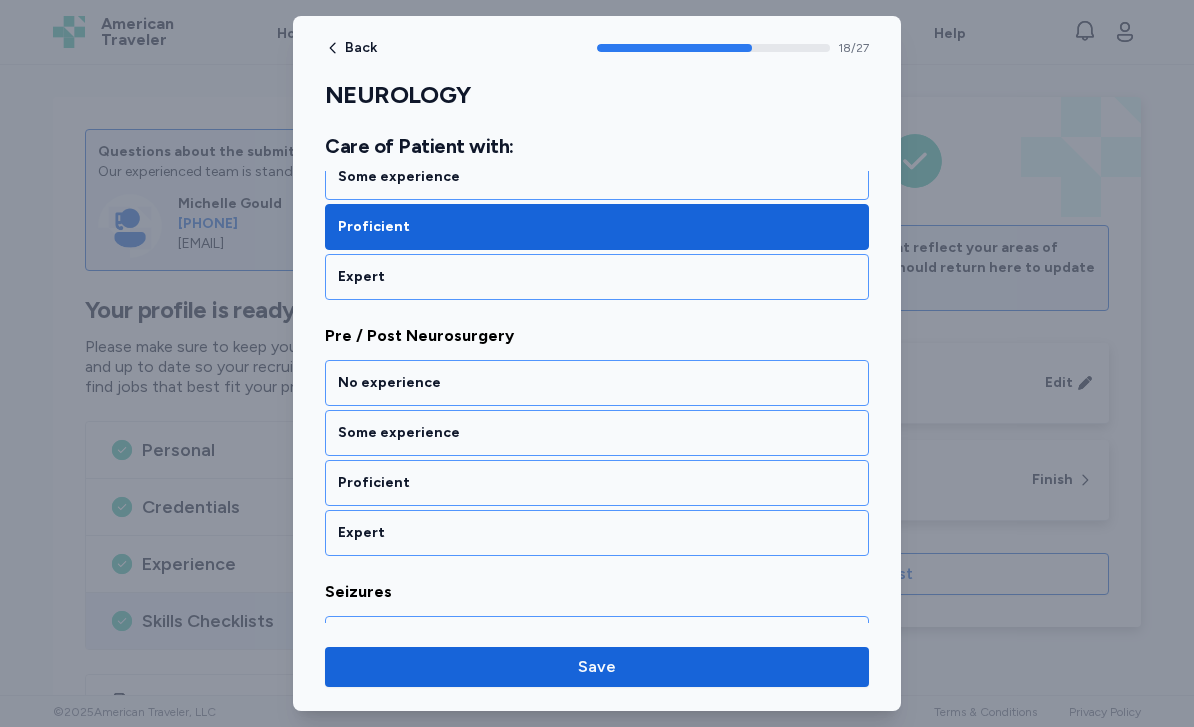 scroll, scrollTop: 4792, scrollLeft: 0, axis: vertical 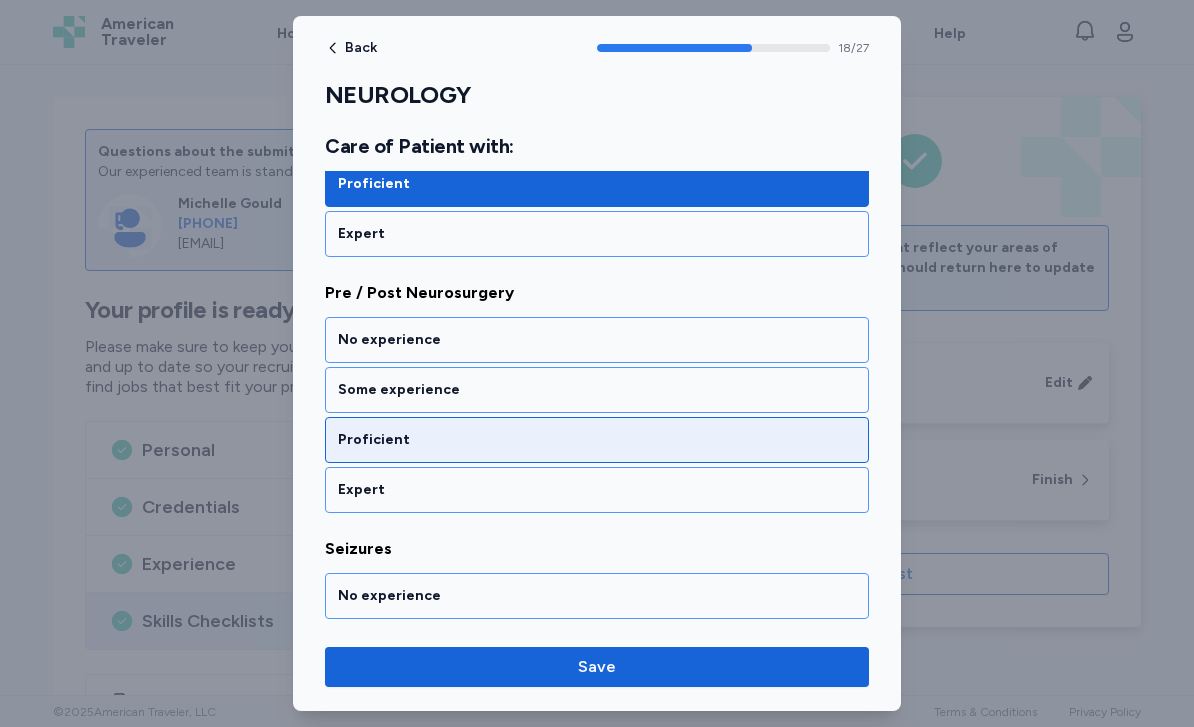 click on "Proficient" at bounding box center [597, 440] 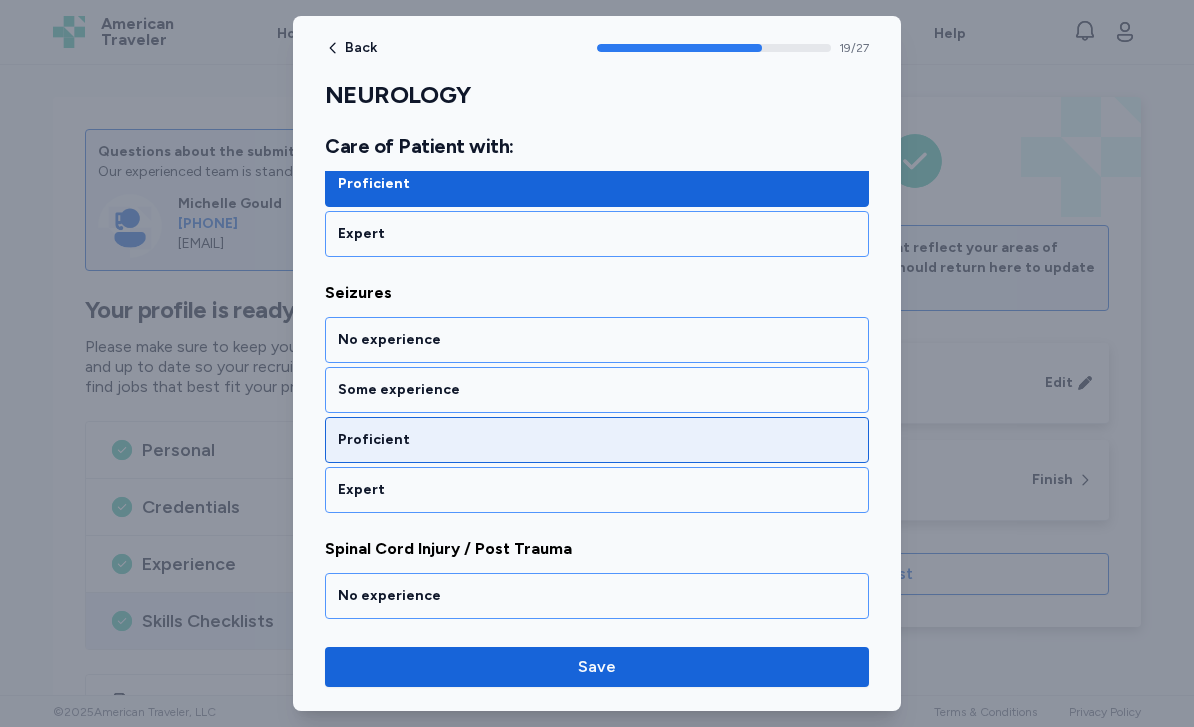 click on "Proficient" at bounding box center [597, 440] 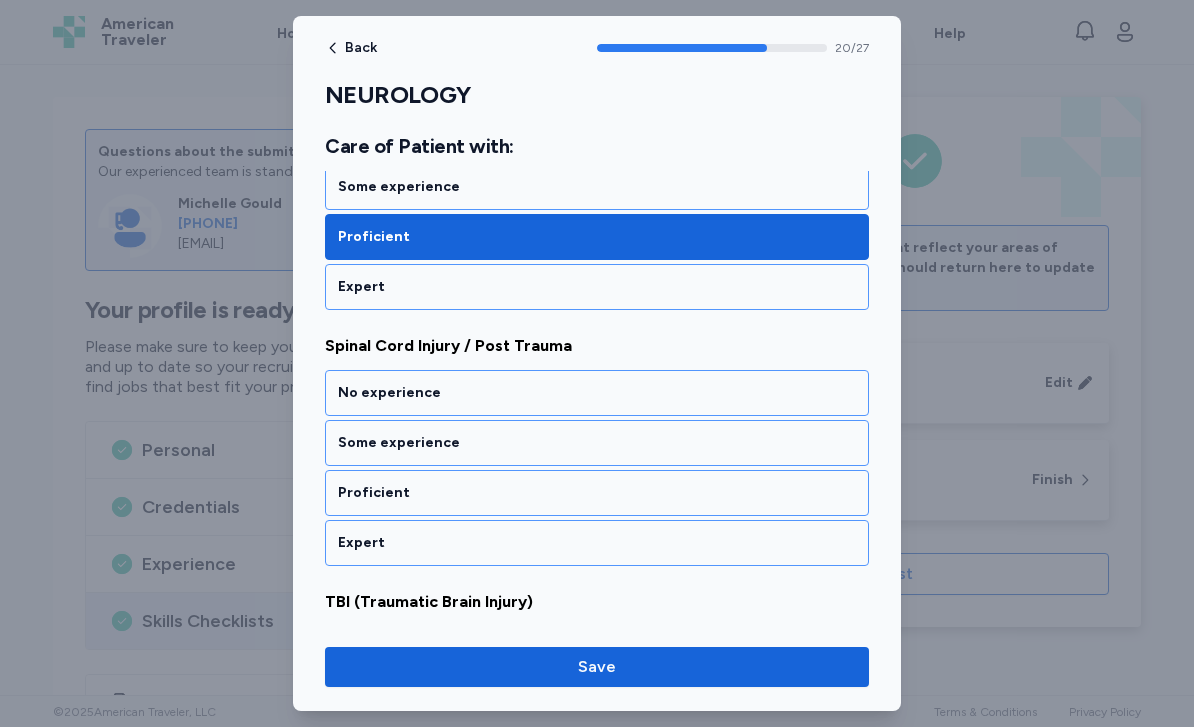 scroll, scrollTop: 5304, scrollLeft: 0, axis: vertical 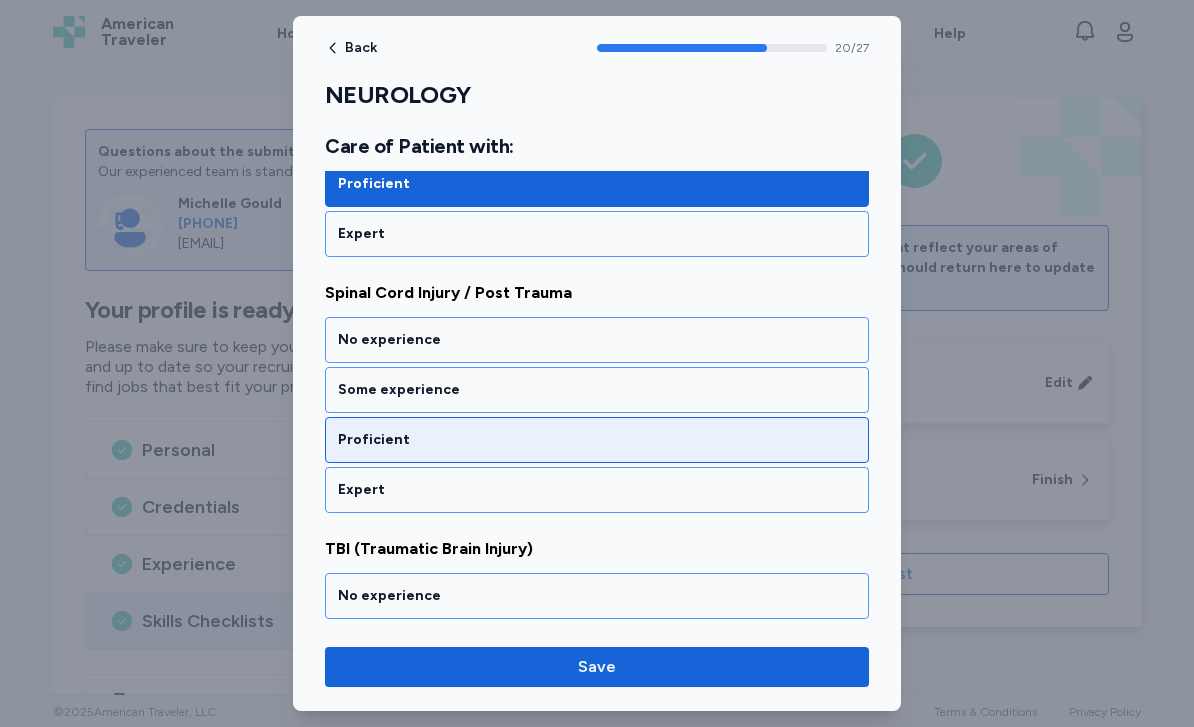 click on "Proficient" at bounding box center (597, 440) 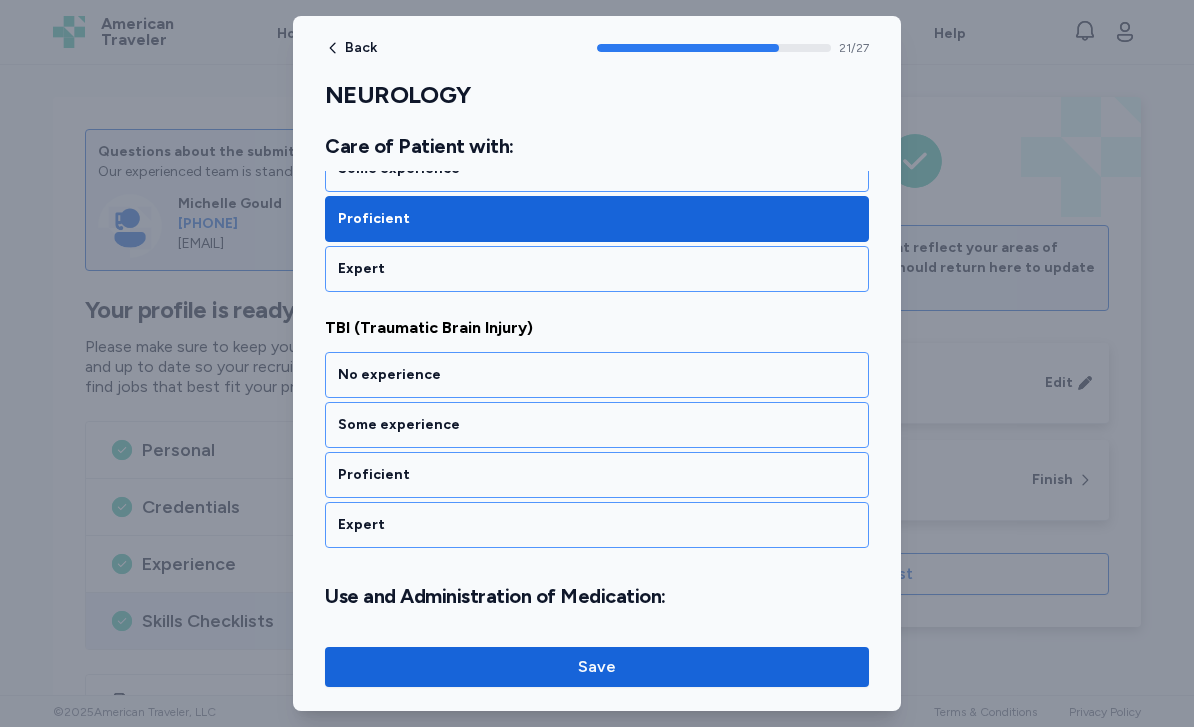 scroll, scrollTop: 5560, scrollLeft: 0, axis: vertical 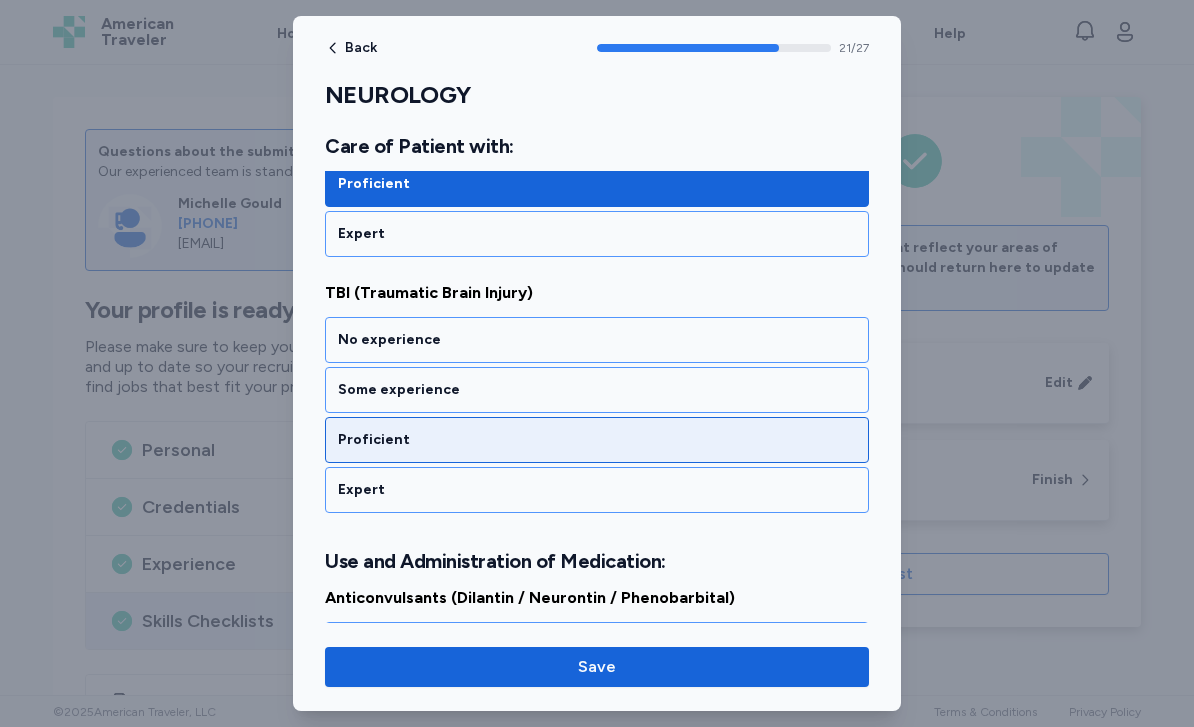 click on "Proficient" at bounding box center (597, 440) 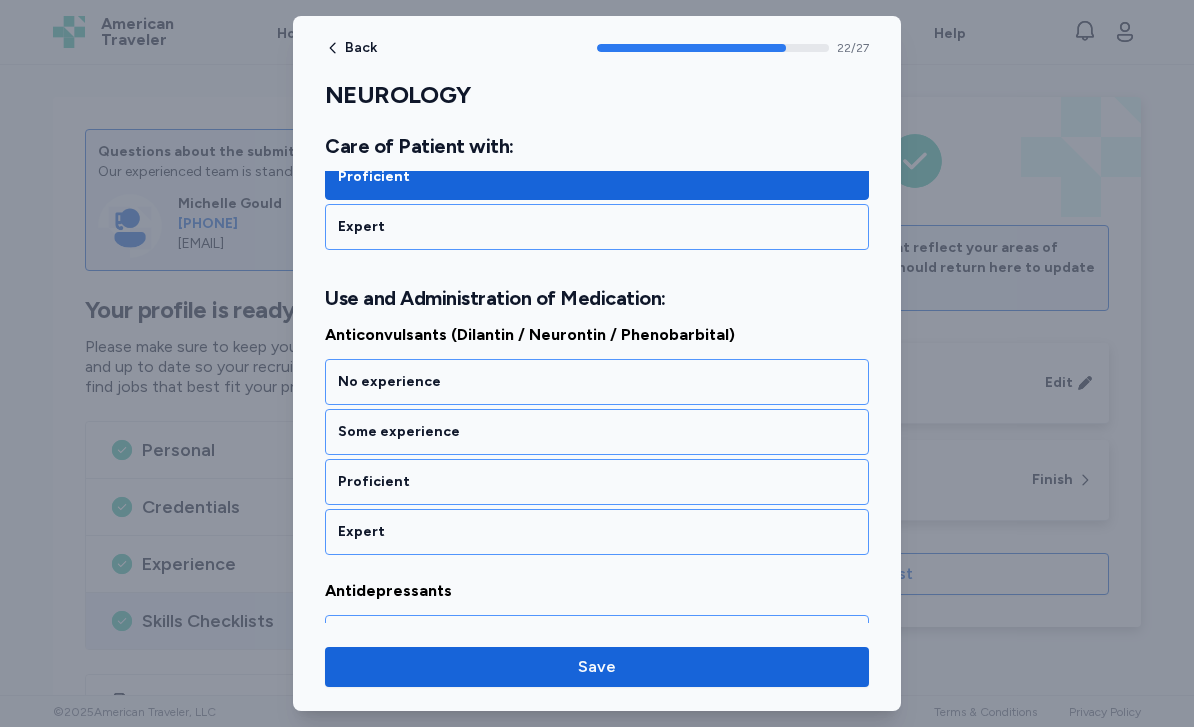 scroll, scrollTop: 5865, scrollLeft: 0, axis: vertical 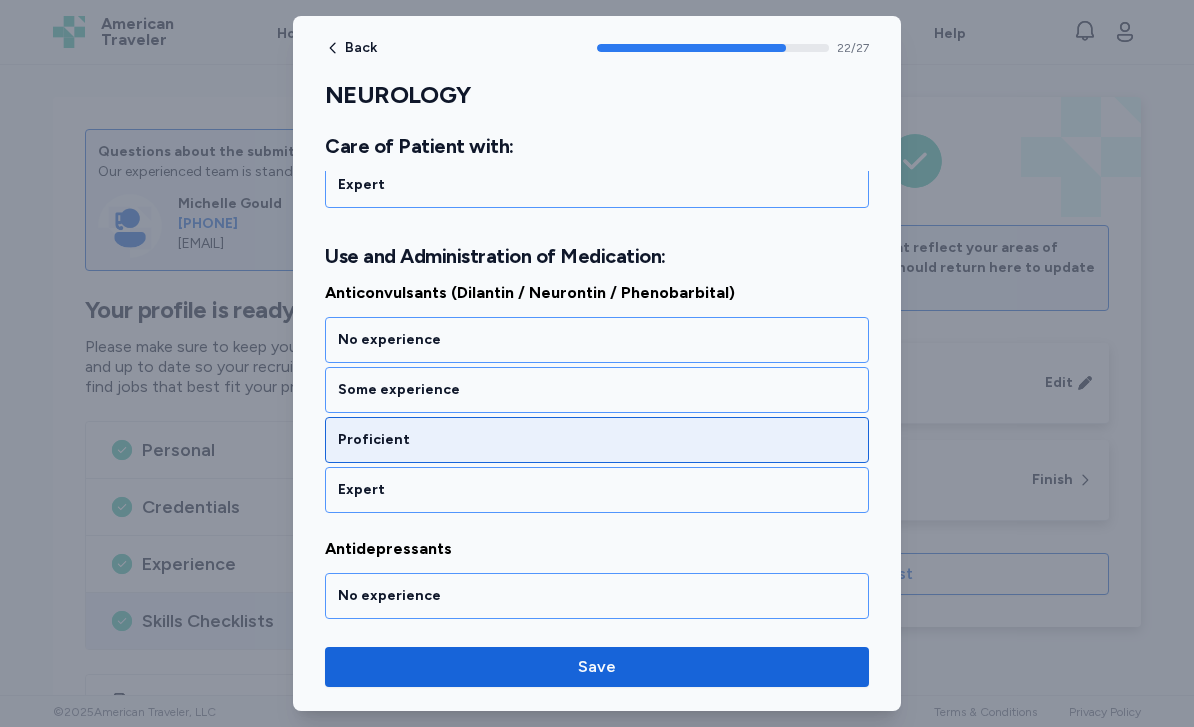 click on "Proficient" at bounding box center [597, 440] 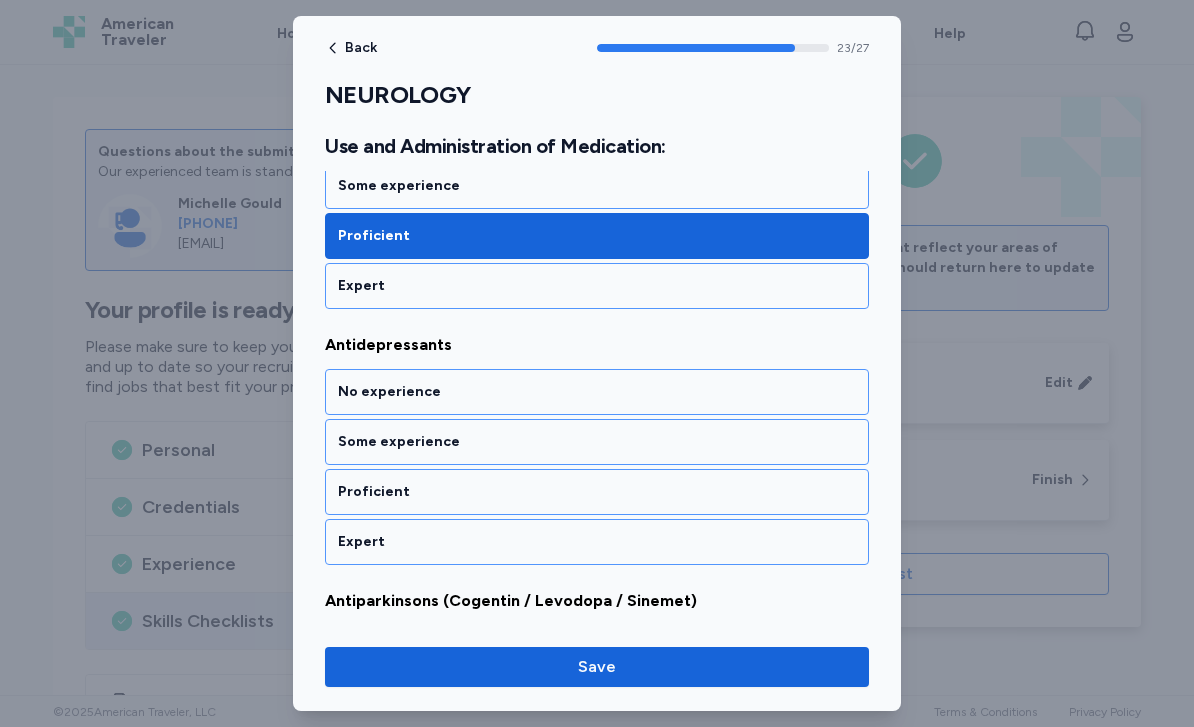 scroll, scrollTop: 6121, scrollLeft: 0, axis: vertical 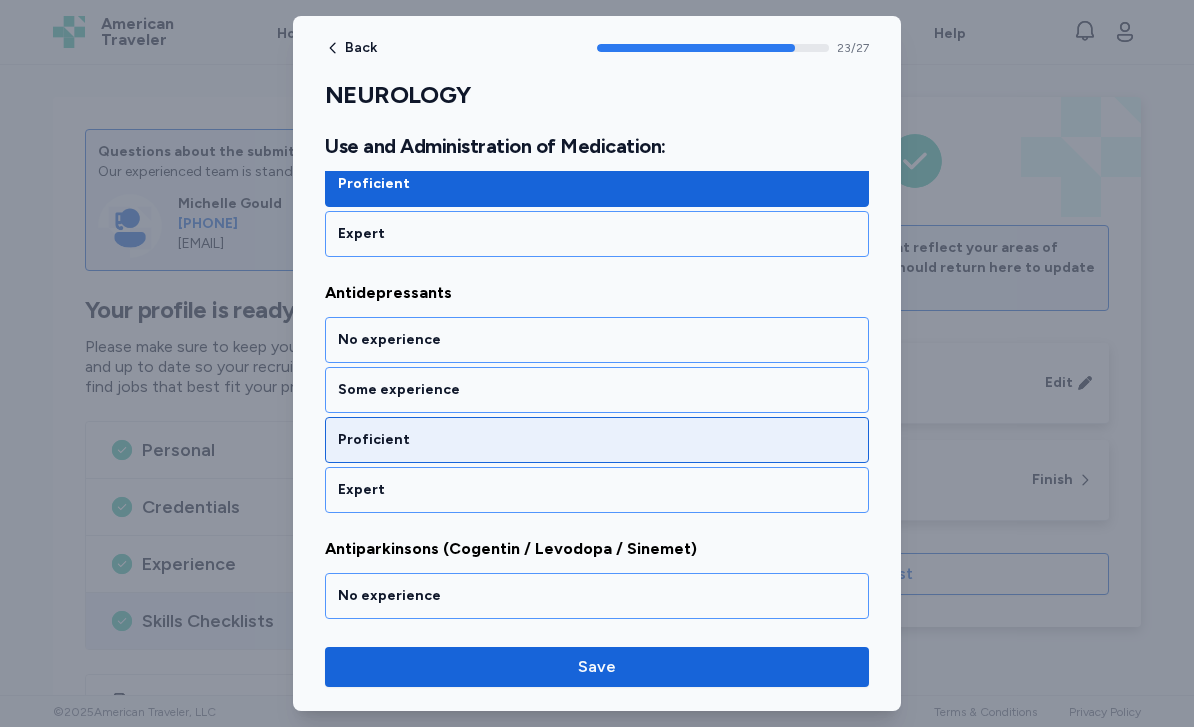 click on "Proficient" at bounding box center [597, 440] 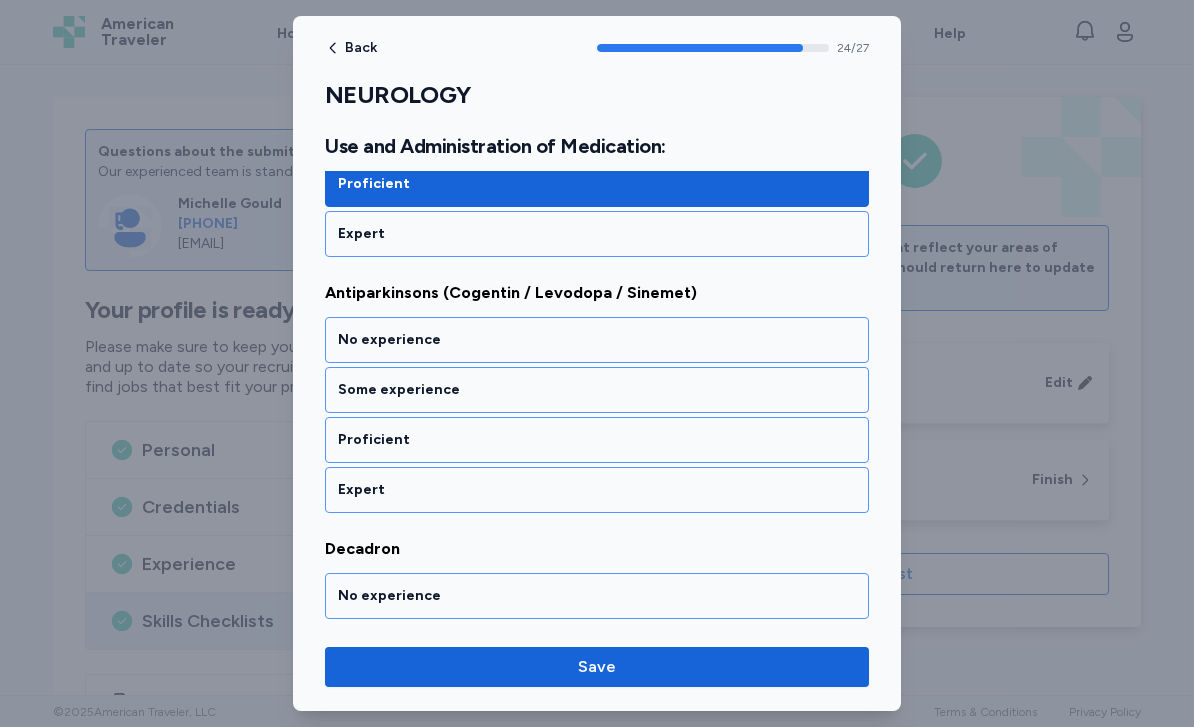 scroll, scrollTop: 6377, scrollLeft: 0, axis: vertical 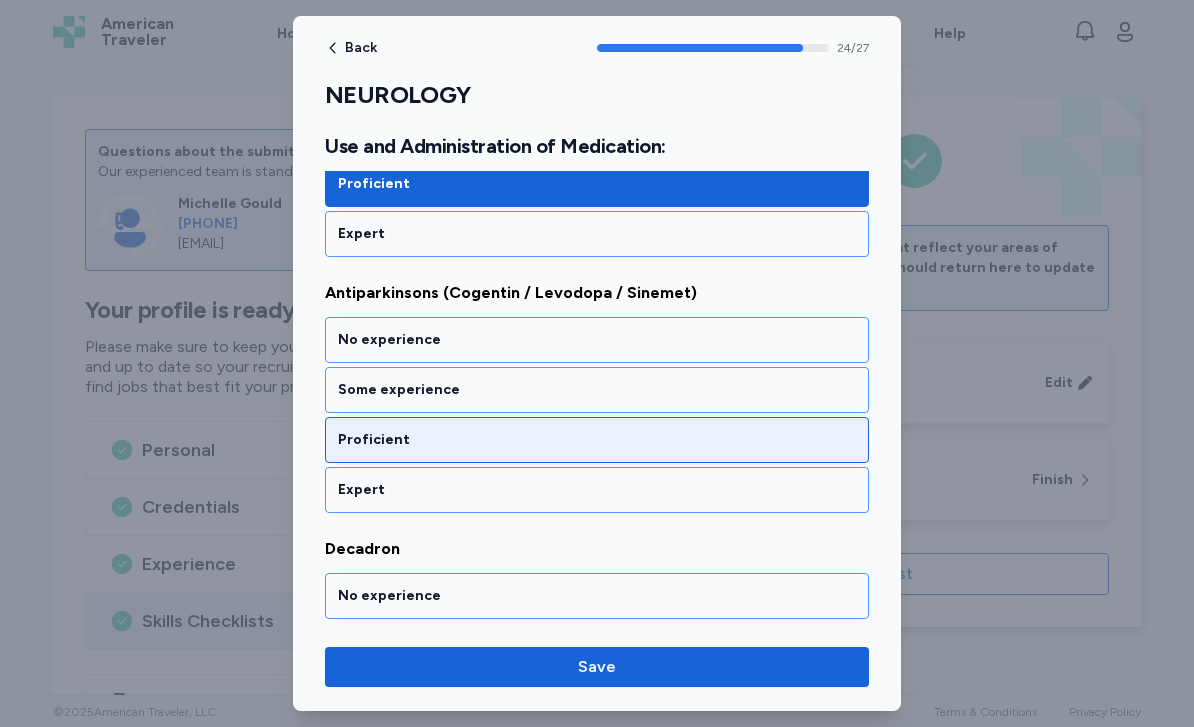 click on "Proficient" at bounding box center [597, 440] 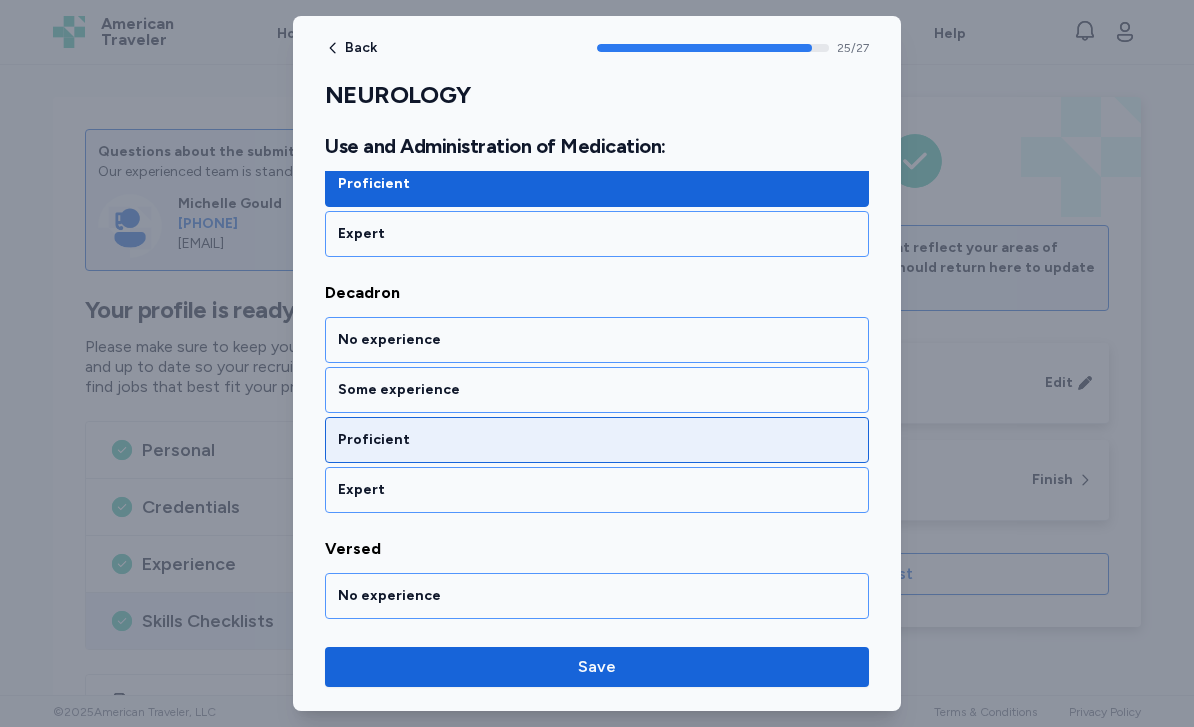 click on "Proficient" at bounding box center [597, 440] 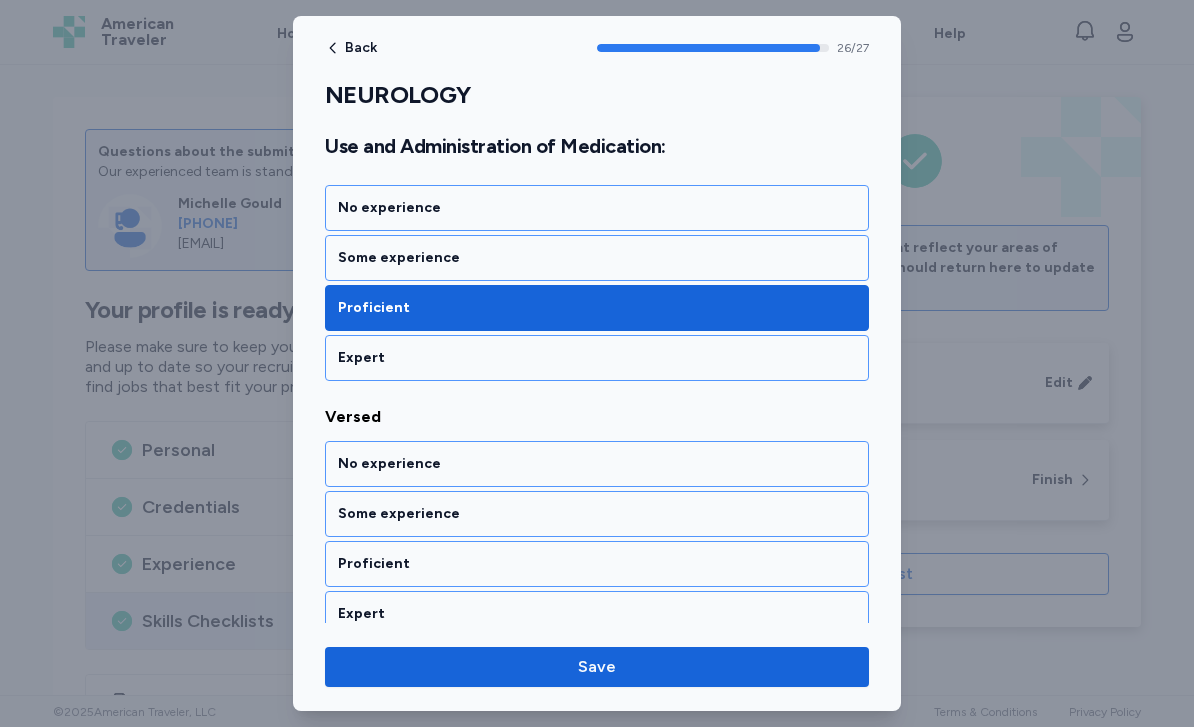 scroll, scrollTop: 6783, scrollLeft: 0, axis: vertical 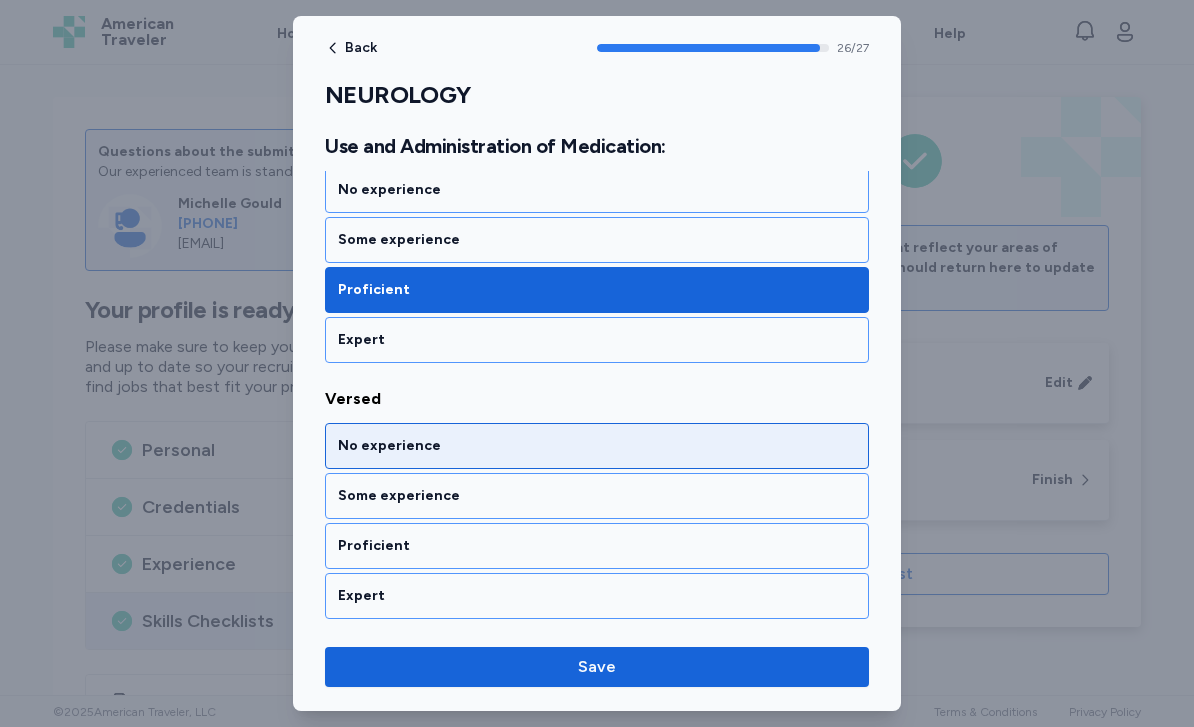 click on "No experience" at bounding box center [597, 446] 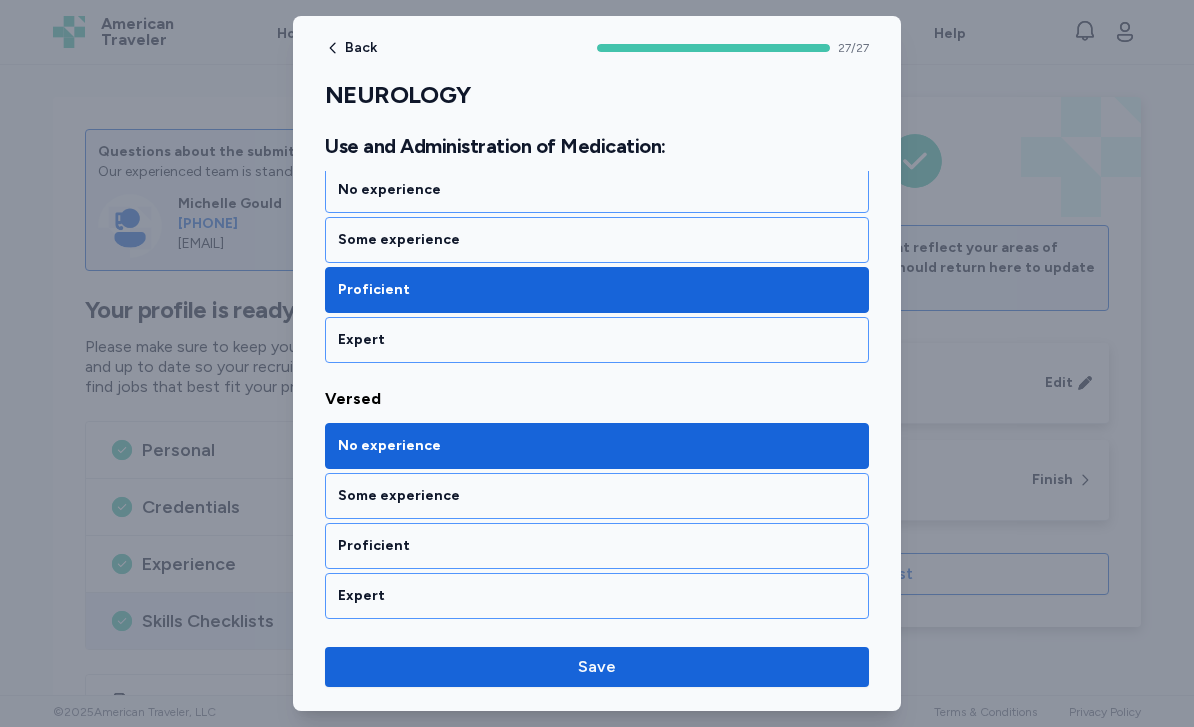 scroll, scrollTop: 6783, scrollLeft: 0, axis: vertical 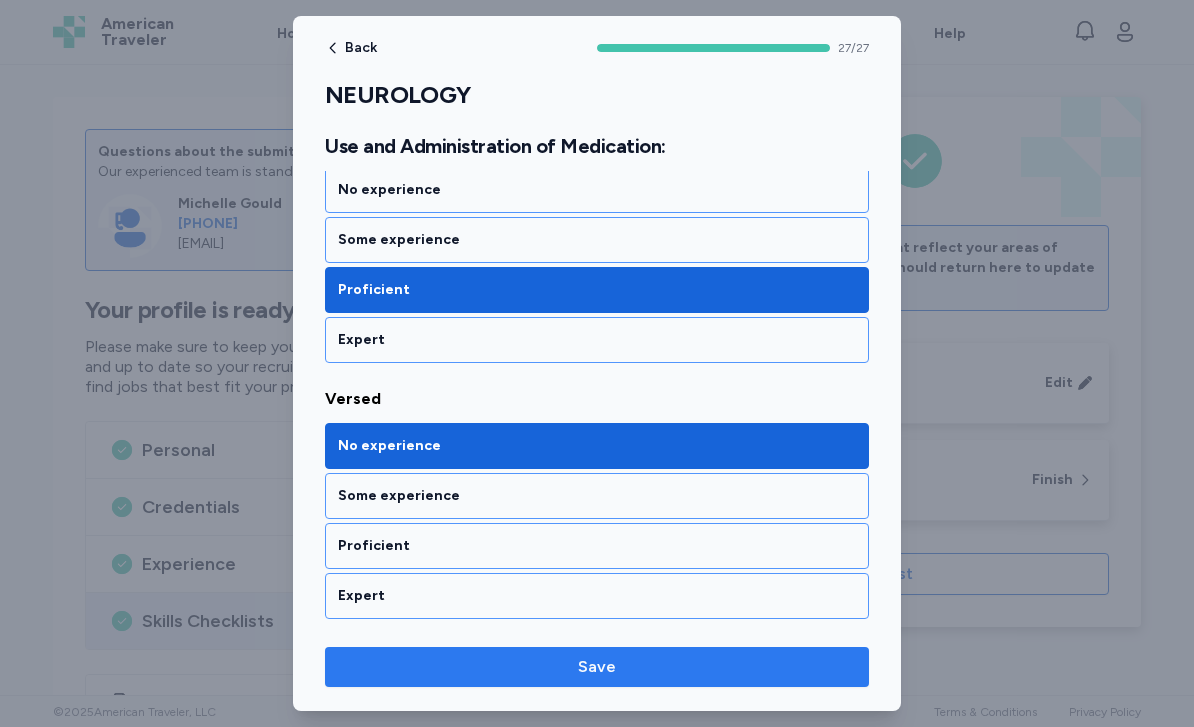 click on "Save" at bounding box center (597, 667) 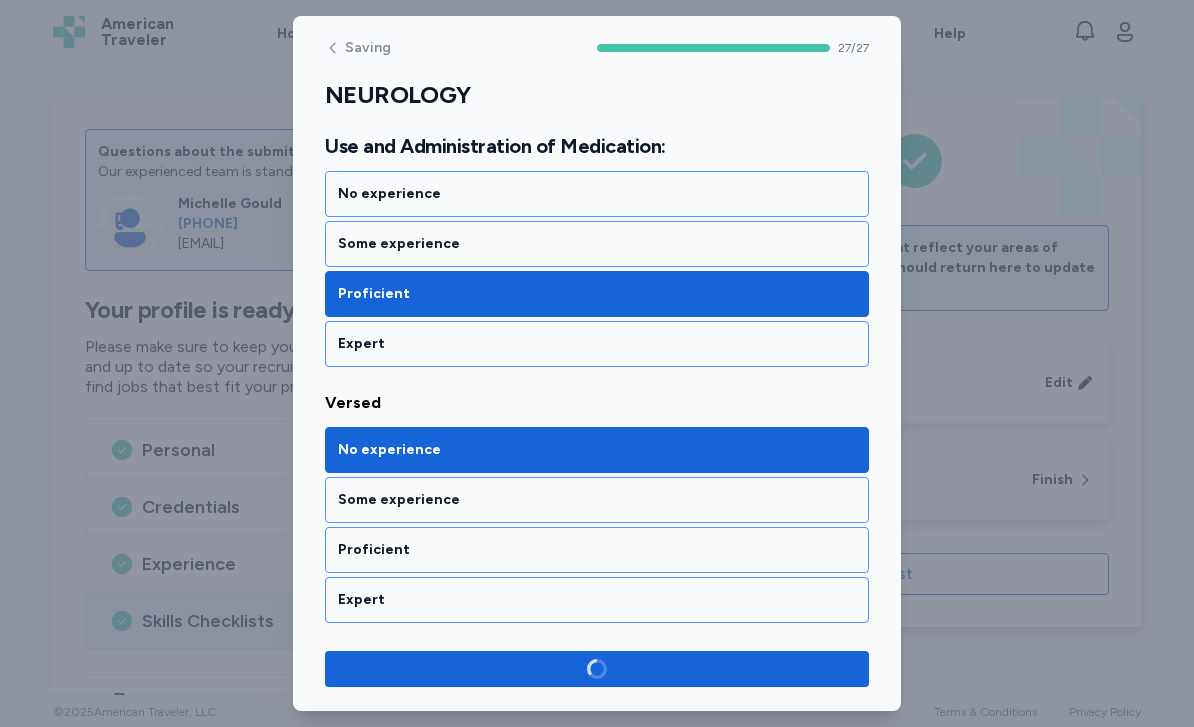 scroll, scrollTop: 6779, scrollLeft: 0, axis: vertical 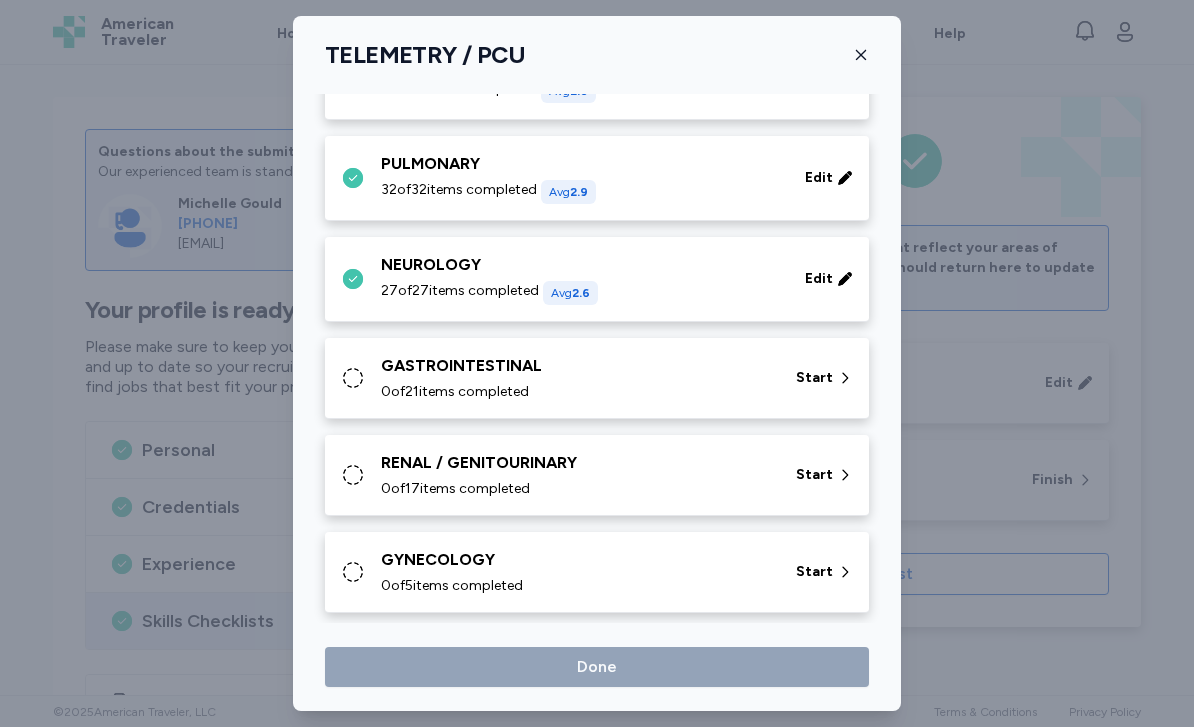 click on "GASTROINTESTINAL 0  of  21  items completed Start" at bounding box center (601, 378) 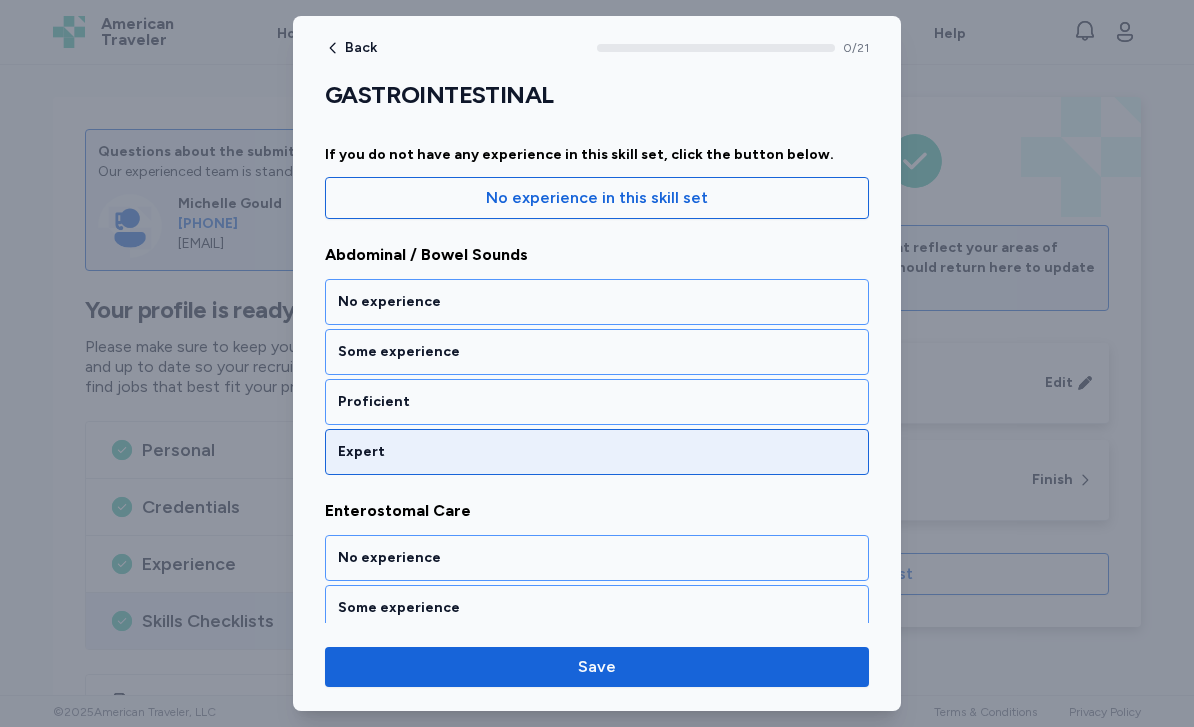click on "Expert" at bounding box center (597, 452) 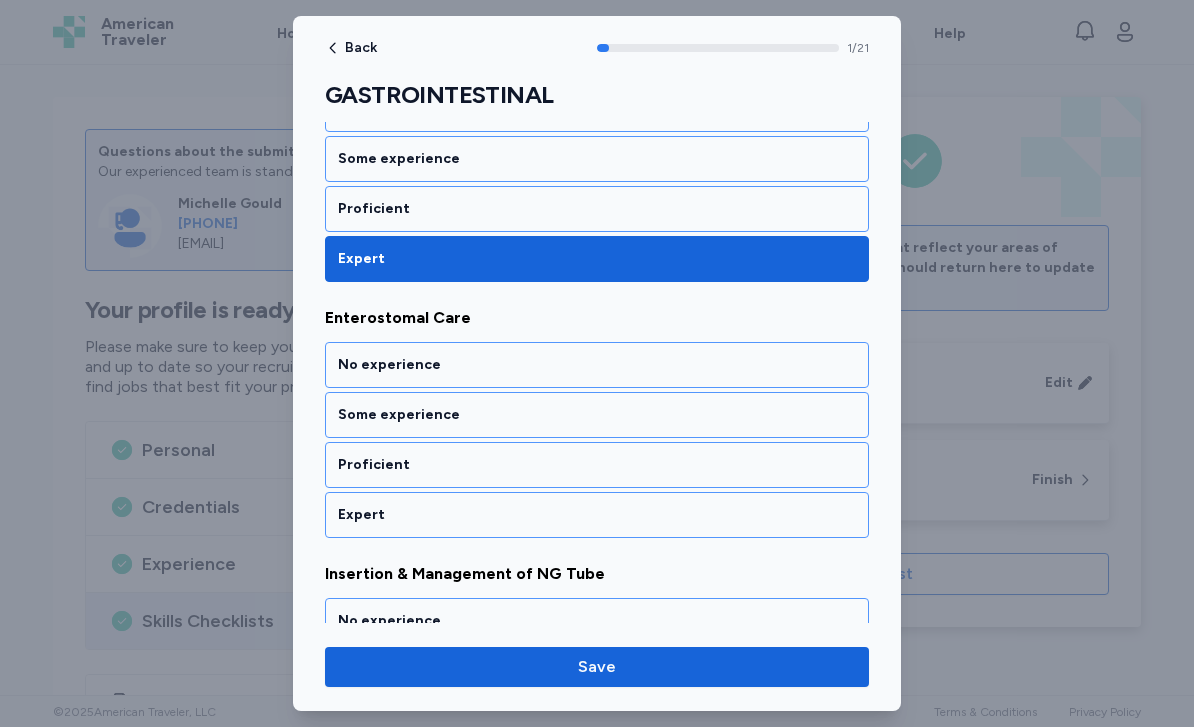 scroll, scrollTop: 416, scrollLeft: 0, axis: vertical 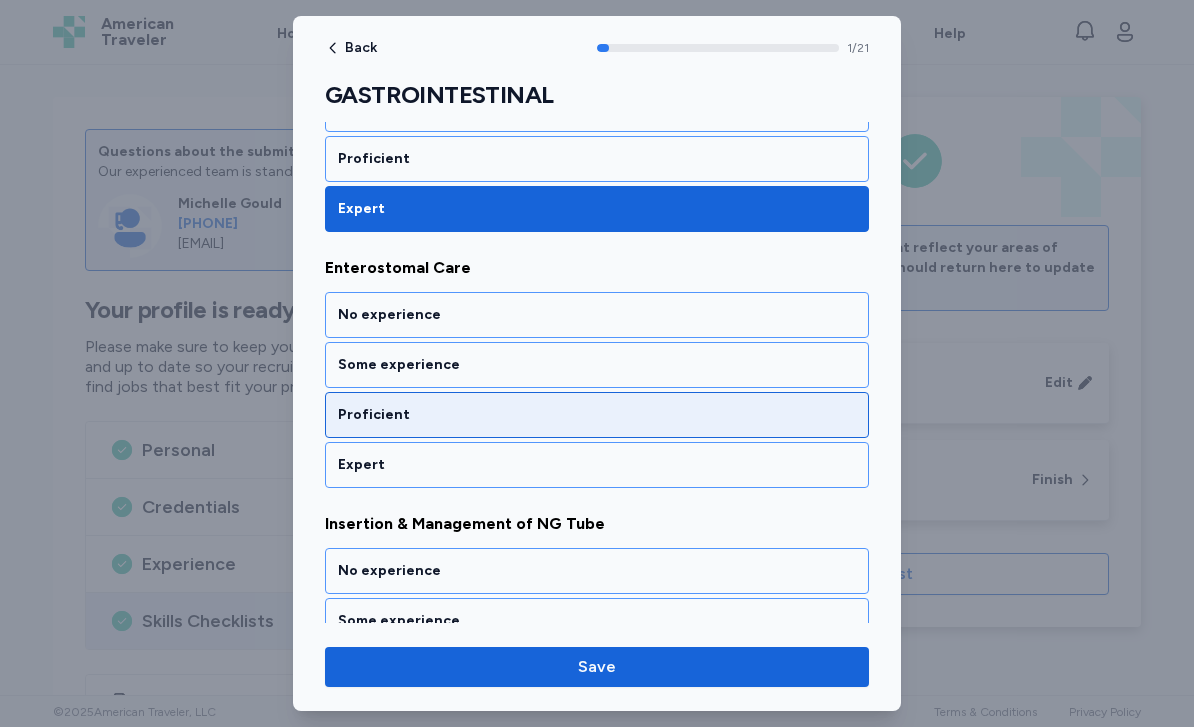 click on "Proficient" at bounding box center (597, 415) 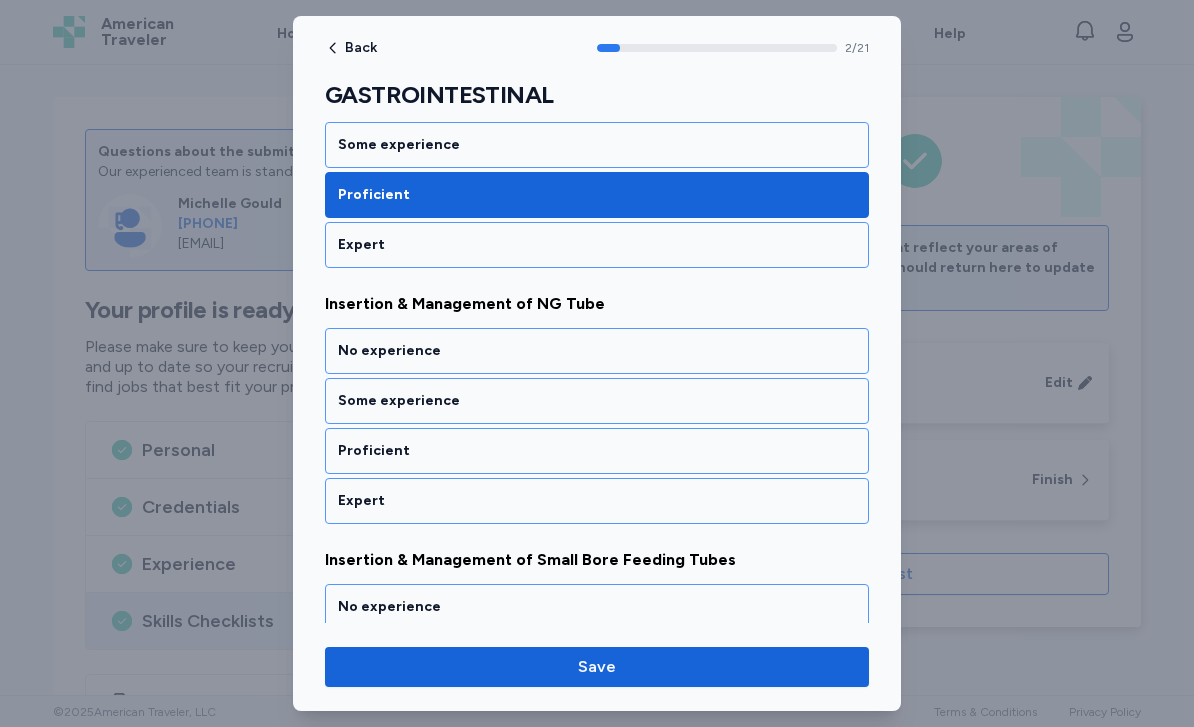 scroll, scrollTop: 672, scrollLeft: 0, axis: vertical 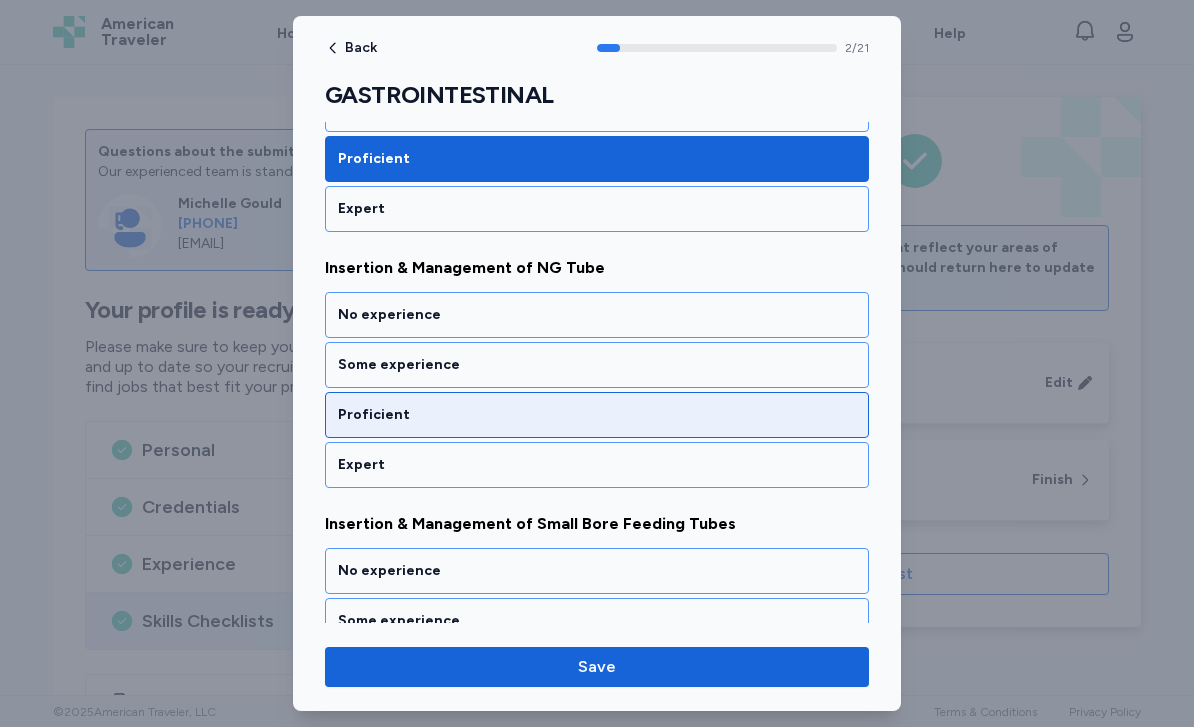 click on "Proficient" at bounding box center (597, 415) 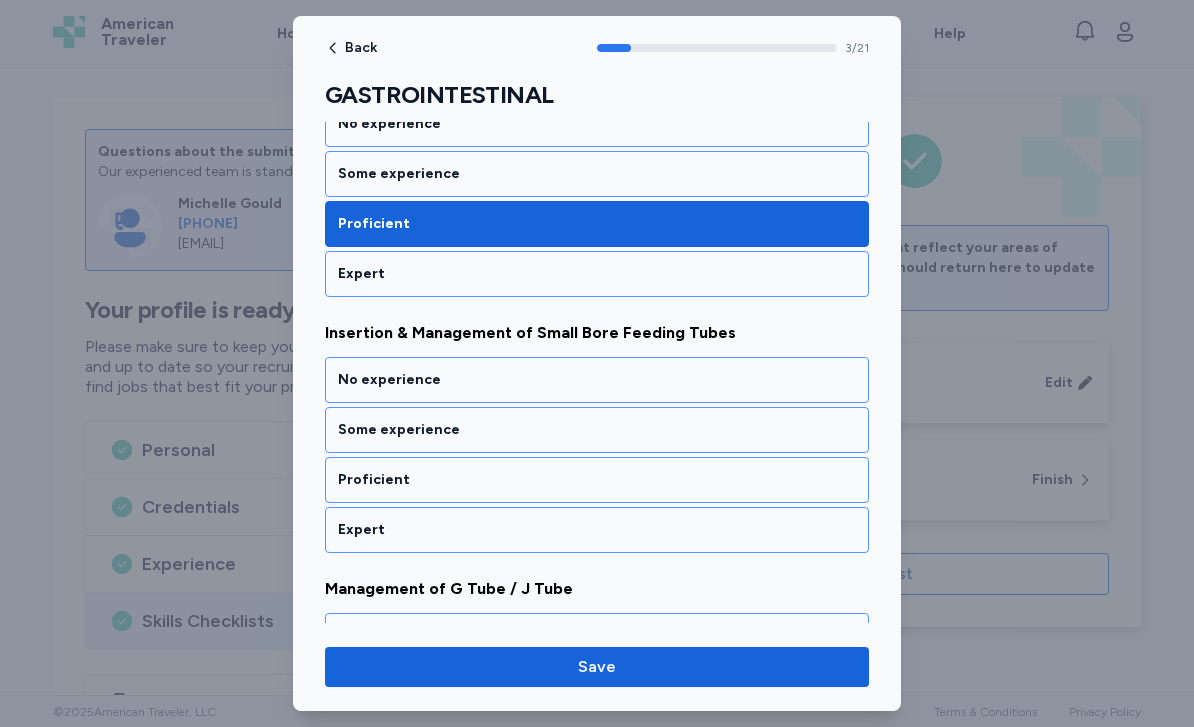 scroll, scrollTop: 928, scrollLeft: 0, axis: vertical 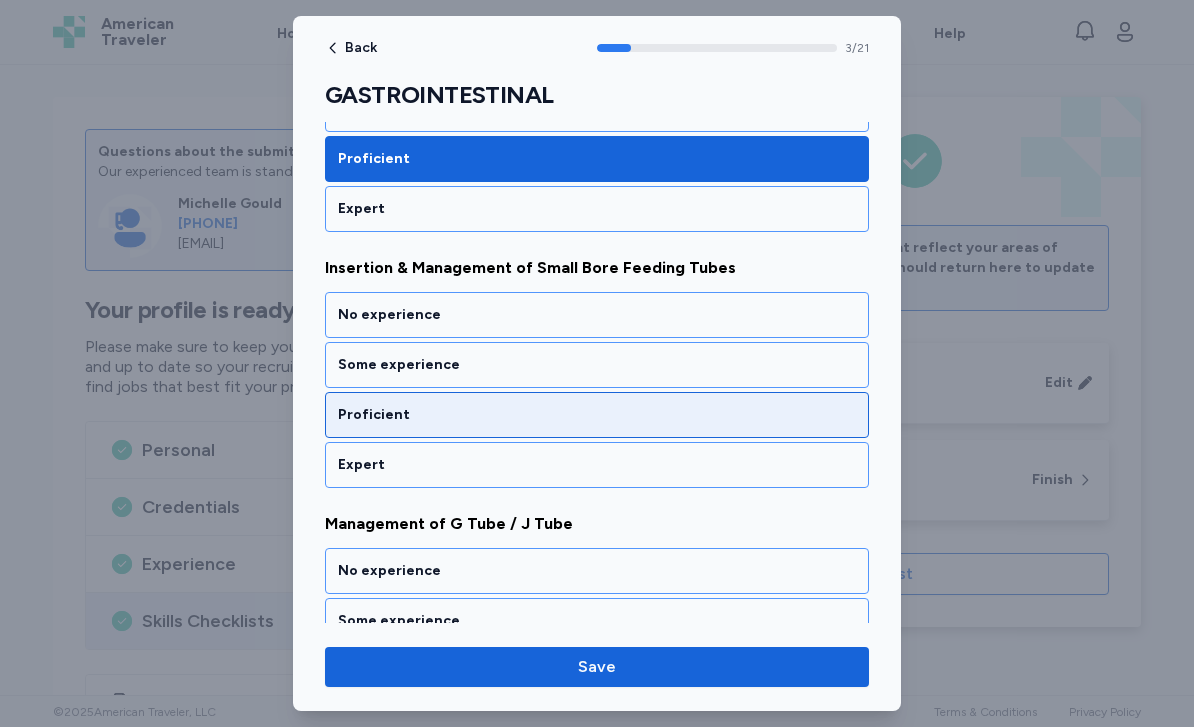 click on "Proficient" at bounding box center (597, 415) 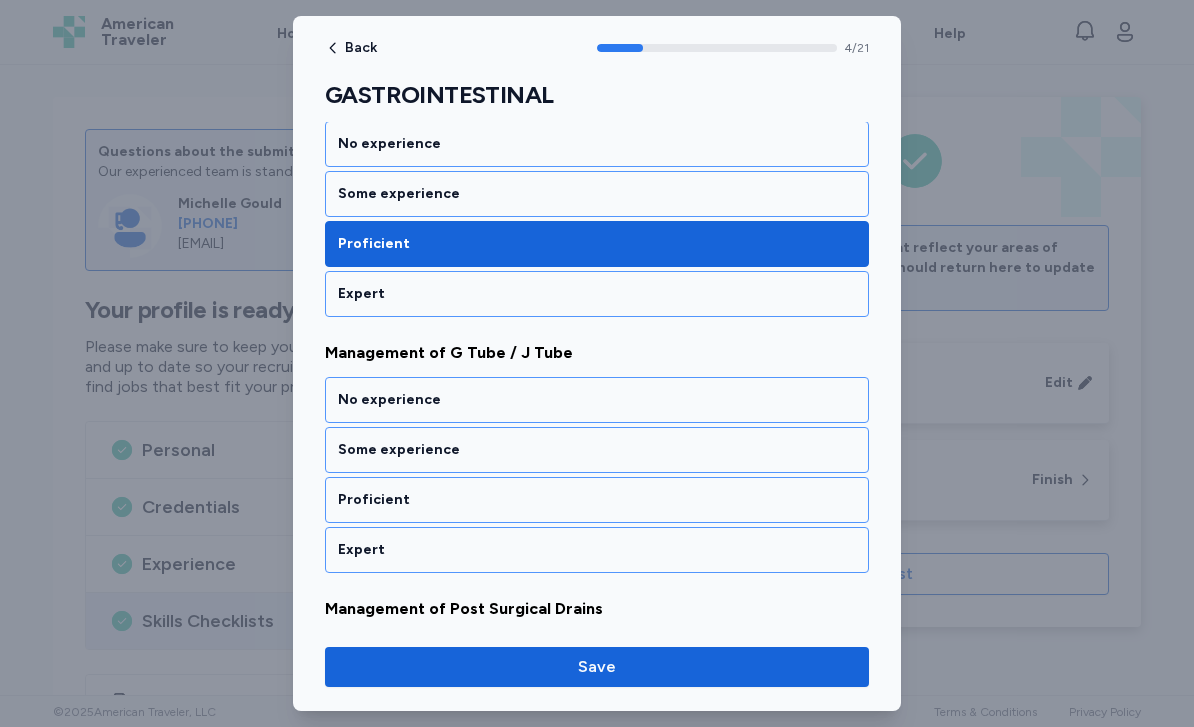 scroll, scrollTop: 1184, scrollLeft: 0, axis: vertical 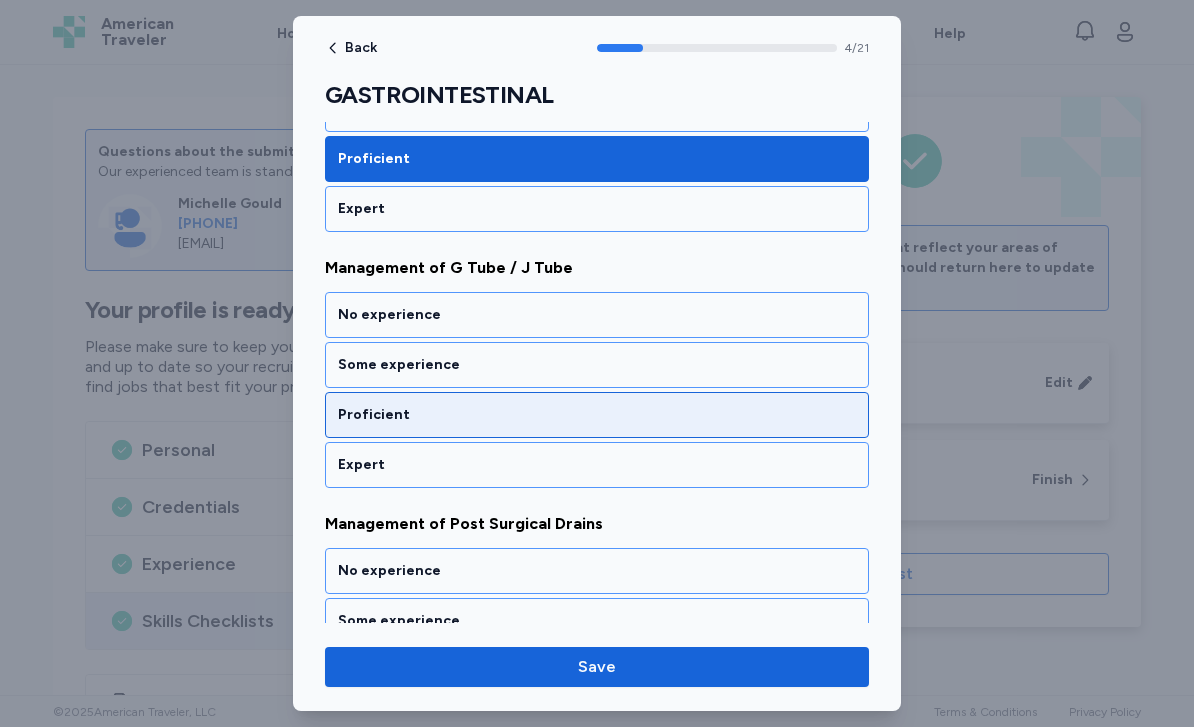 click on "Proficient" at bounding box center [597, 415] 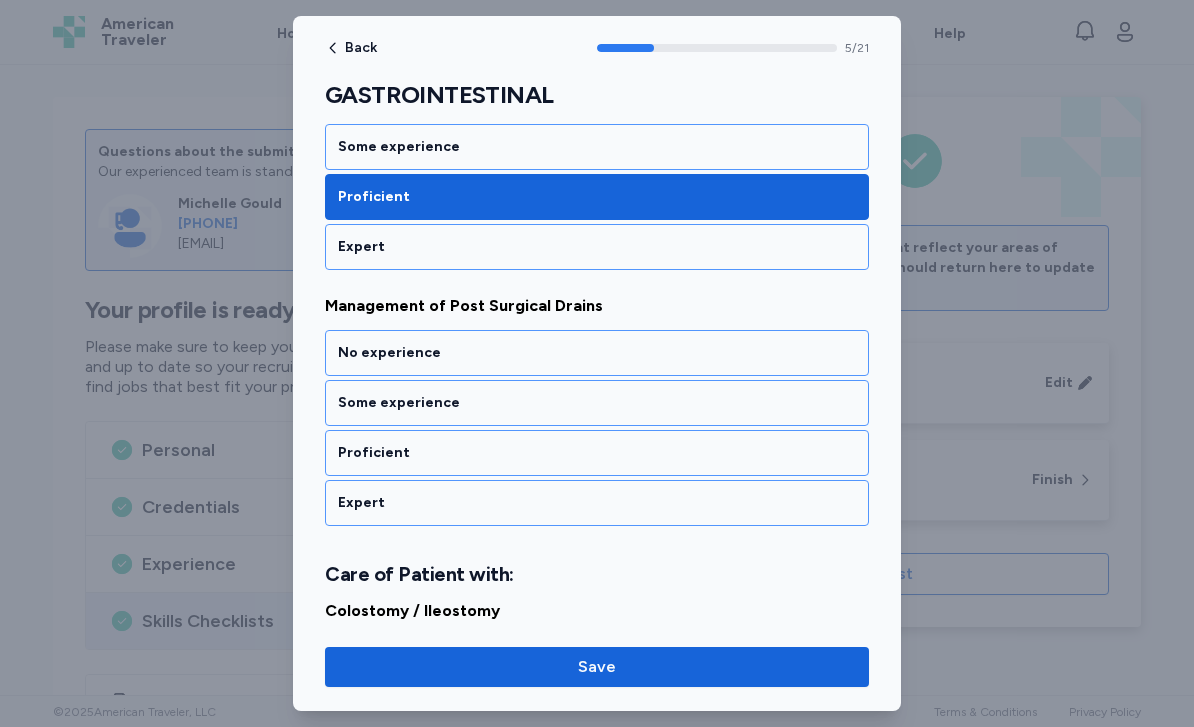 scroll, scrollTop: 1440, scrollLeft: 0, axis: vertical 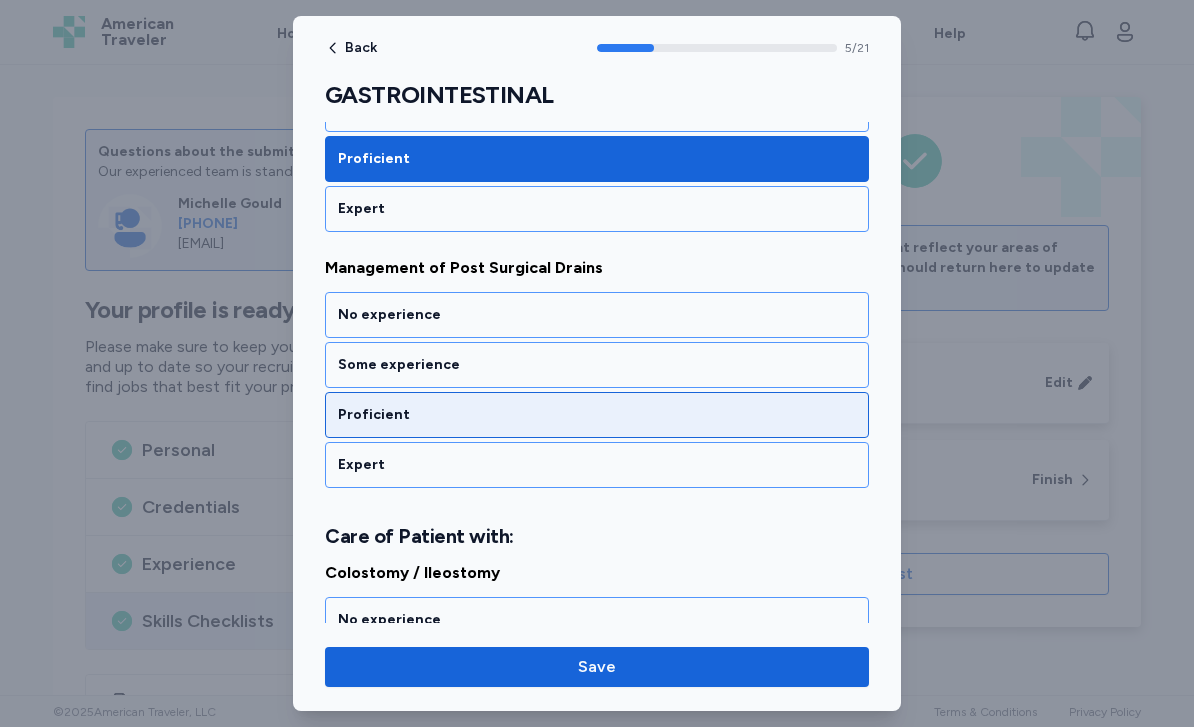 click on "Proficient" at bounding box center [597, 415] 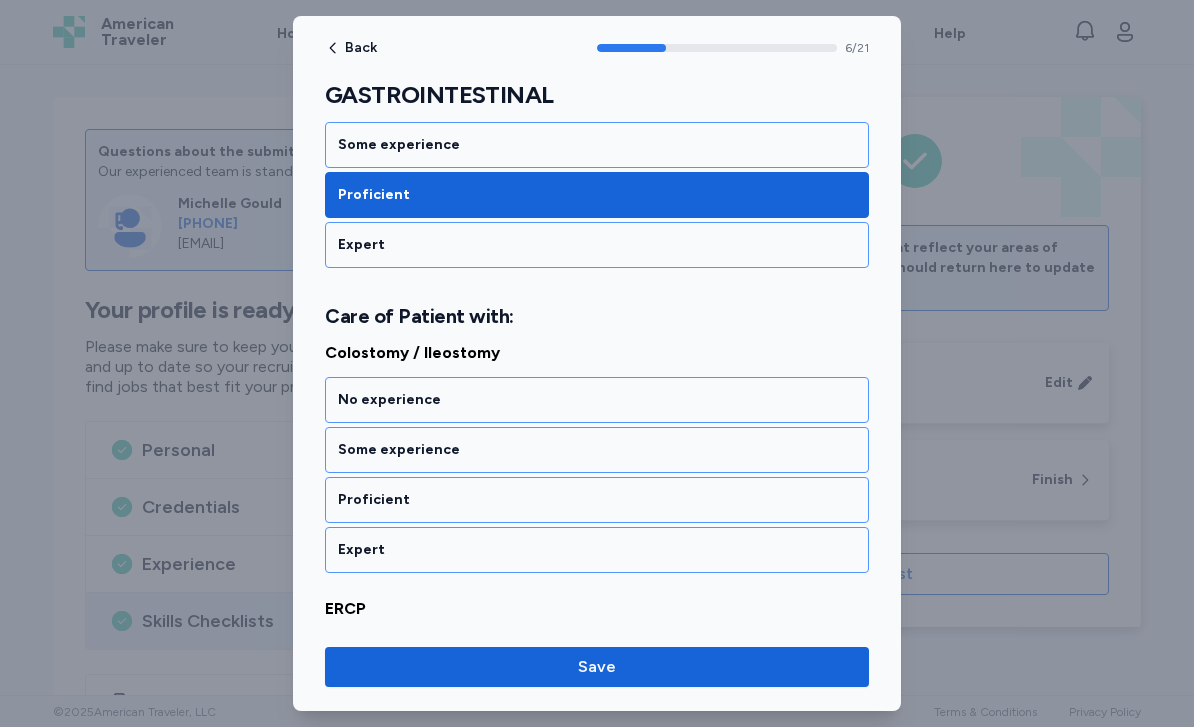 scroll, scrollTop: 1720, scrollLeft: 0, axis: vertical 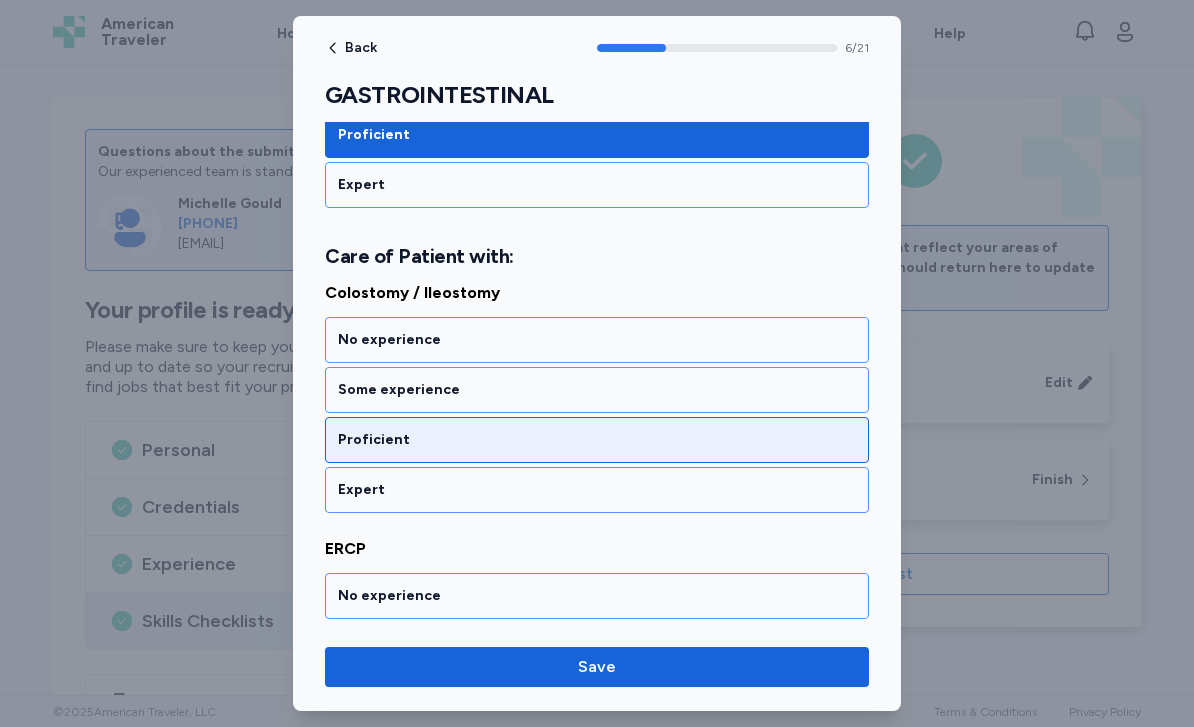 click on "Proficient" at bounding box center (597, 440) 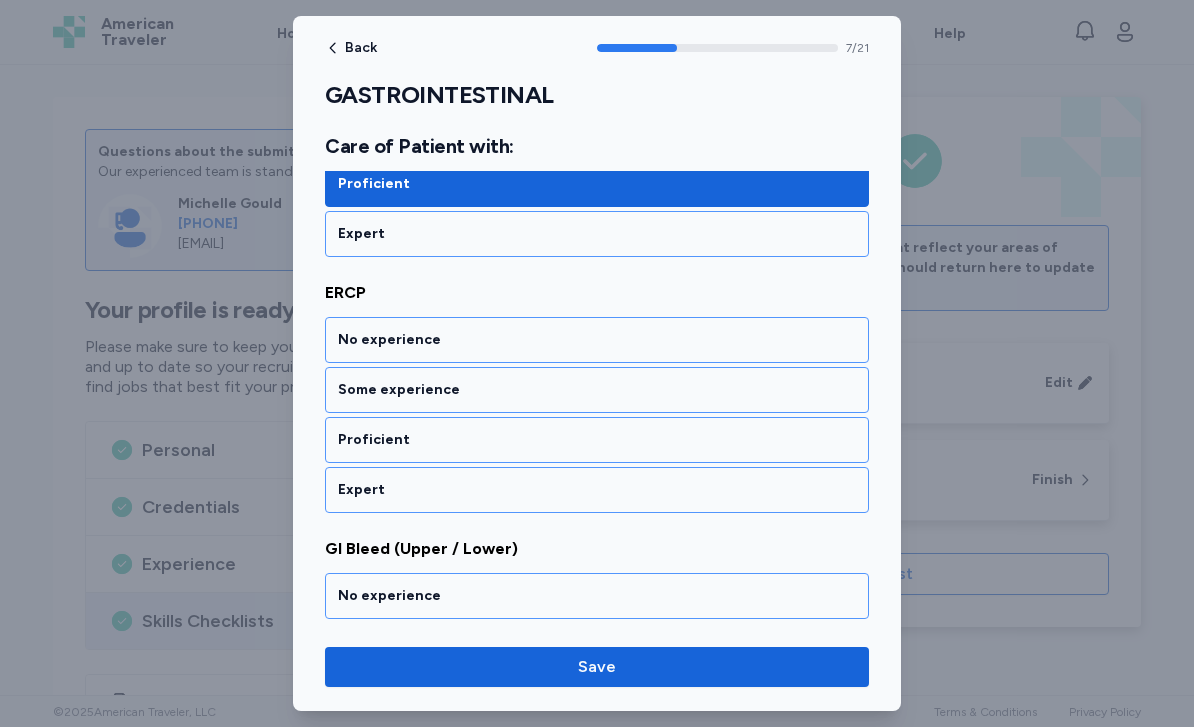 scroll, scrollTop: 1976, scrollLeft: 0, axis: vertical 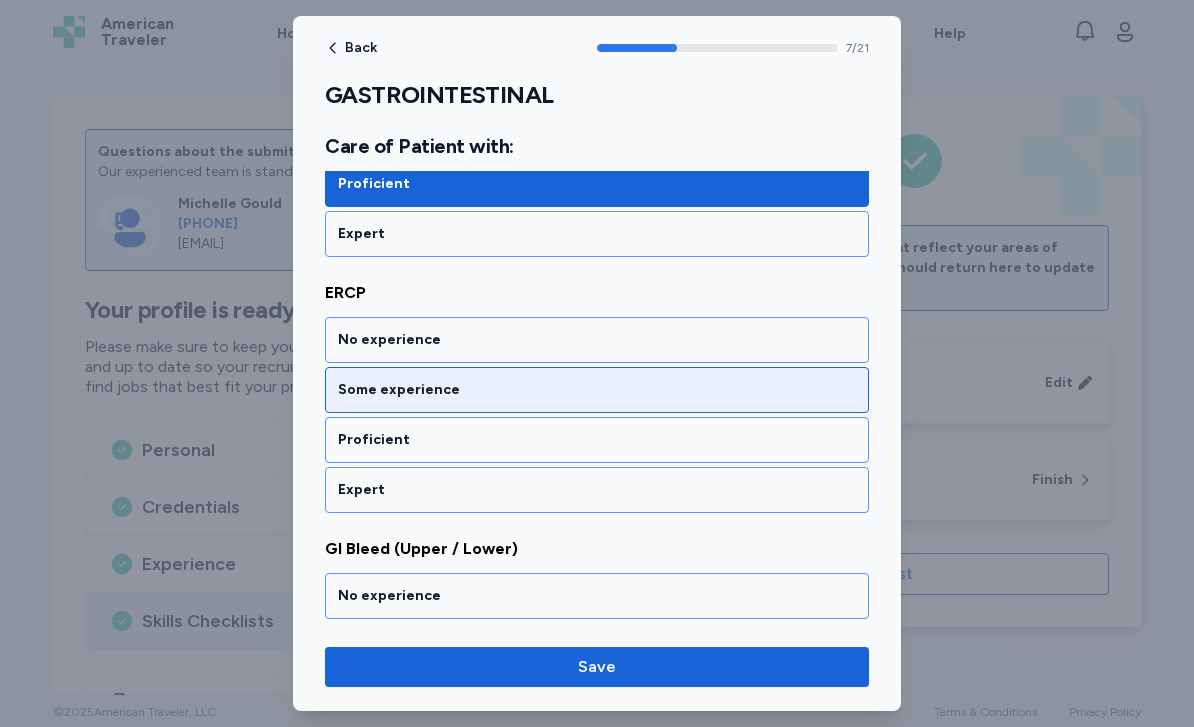 click on "Some experience" at bounding box center [597, 390] 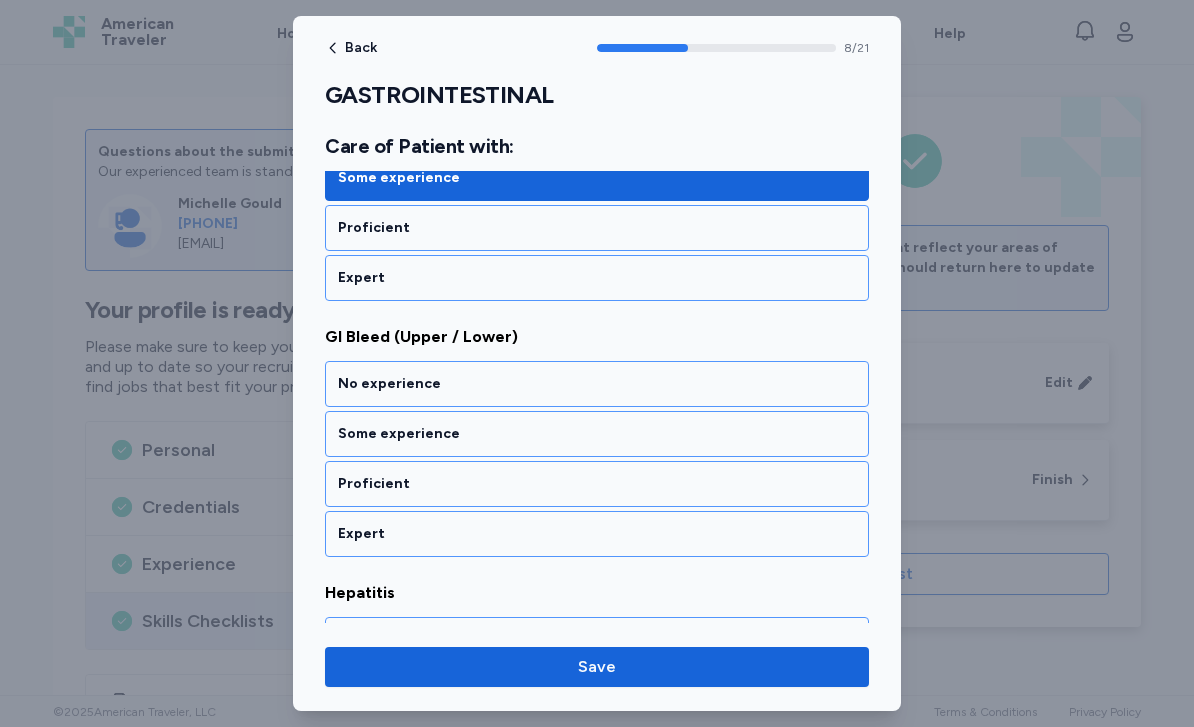 scroll, scrollTop: 2232, scrollLeft: 0, axis: vertical 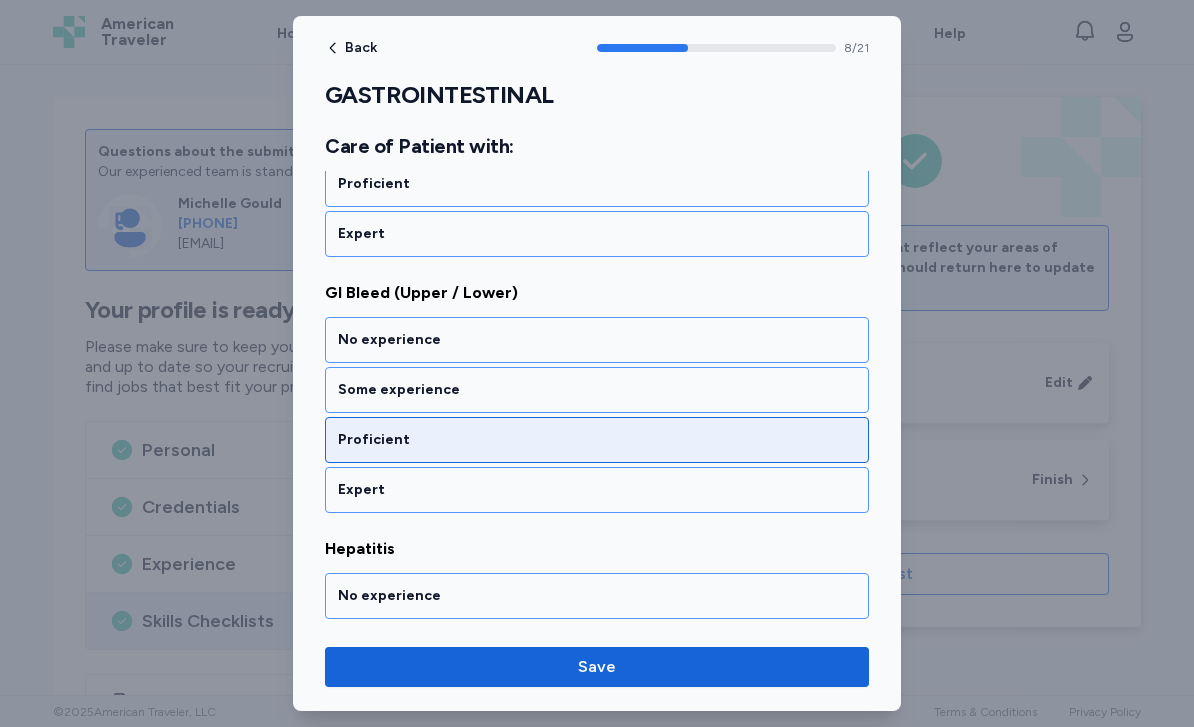click on "Proficient" at bounding box center (597, 440) 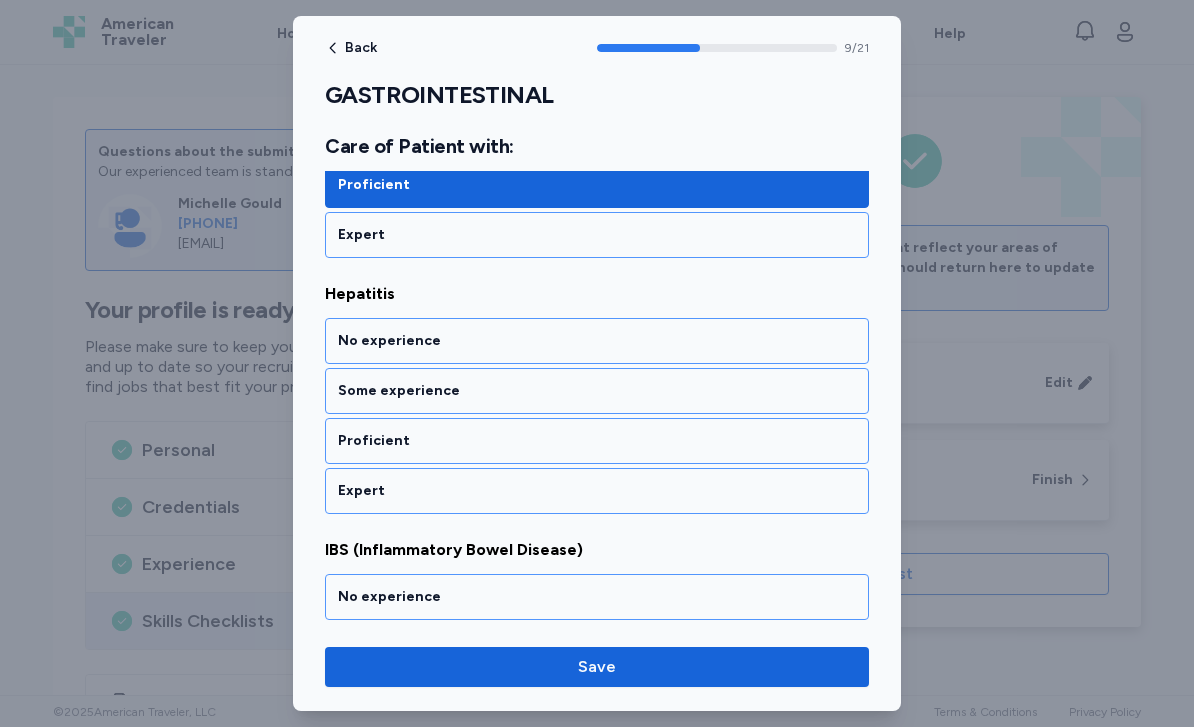 scroll, scrollTop: 2488, scrollLeft: 0, axis: vertical 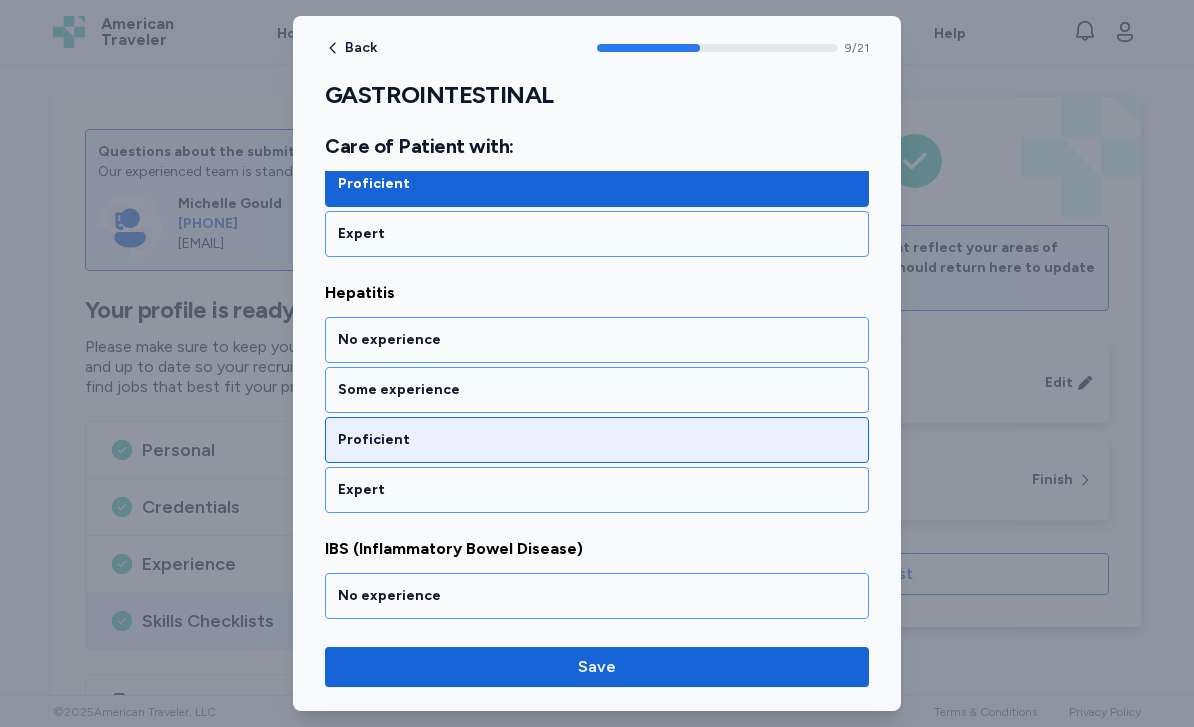 click on "Proficient" at bounding box center [597, 440] 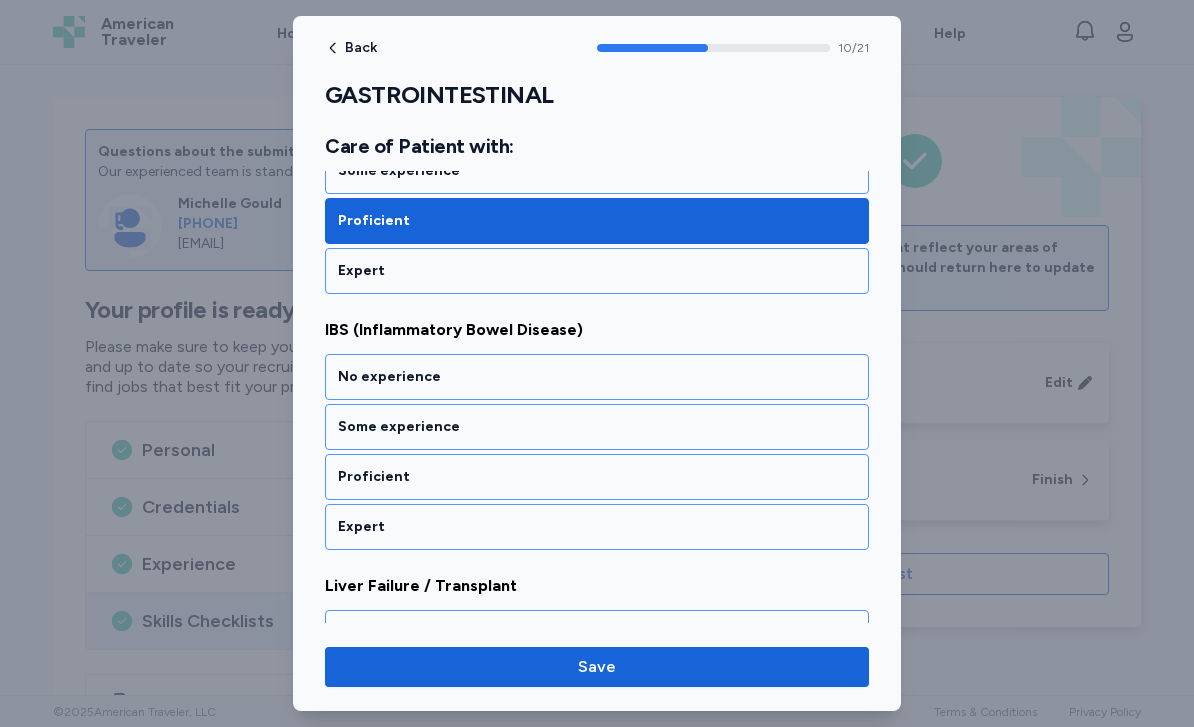 scroll, scrollTop: 2744, scrollLeft: 0, axis: vertical 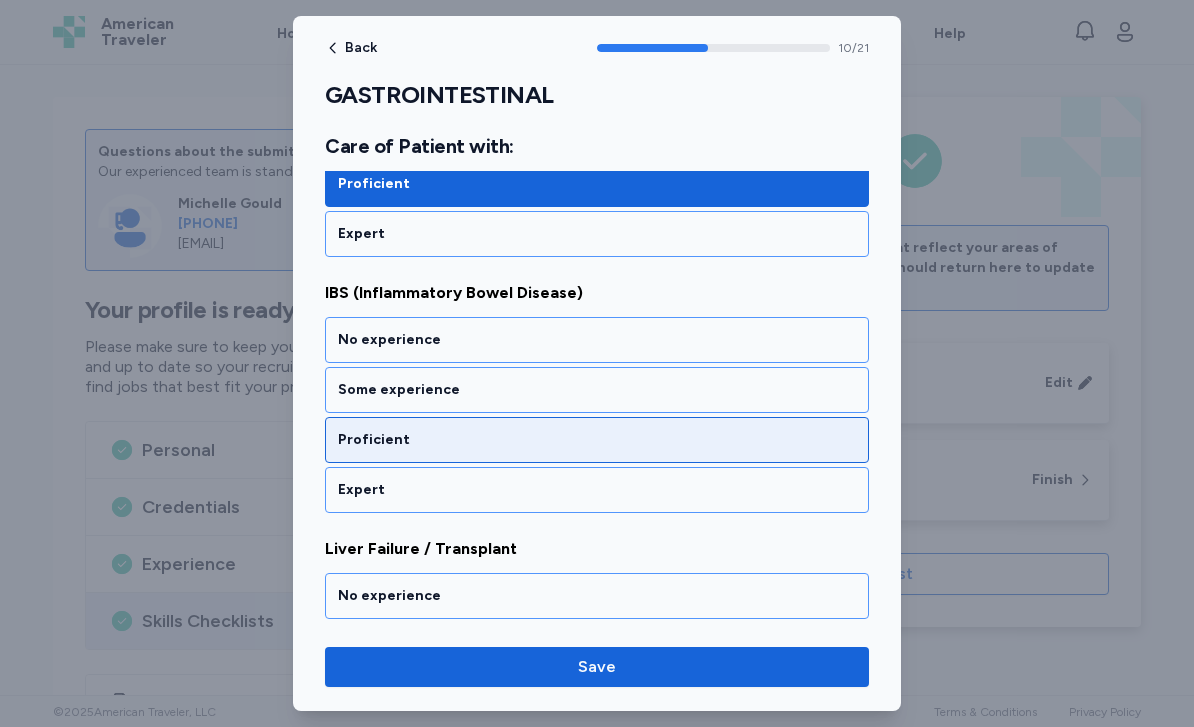 click on "Proficient" at bounding box center [597, 440] 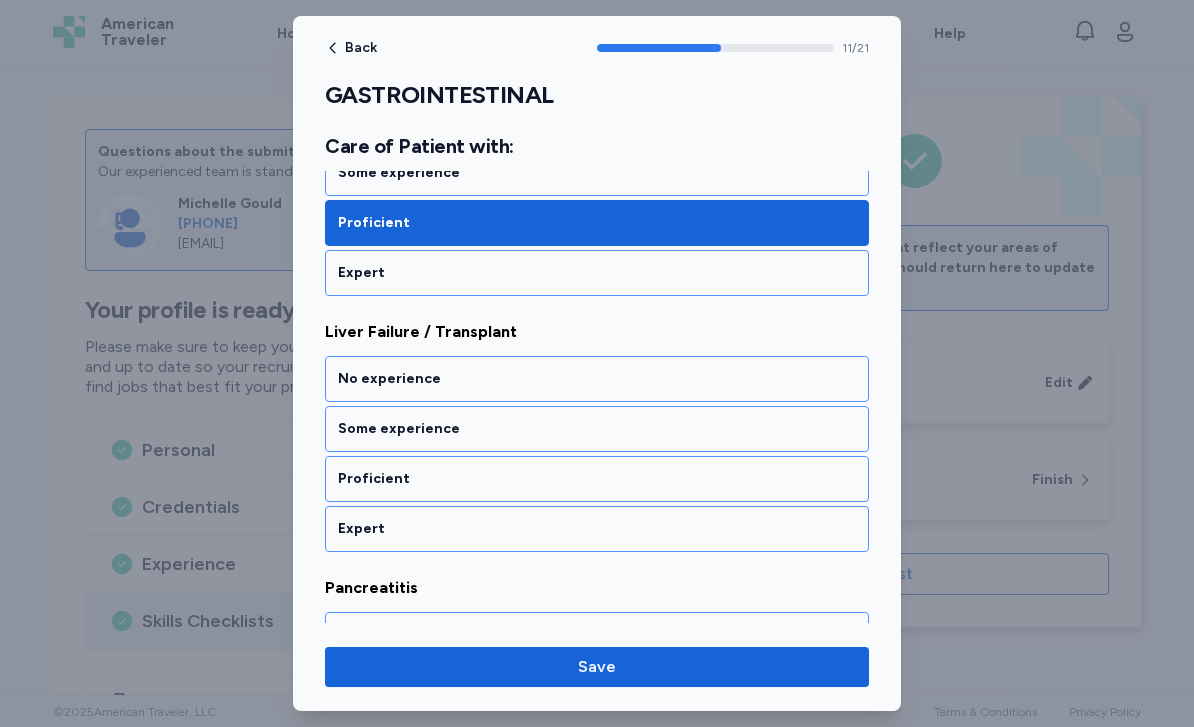 scroll, scrollTop: 3000, scrollLeft: 0, axis: vertical 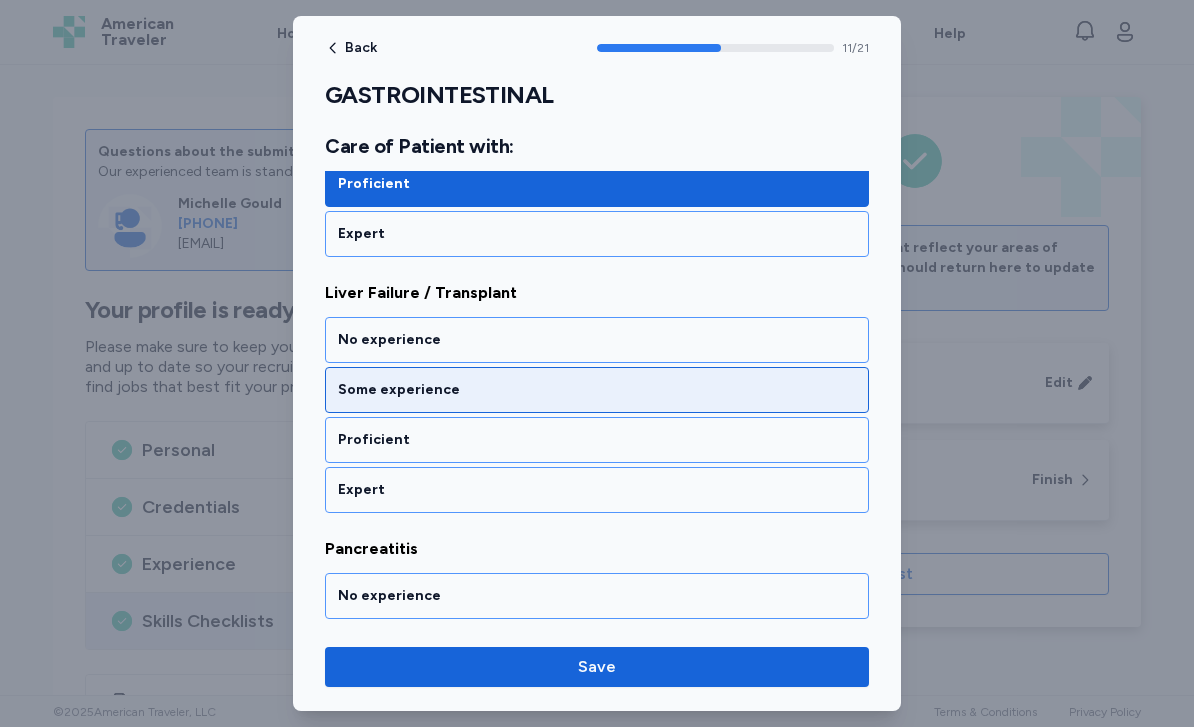 click on "Some experience" at bounding box center [597, 390] 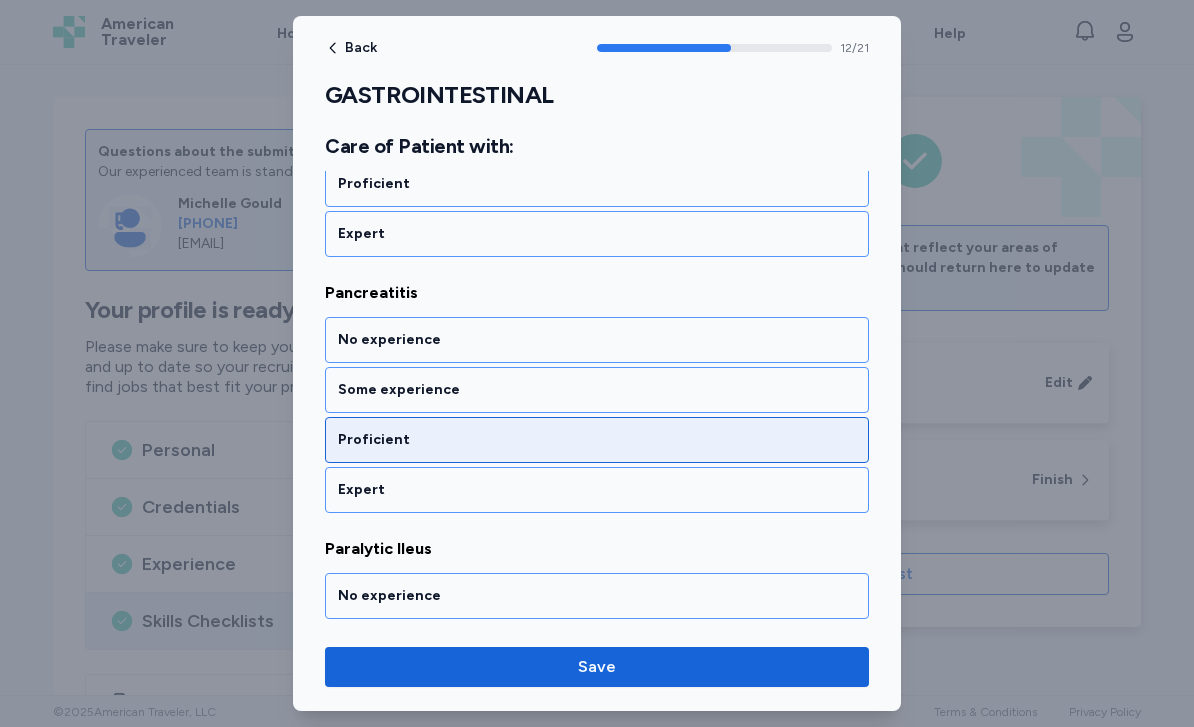 click on "Proficient" at bounding box center [597, 440] 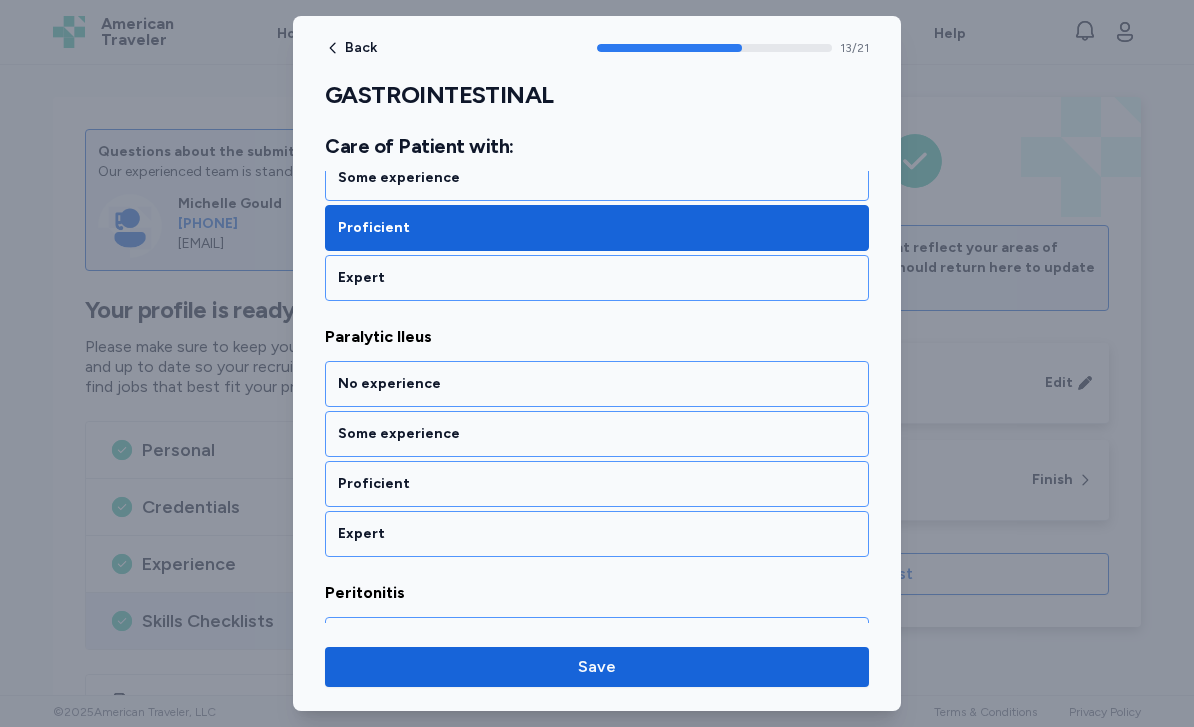 scroll, scrollTop: 3512, scrollLeft: 0, axis: vertical 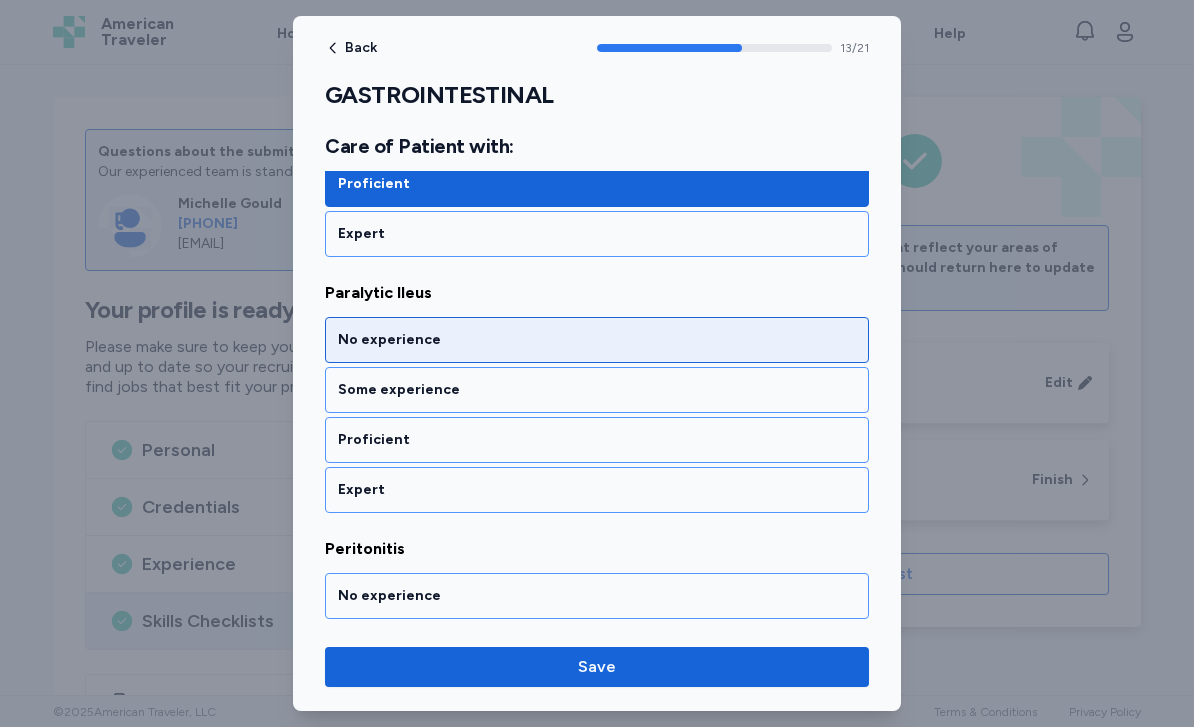 click on "No experience" at bounding box center [597, 340] 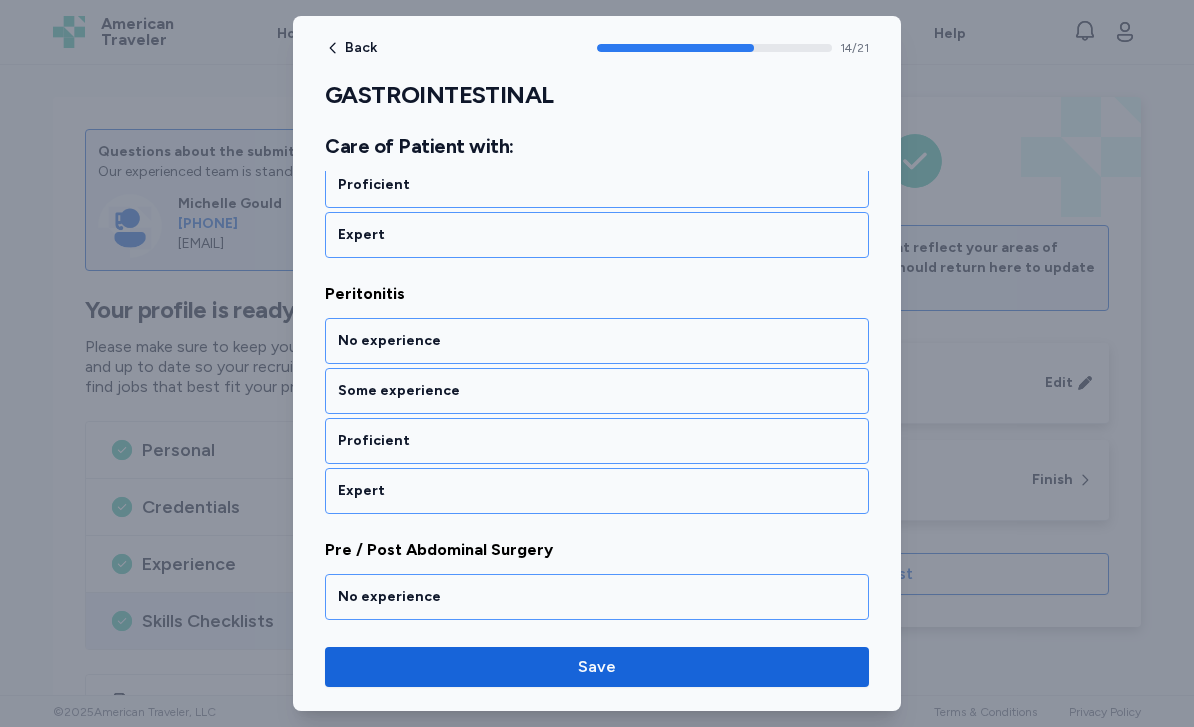 scroll, scrollTop: 3768, scrollLeft: 0, axis: vertical 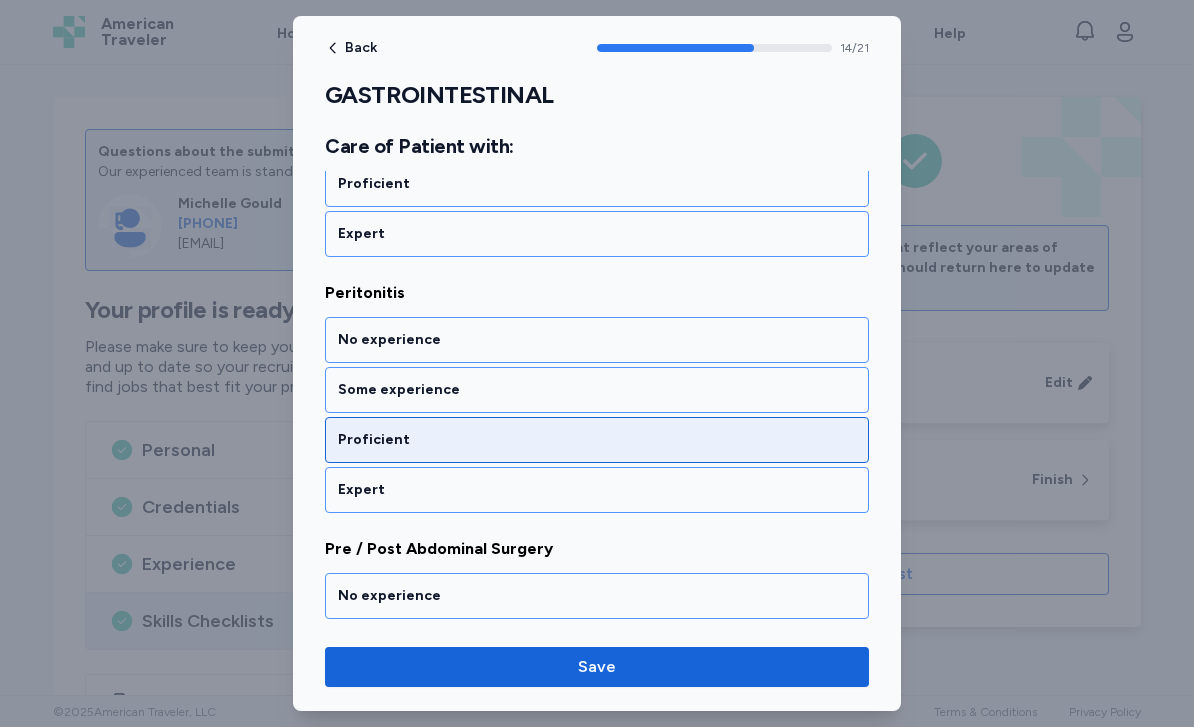 click on "Proficient" at bounding box center (597, 440) 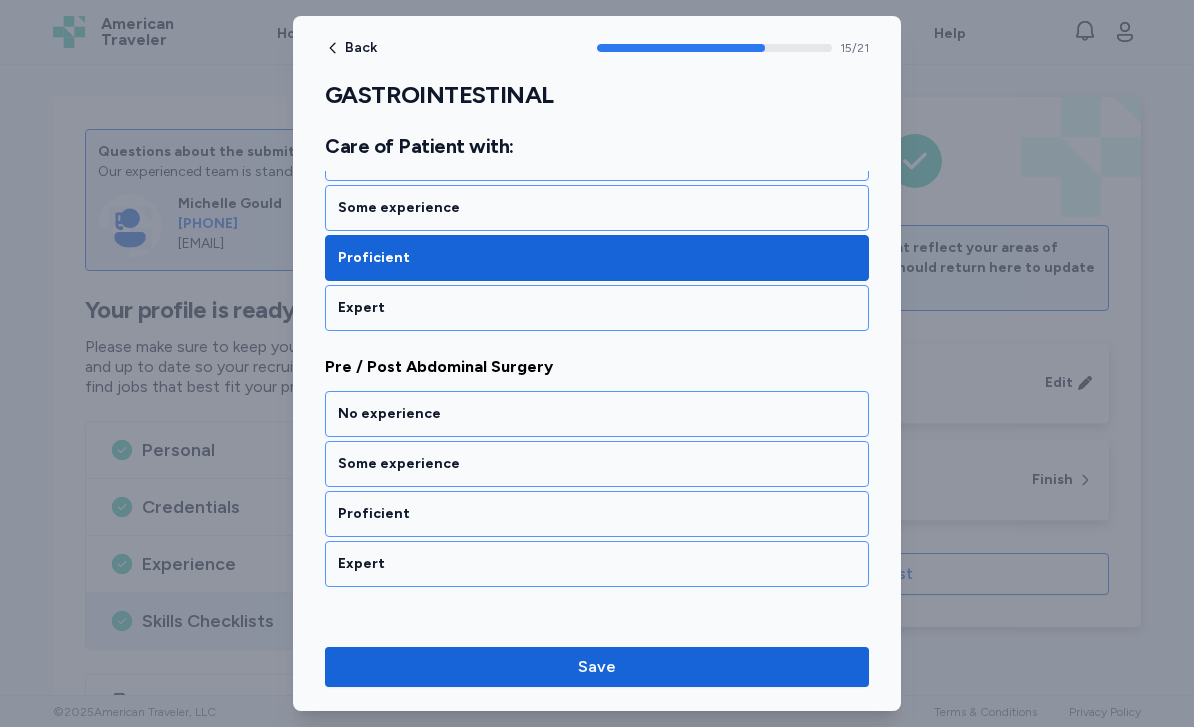 scroll, scrollTop: 4024, scrollLeft: 0, axis: vertical 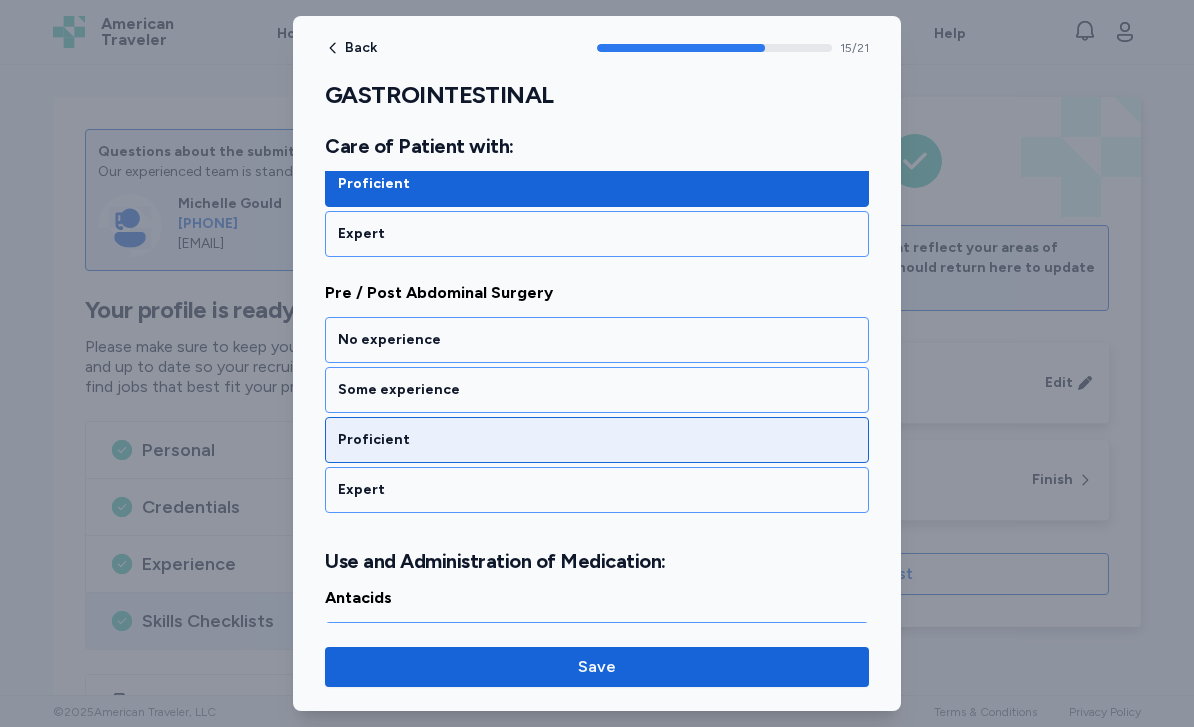 click on "Proficient" at bounding box center [597, 440] 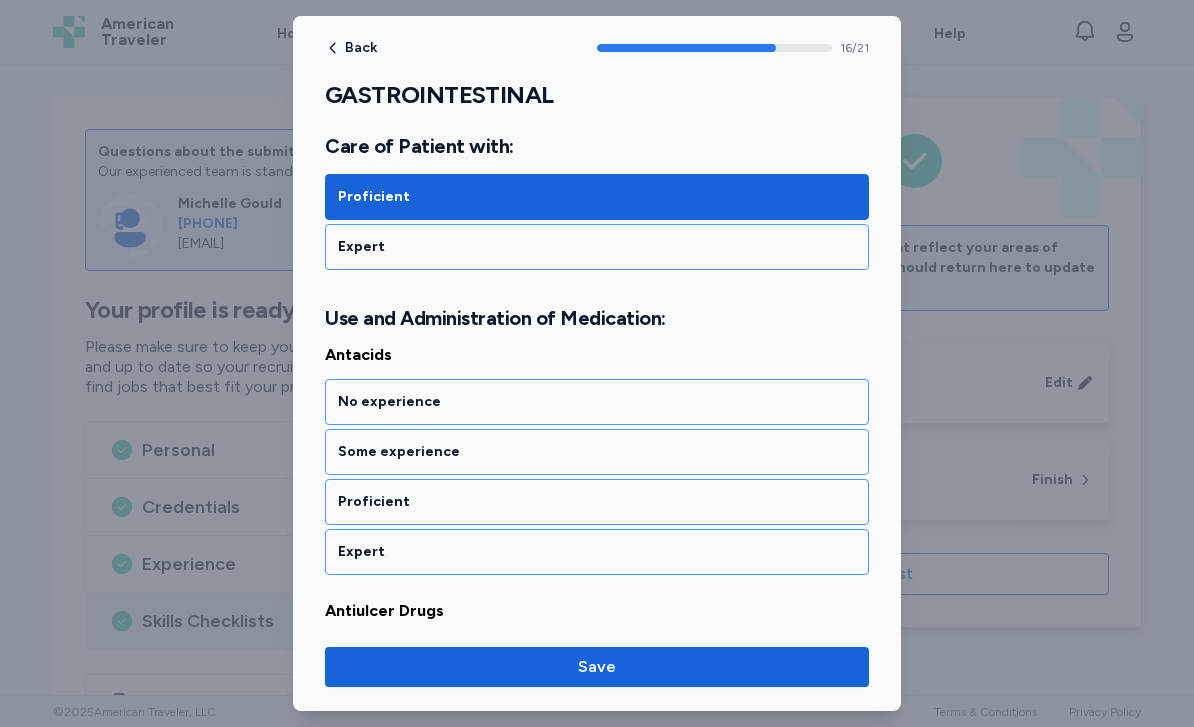 scroll, scrollTop: 4329, scrollLeft: 0, axis: vertical 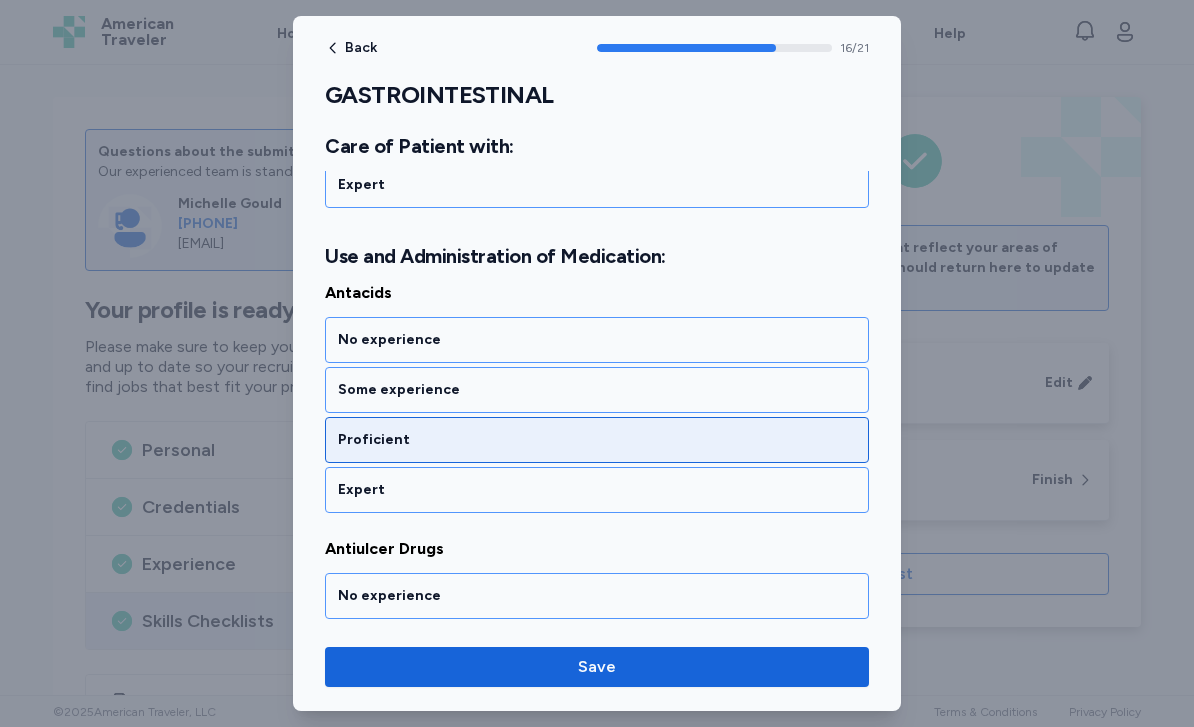 click on "Proficient" at bounding box center [597, 440] 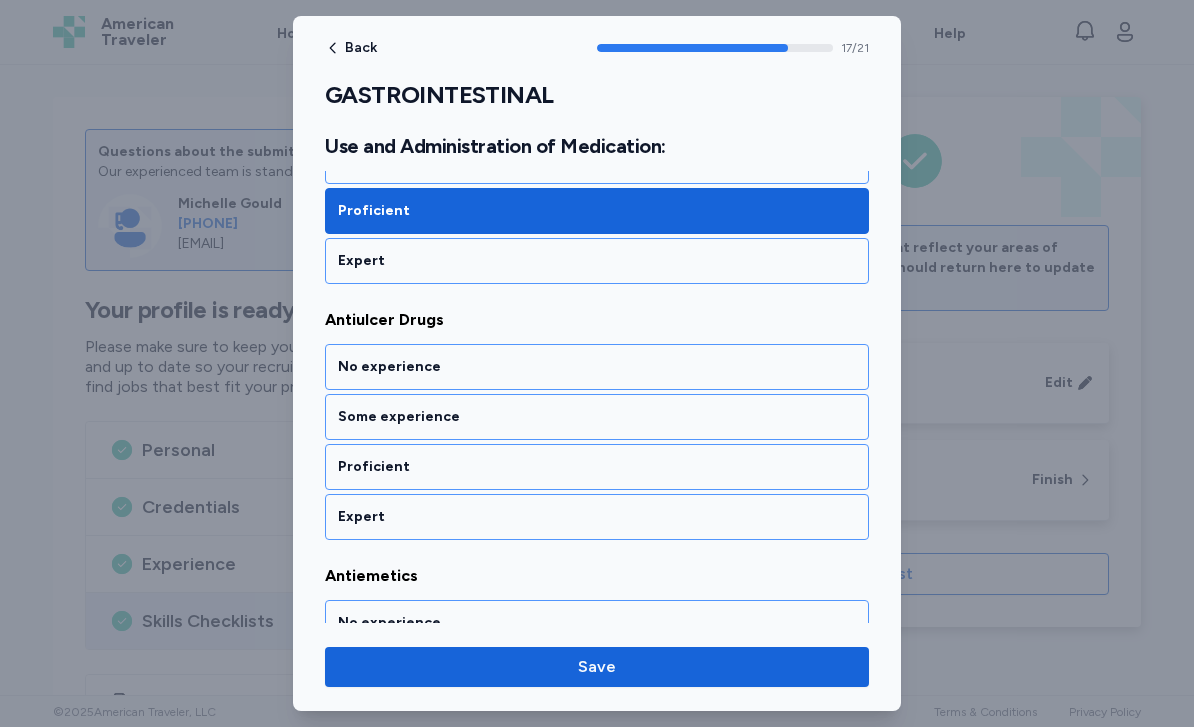 scroll, scrollTop: 4585, scrollLeft: 0, axis: vertical 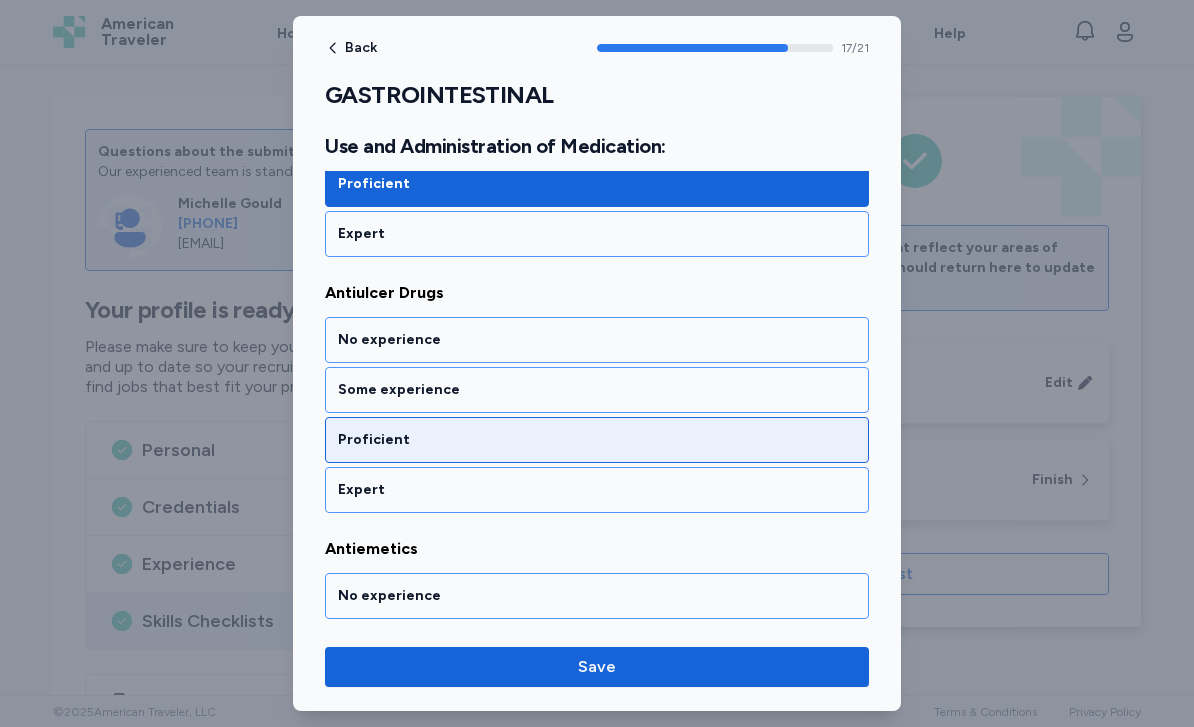 click on "Proficient" at bounding box center (597, 440) 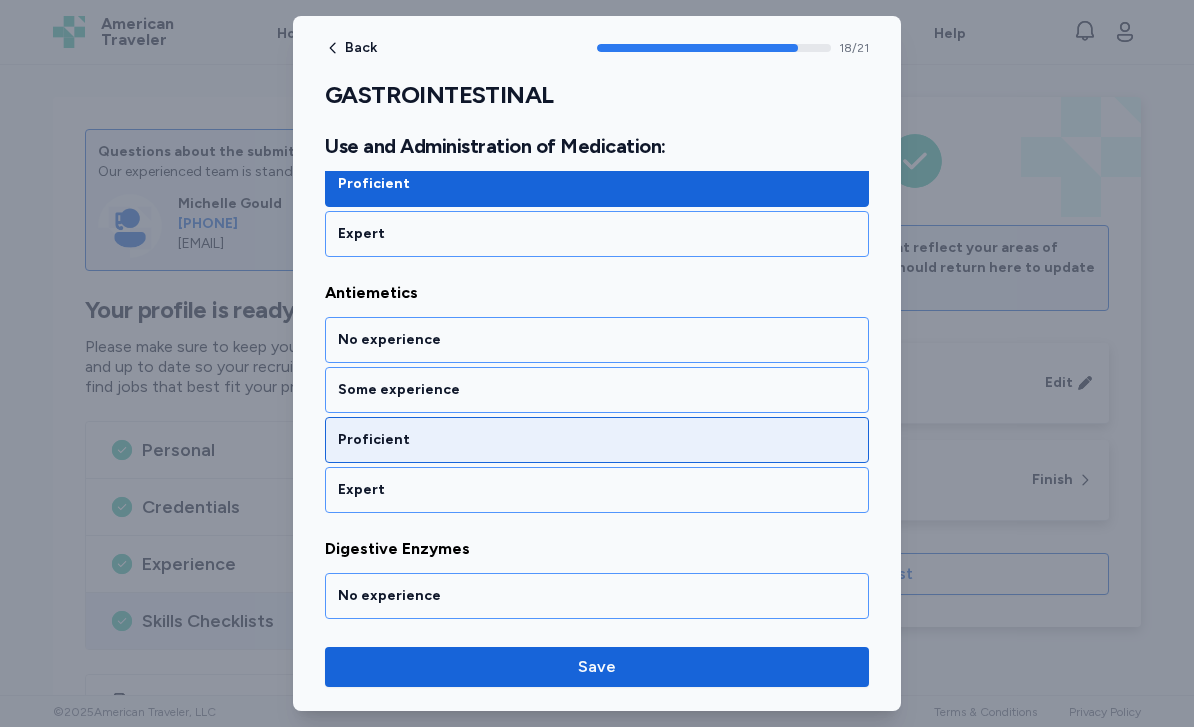 click on "Proficient" at bounding box center (597, 440) 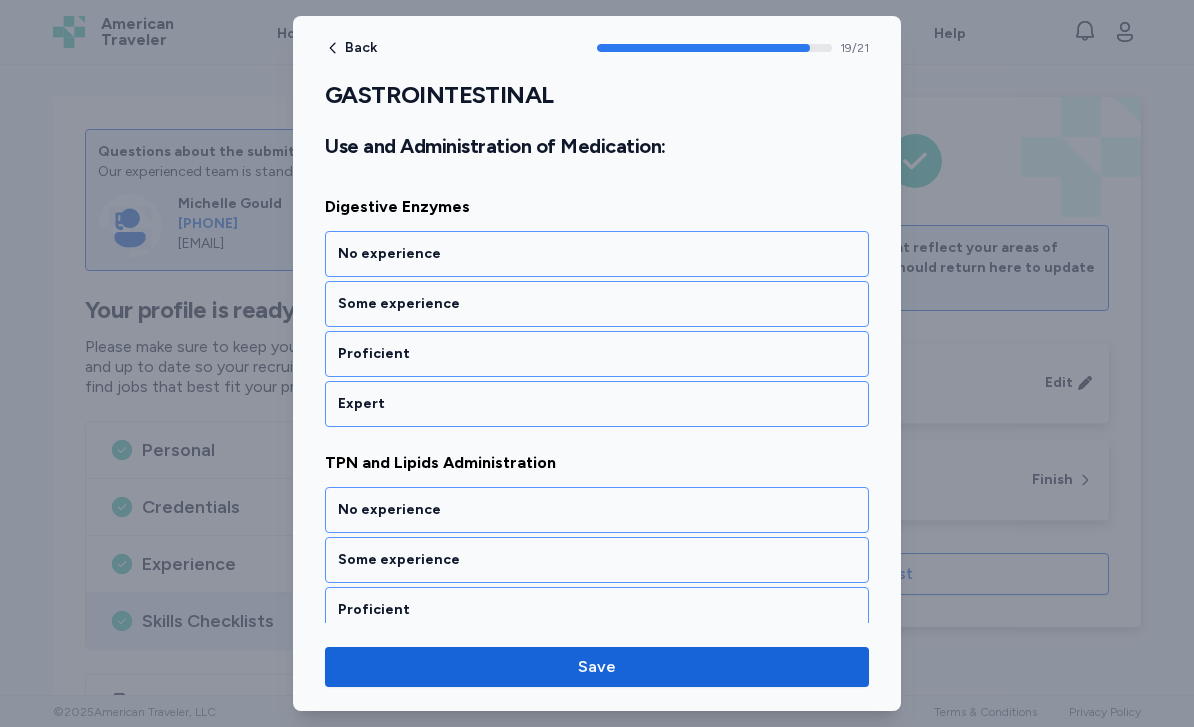 scroll, scrollTop: 5183, scrollLeft: 0, axis: vertical 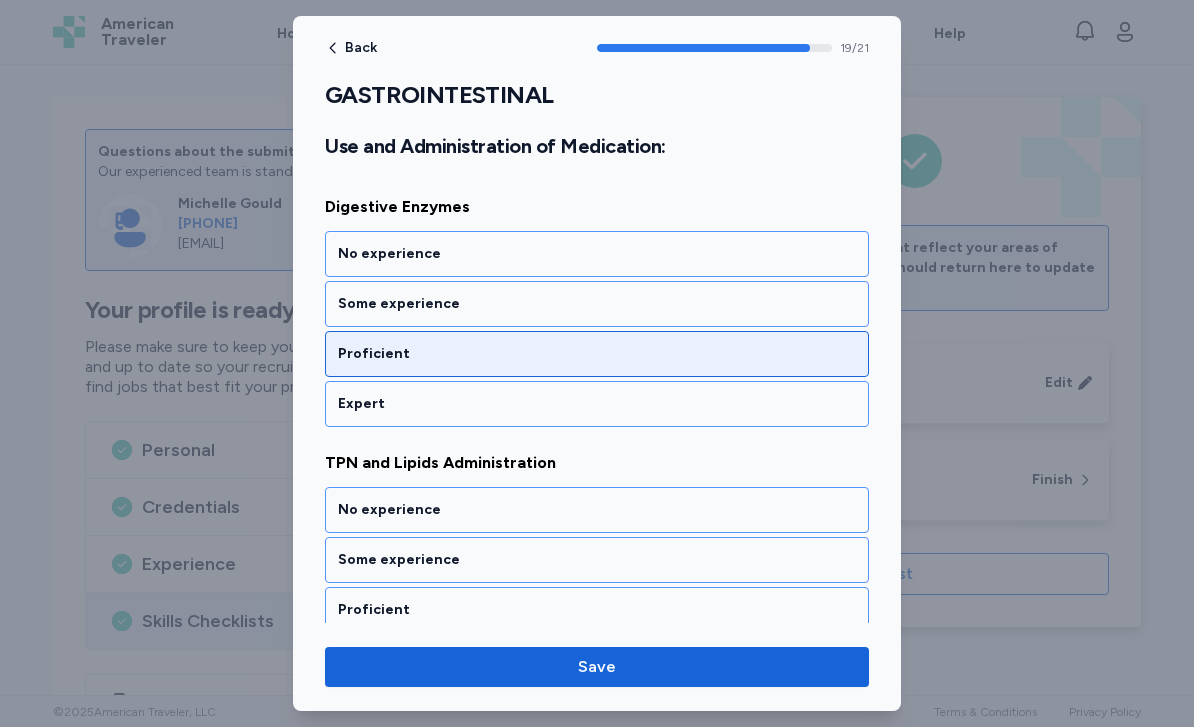 click on "Proficient" at bounding box center [597, 354] 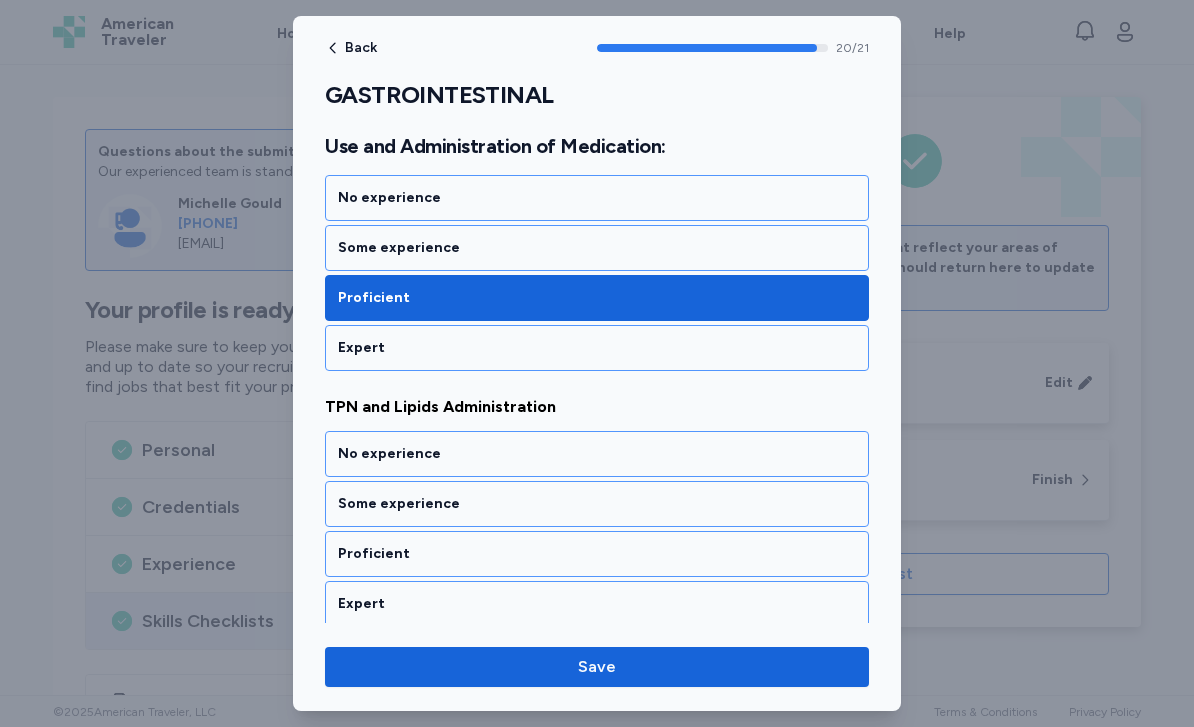 scroll, scrollTop: 5247, scrollLeft: 0, axis: vertical 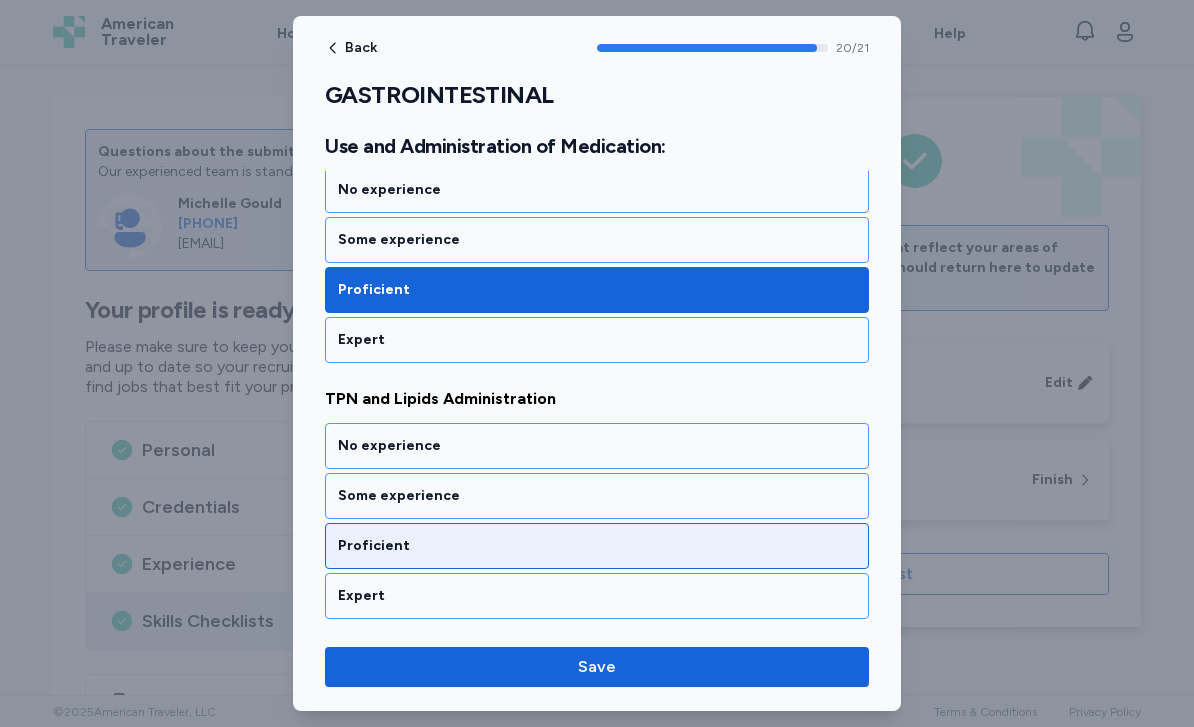 click on "Proficient" at bounding box center [597, 546] 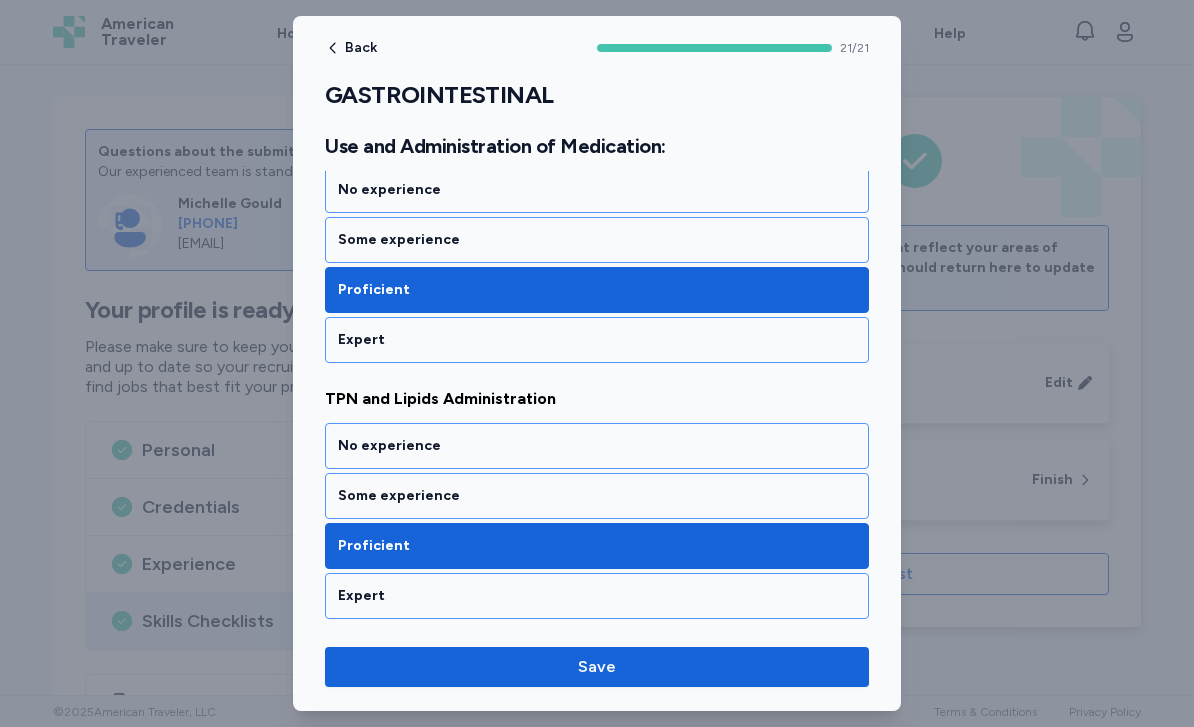 click on "Proficient" at bounding box center (597, 546) 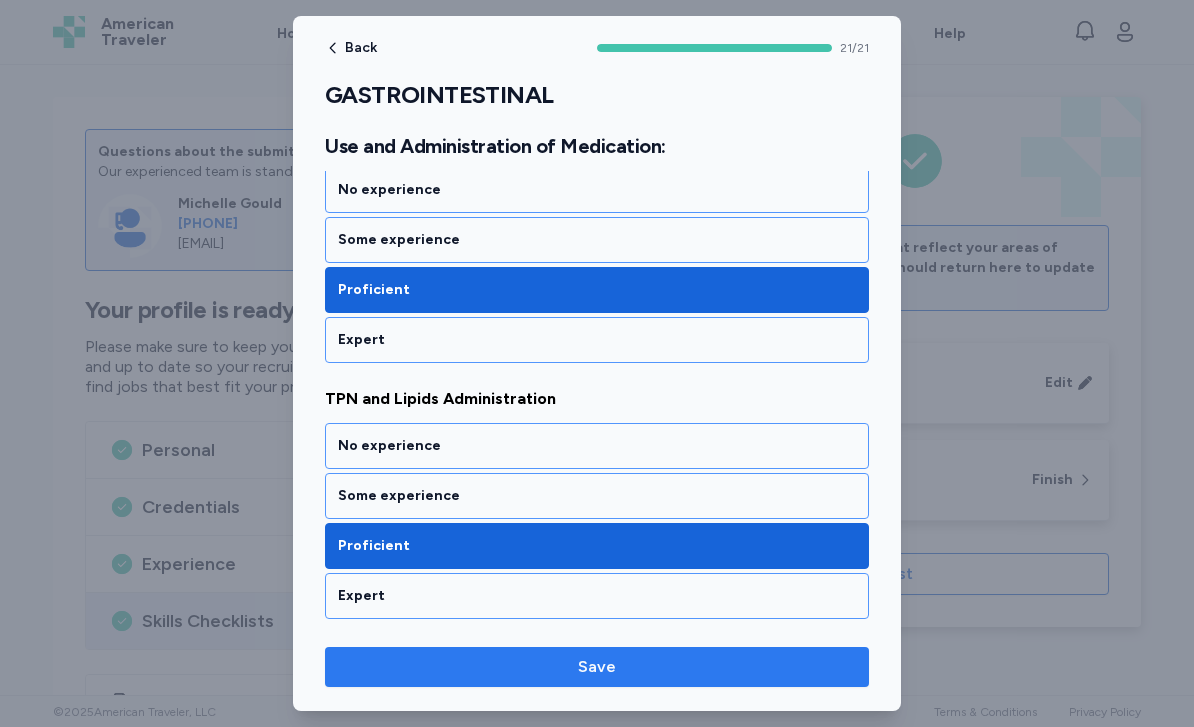 click on "Save" at bounding box center (597, 667) 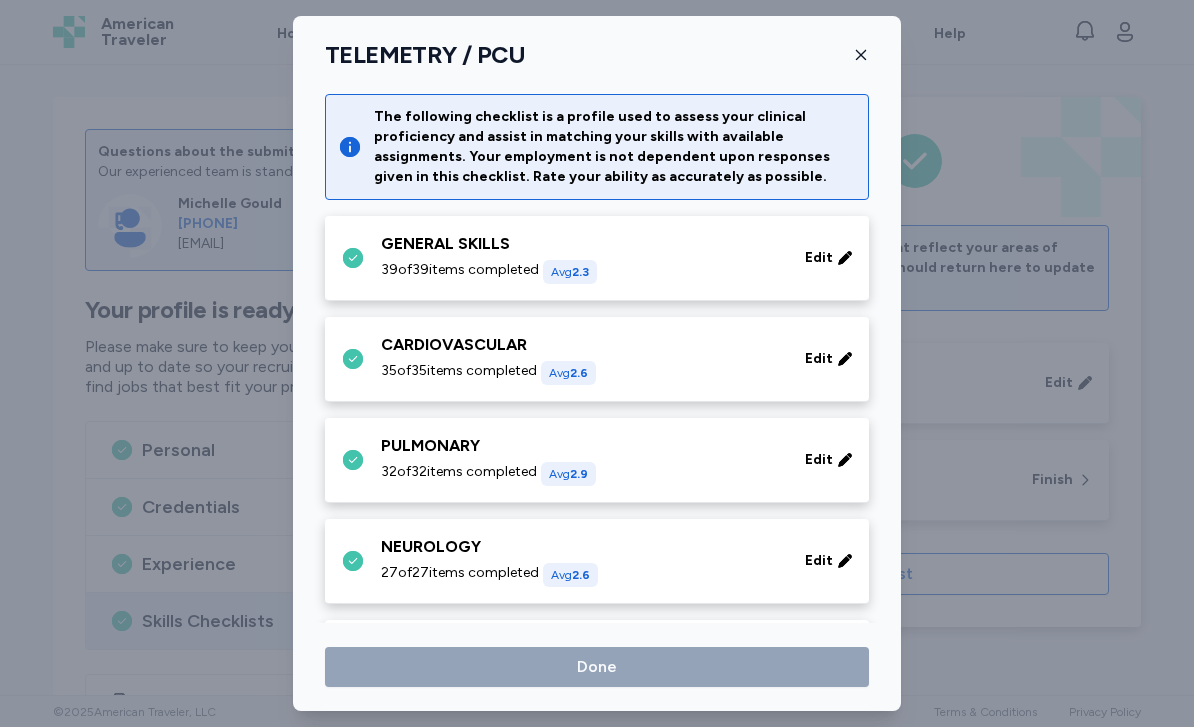 scroll, scrollTop: 282, scrollLeft: 0, axis: vertical 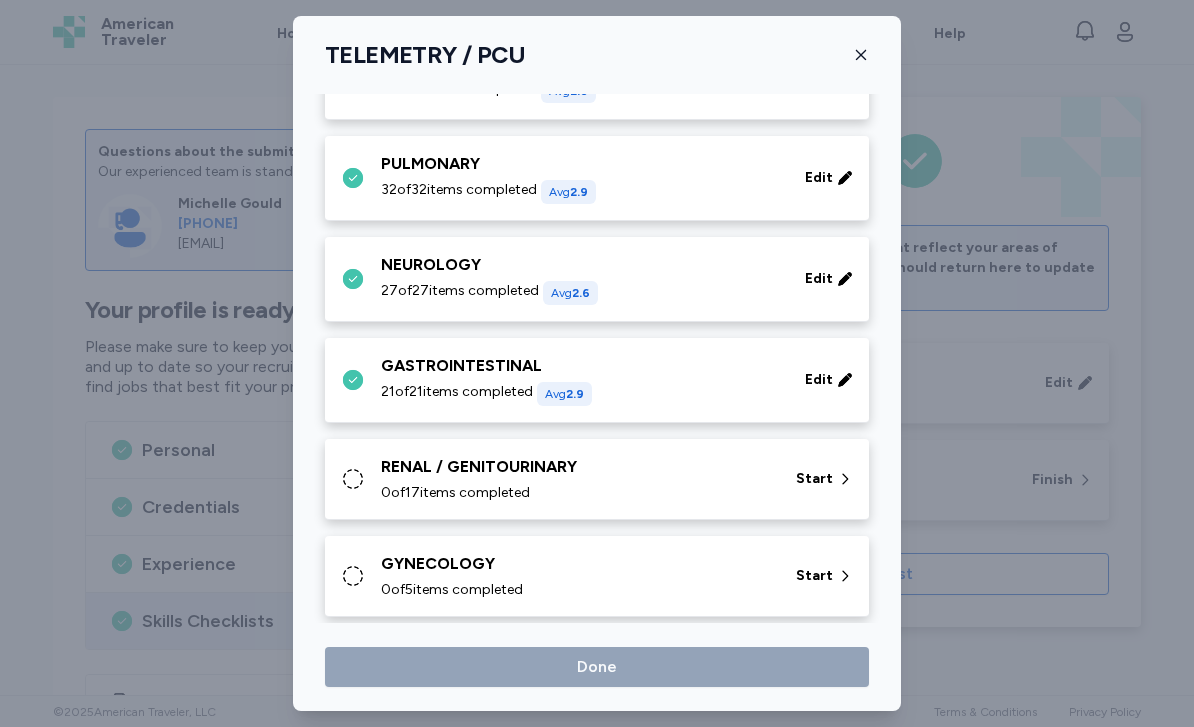 click on "0  of  17  items completed" at bounding box center (576, 493) 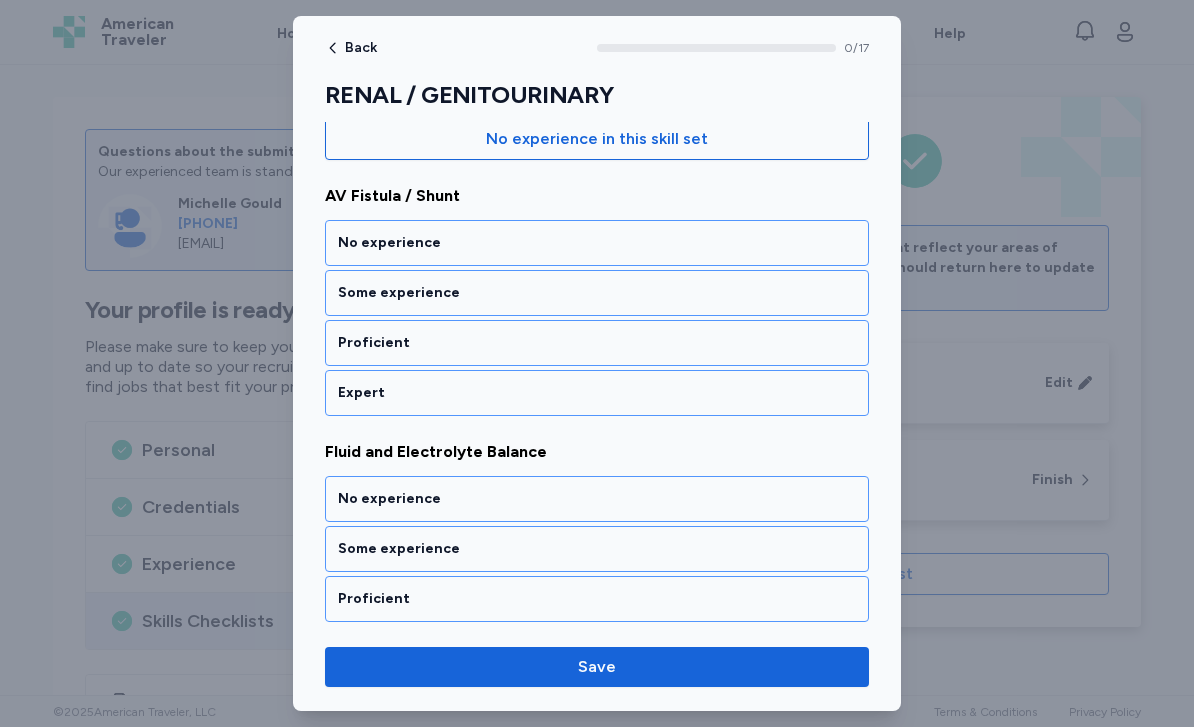 scroll, scrollTop: 239, scrollLeft: 0, axis: vertical 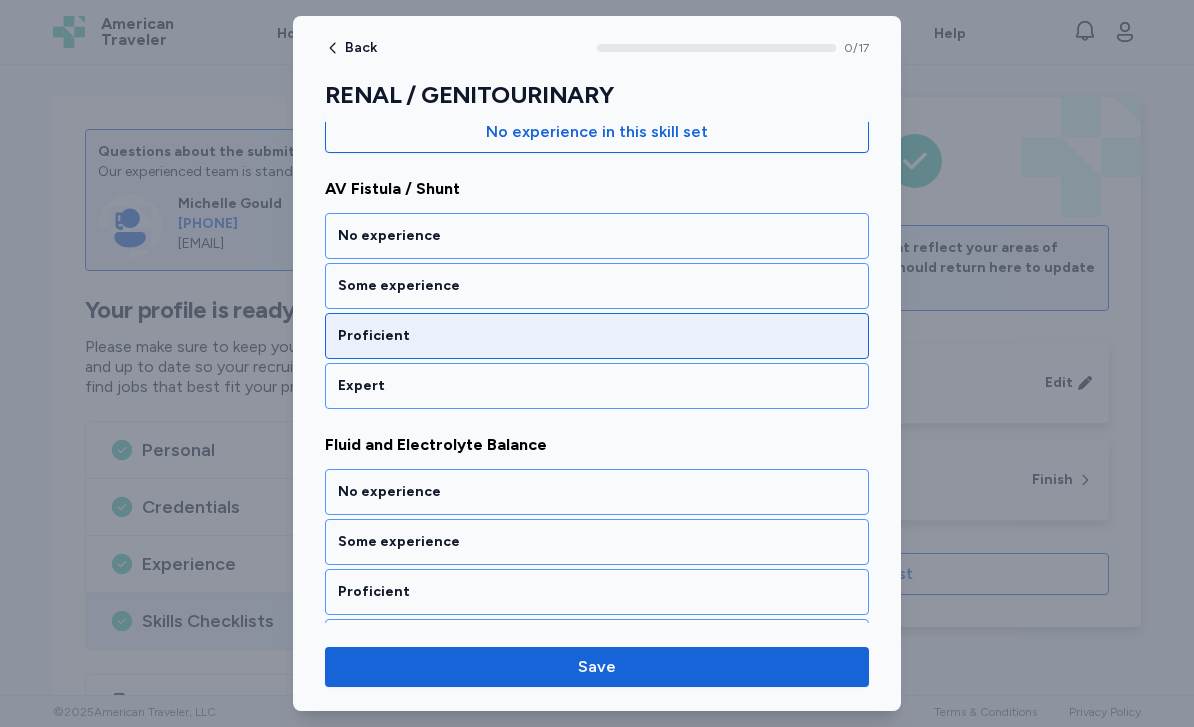 click on "Proficient" at bounding box center [597, 336] 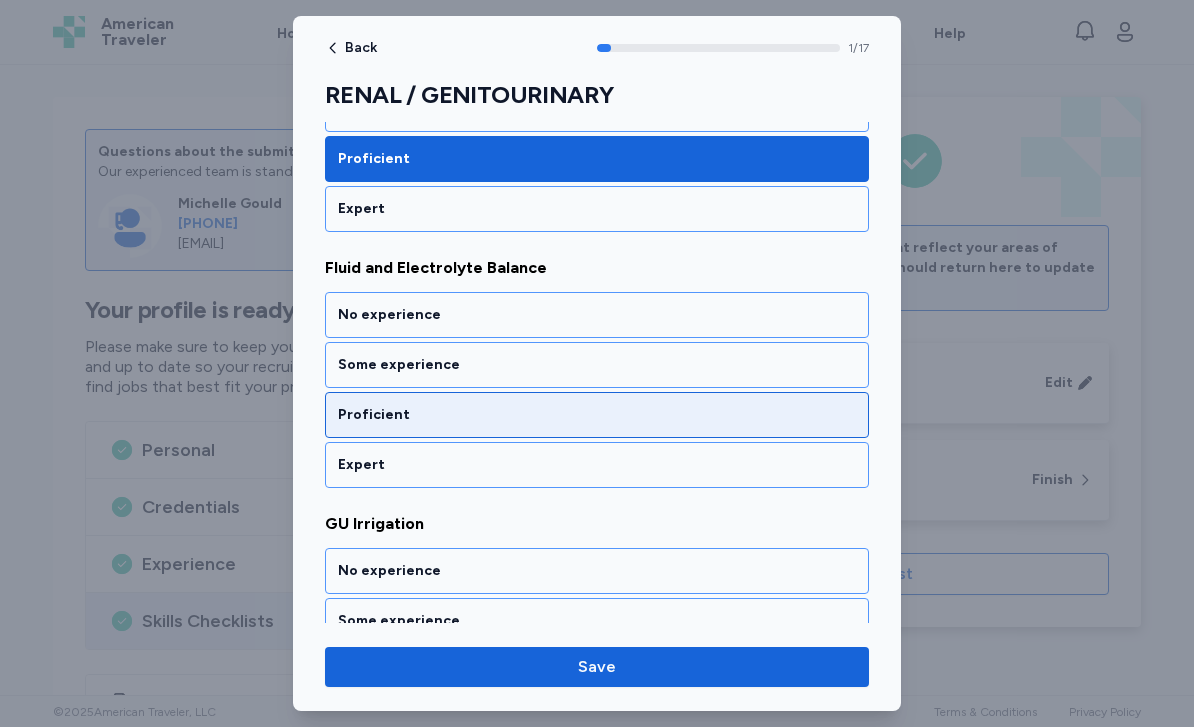 click on "Proficient" at bounding box center (597, 415) 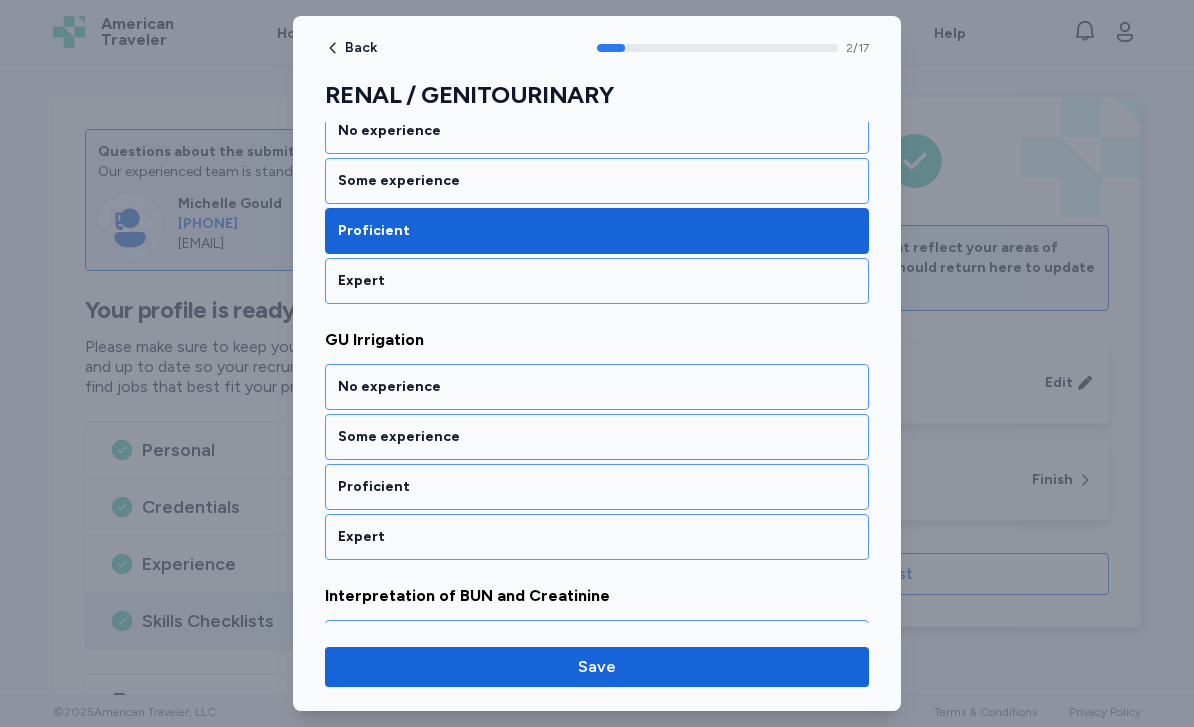 scroll, scrollTop: 672, scrollLeft: 0, axis: vertical 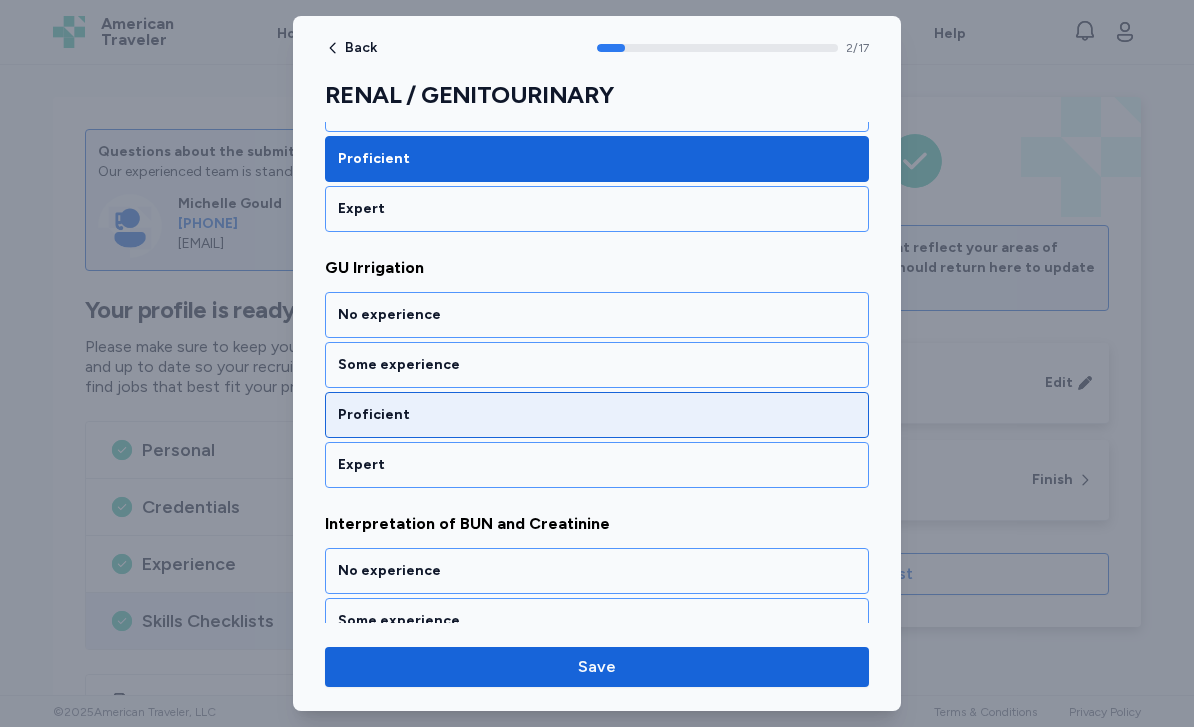 click on "Proficient" at bounding box center (597, 415) 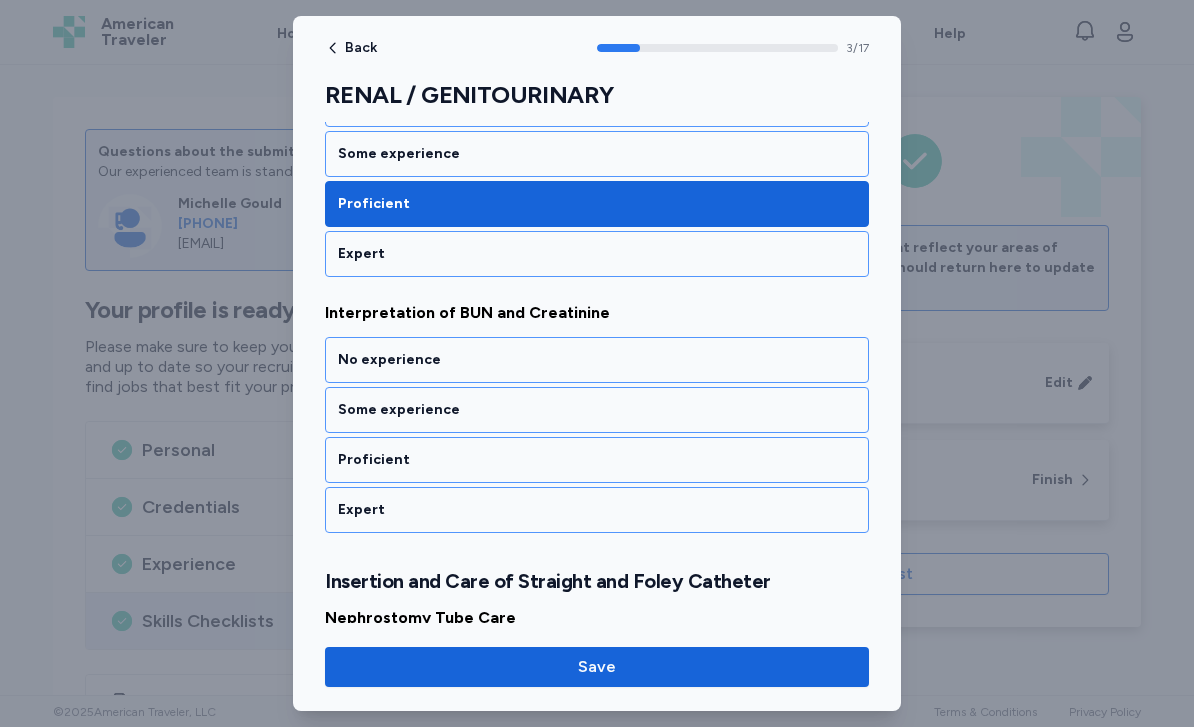 scroll, scrollTop: 928, scrollLeft: 0, axis: vertical 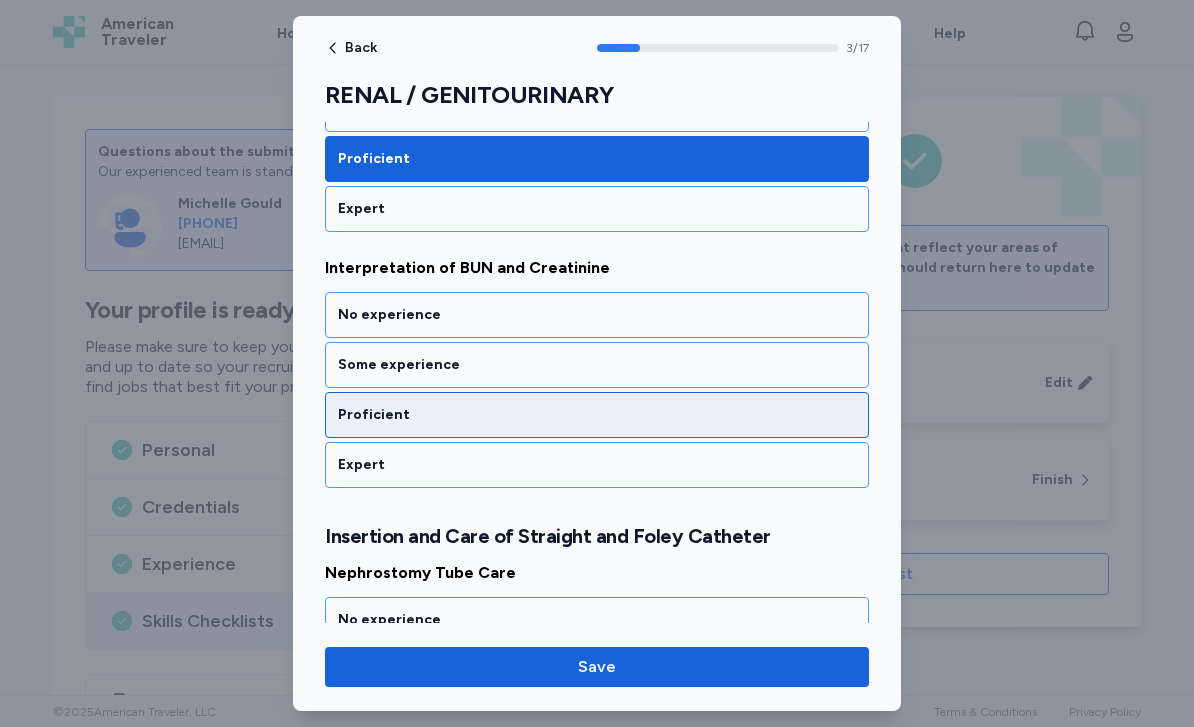 click on "Proficient" at bounding box center (597, 415) 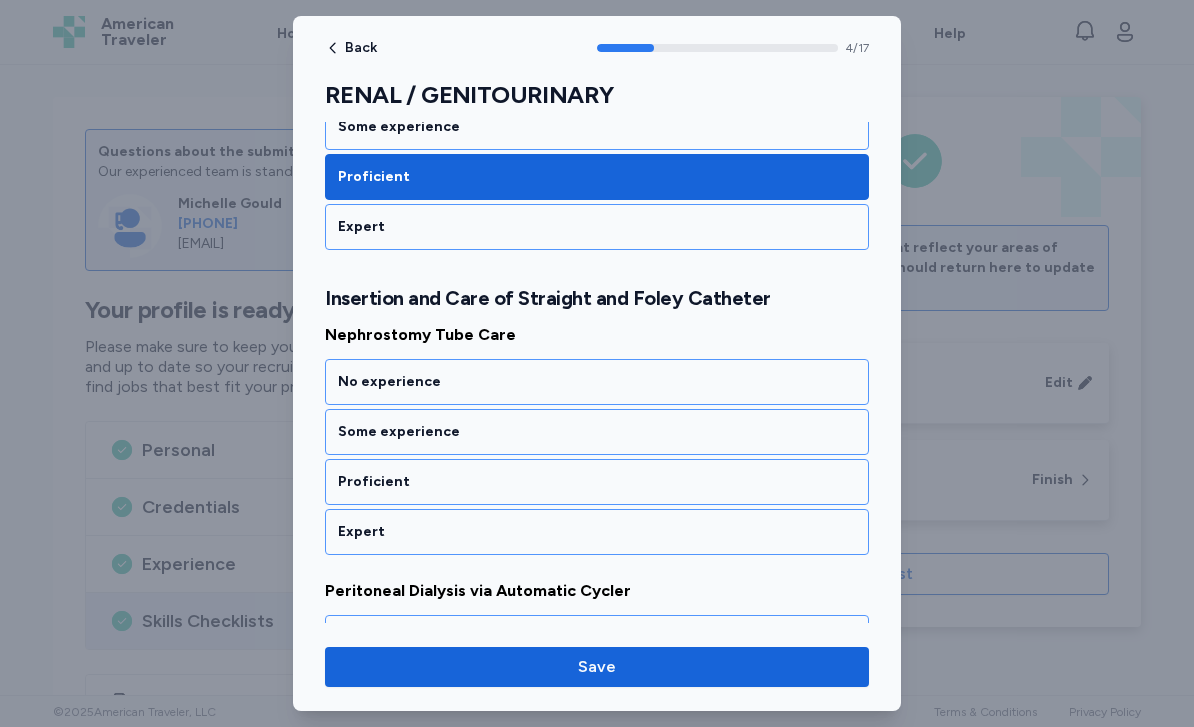 scroll, scrollTop: 1208, scrollLeft: 0, axis: vertical 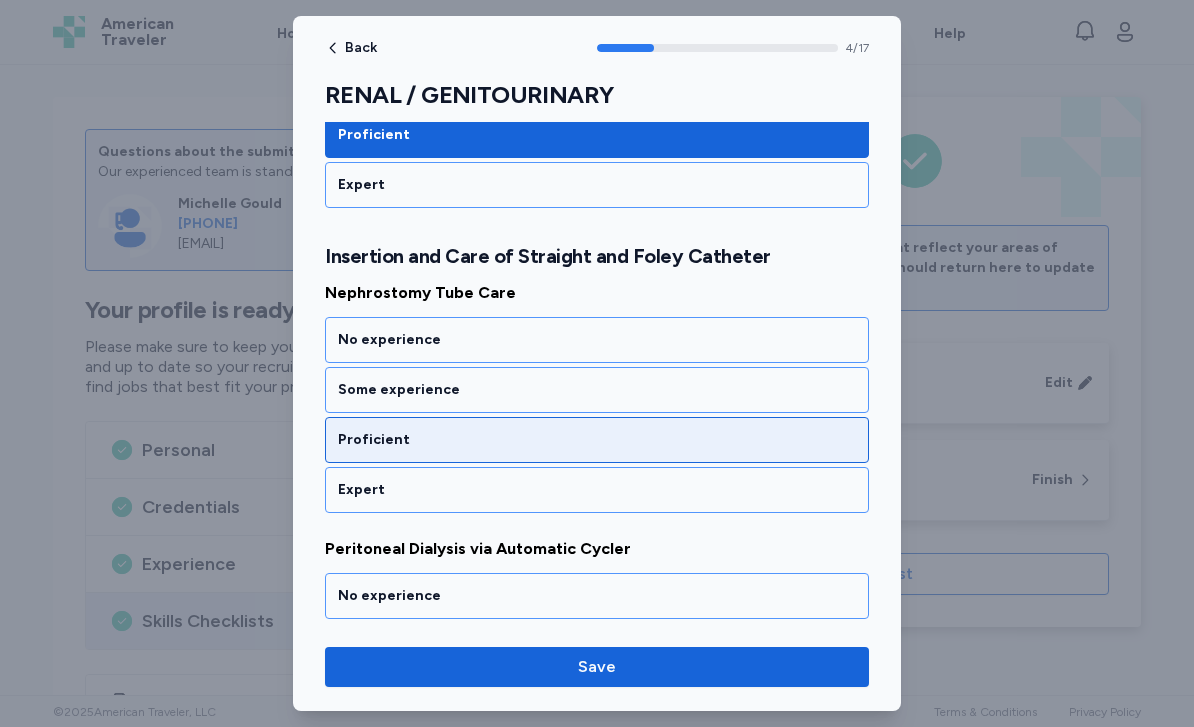 click on "Proficient" at bounding box center (597, 440) 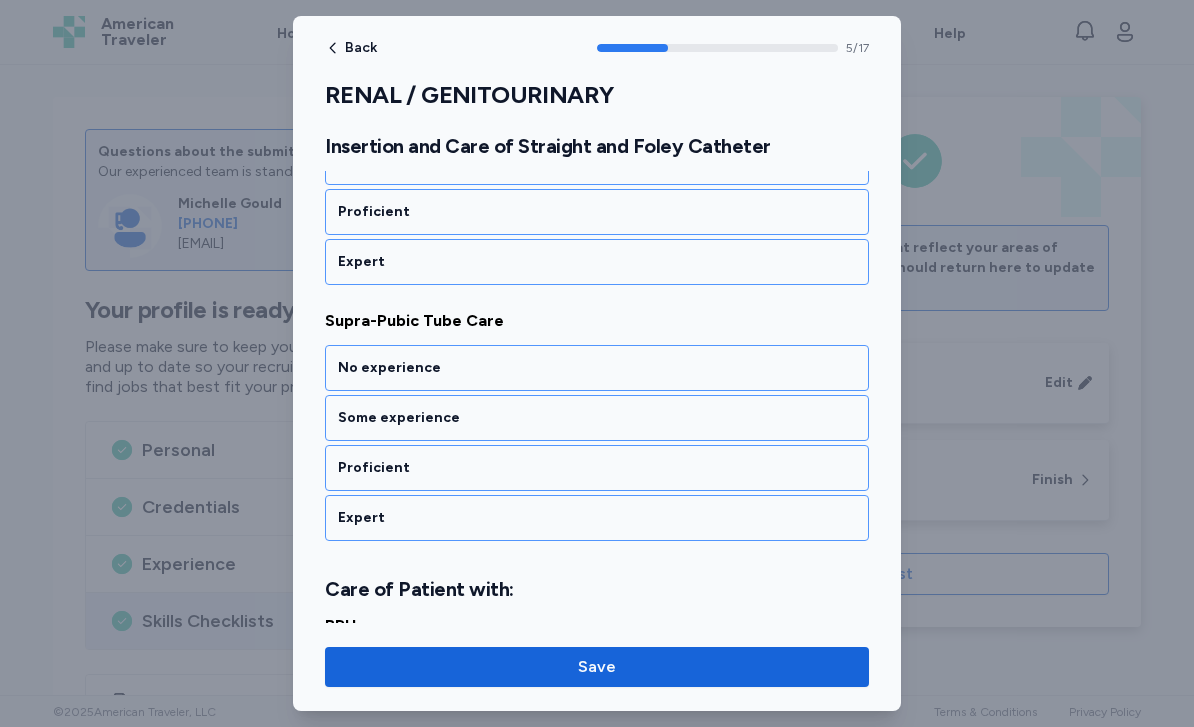 scroll, scrollTop: 1690, scrollLeft: 0, axis: vertical 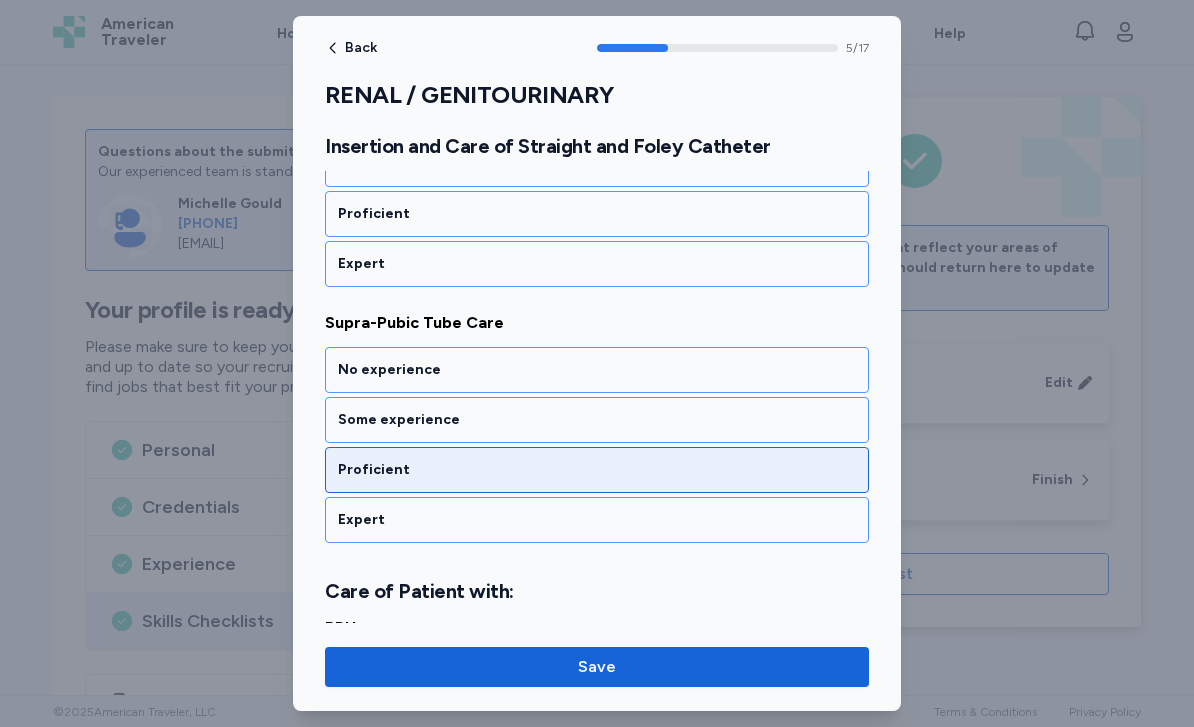 click on "Proficient" at bounding box center (597, 470) 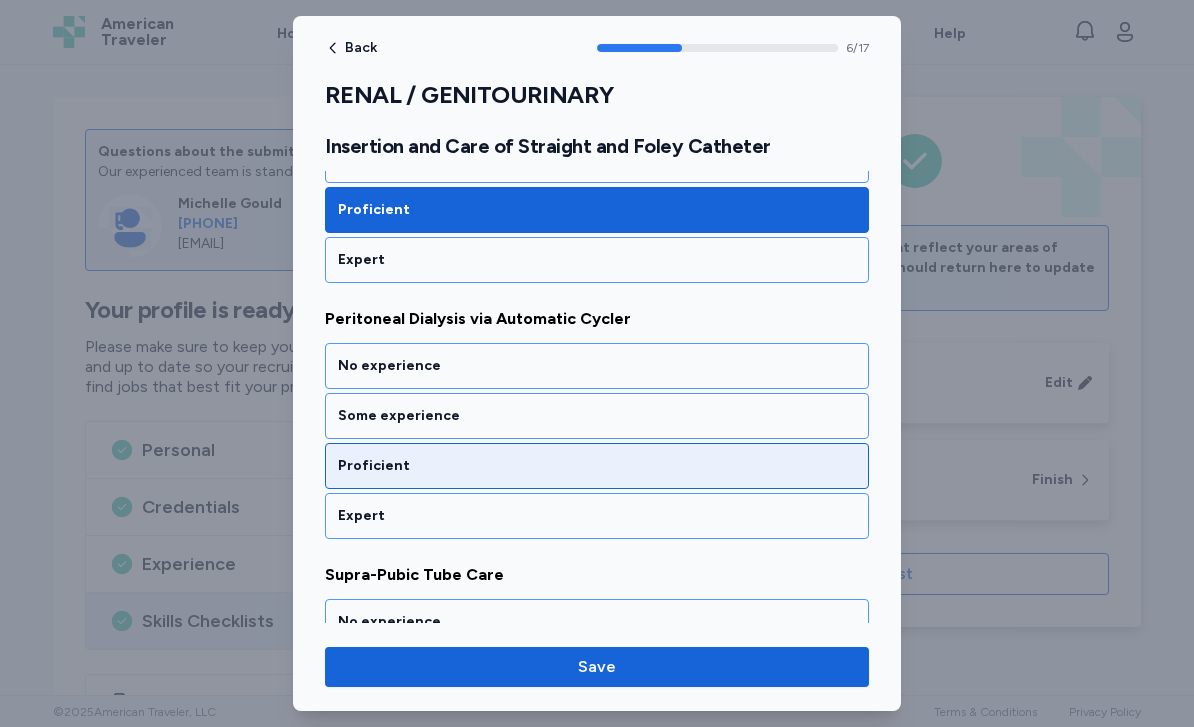 click on "Proficient" at bounding box center (597, 466) 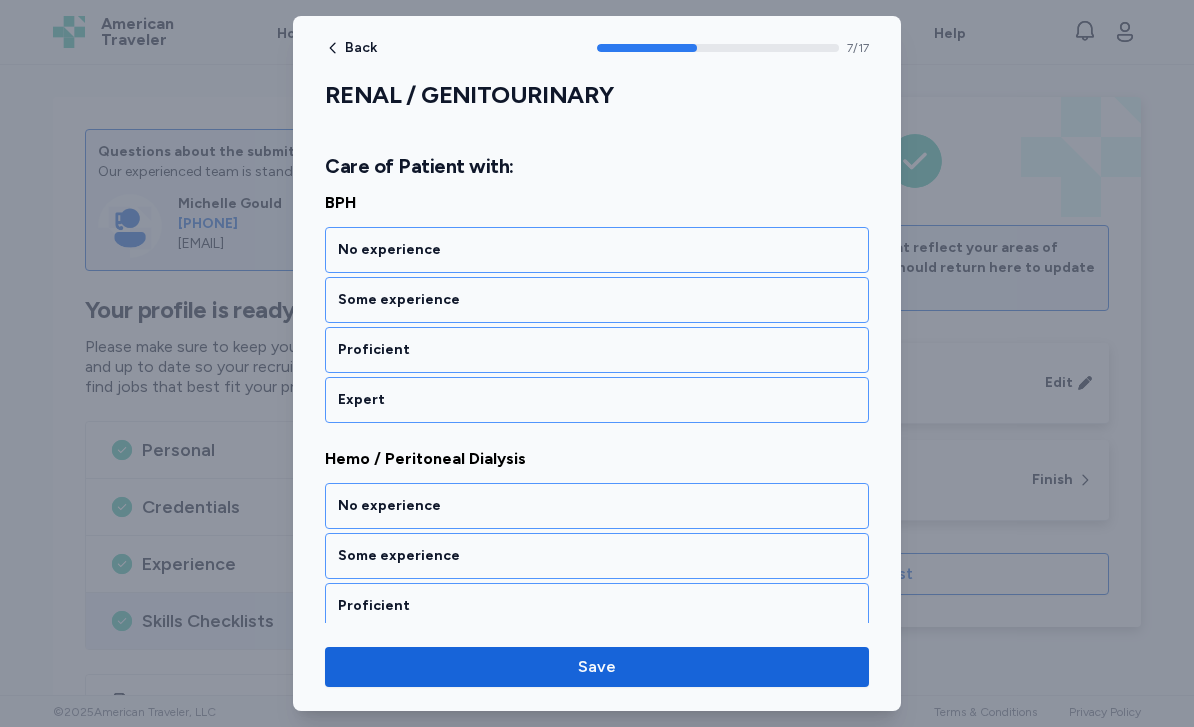 scroll, scrollTop: 2115, scrollLeft: 0, axis: vertical 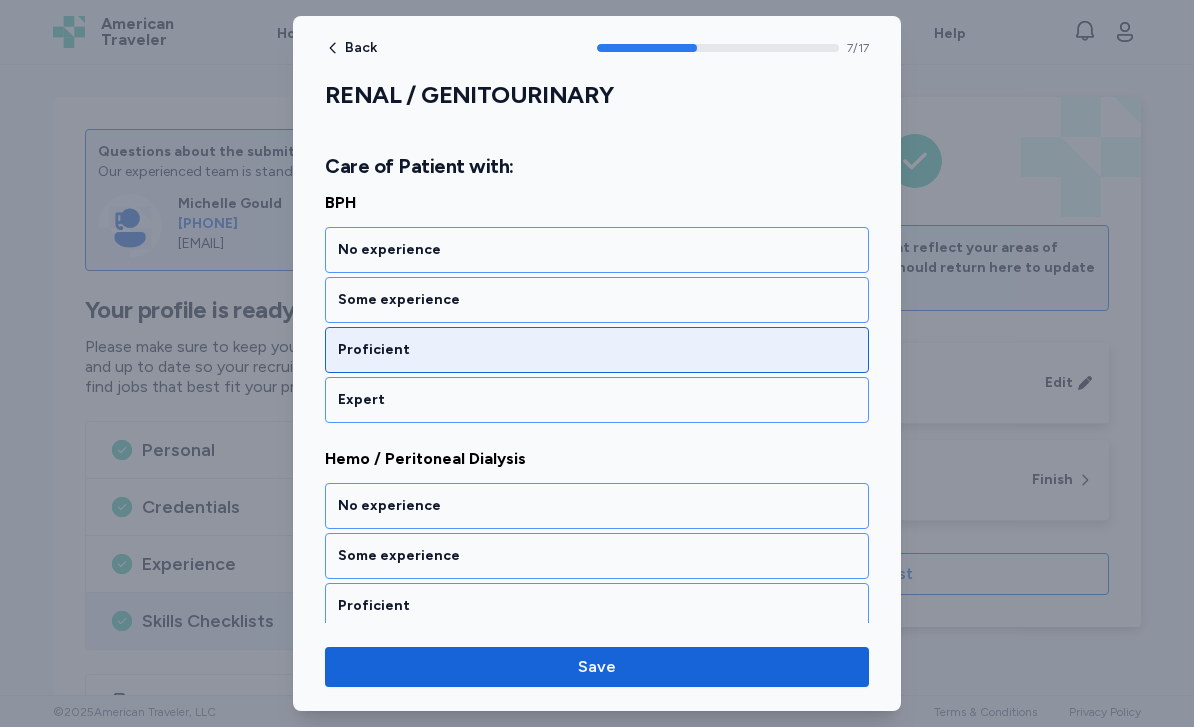 click on "Proficient" at bounding box center [597, 350] 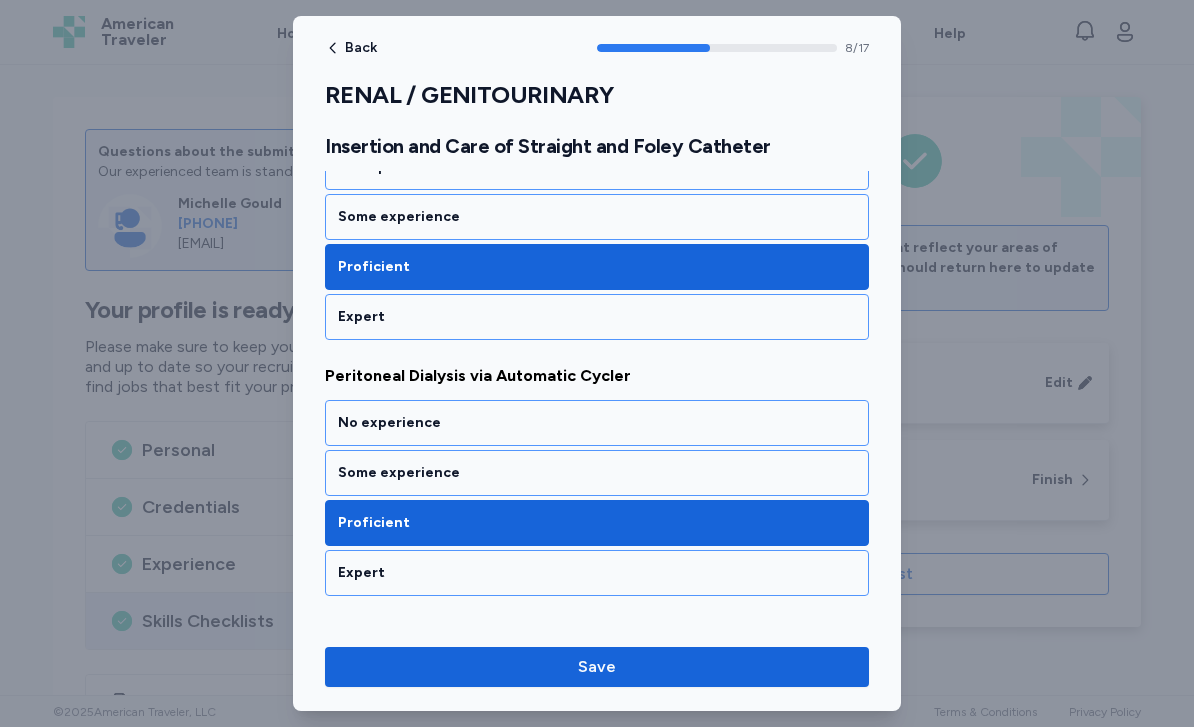 scroll, scrollTop: 1381, scrollLeft: 0, axis: vertical 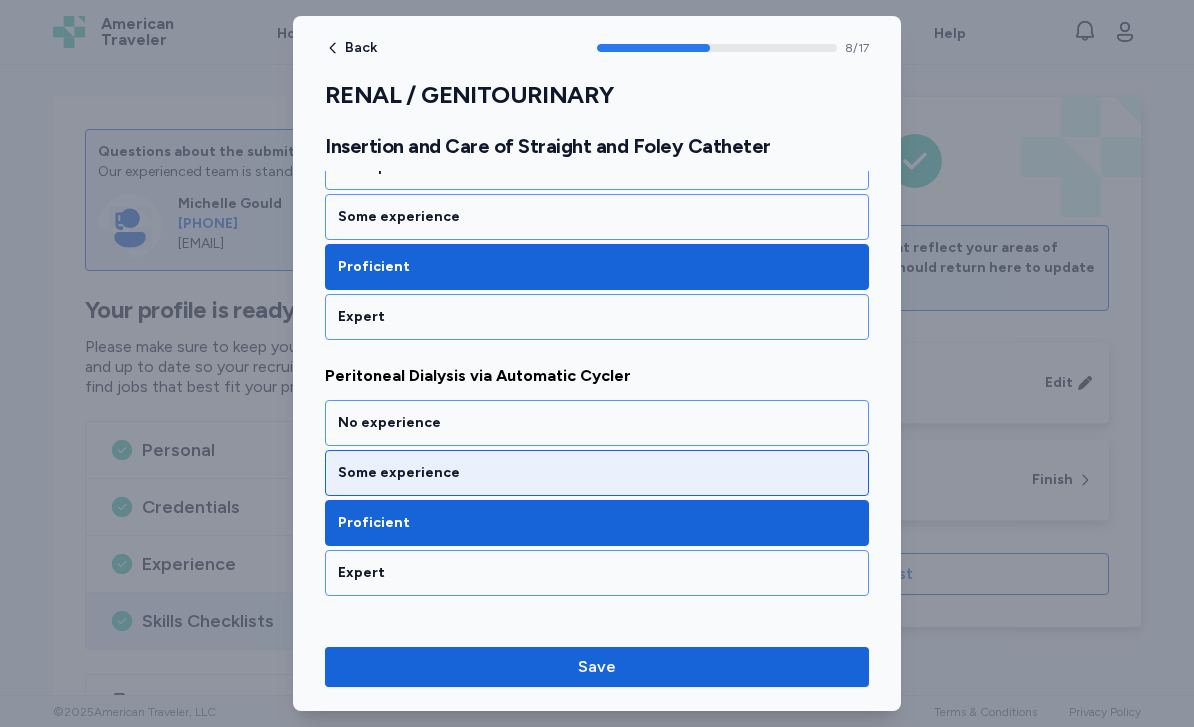 click on "Some experience" at bounding box center [597, 473] 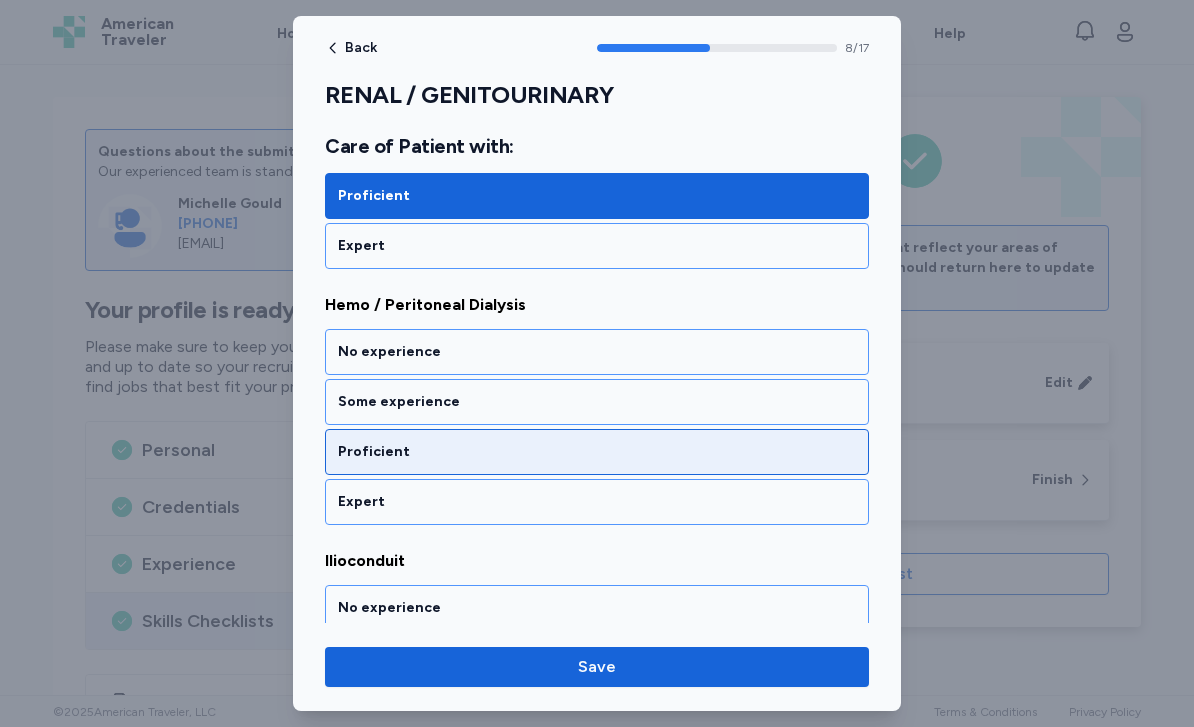 click on "Proficient" at bounding box center [597, 452] 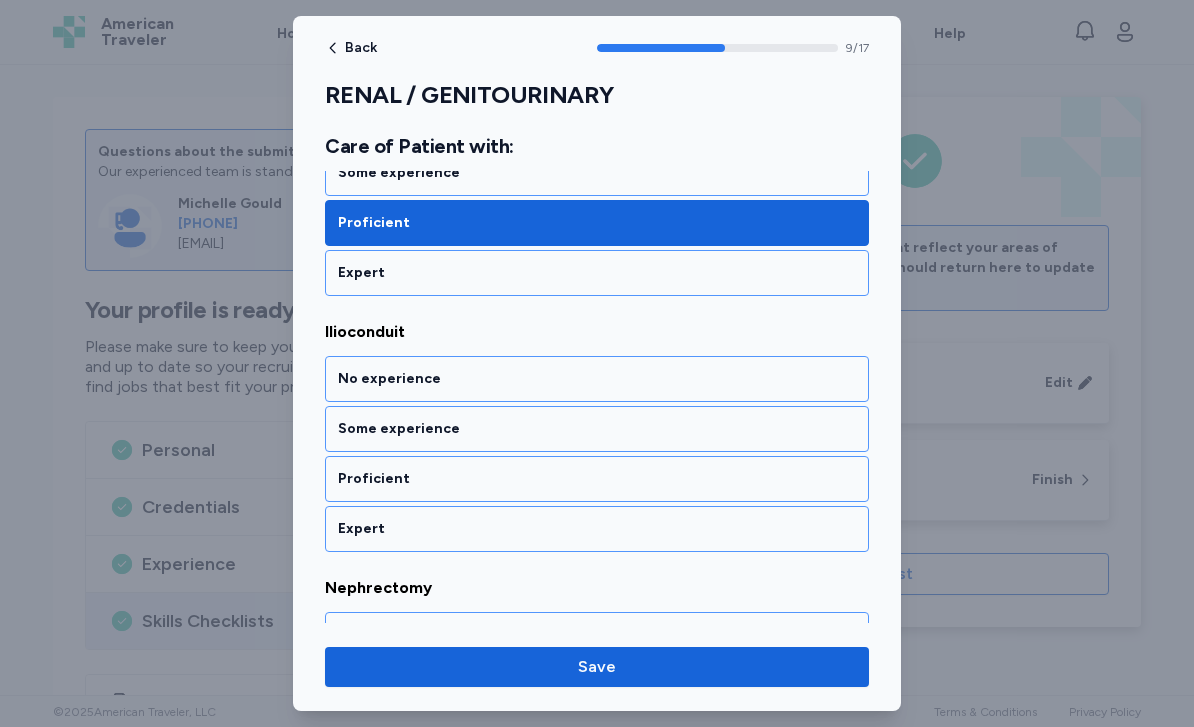 scroll, scrollTop: 2537, scrollLeft: 0, axis: vertical 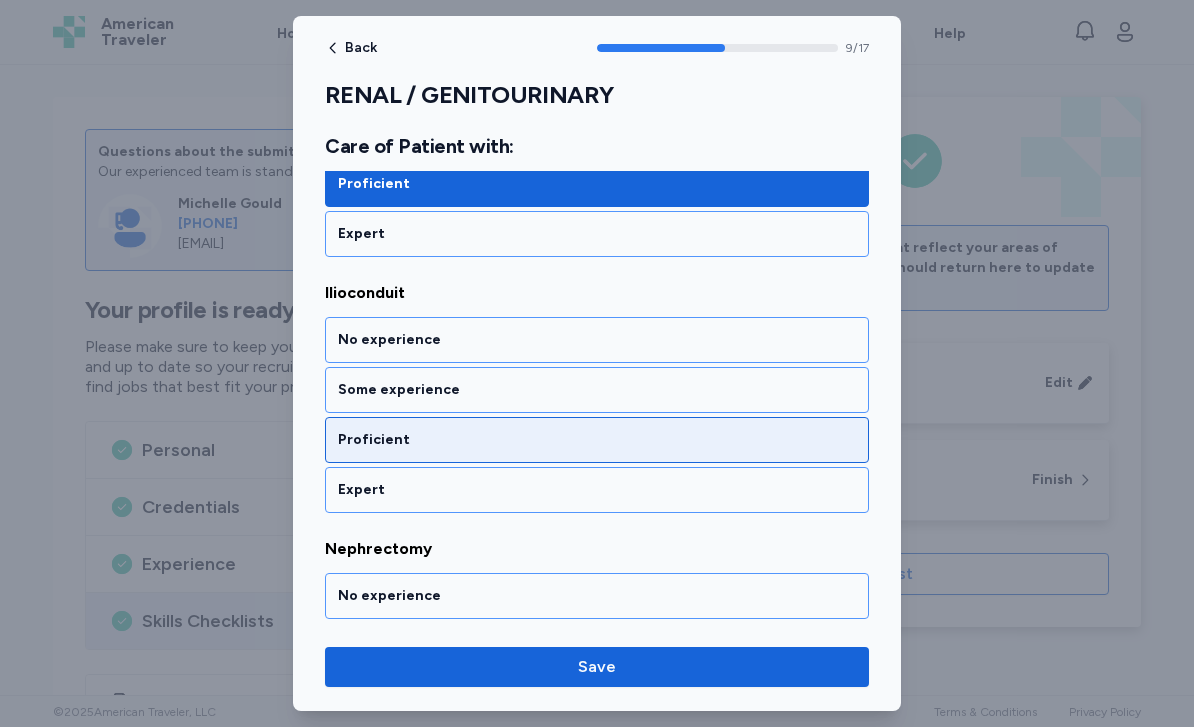click on "Proficient" at bounding box center (597, 440) 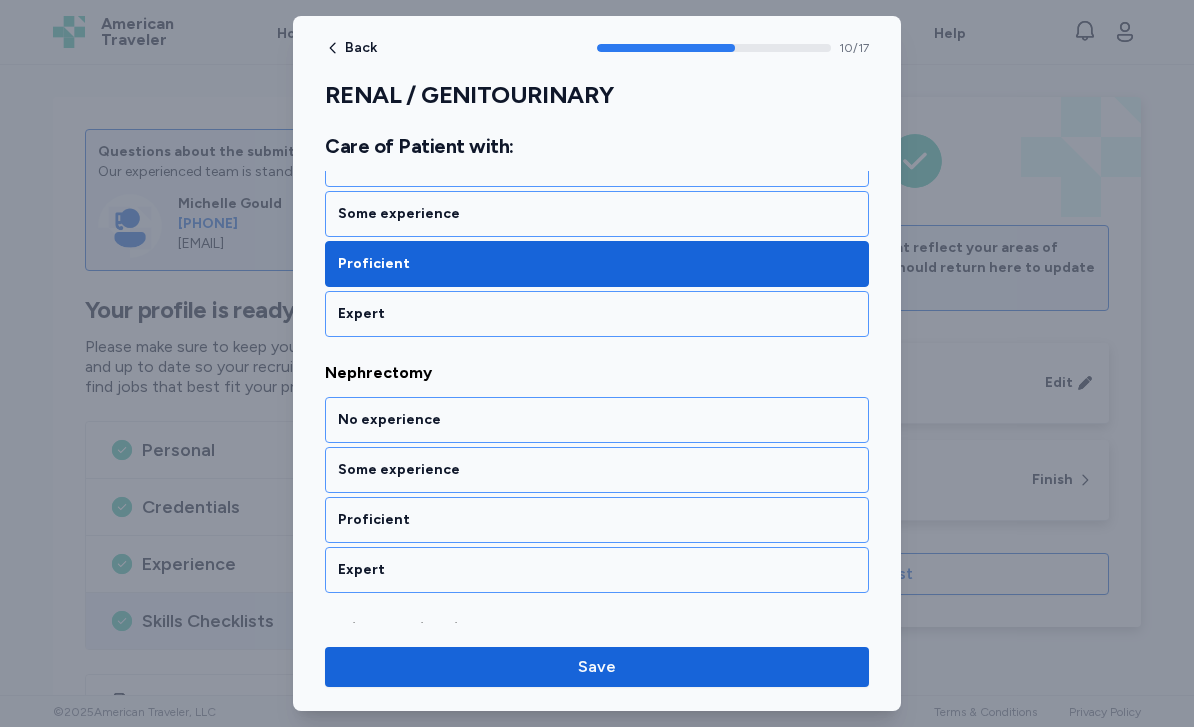 scroll, scrollTop: 2793, scrollLeft: 0, axis: vertical 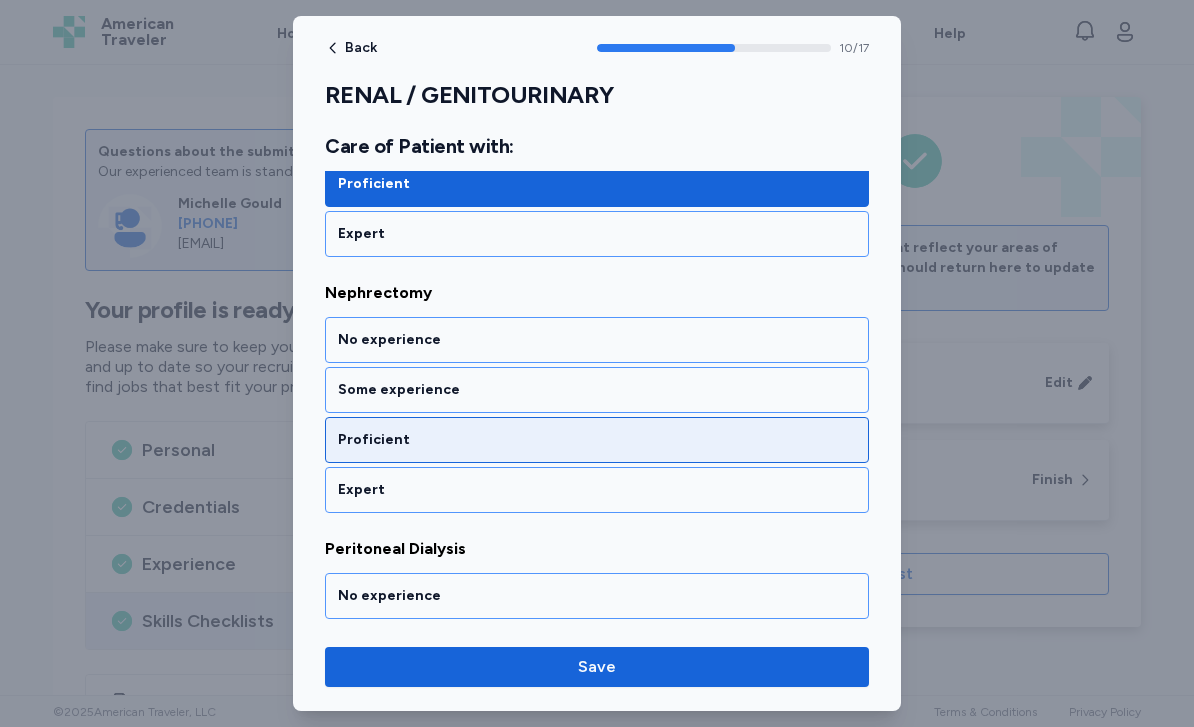 click on "Proficient" at bounding box center [597, 440] 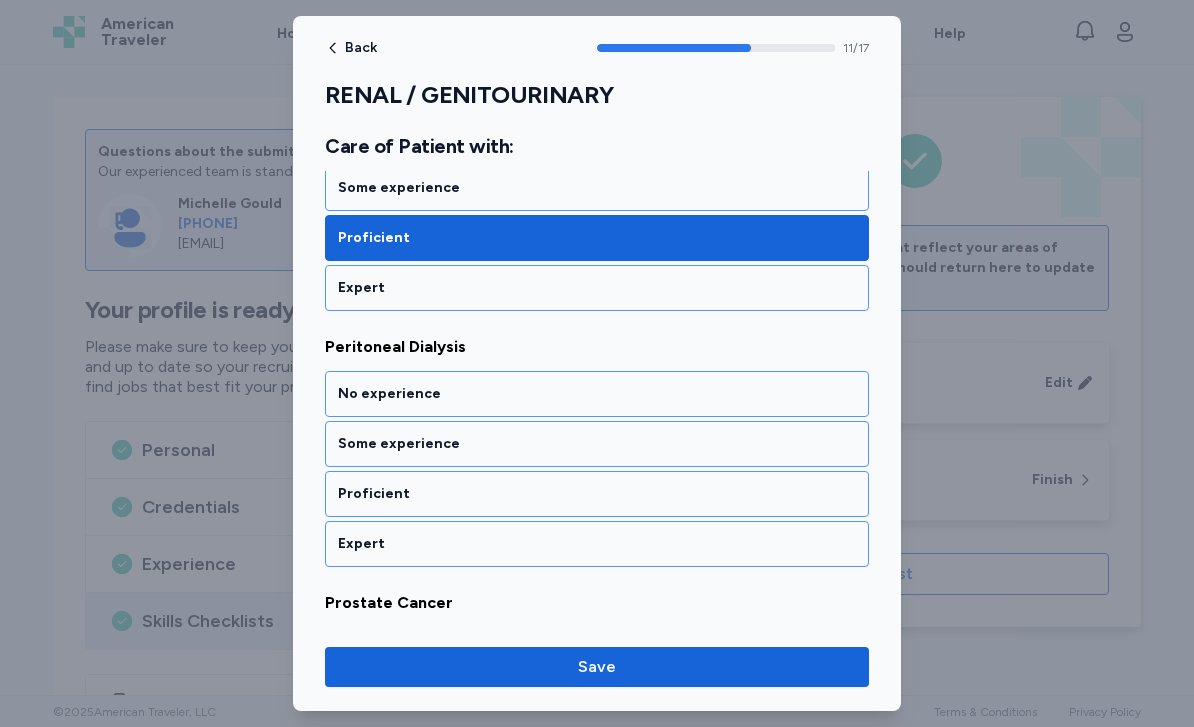 scroll, scrollTop: 3049, scrollLeft: 0, axis: vertical 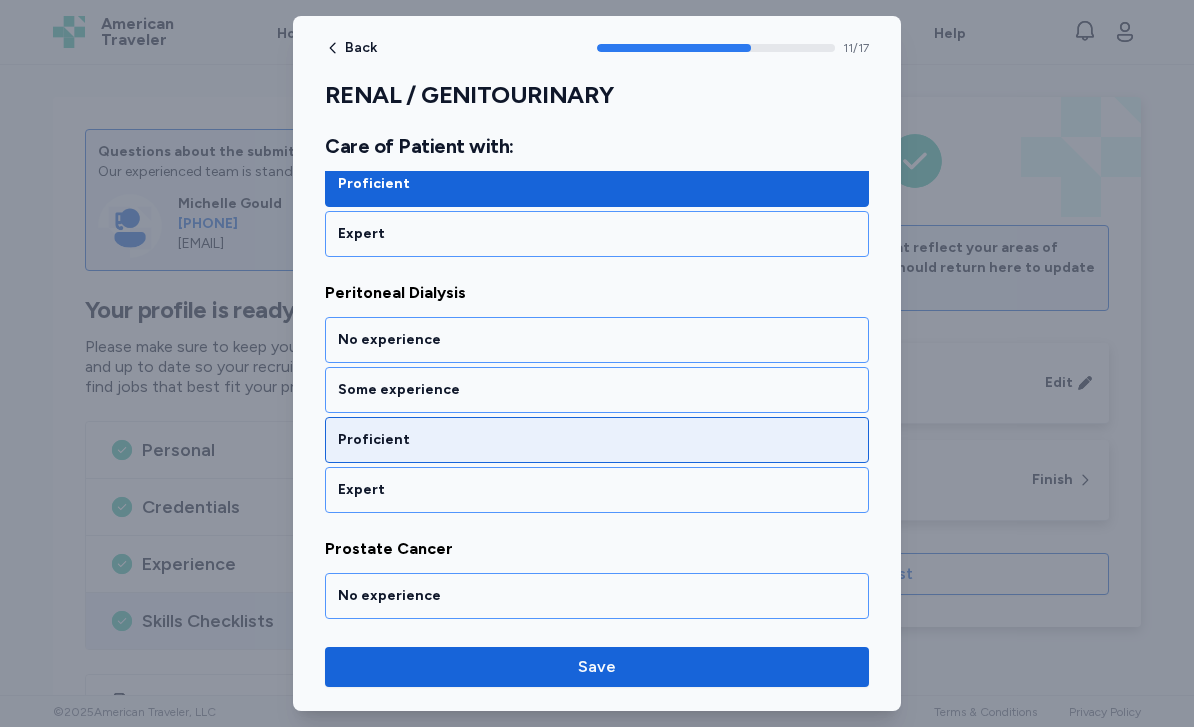 click on "Proficient" at bounding box center [597, 440] 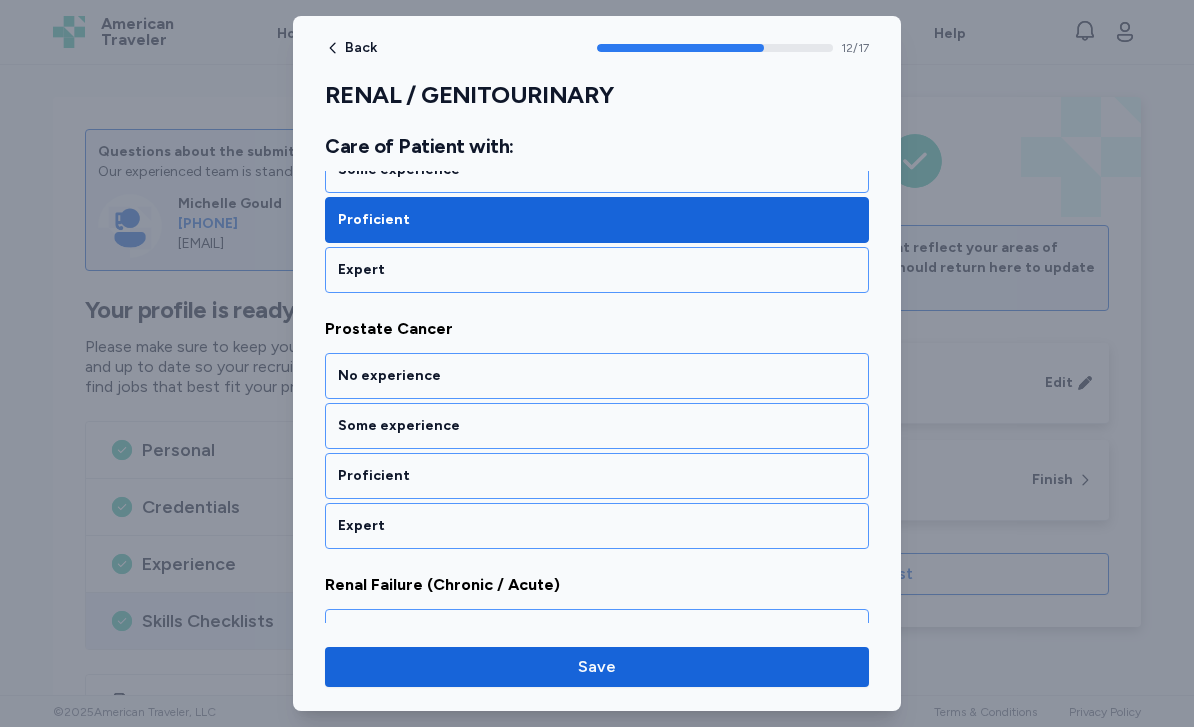 scroll, scrollTop: 3305, scrollLeft: 0, axis: vertical 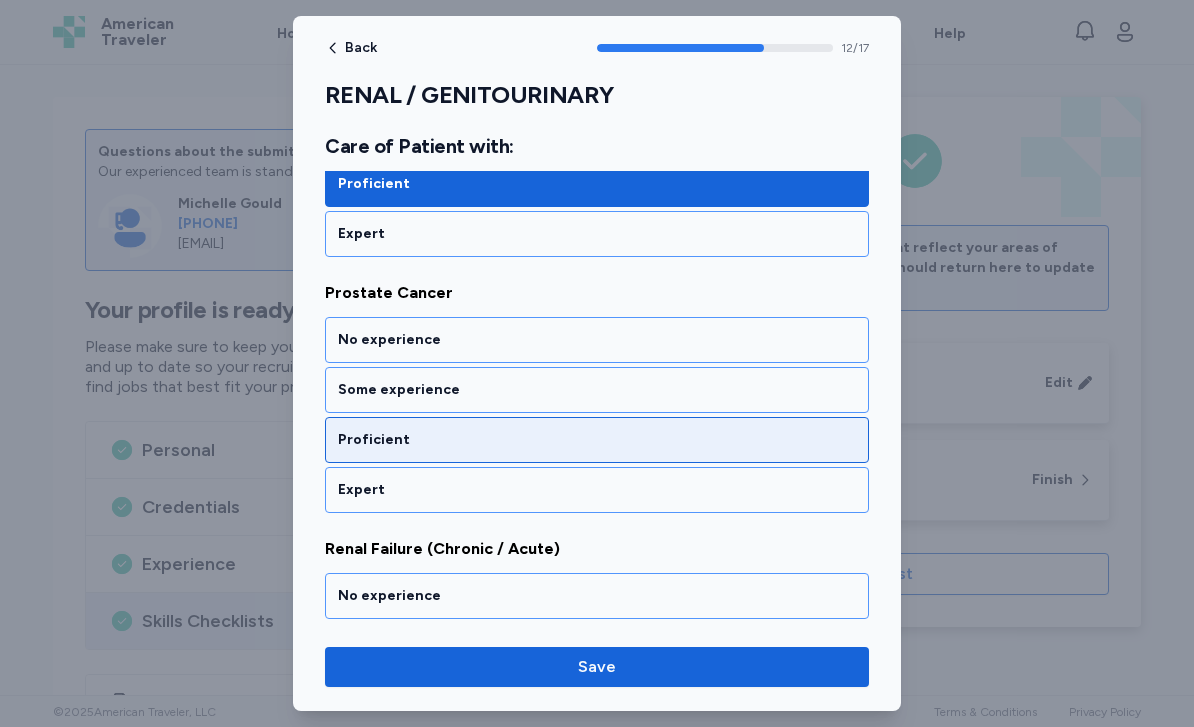 click on "Proficient" at bounding box center (597, 440) 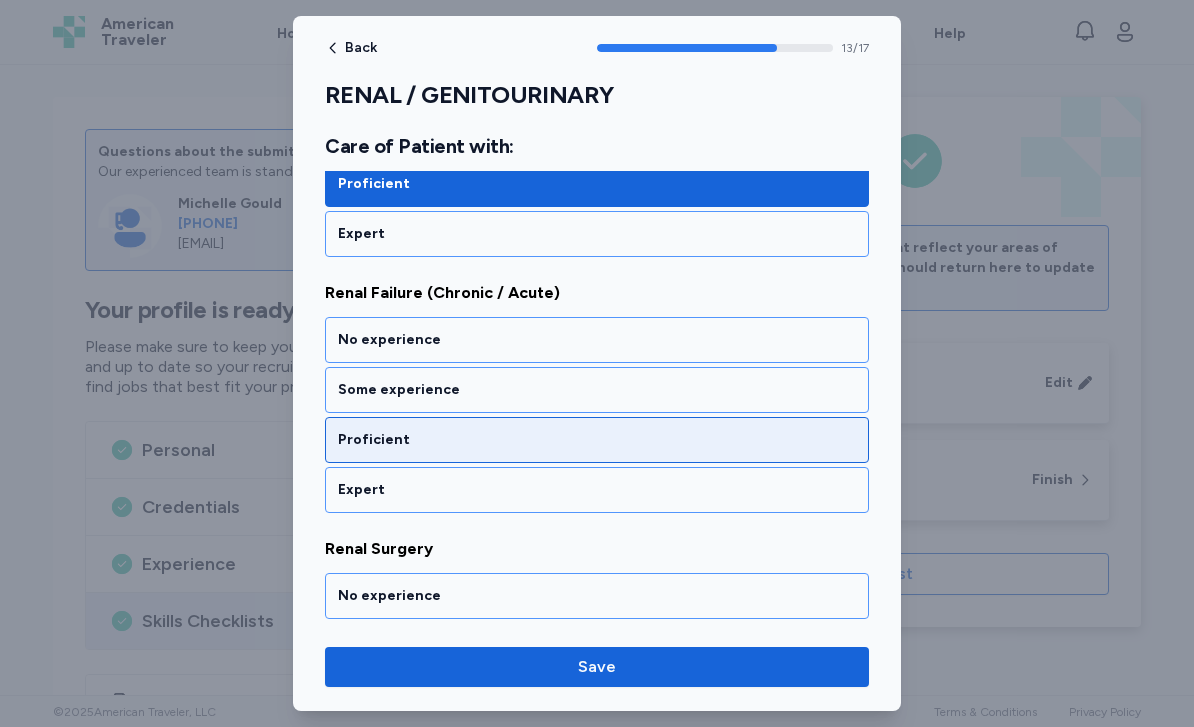 click on "Proficient" at bounding box center (597, 440) 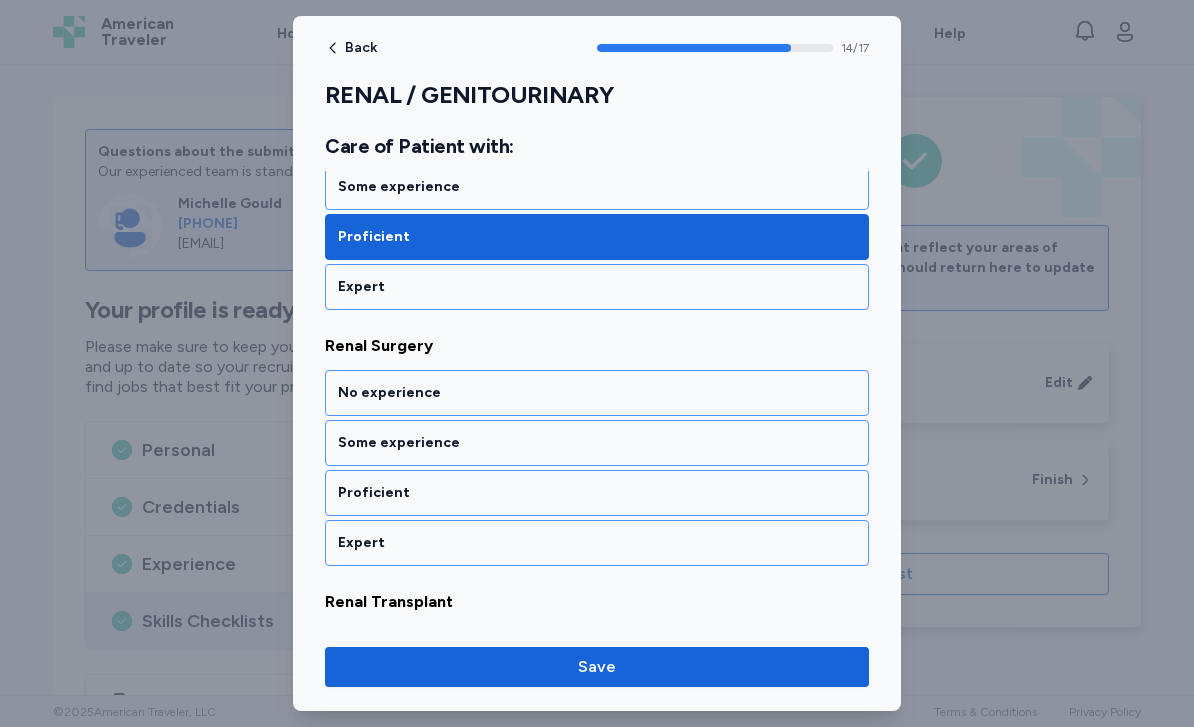 scroll, scrollTop: 3817, scrollLeft: 0, axis: vertical 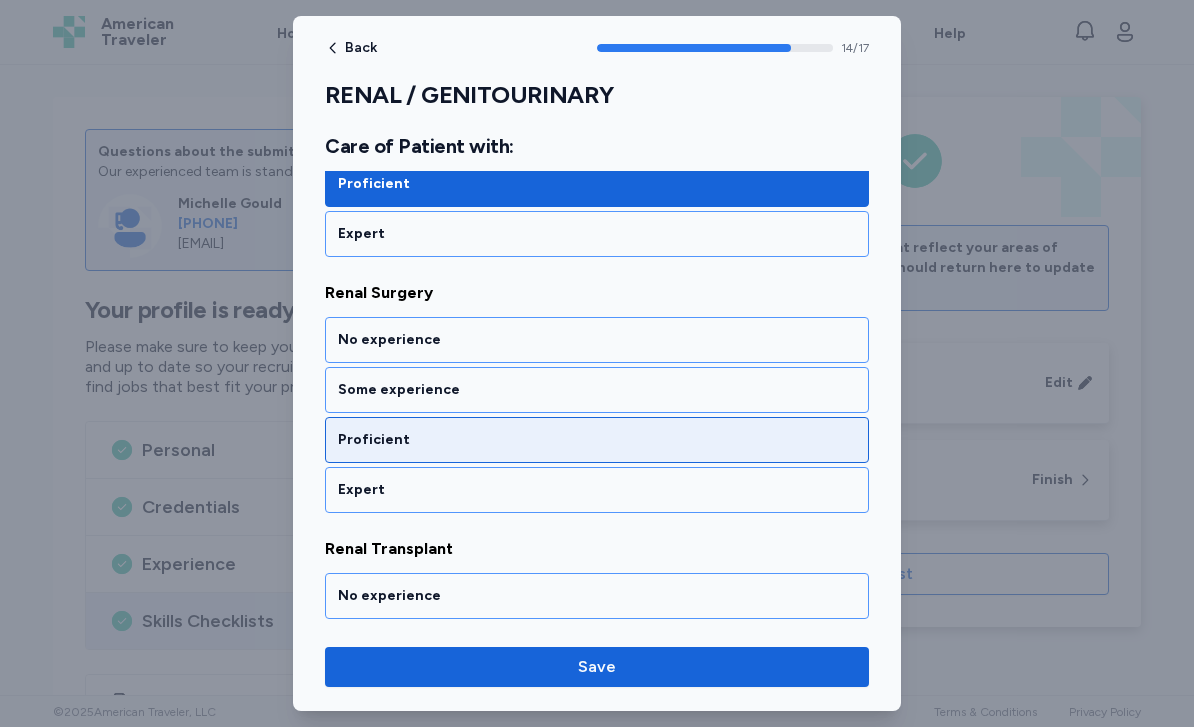 click on "Proficient" at bounding box center [597, 440] 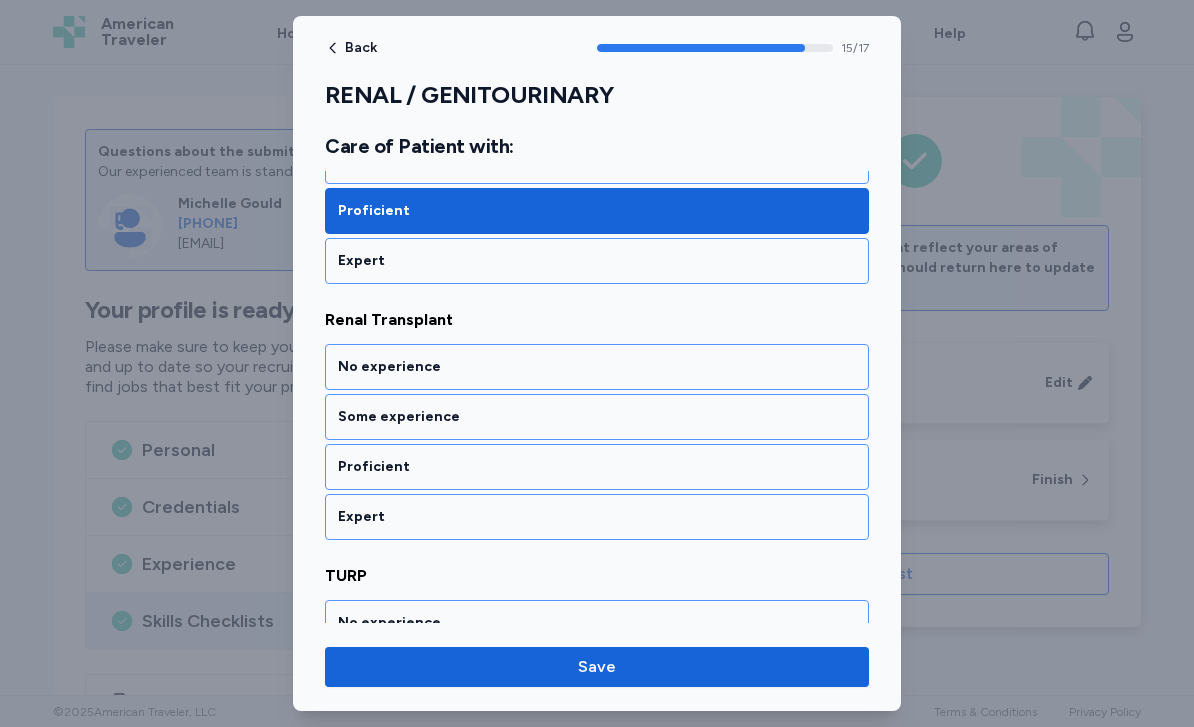 scroll, scrollTop: 4046, scrollLeft: 0, axis: vertical 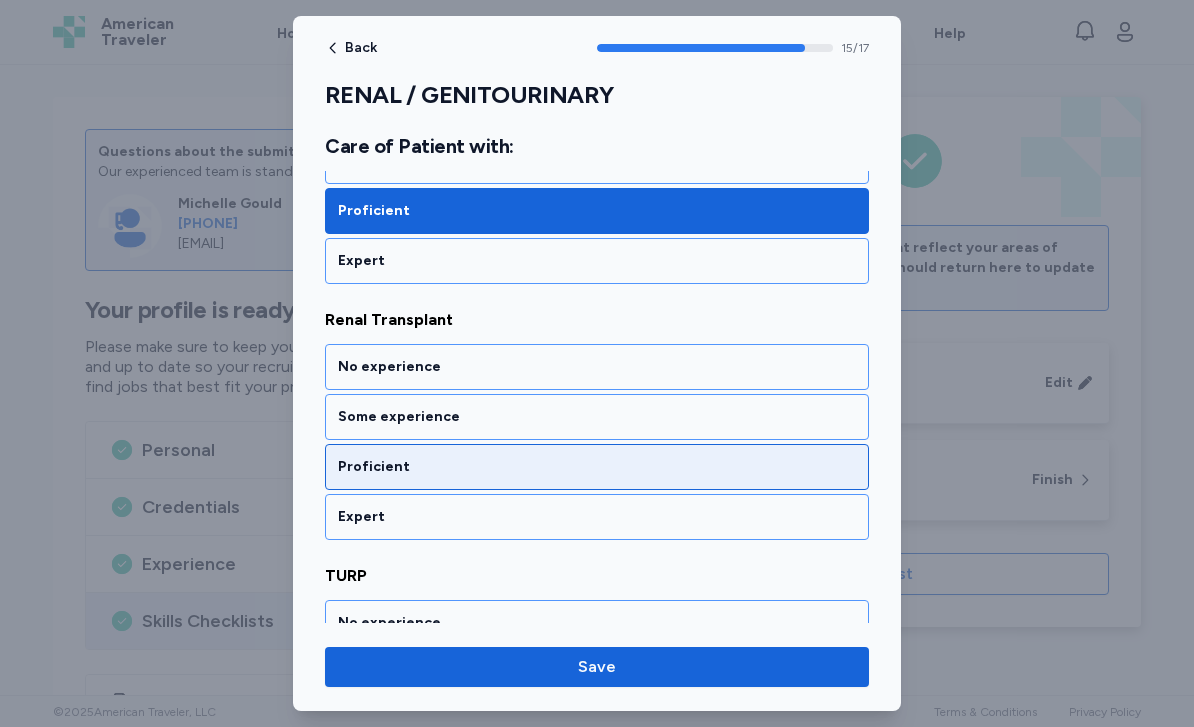 click on "Proficient" at bounding box center [597, 467] 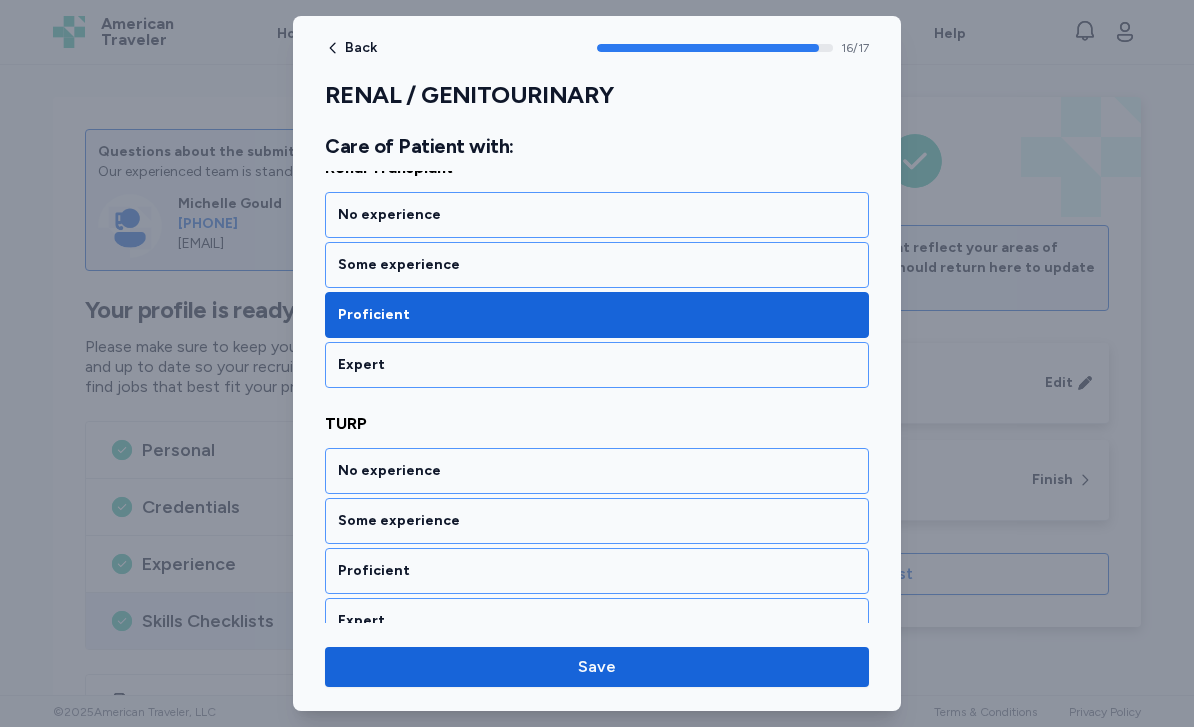 scroll, scrollTop: 4223, scrollLeft: 0, axis: vertical 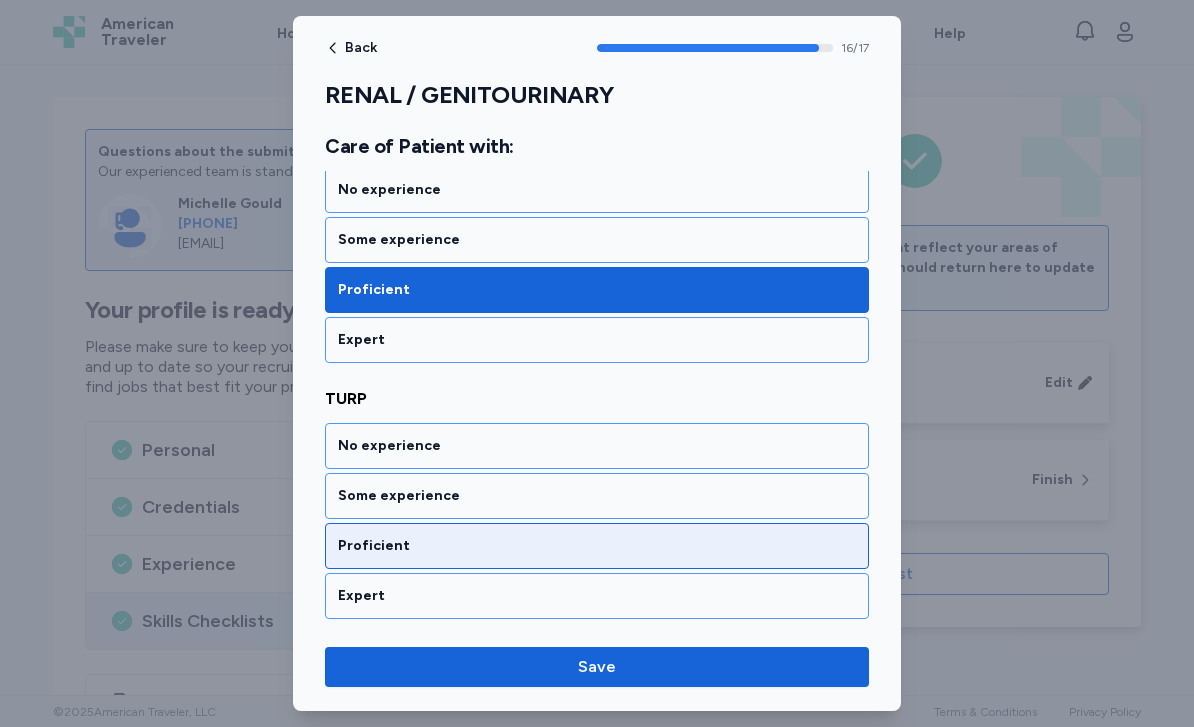 click on "Proficient" at bounding box center [597, 546] 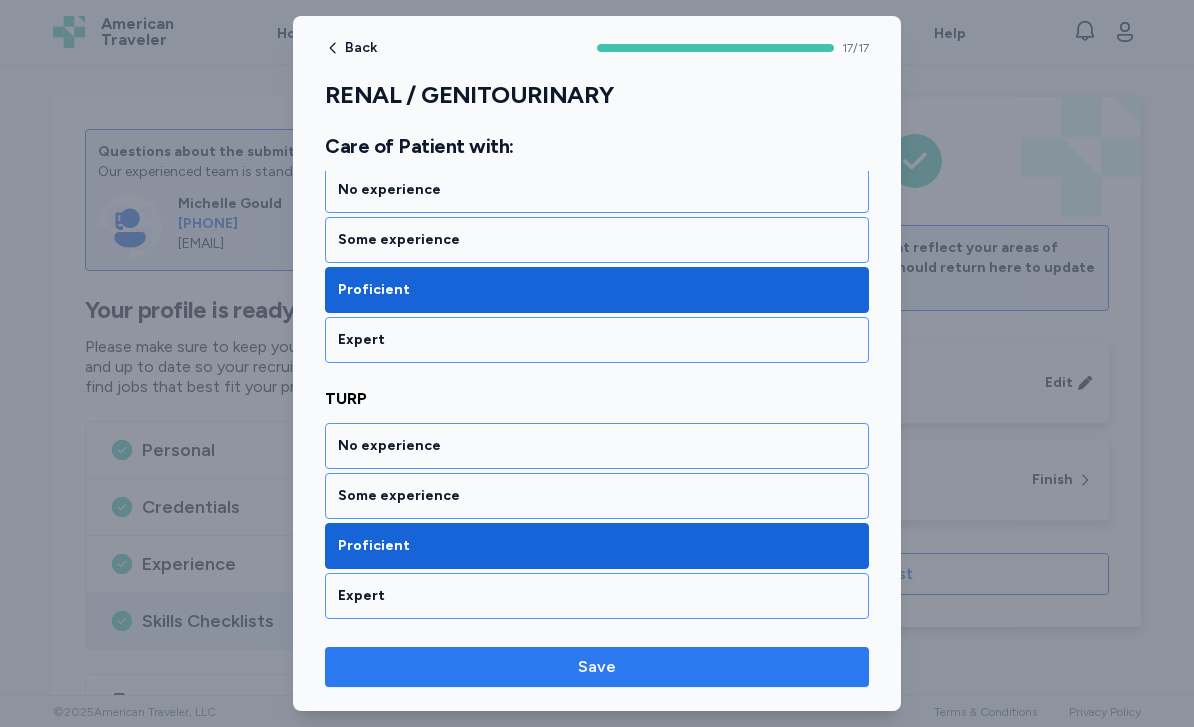 click on "Save" at bounding box center [597, 667] 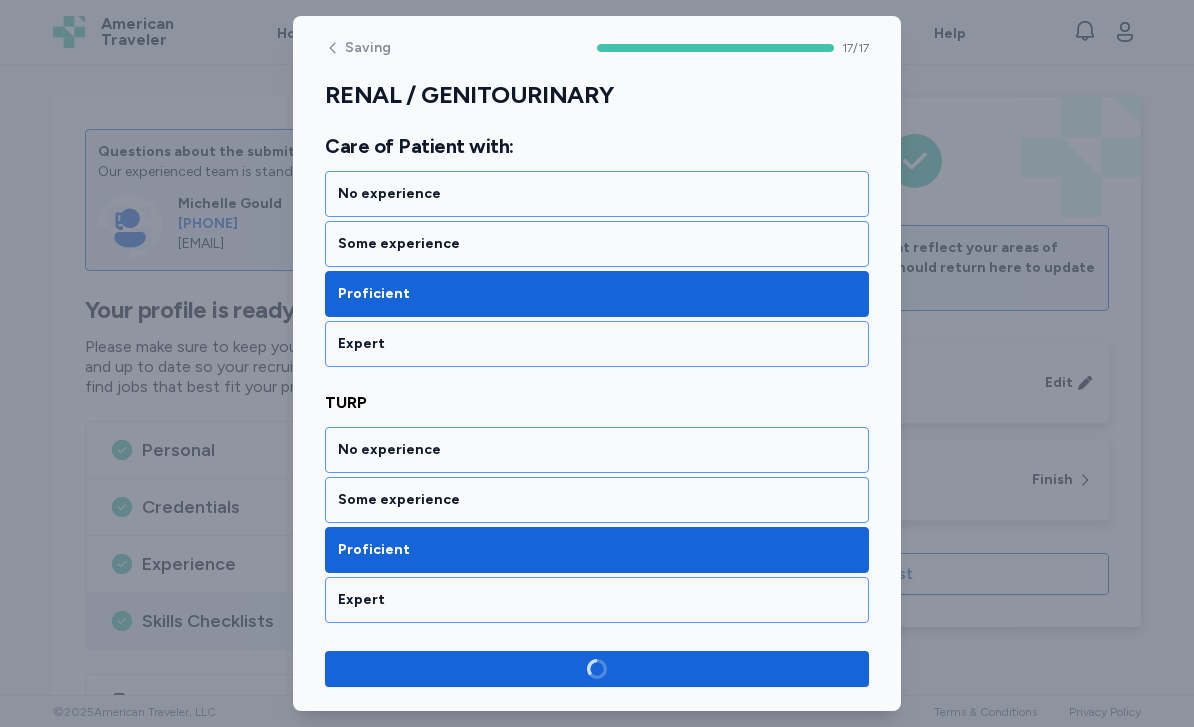 scroll, scrollTop: 4219, scrollLeft: 0, axis: vertical 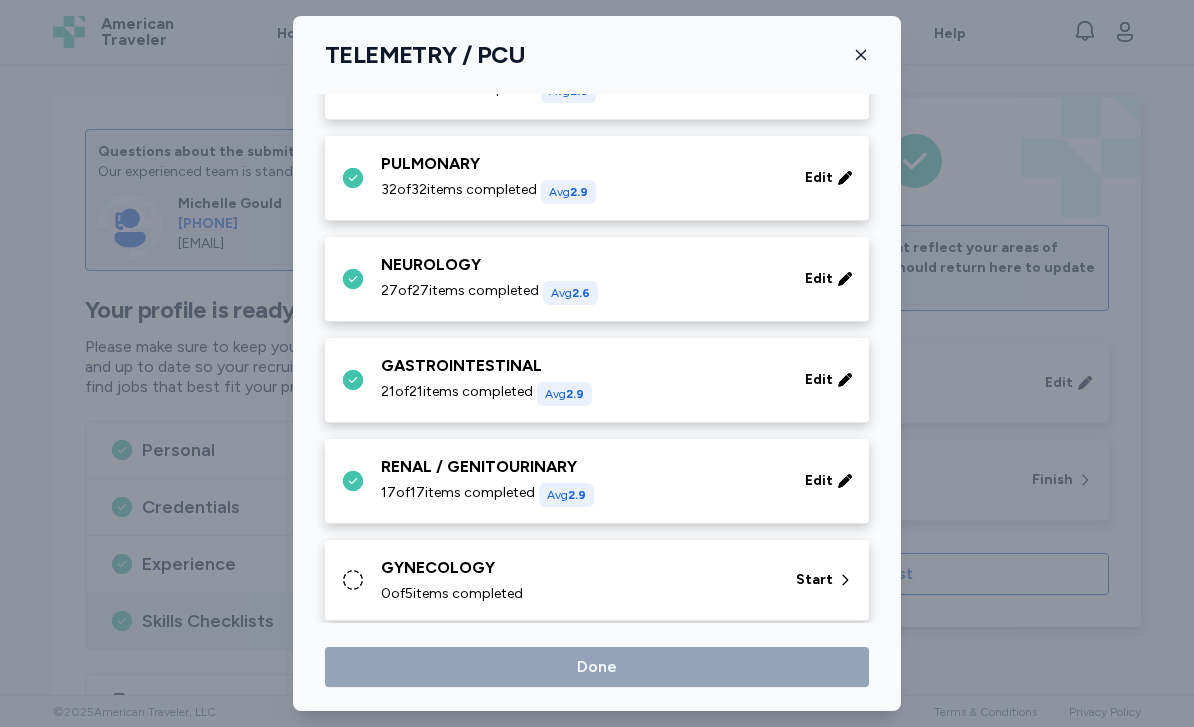click on "0  of  5  items completed" at bounding box center (576, 594) 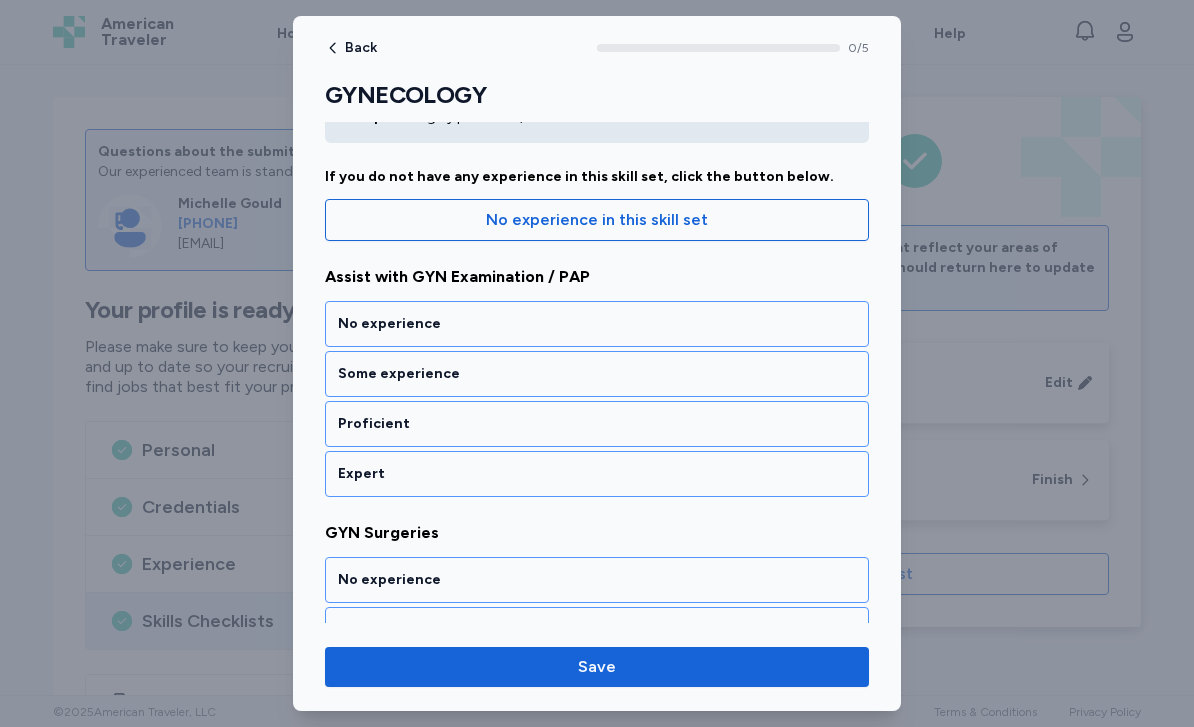 scroll, scrollTop: 152, scrollLeft: 0, axis: vertical 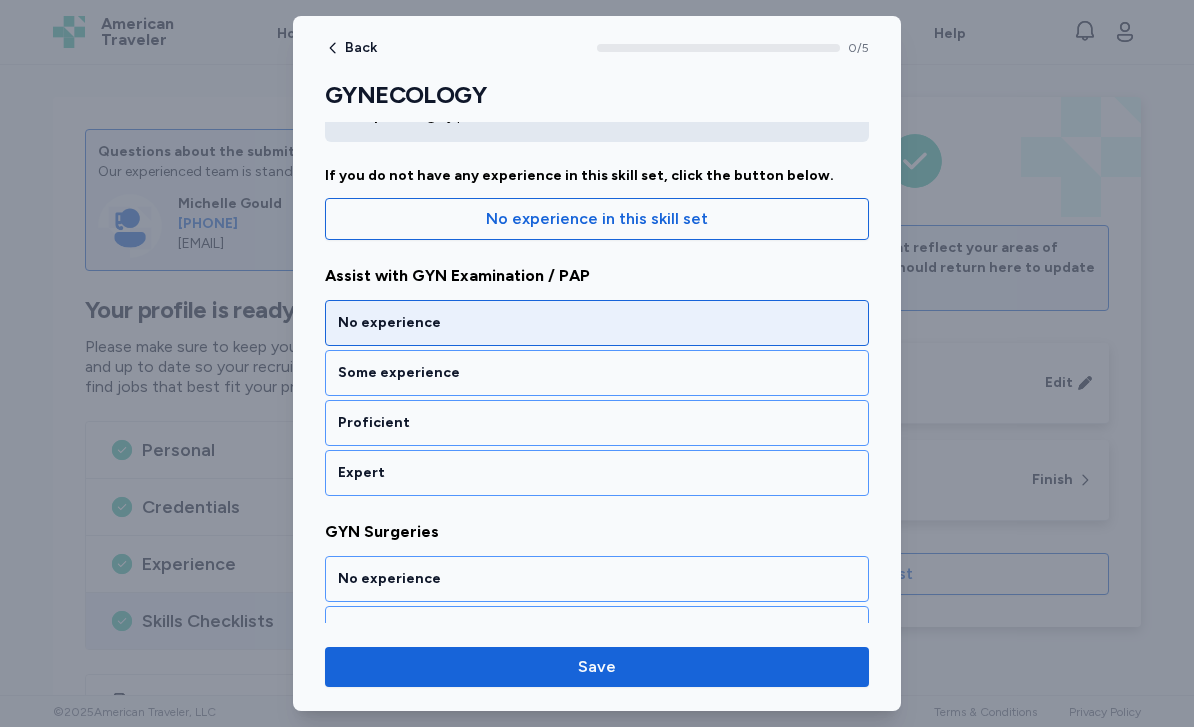 click on "No experience" at bounding box center (597, 323) 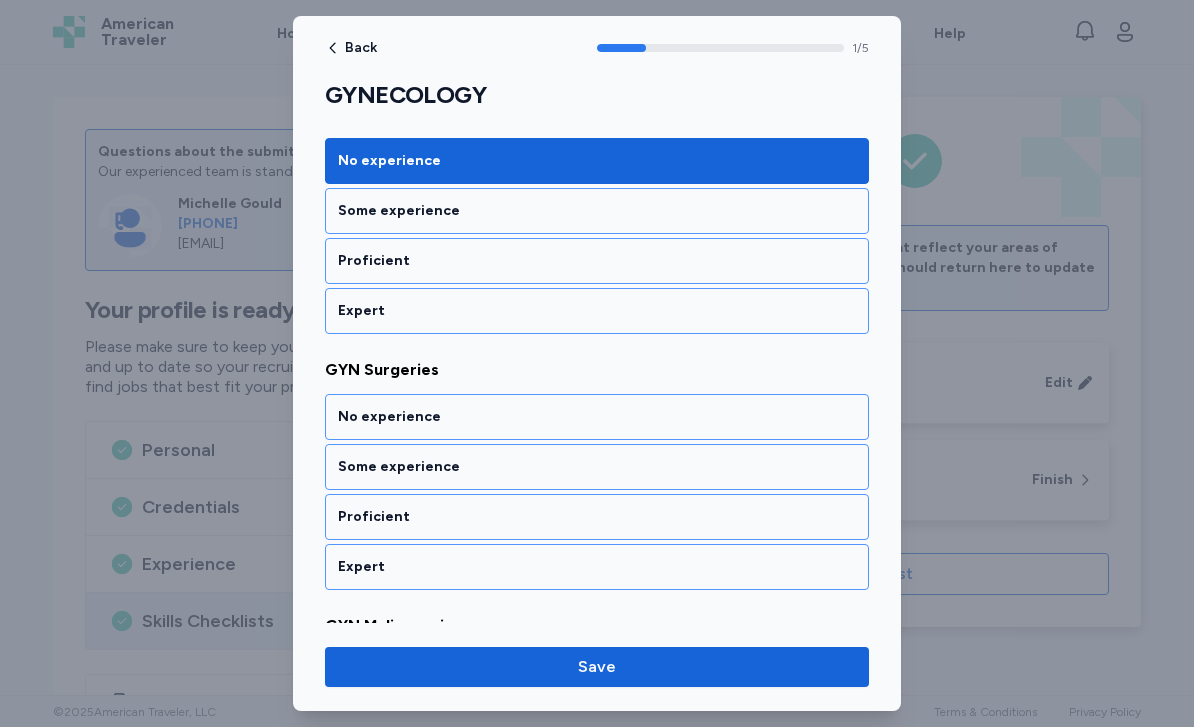 scroll, scrollTop: 315, scrollLeft: 0, axis: vertical 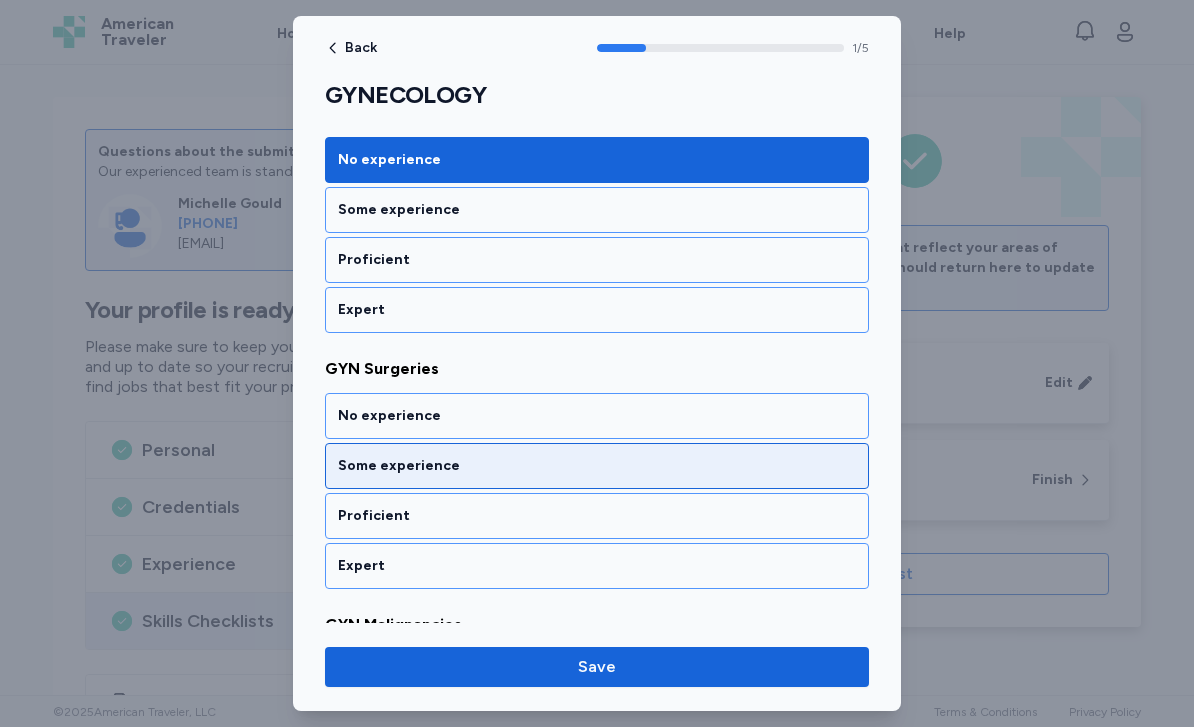 click on "Some experience" at bounding box center (597, 466) 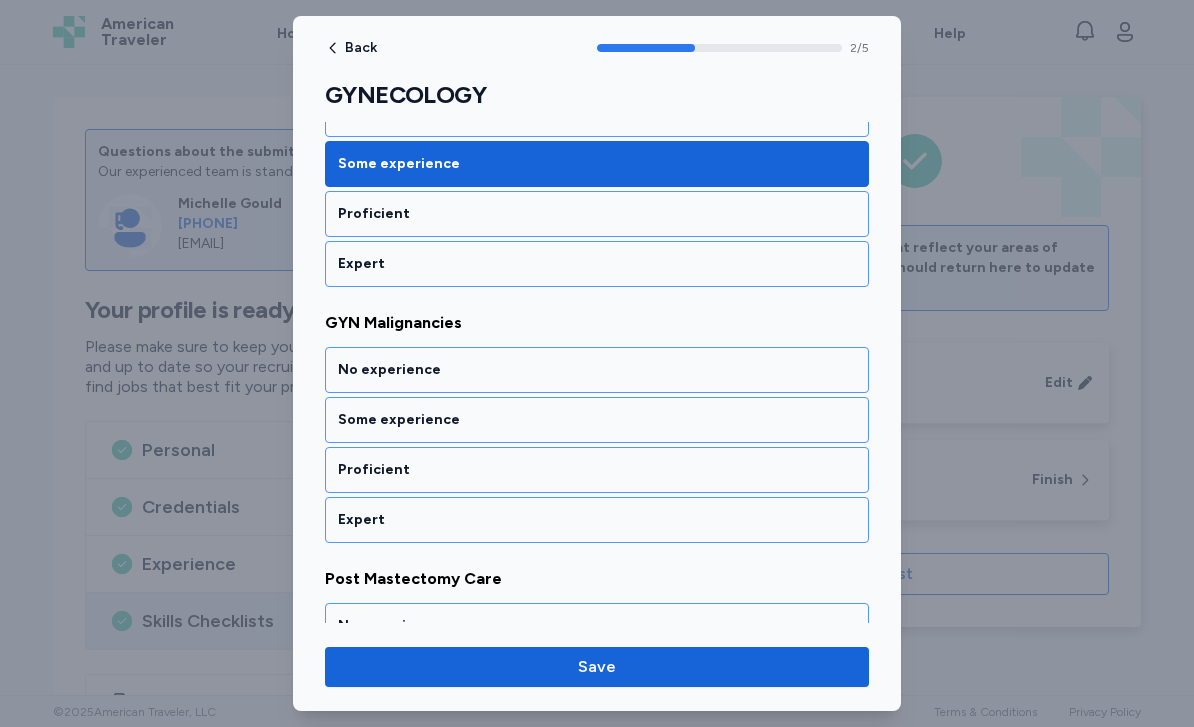 scroll, scrollTop: 617, scrollLeft: 0, axis: vertical 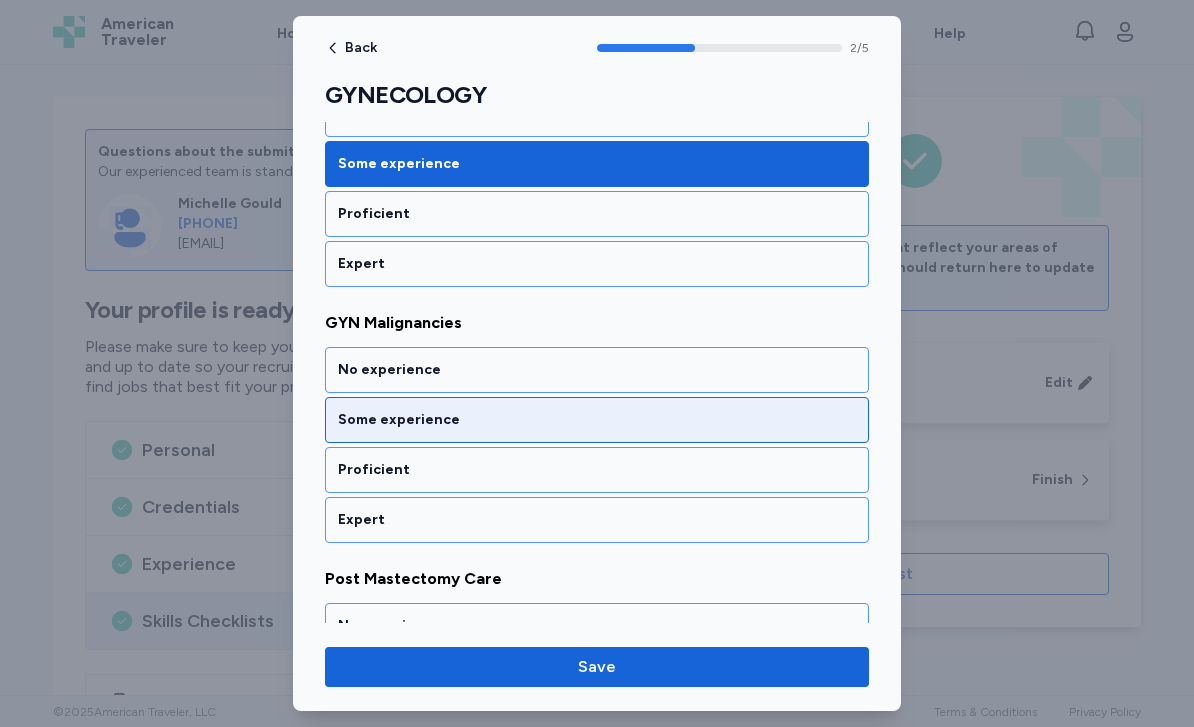 click on "Some experience" at bounding box center (597, 420) 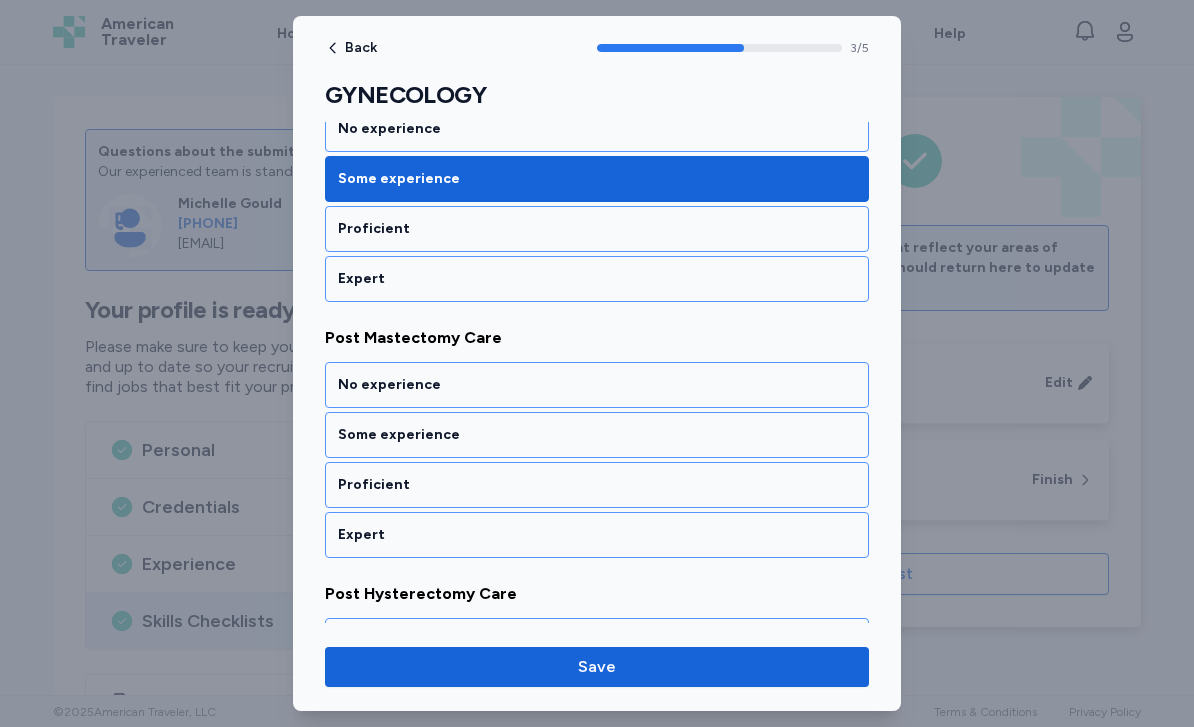 scroll, scrollTop: 859, scrollLeft: 0, axis: vertical 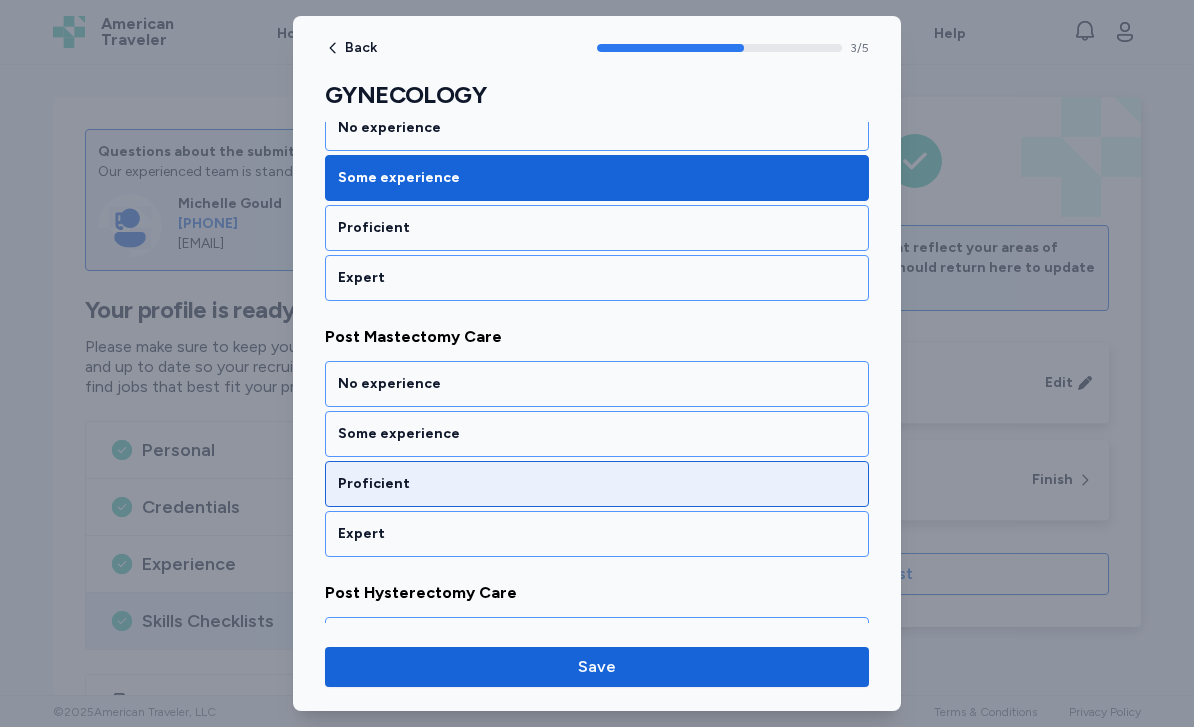 click on "Proficient" at bounding box center (597, 484) 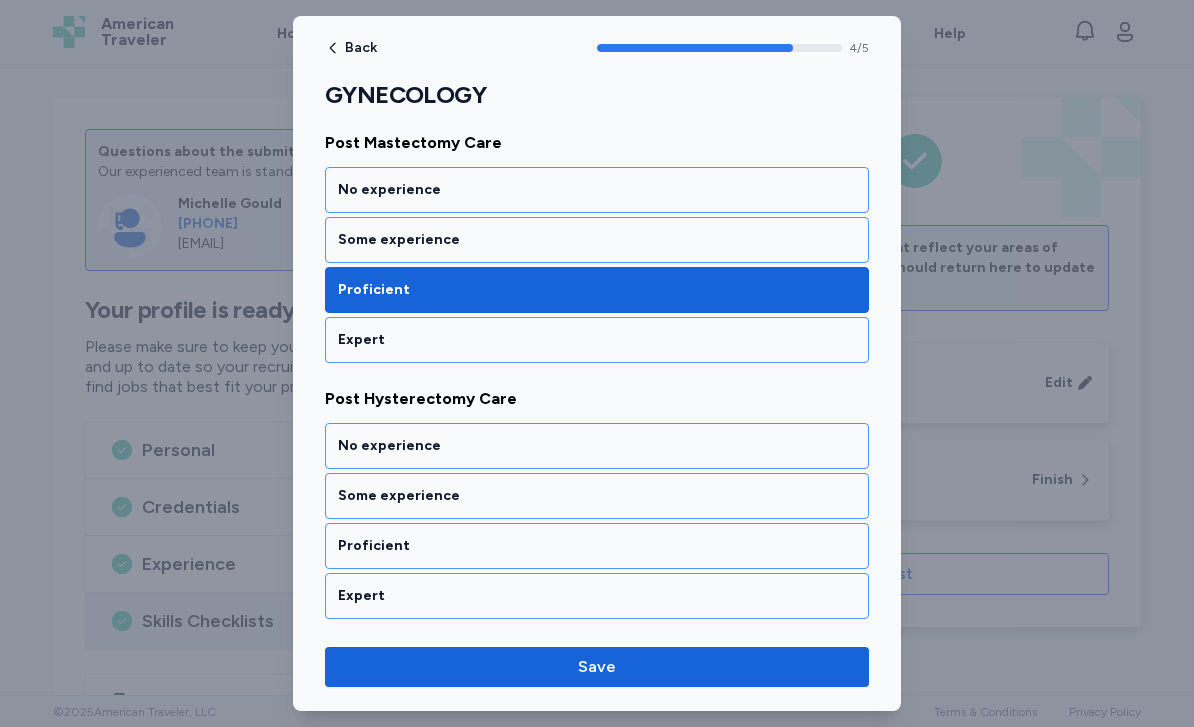 scroll, scrollTop: 1053, scrollLeft: 0, axis: vertical 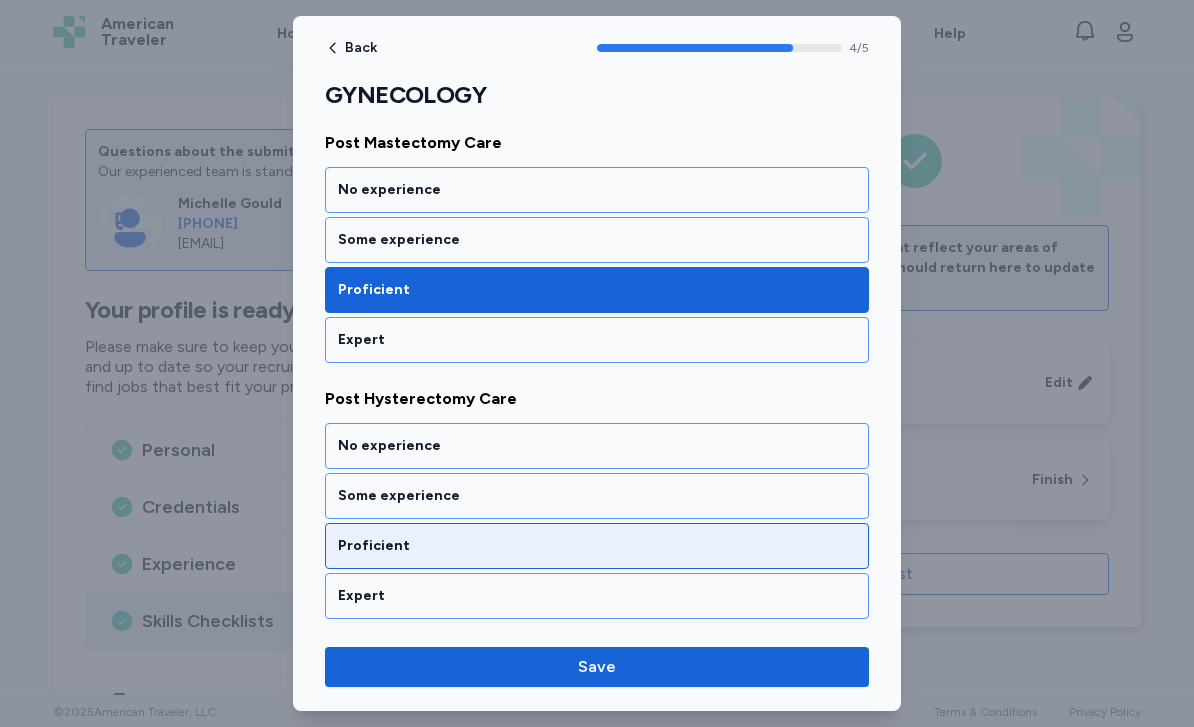 click on "Proficient" at bounding box center (597, 546) 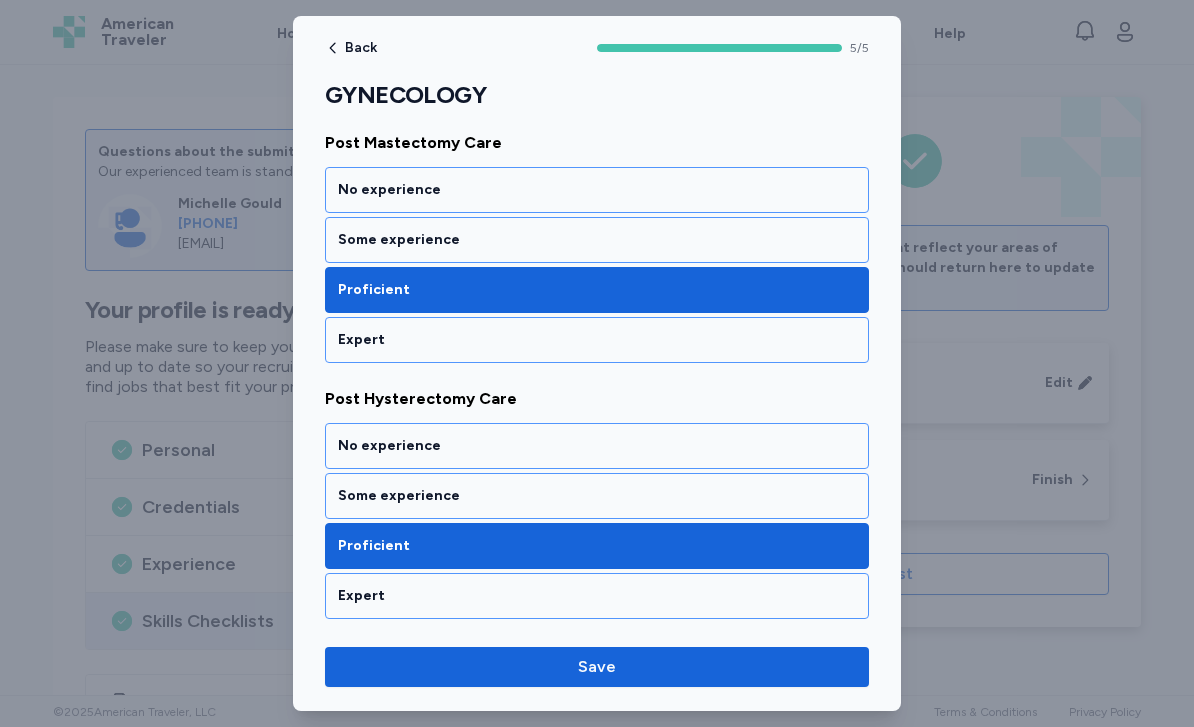 scroll, scrollTop: 1053, scrollLeft: 0, axis: vertical 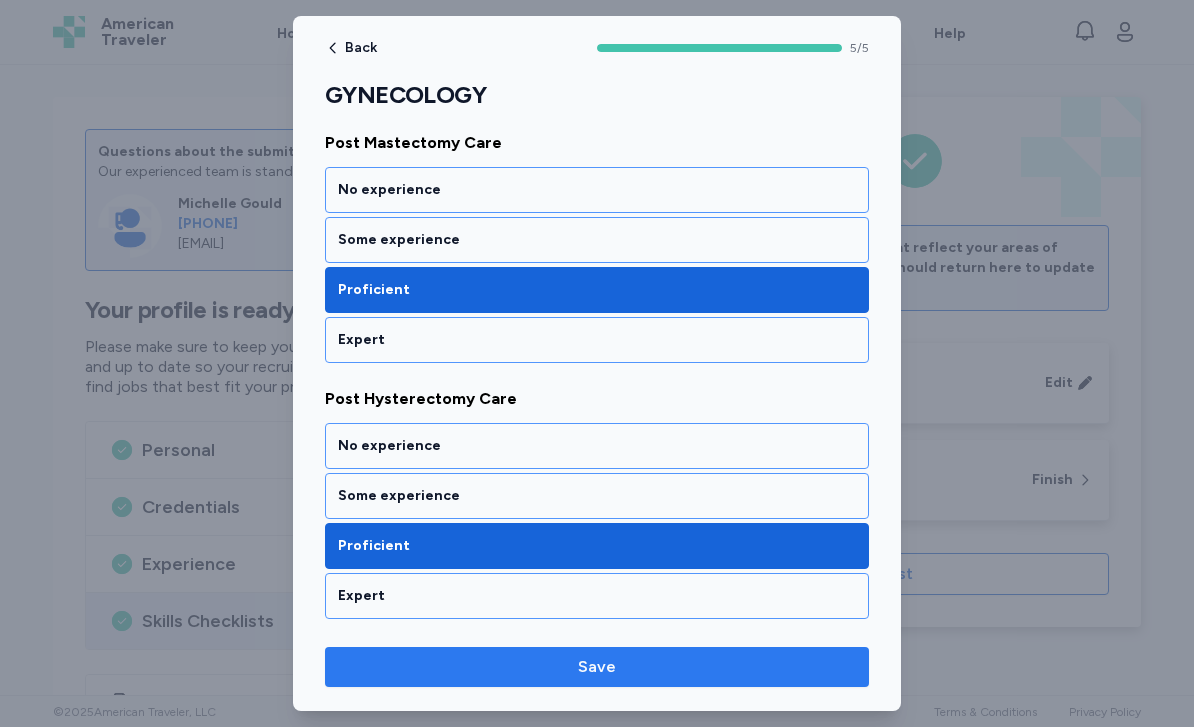 click on "Save" at bounding box center (597, 667) 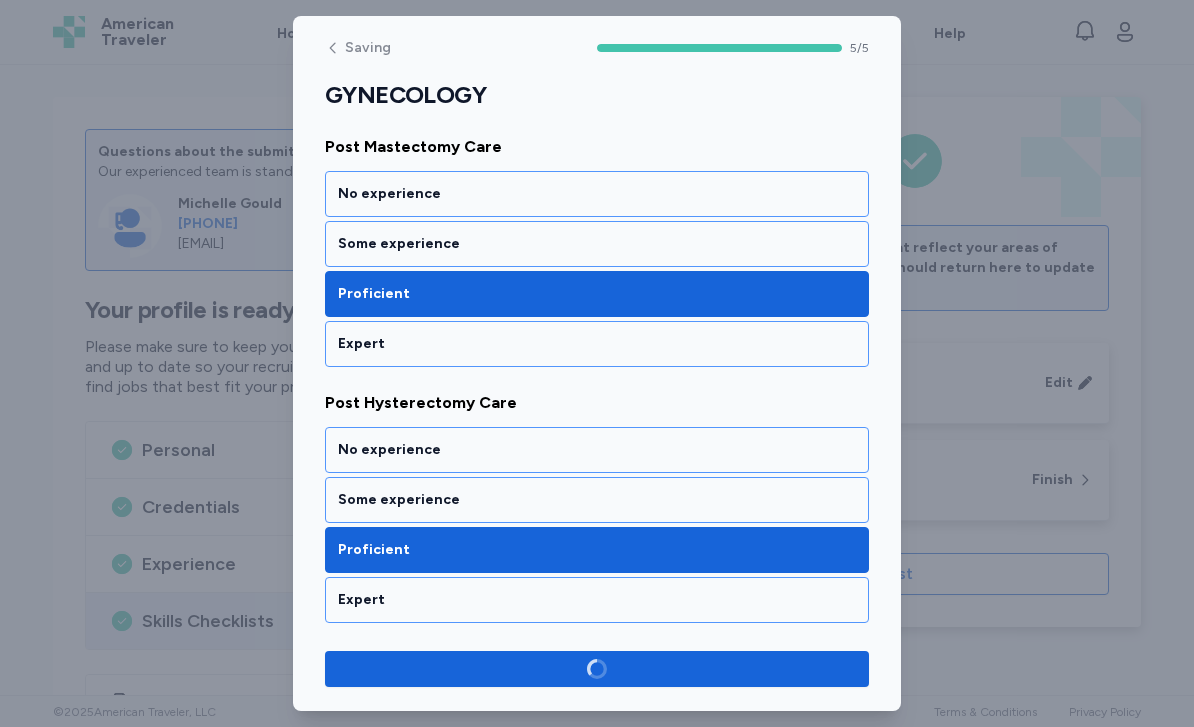 scroll, scrollTop: 1049, scrollLeft: 0, axis: vertical 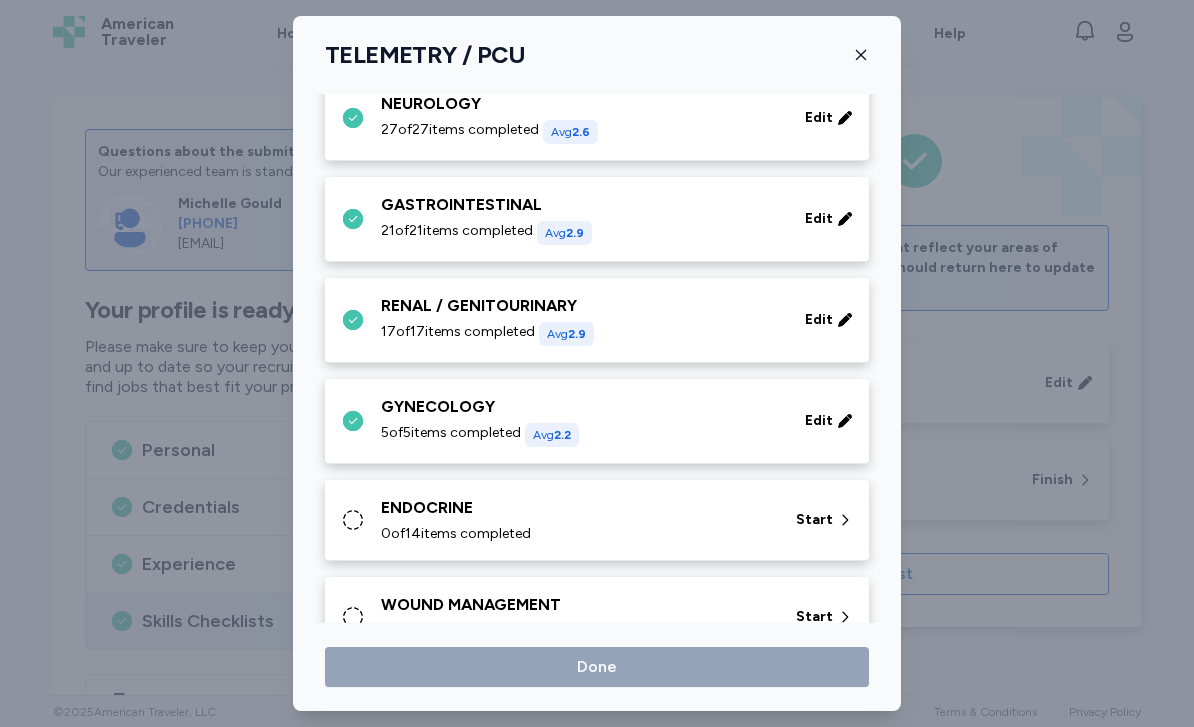 click on "0  of  14  items completed" at bounding box center (576, 534) 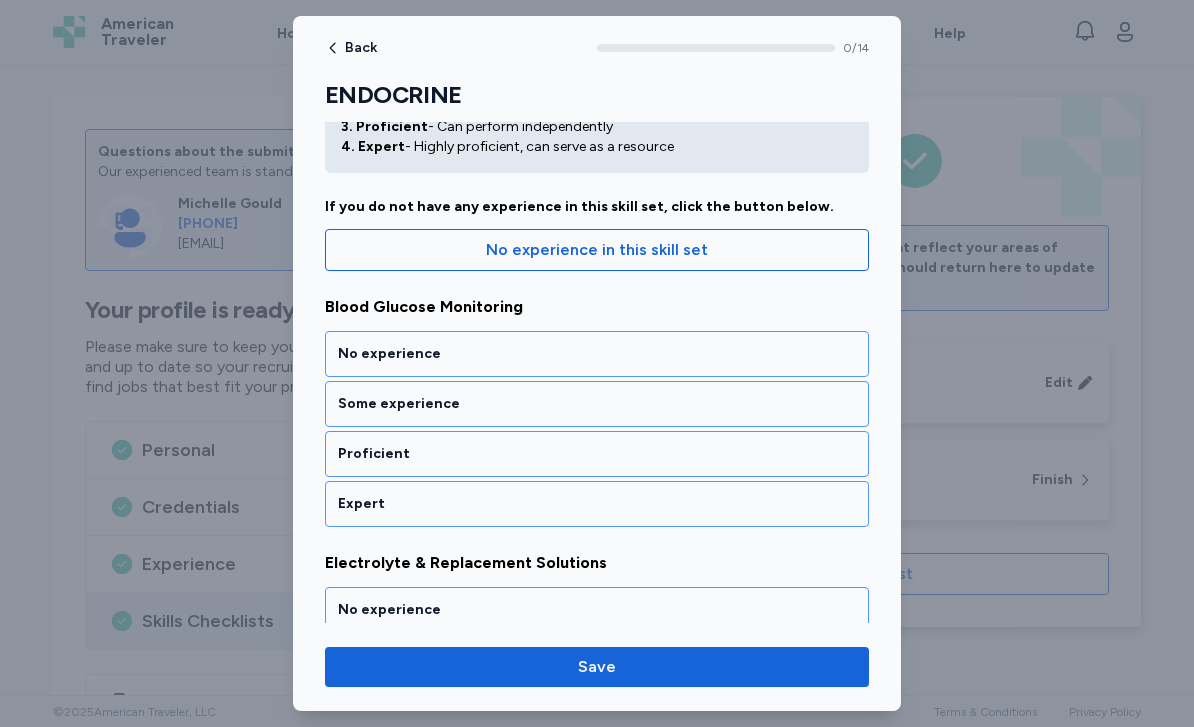scroll, scrollTop: 137, scrollLeft: 0, axis: vertical 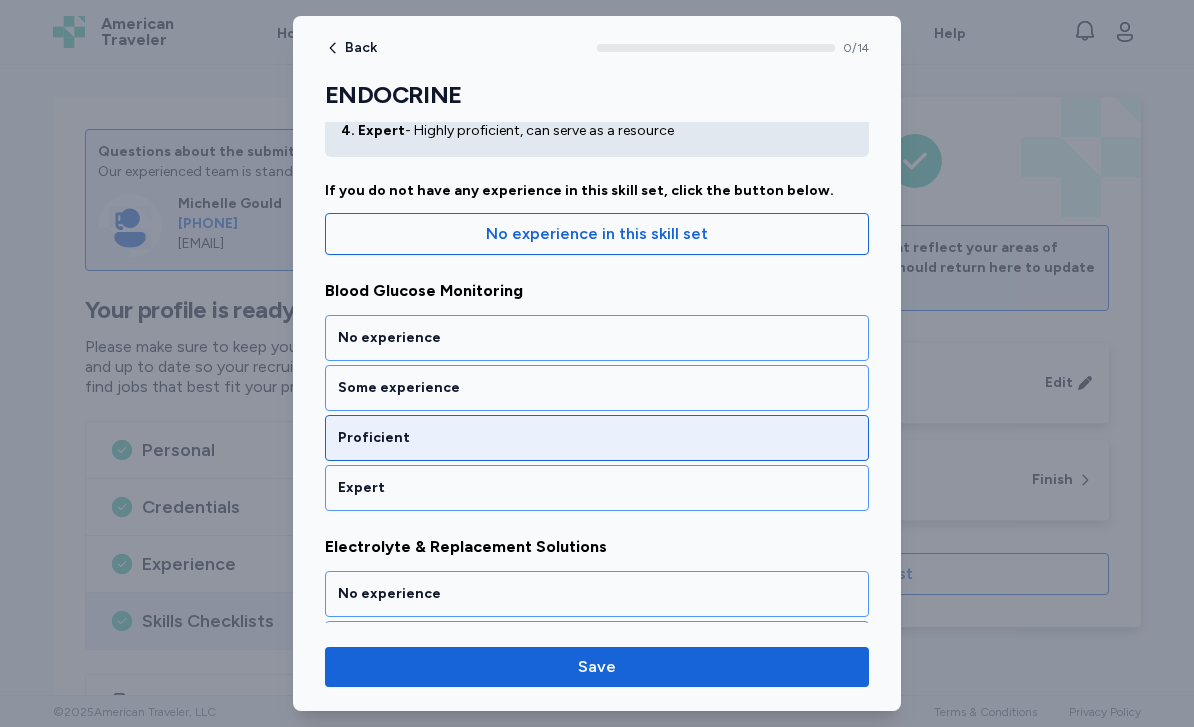 click on "Proficient" at bounding box center [597, 438] 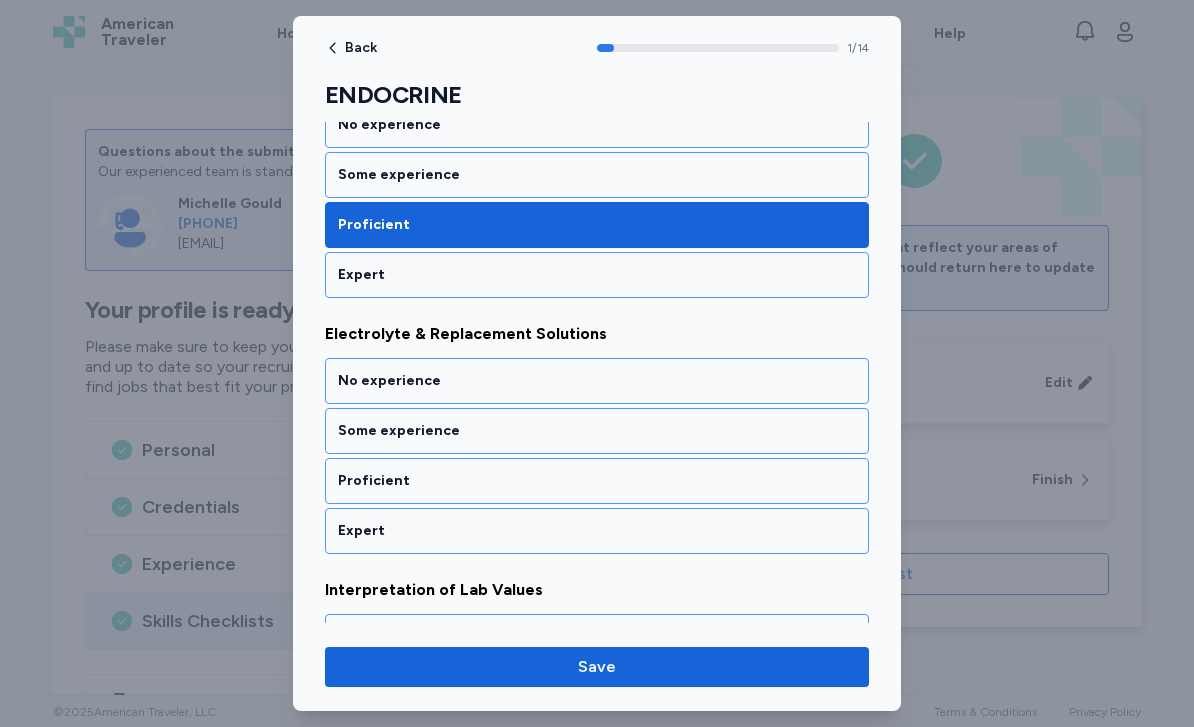 scroll, scrollTop: 416, scrollLeft: 0, axis: vertical 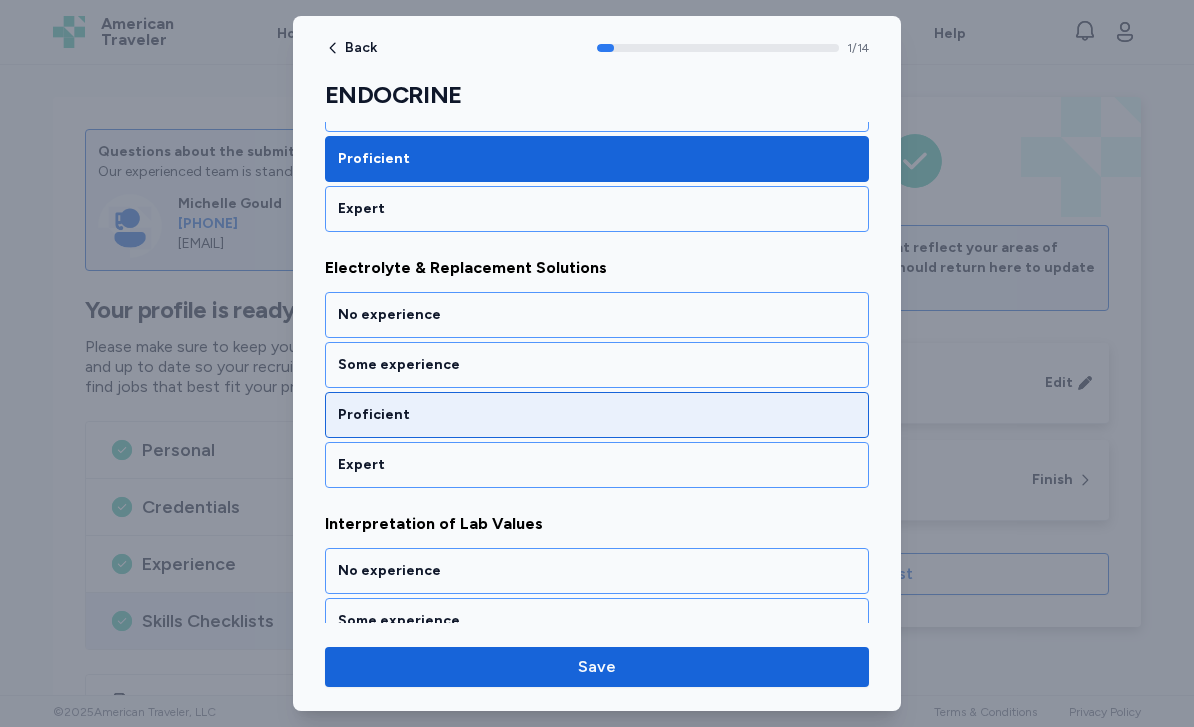 click on "Proficient" at bounding box center (597, 415) 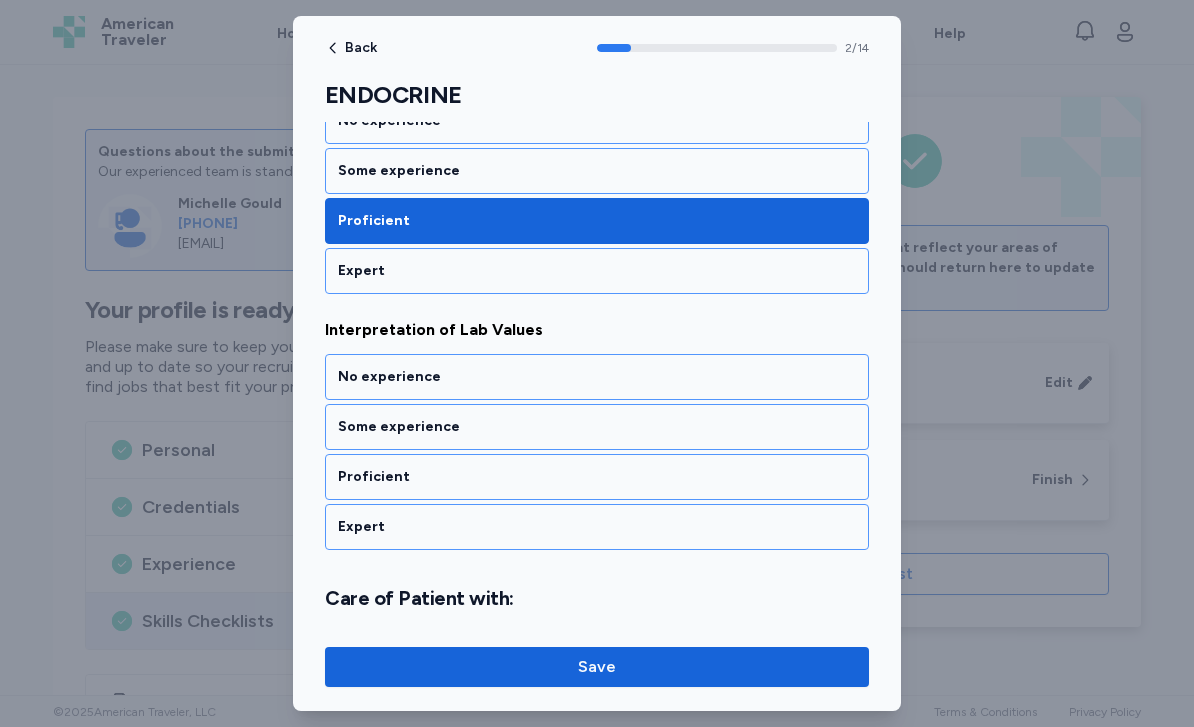 scroll, scrollTop: 672, scrollLeft: 0, axis: vertical 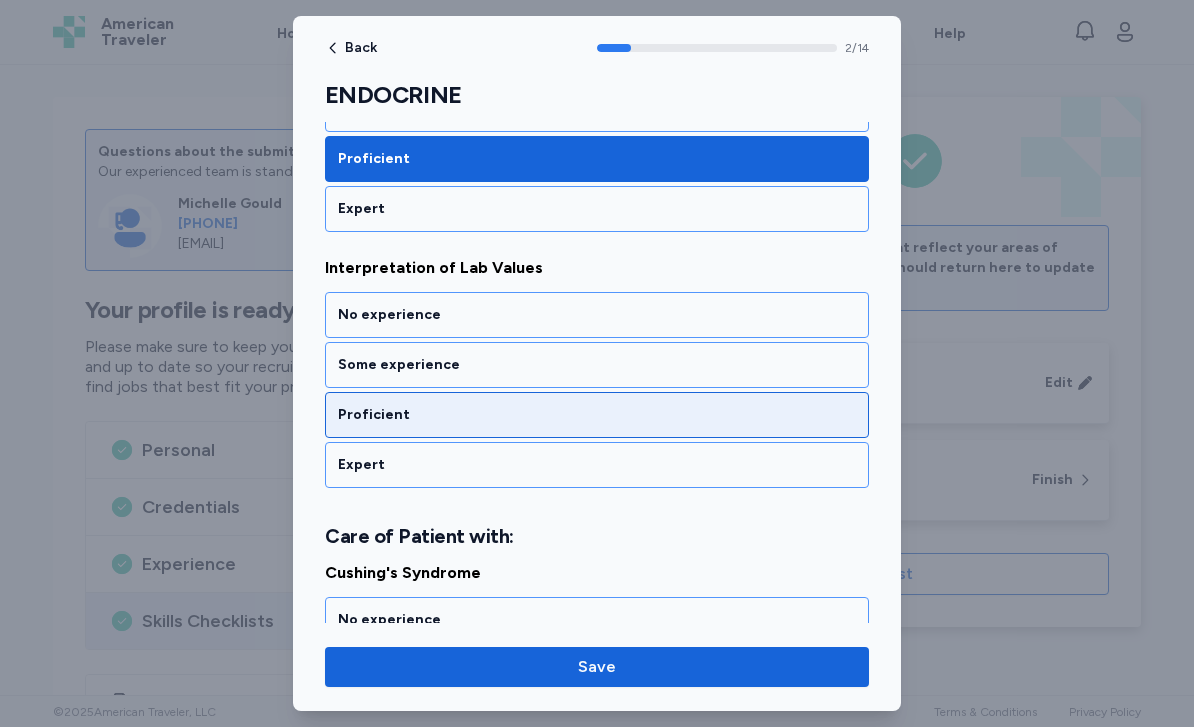click on "Proficient" at bounding box center (597, 415) 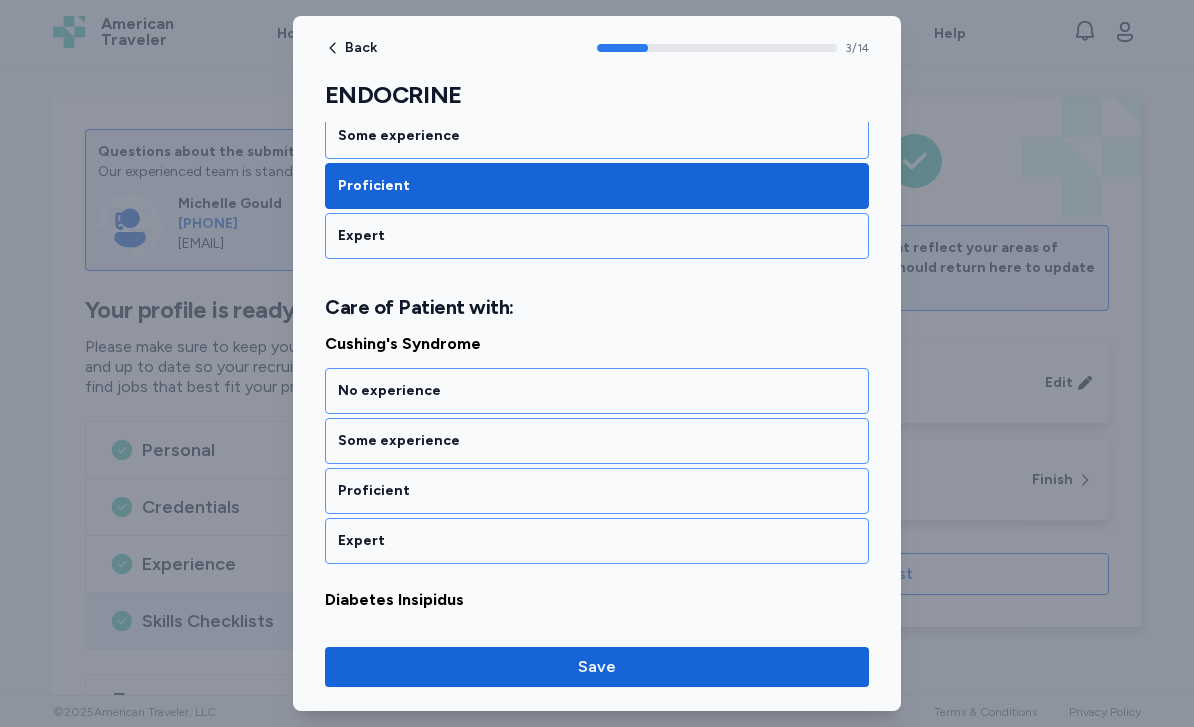 scroll, scrollTop: 952, scrollLeft: 0, axis: vertical 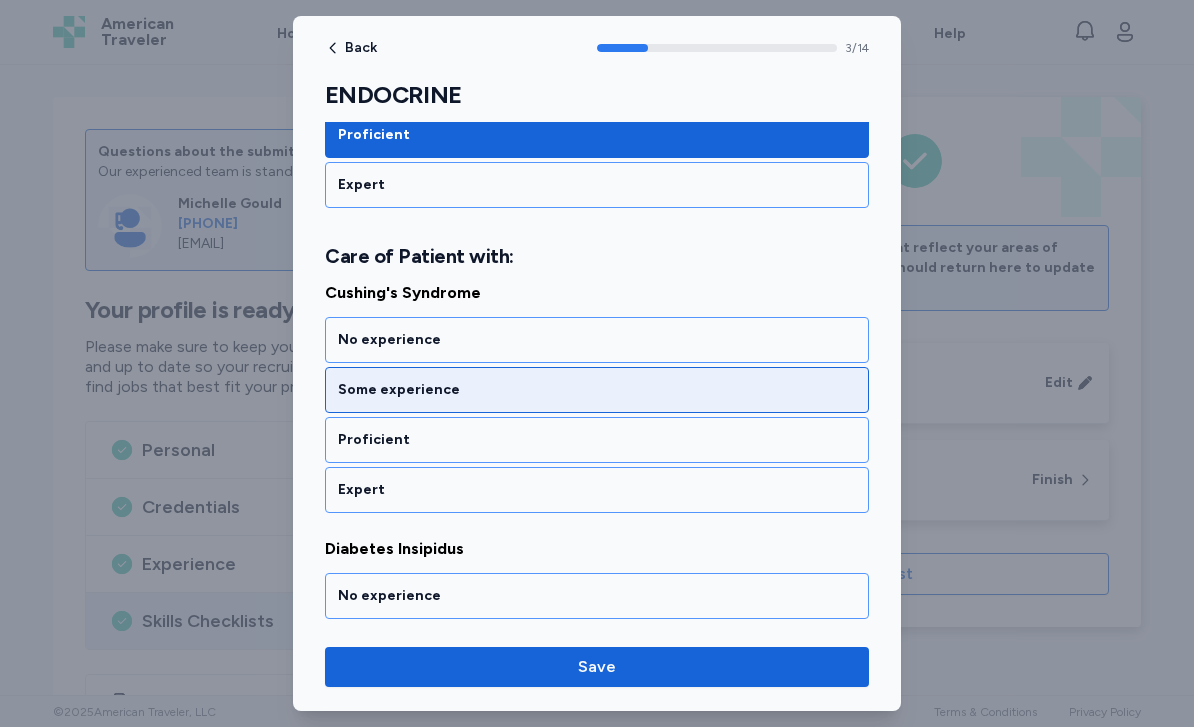 click on "Some experience" at bounding box center (597, 390) 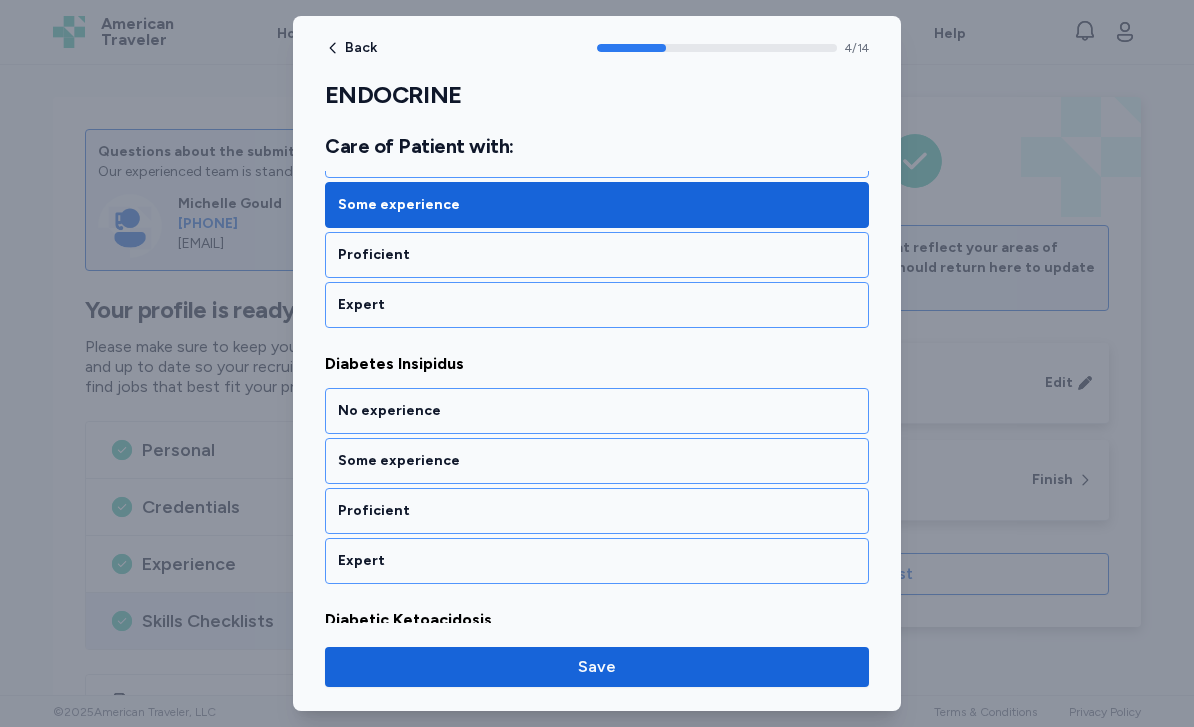 scroll, scrollTop: 1208, scrollLeft: 0, axis: vertical 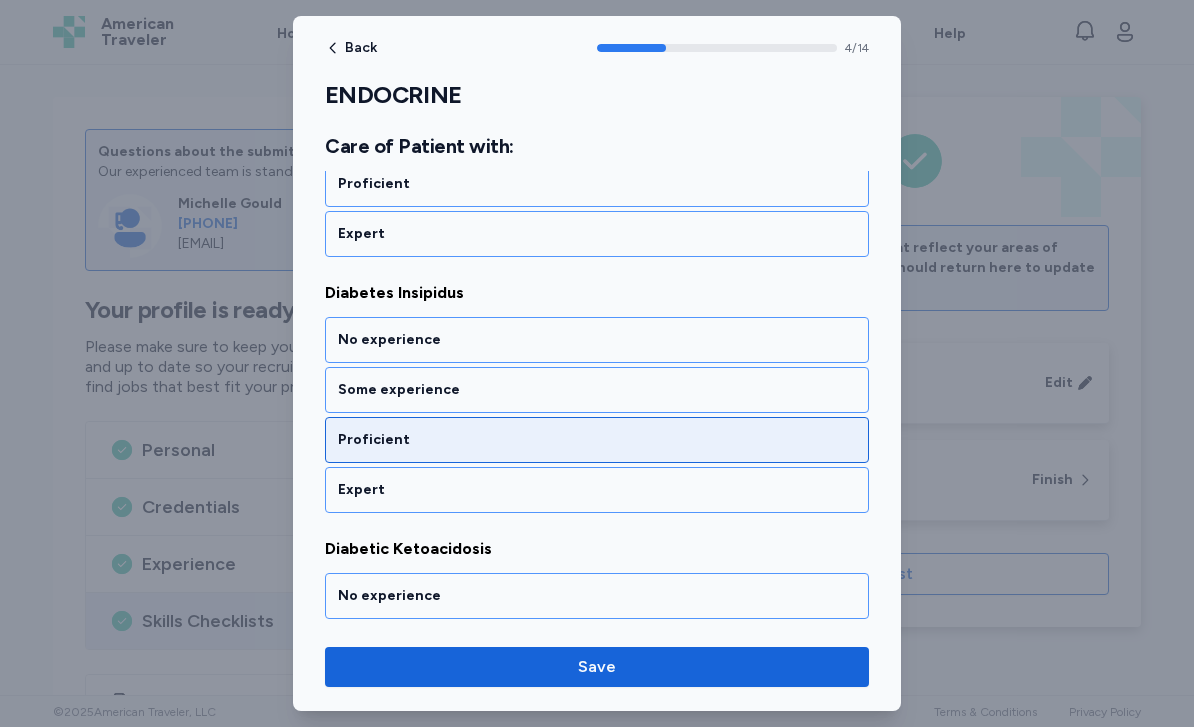 click on "Proficient" at bounding box center [597, 440] 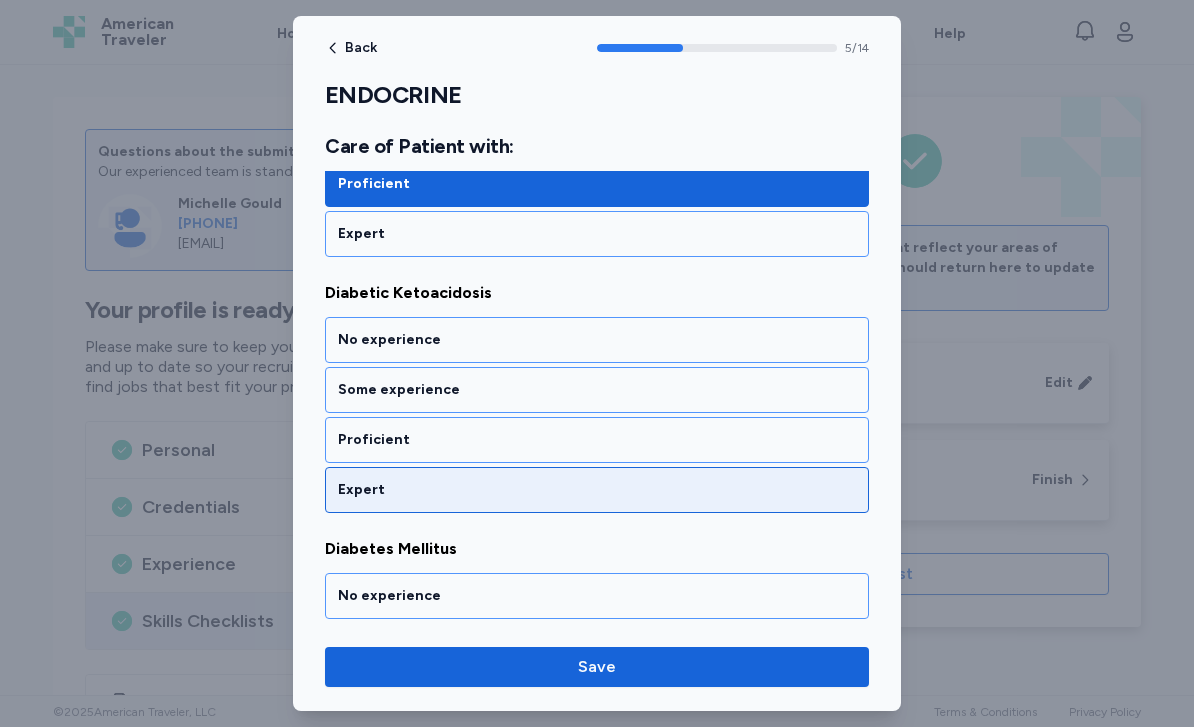 click on "Expert" at bounding box center (597, 490) 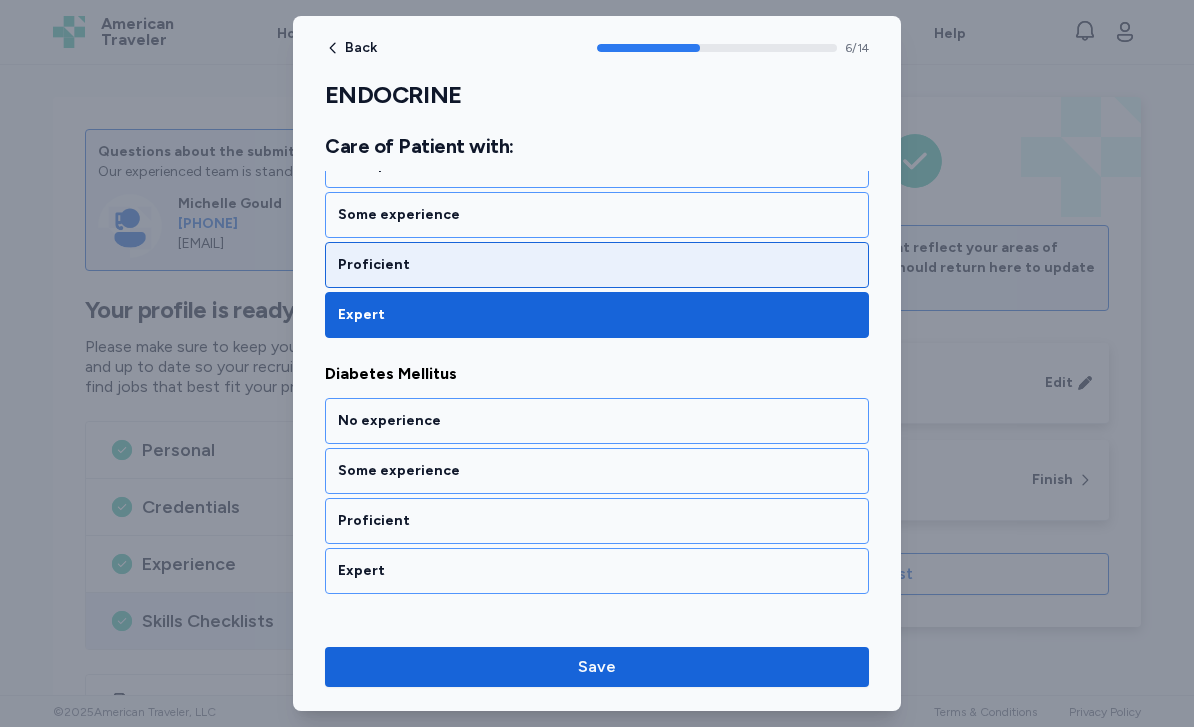 click on "Proficient" at bounding box center (597, 265) 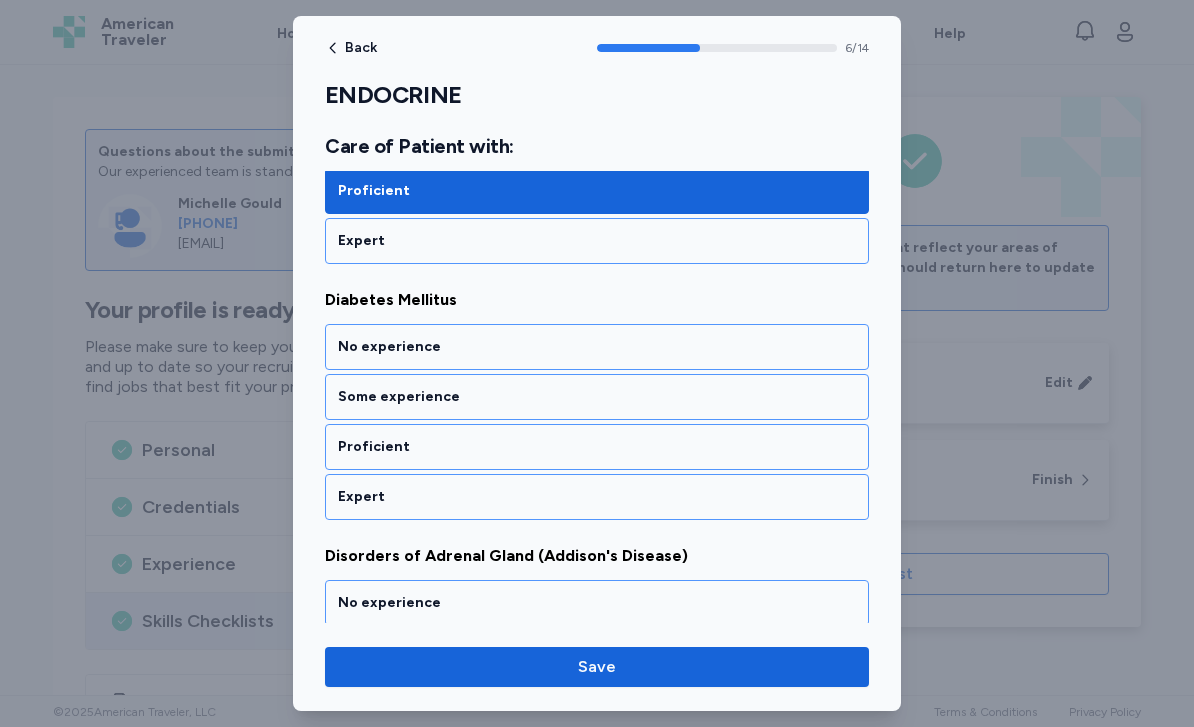 scroll, scrollTop: 1720, scrollLeft: 0, axis: vertical 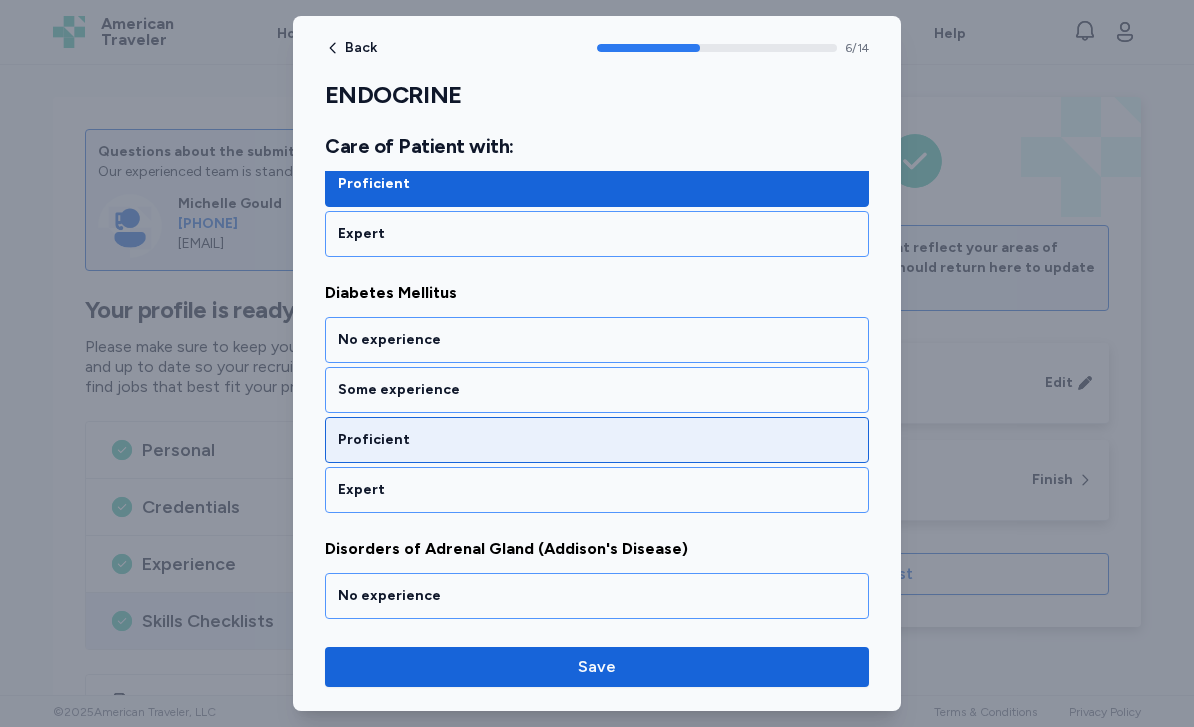 click on "Proficient" at bounding box center (597, 440) 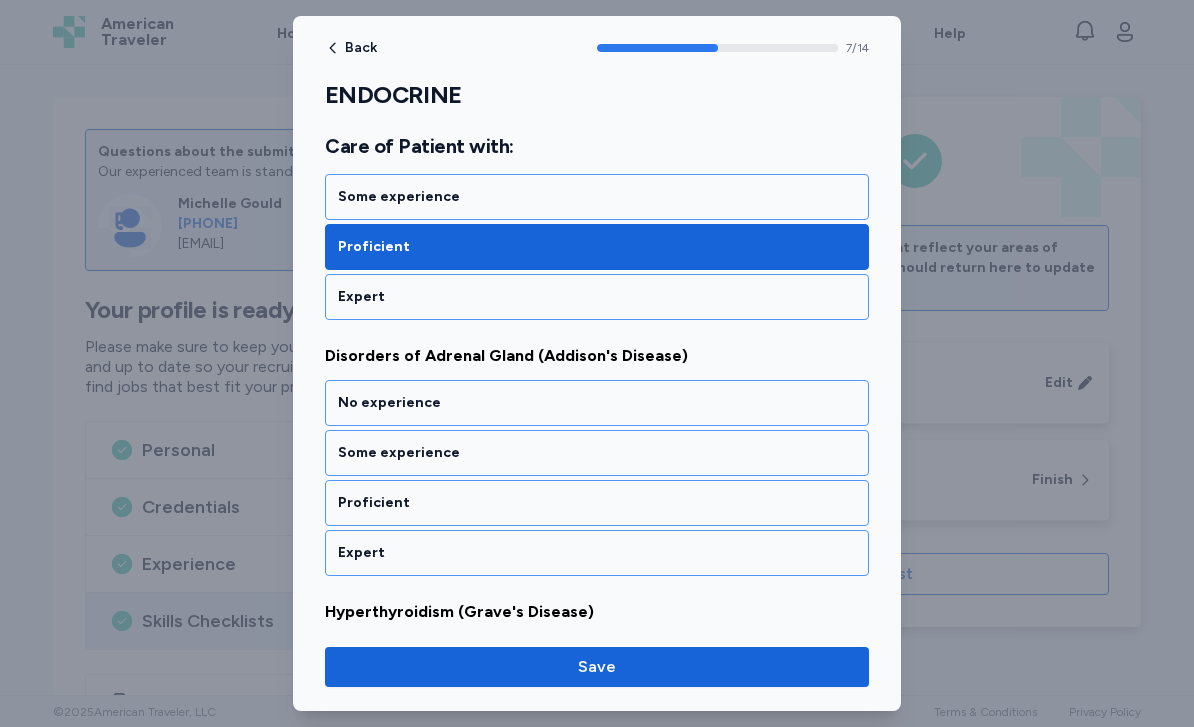 scroll, scrollTop: 1911, scrollLeft: 0, axis: vertical 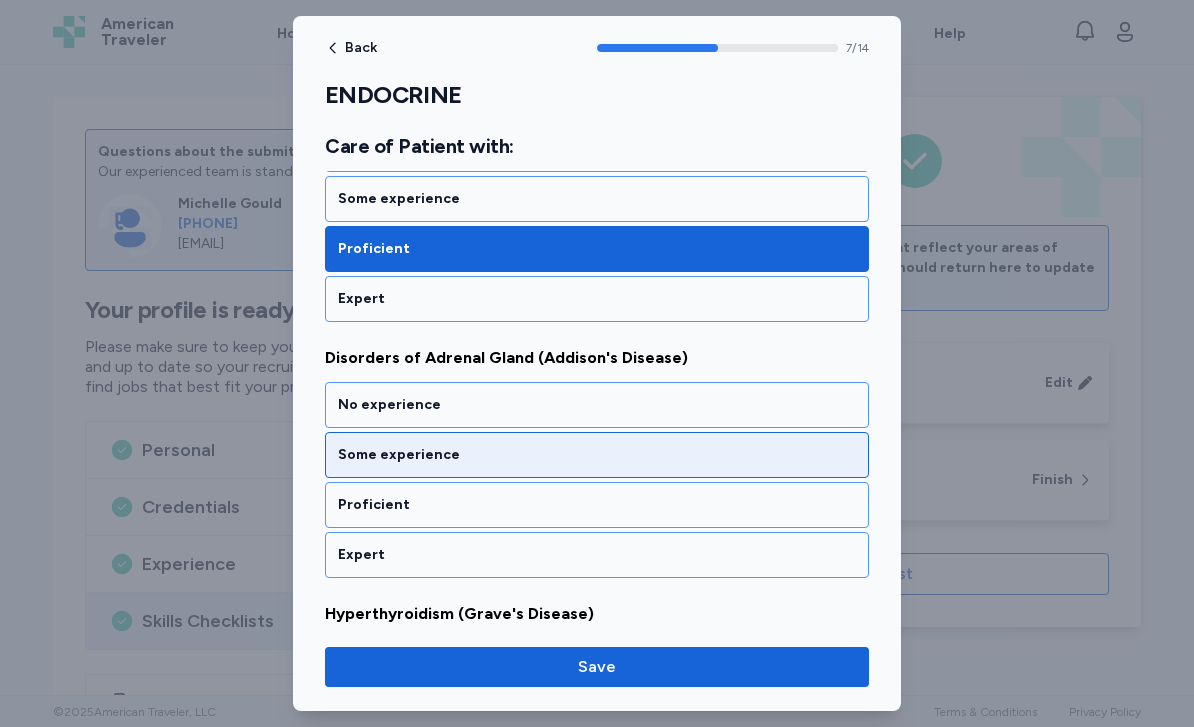 click on "Some experience" at bounding box center [597, 455] 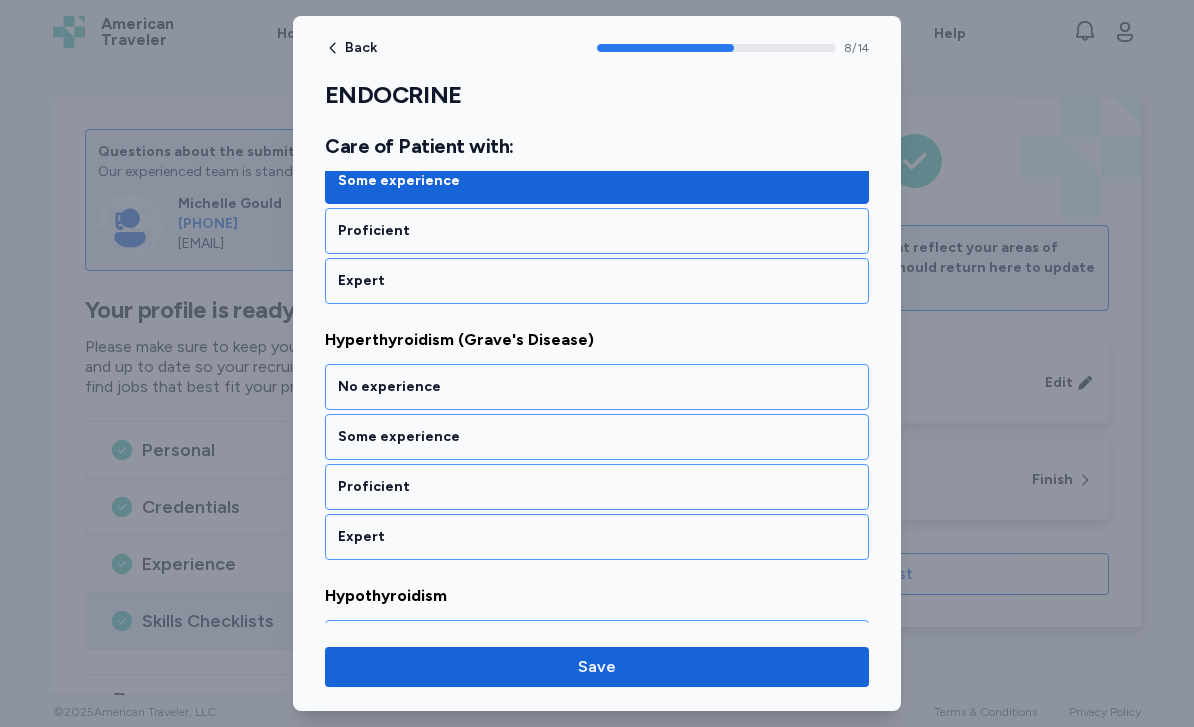scroll, scrollTop: 2232, scrollLeft: 0, axis: vertical 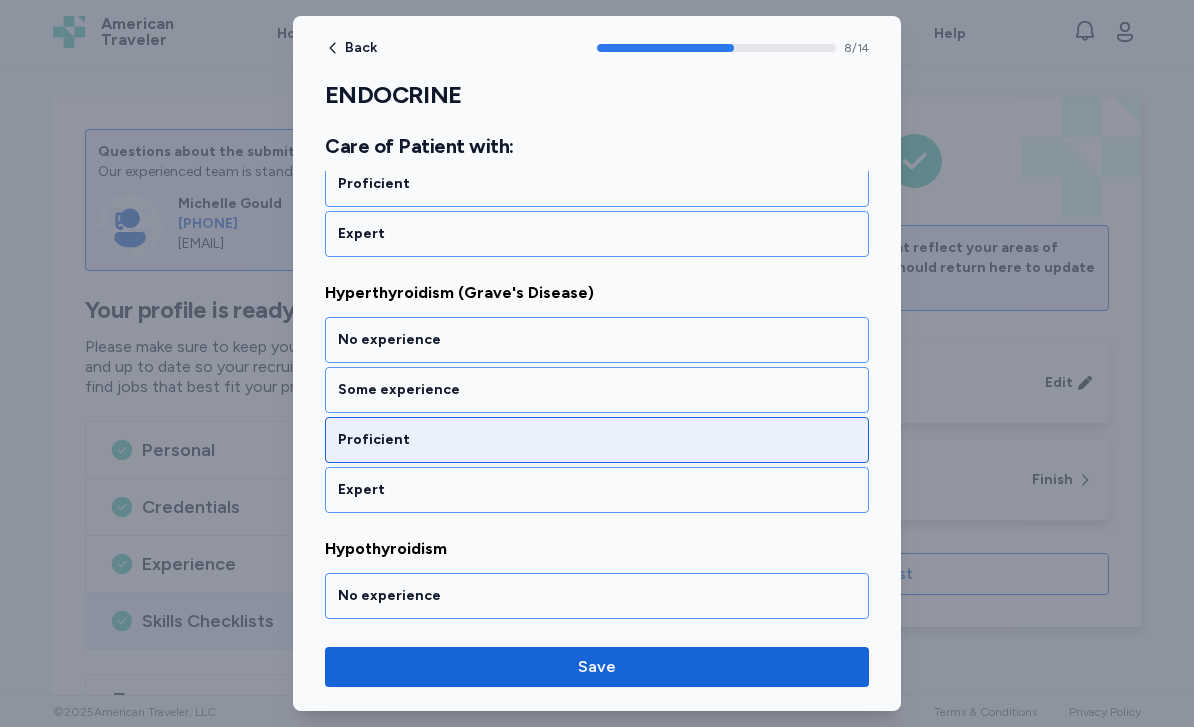 click on "Proficient" at bounding box center [597, 440] 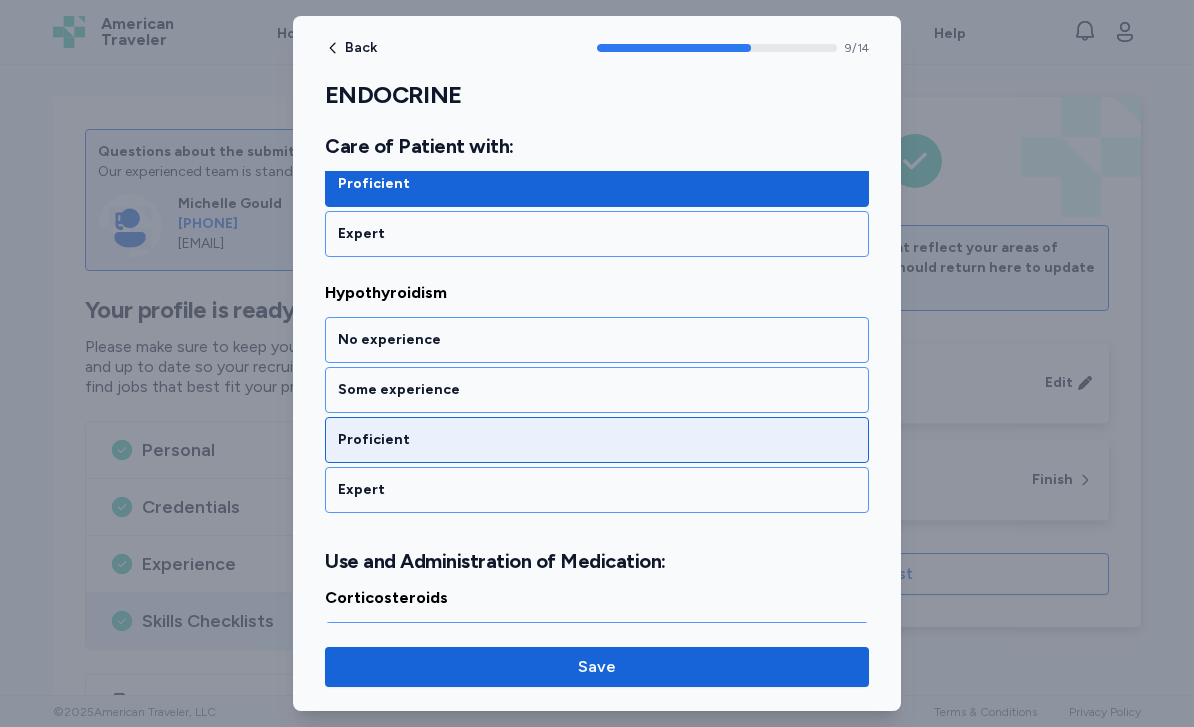 click on "Proficient" at bounding box center (597, 440) 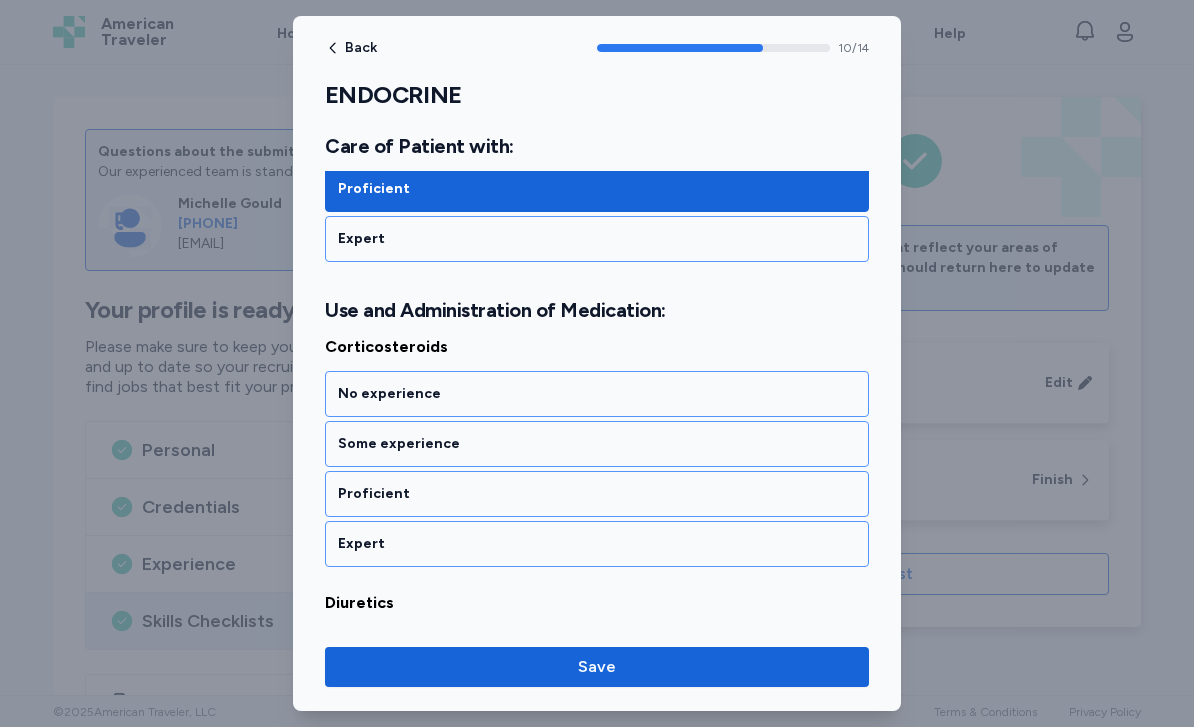 scroll, scrollTop: 2793, scrollLeft: 0, axis: vertical 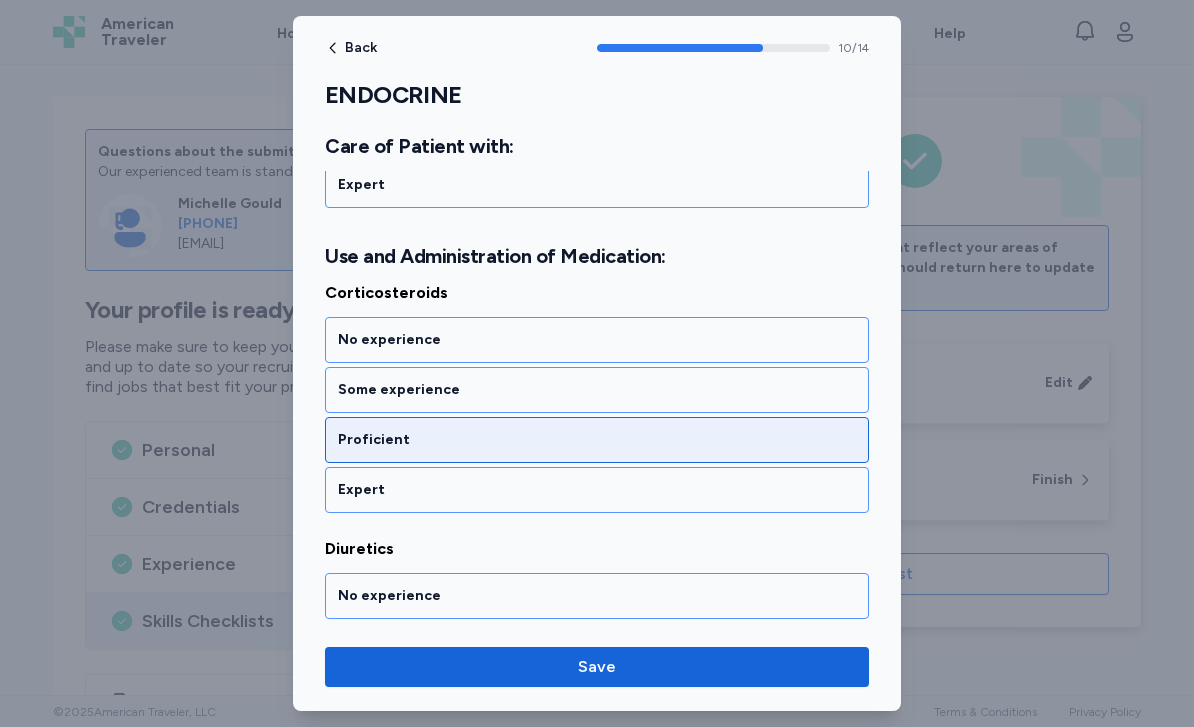 click on "Proficient" at bounding box center [597, 440] 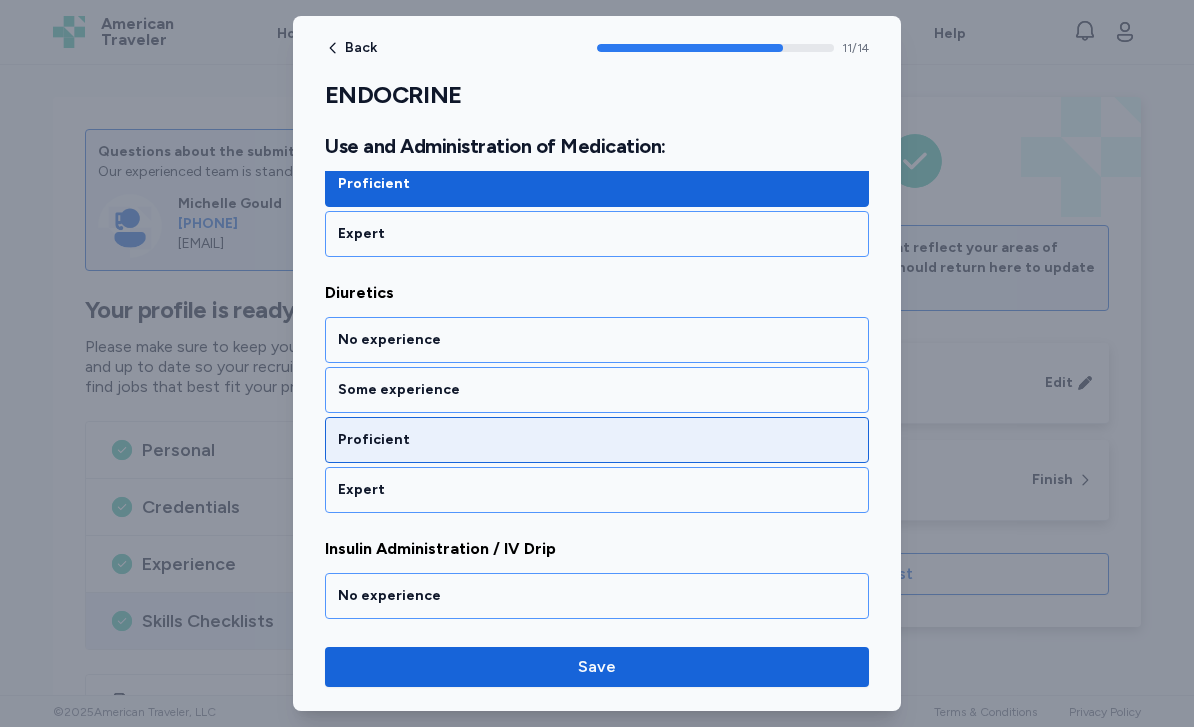 click on "Proficient" at bounding box center (597, 440) 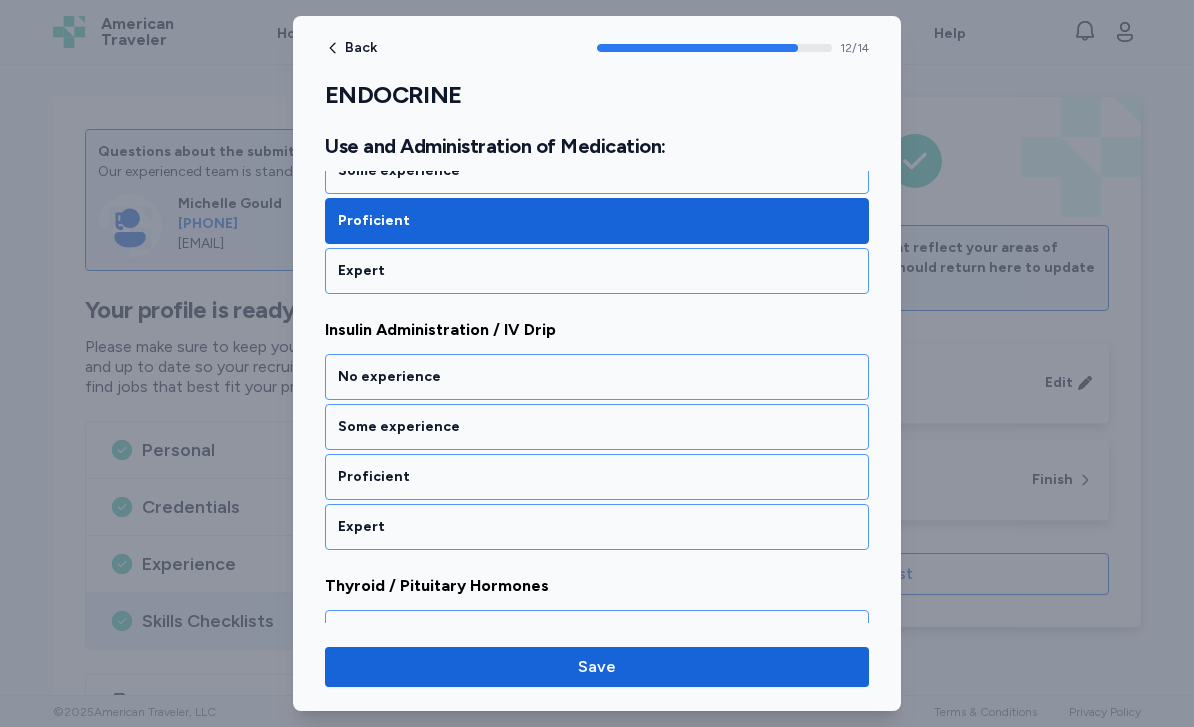 scroll, scrollTop: 3305, scrollLeft: 0, axis: vertical 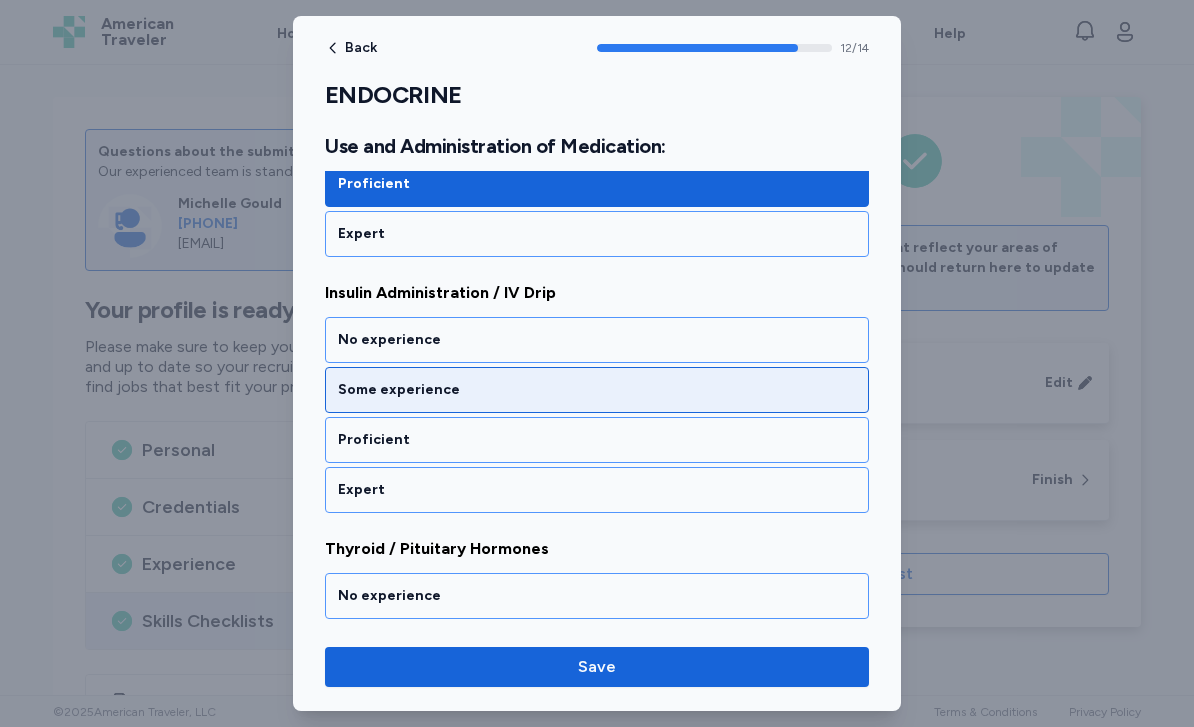 click on "Some experience" at bounding box center (597, 390) 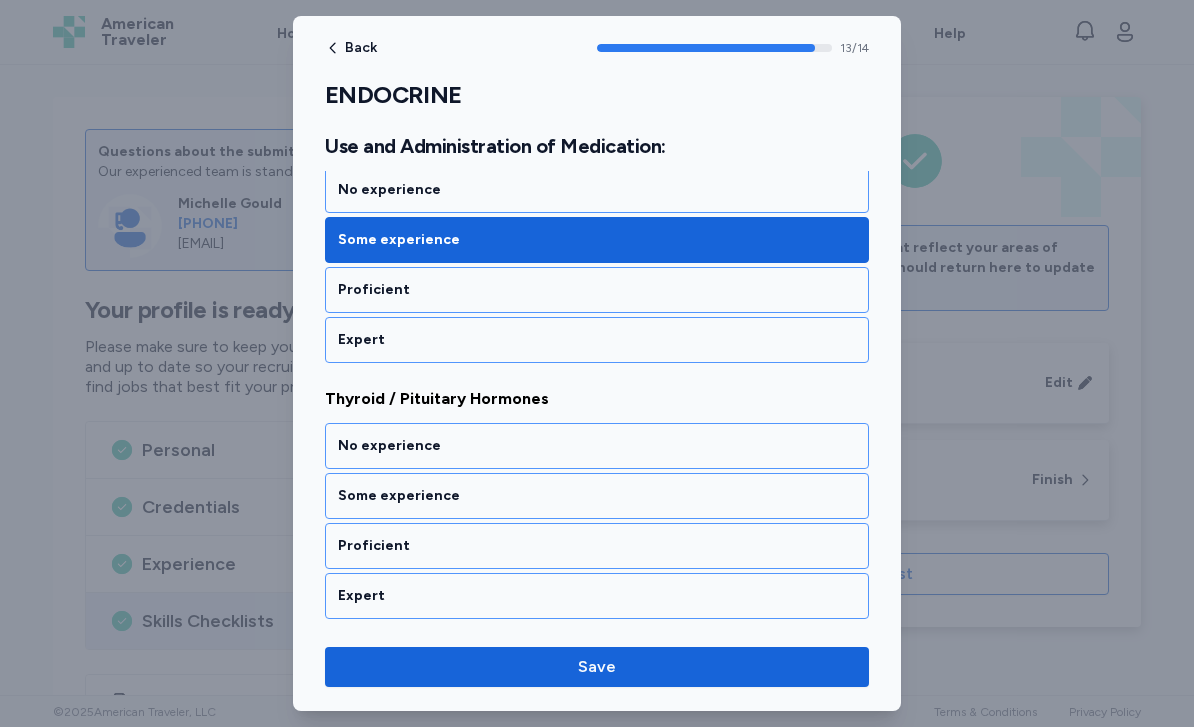 scroll, scrollTop: 3455, scrollLeft: 0, axis: vertical 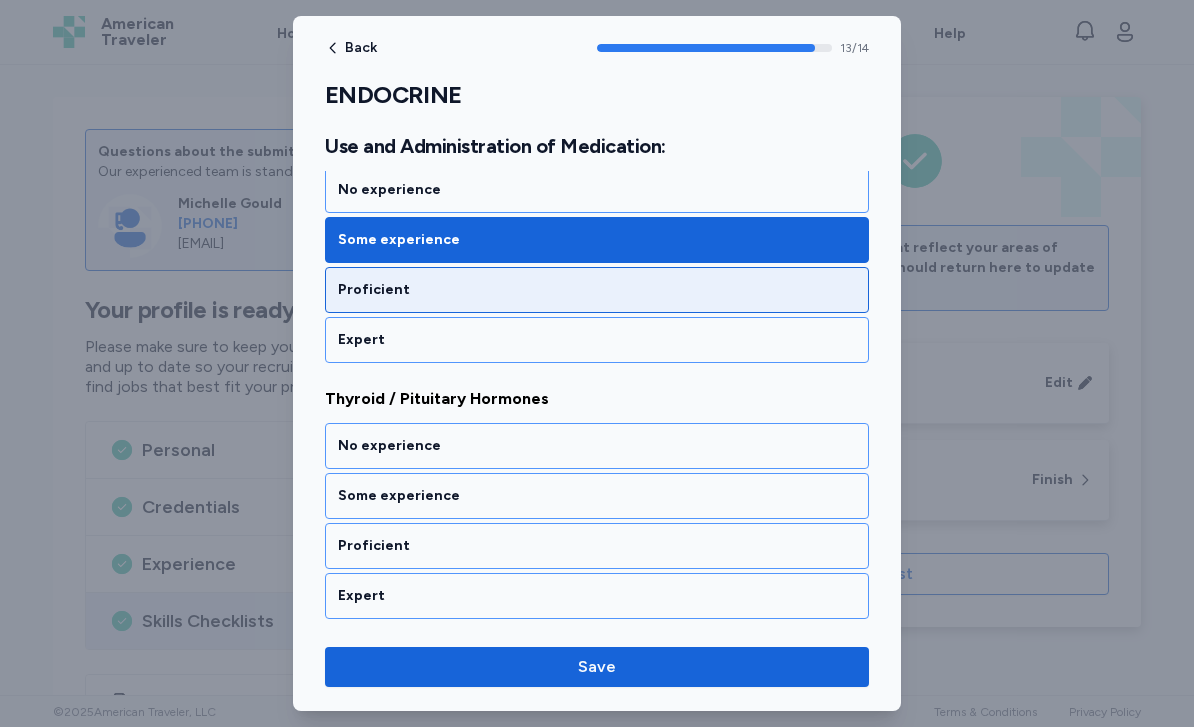 click on "Proficient" at bounding box center [597, 290] 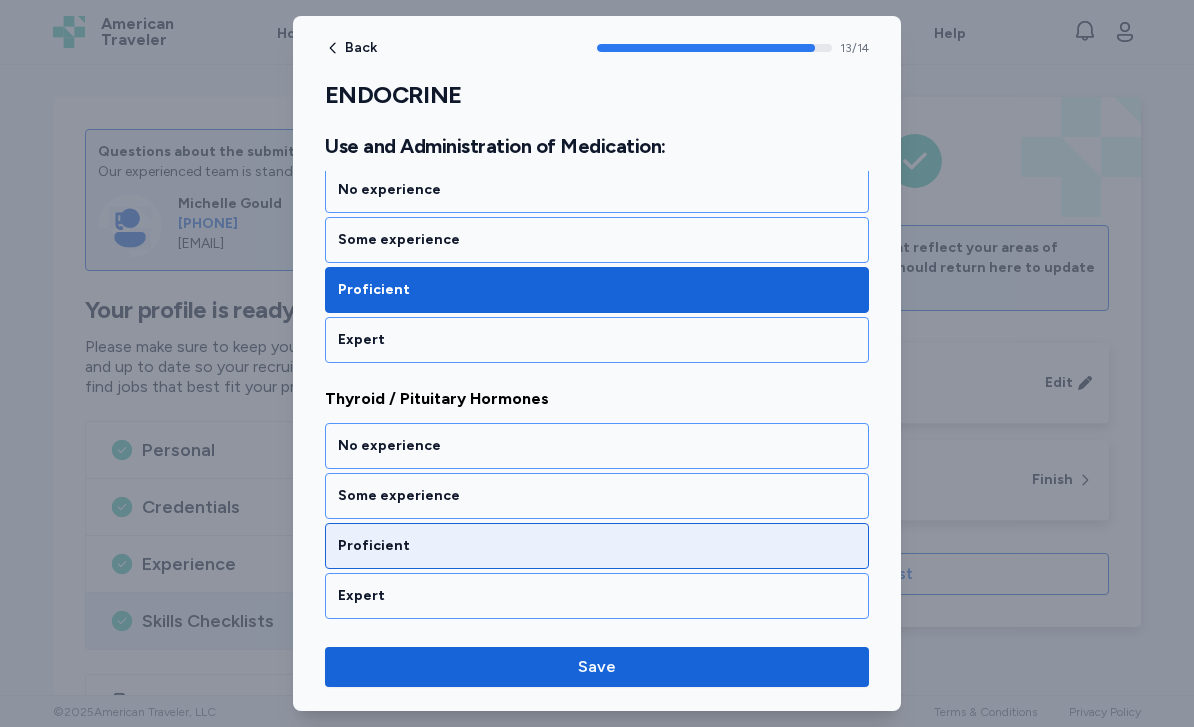 click on "Proficient" at bounding box center (597, 546) 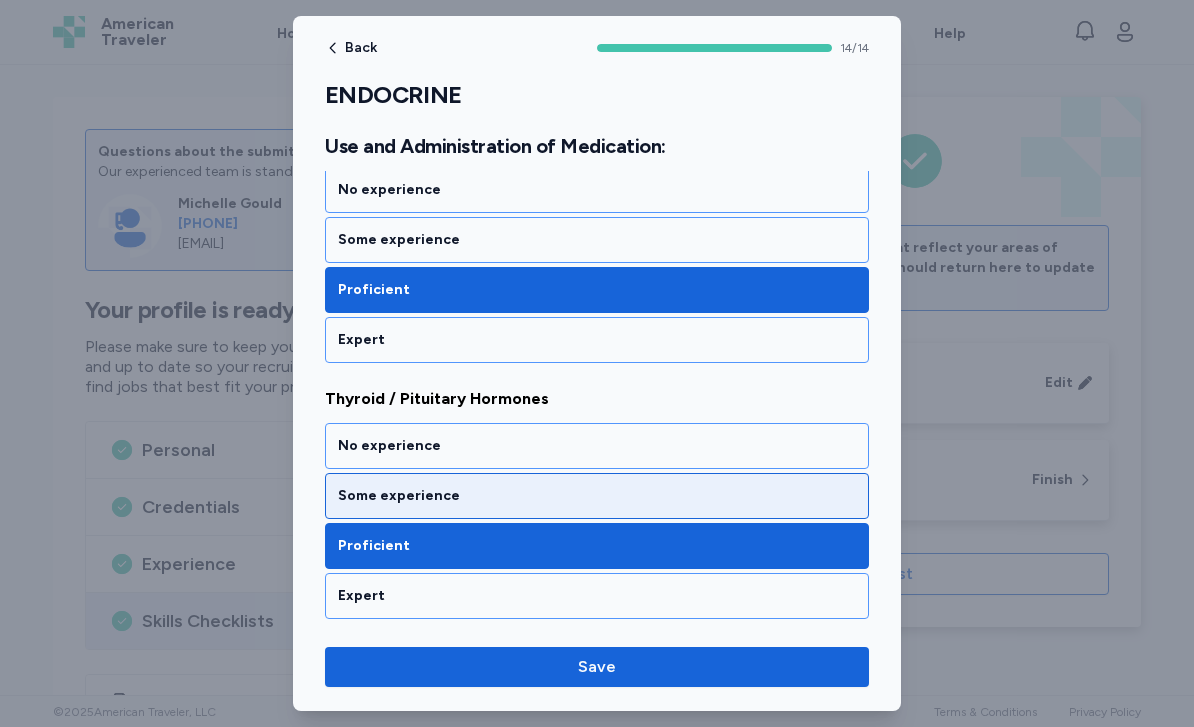click on "Some experience" at bounding box center (597, 496) 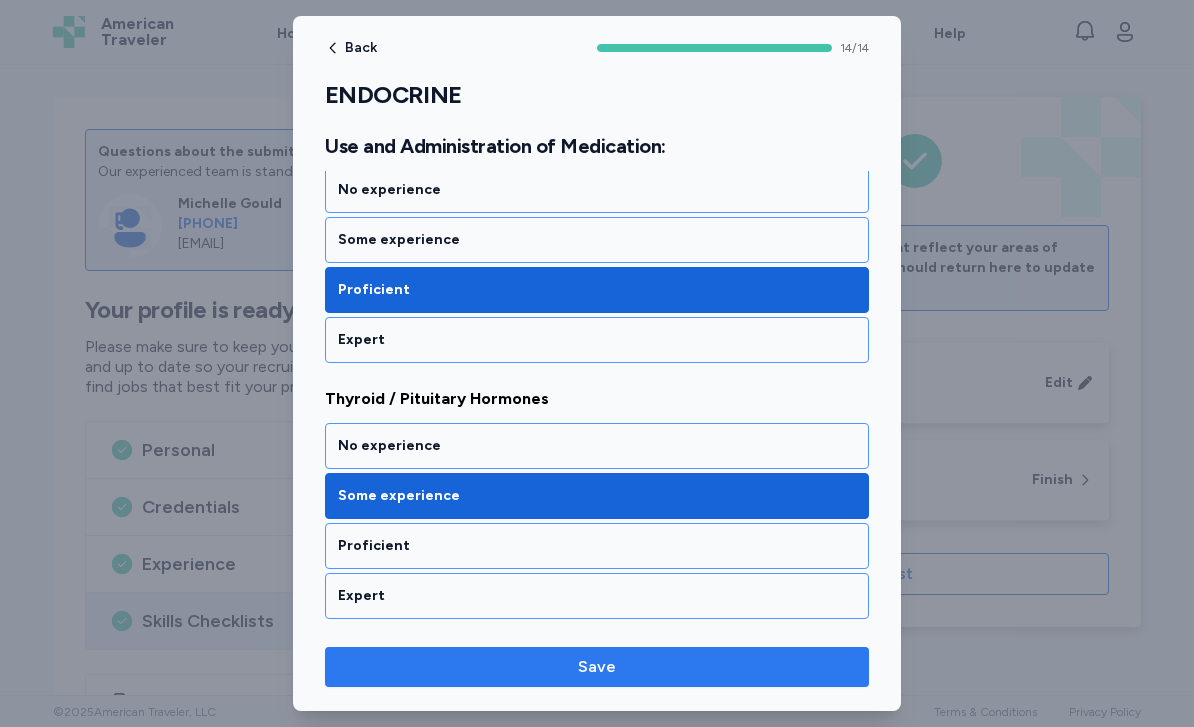 click on "Save" at bounding box center (597, 667) 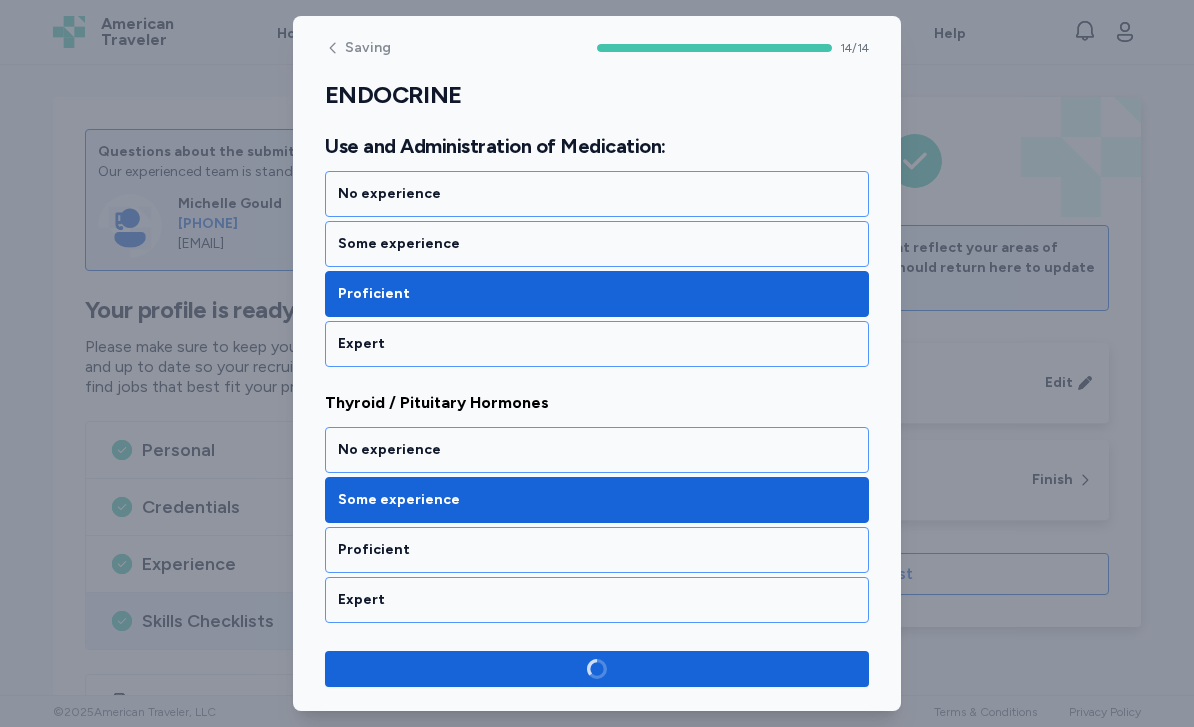scroll, scrollTop: 3451, scrollLeft: 0, axis: vertical 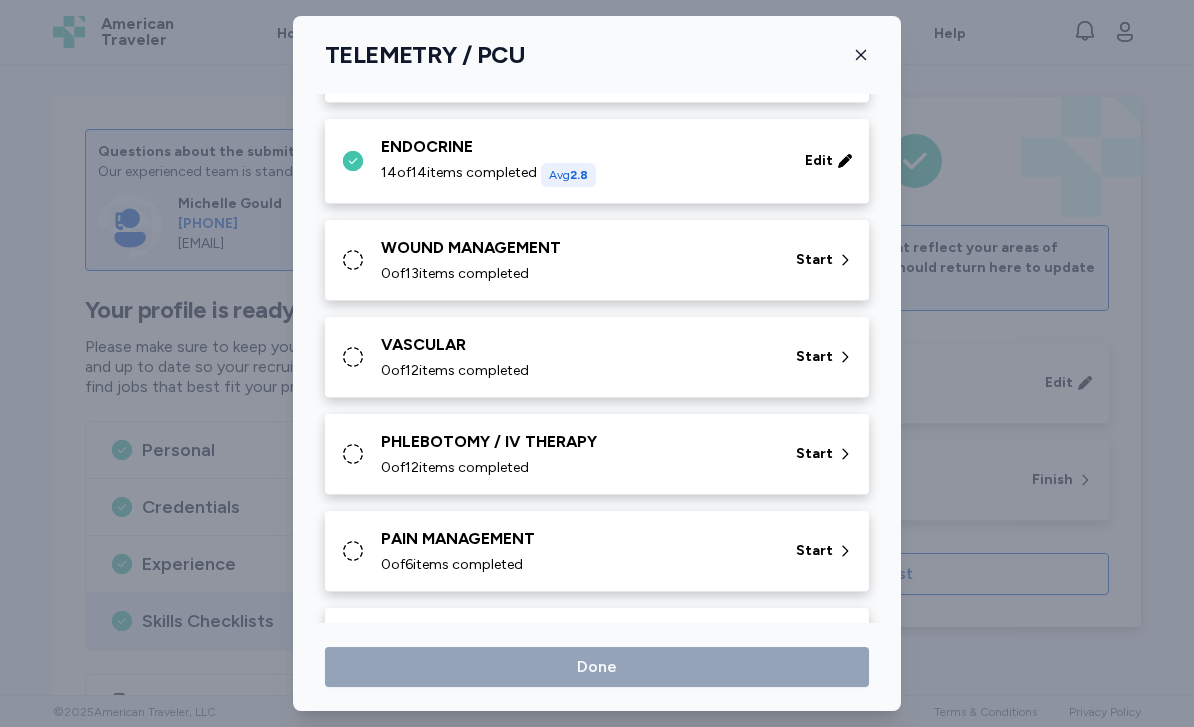 click on "WOUND MANAGEMENT 0  of  13  items completed Start" at bounding box center [601, 260] 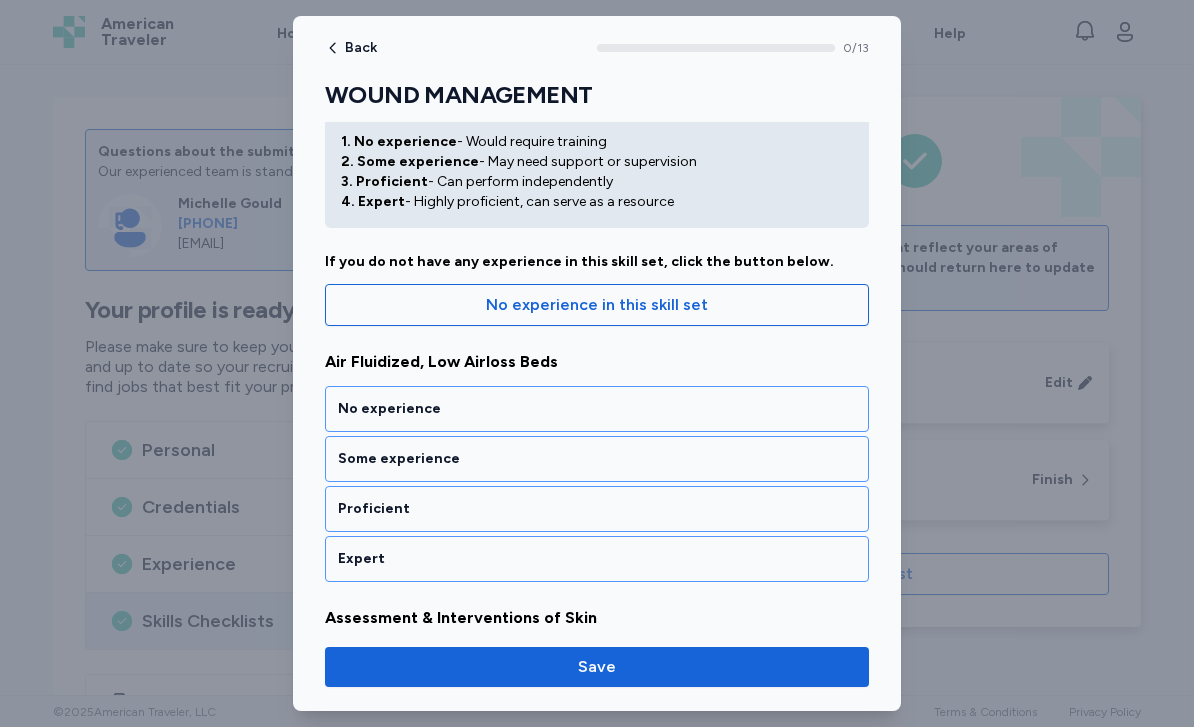 scroll, scrollTop: 67, scrollLeft: 0, axis: vertical 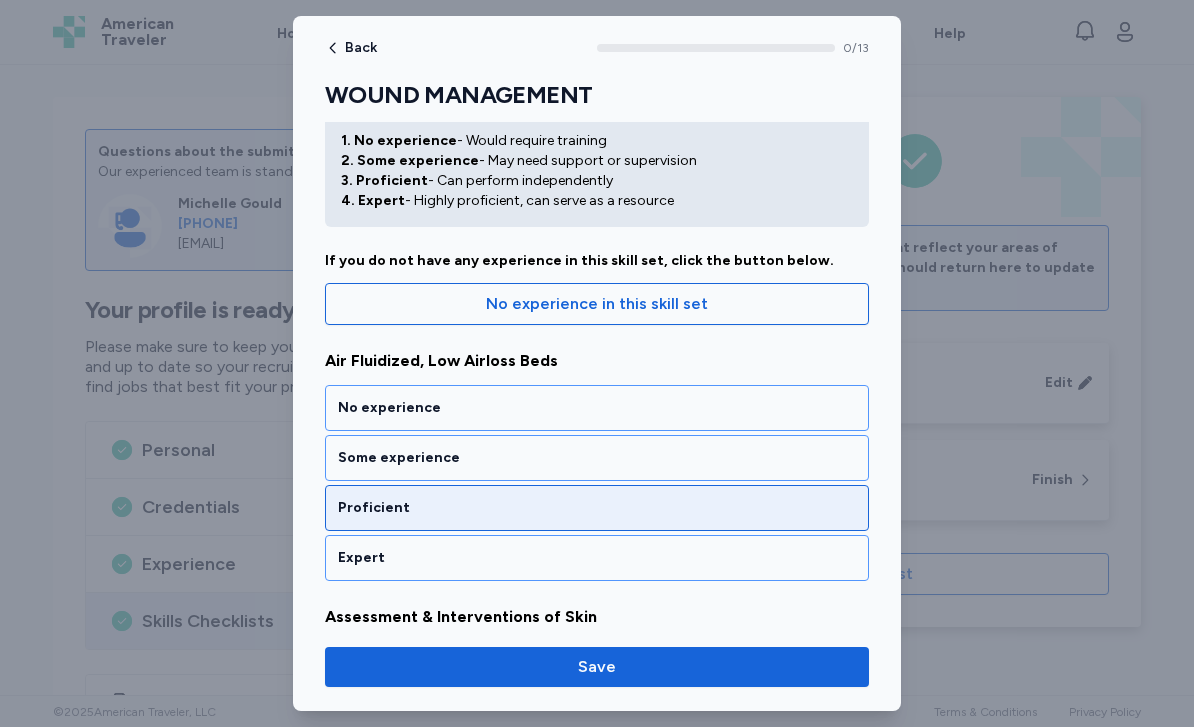 click on "Proficient" at bounding box center (597, 508) 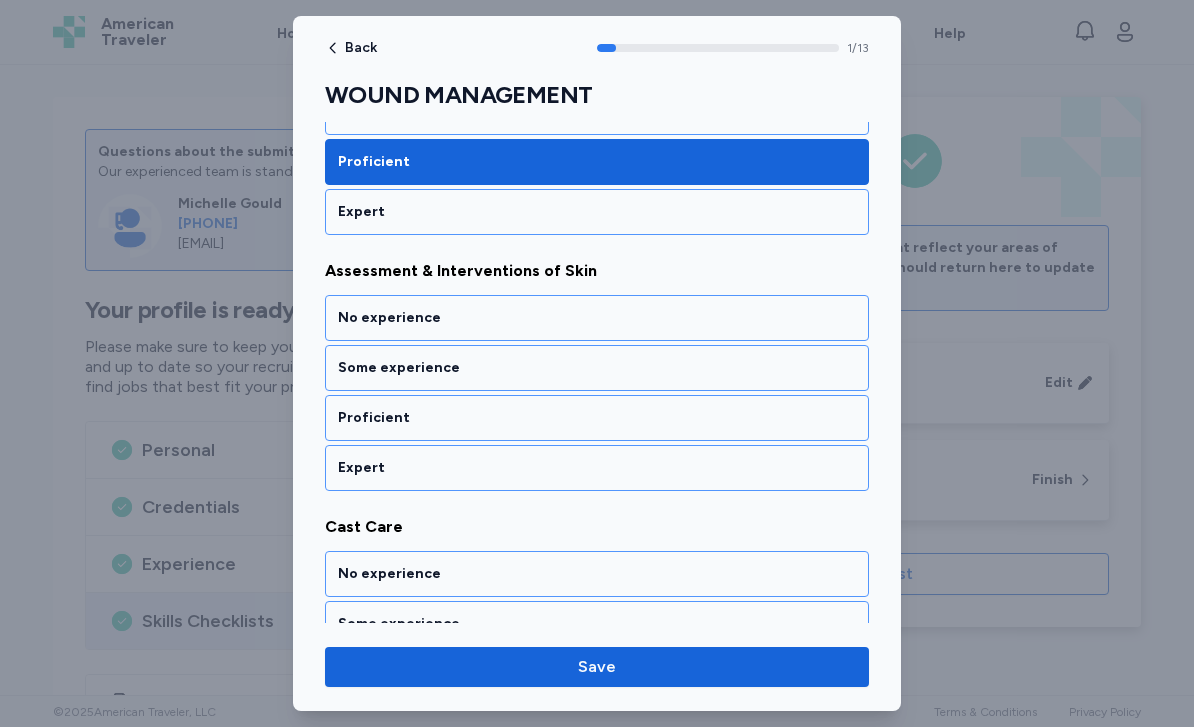 scroll, scrollTop: 416, scrollLeft: 0, axis: vertical 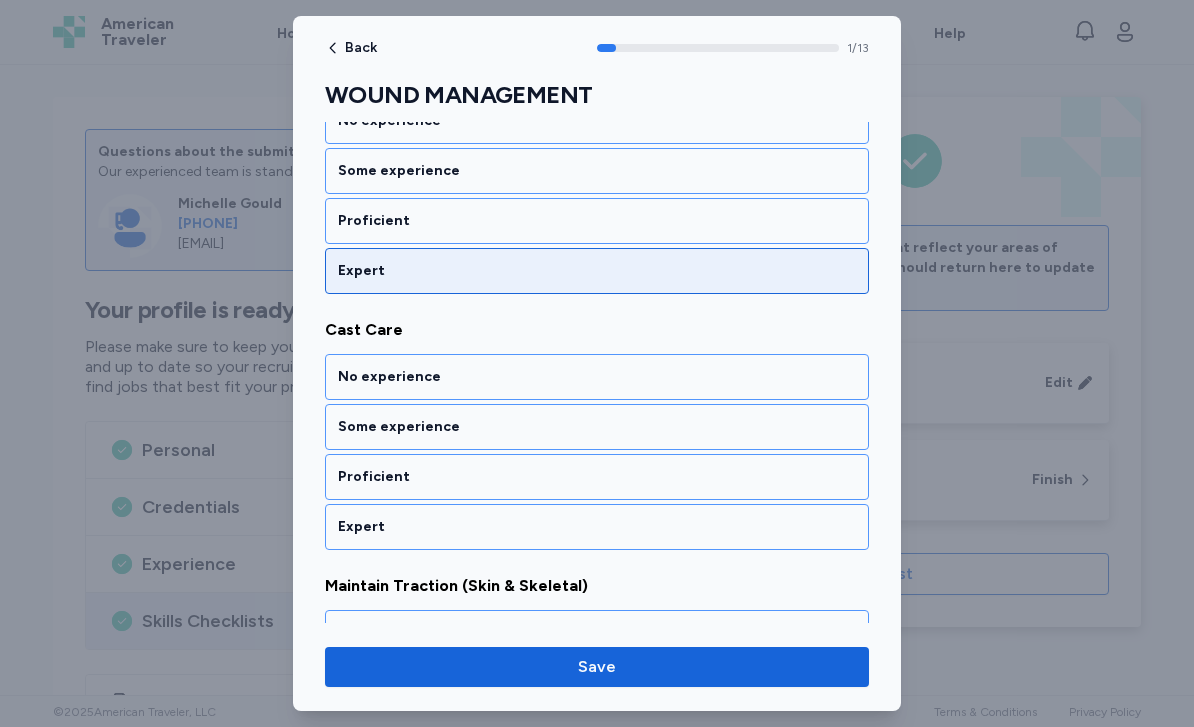 click on "Expert" at bounding box center [597, 271] 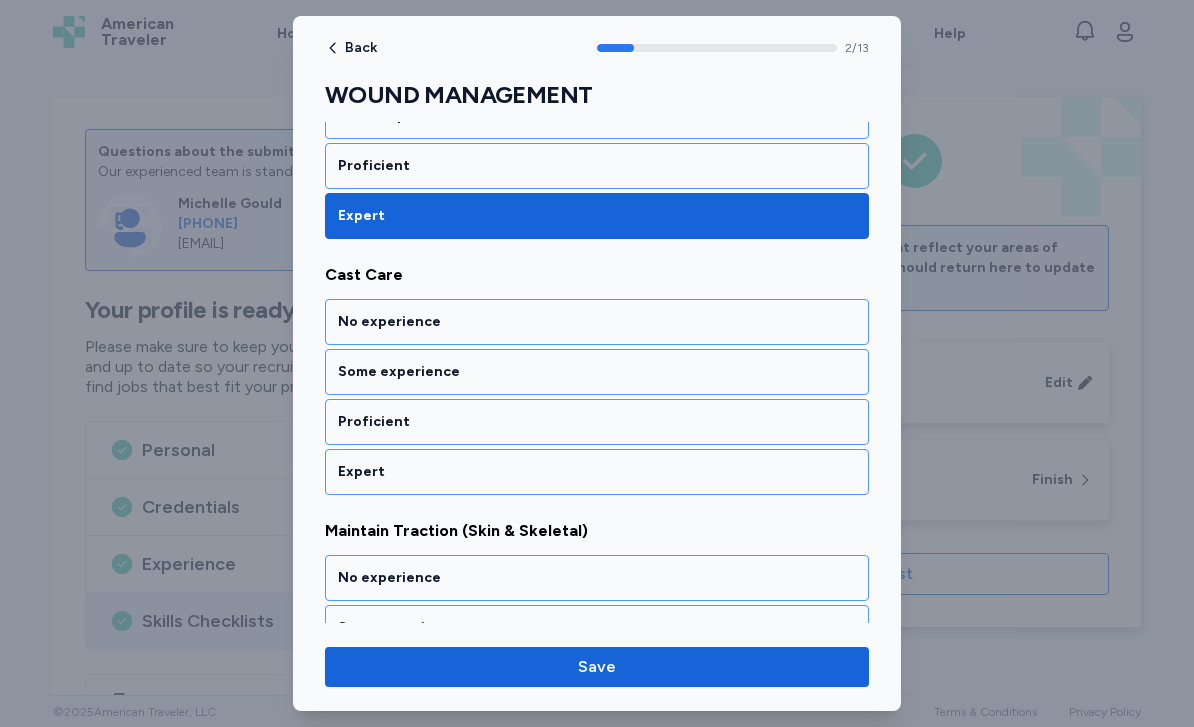 scroll, scrollTop: 672, scrollLeft: 0, axis: vertical 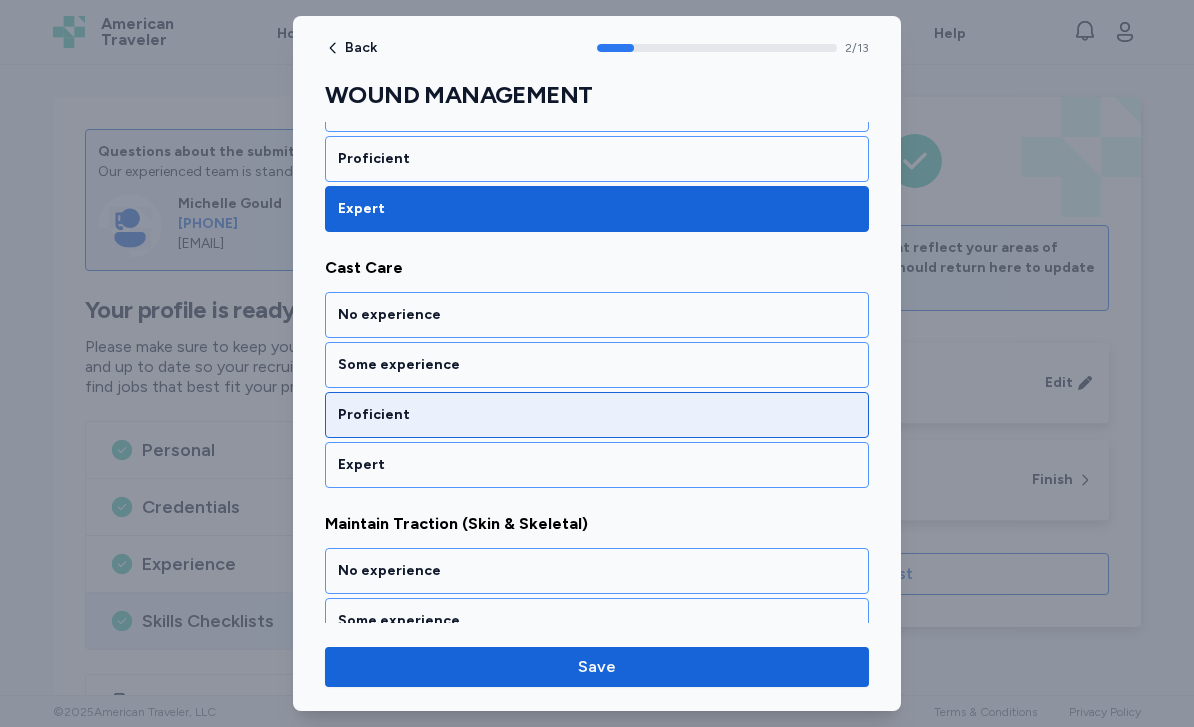 click on "Proficient" at bounding box center (597, 415) 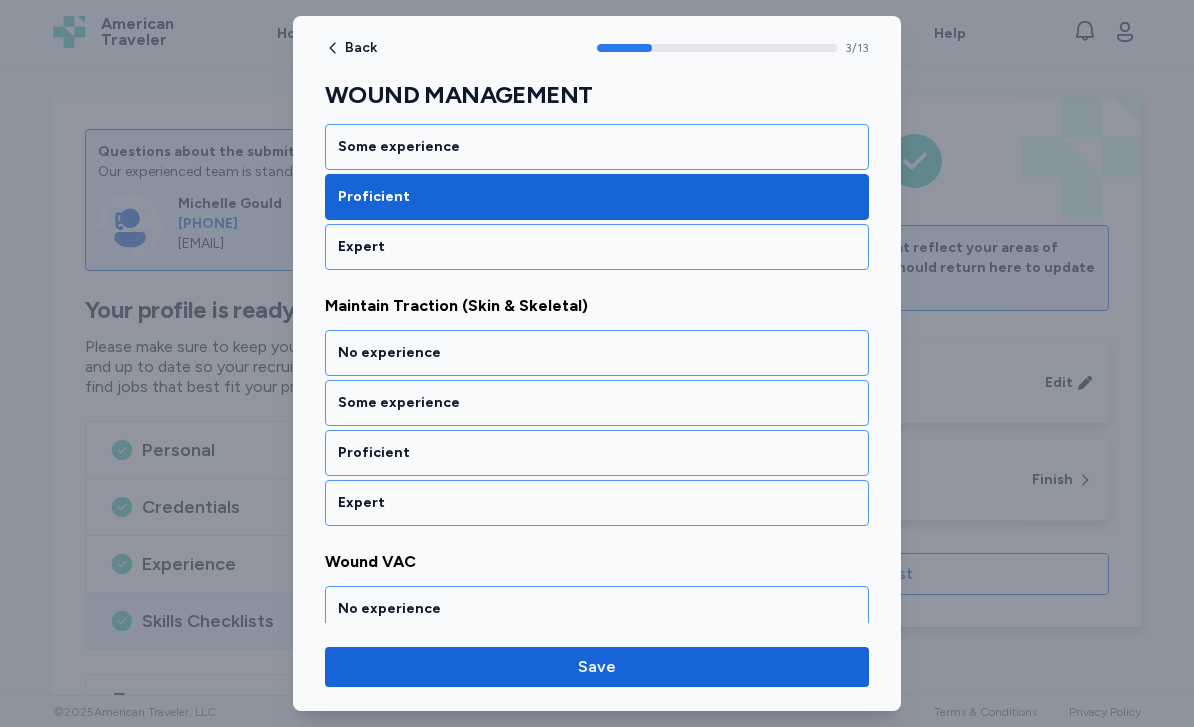 scroll, scrollTop: 928, scrollLeft: 0, axis: vertical 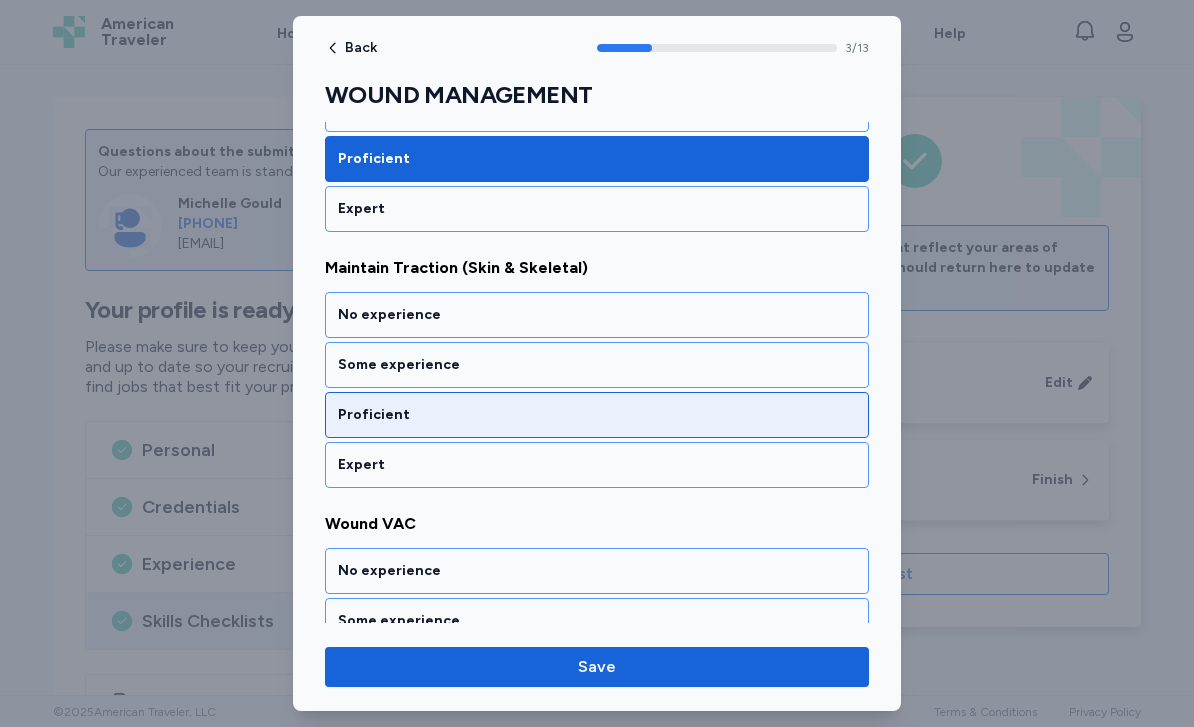 click on "Proficient" at bounding box center (597, 415) 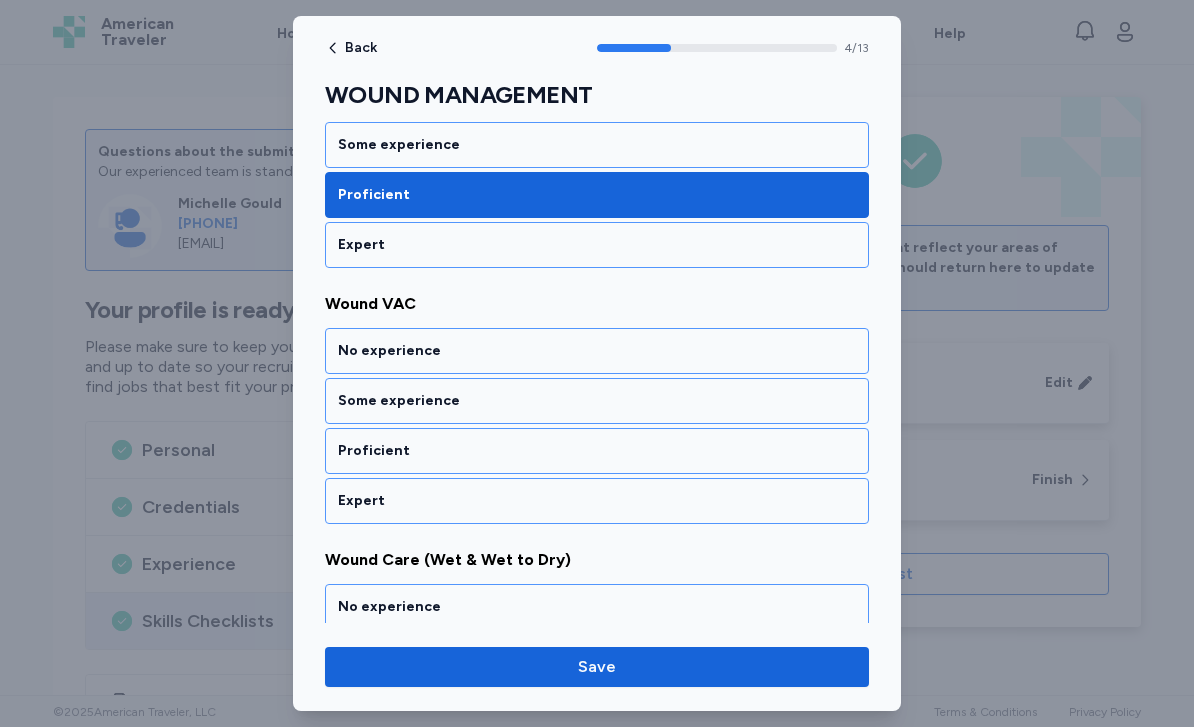 scroll, scrollTop: 1184, scrollLeft: 0, axis: vertical 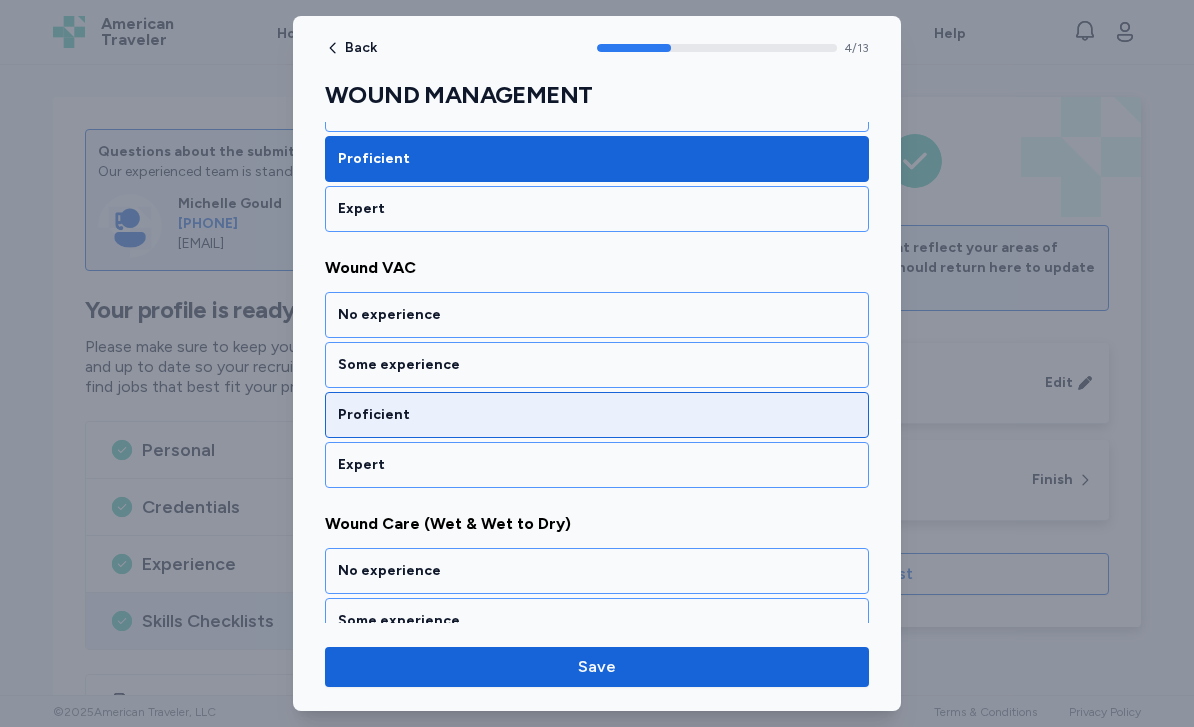 click on "Proficient" at bounding box center (597, 415) 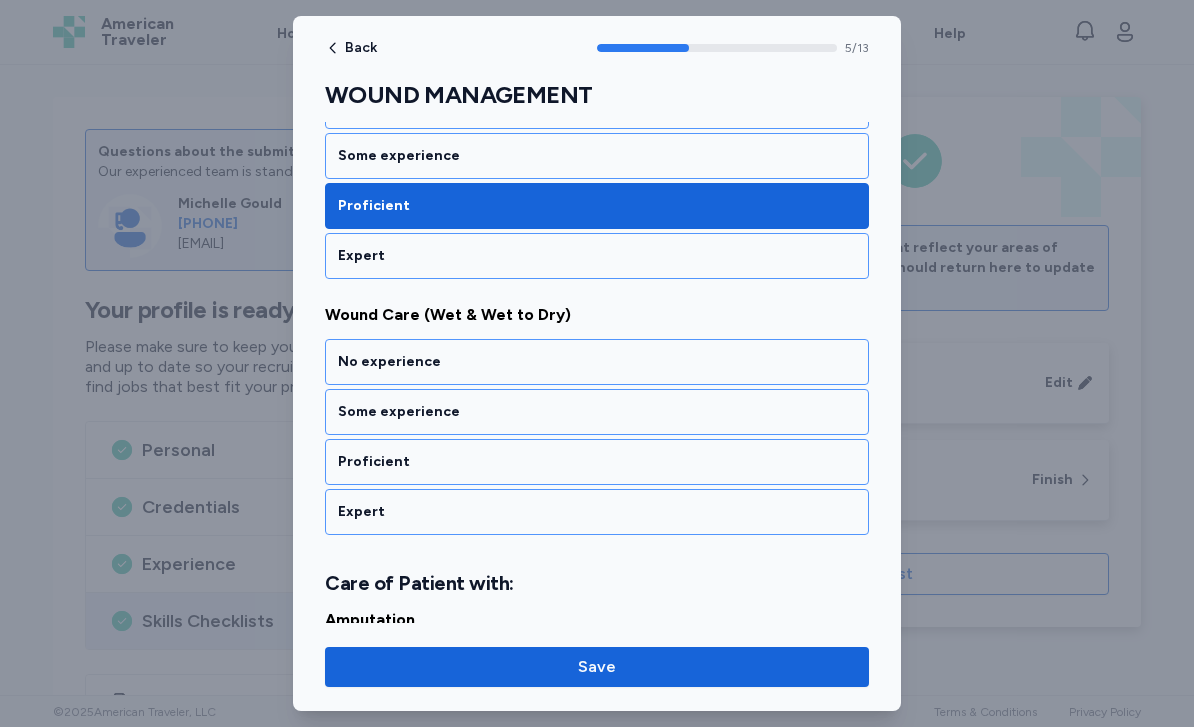 scroll, scrollTop: 1440, scrollLeft: 0, axis: vertical 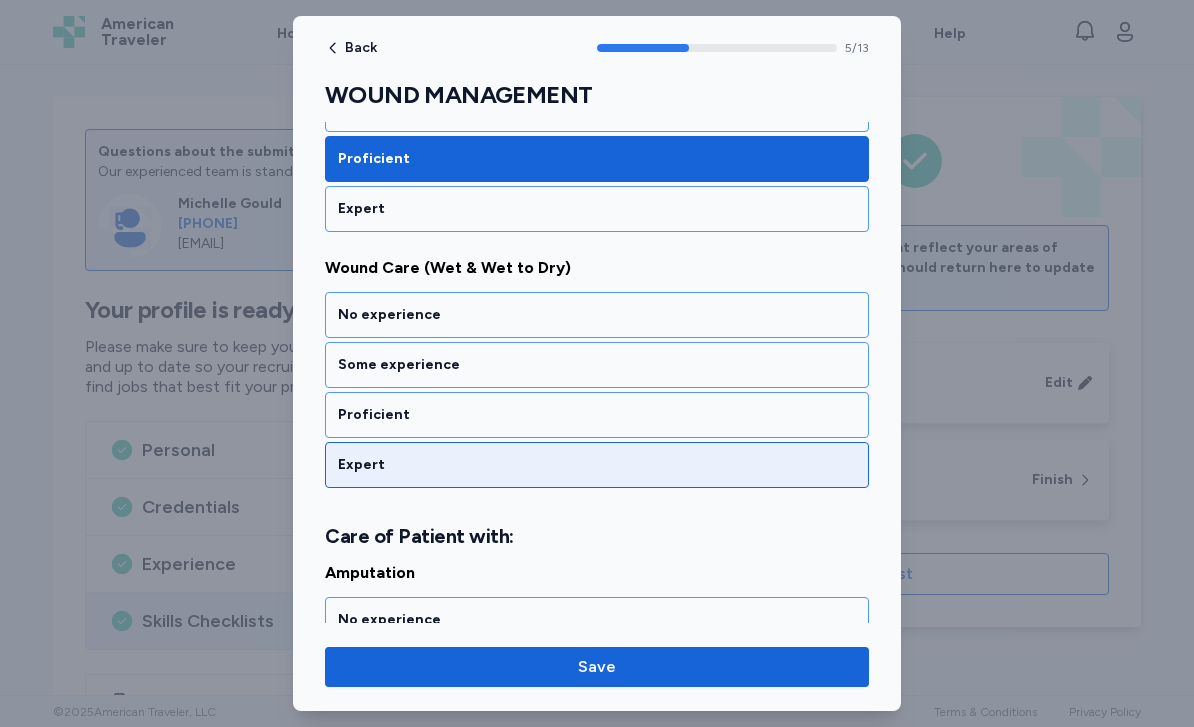 click on "Expert" at bounding box center [597, 465] 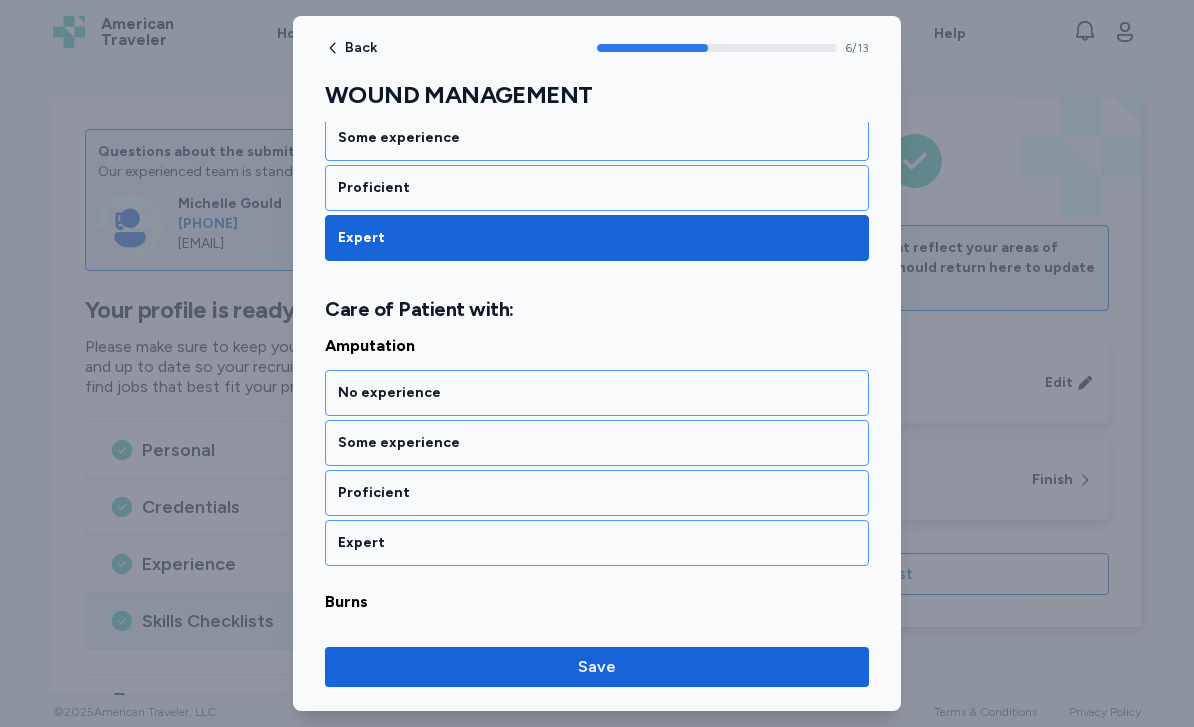 scroll, scrollTop: 1720, scrollLeft: 0, axis: vertical 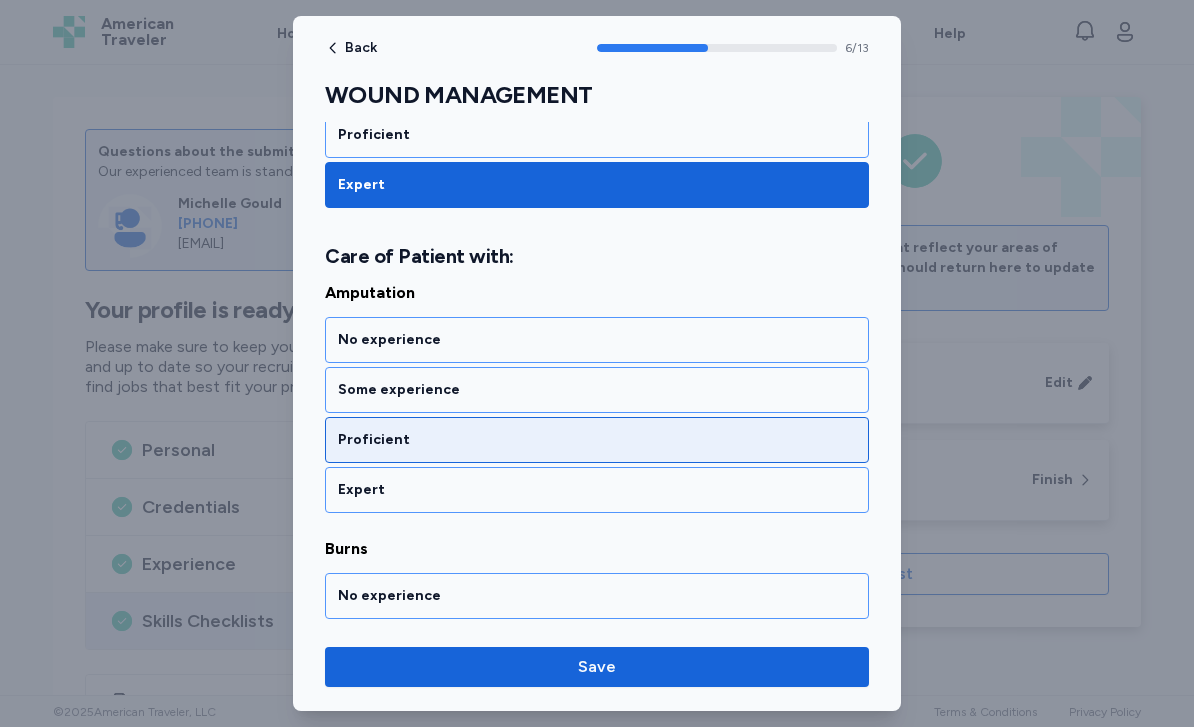 click on "Proficient" at bounding box center [597, 440] 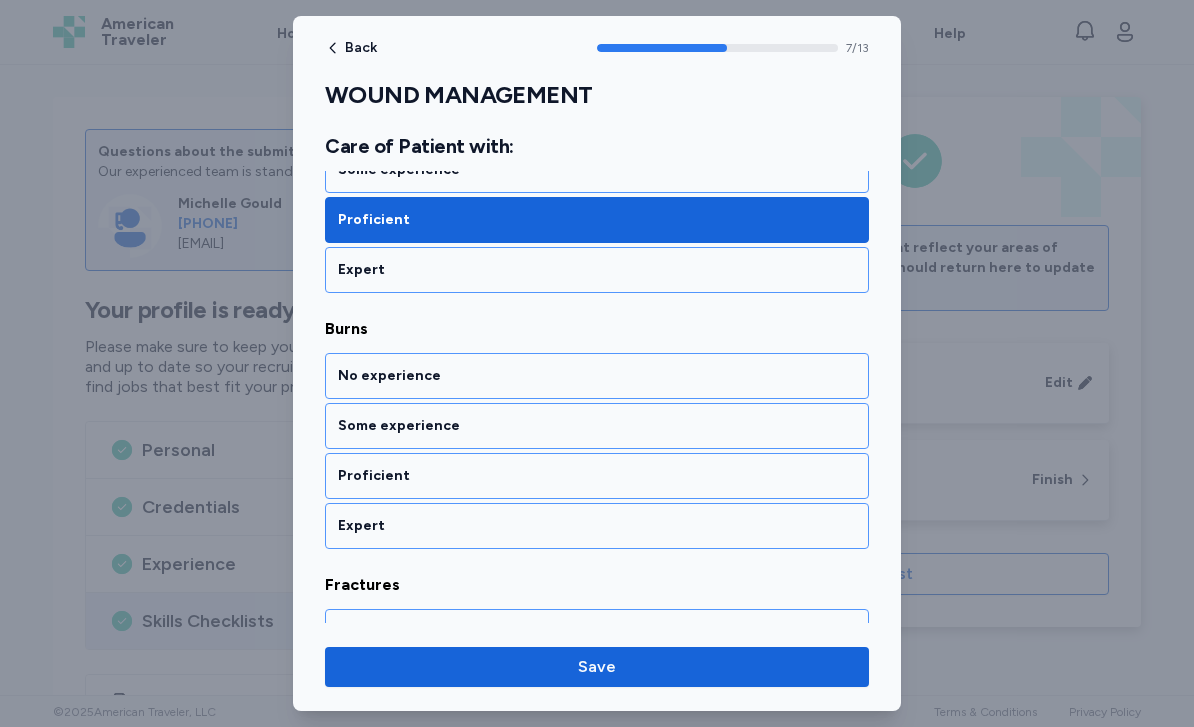 scroll, scrollTop: 1976, scrollLeft: 0, axis: vertical 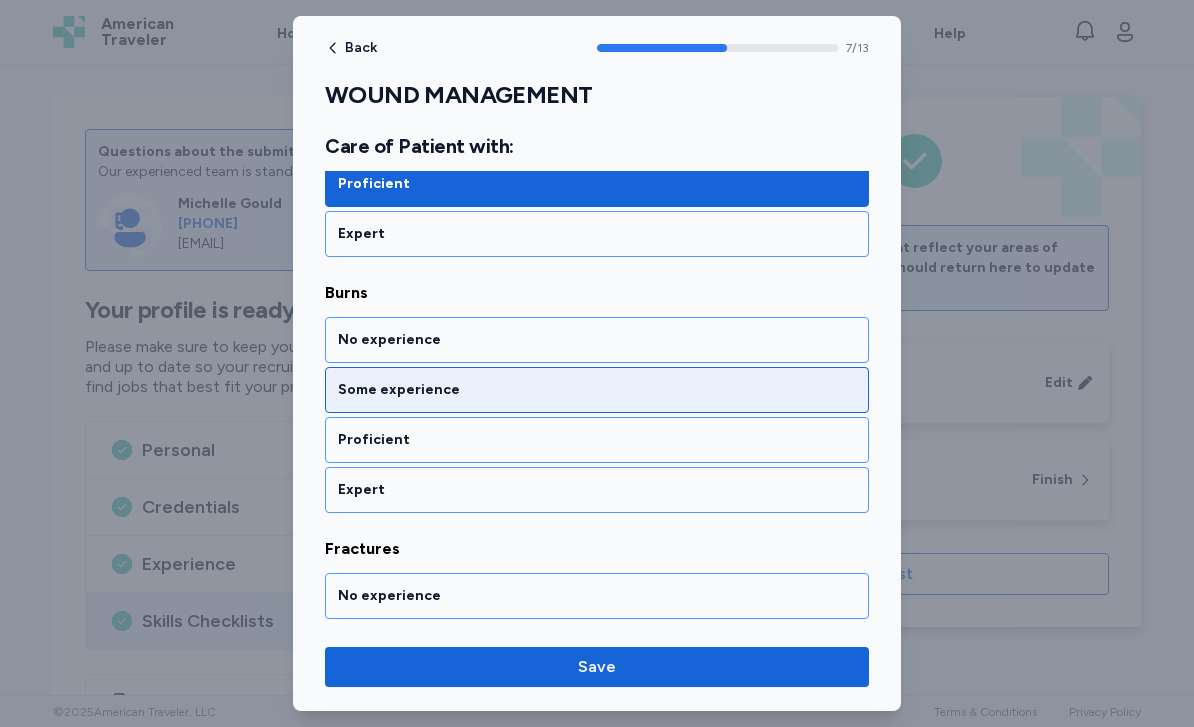 click on "Some experience" at bounding box center (597, 390) 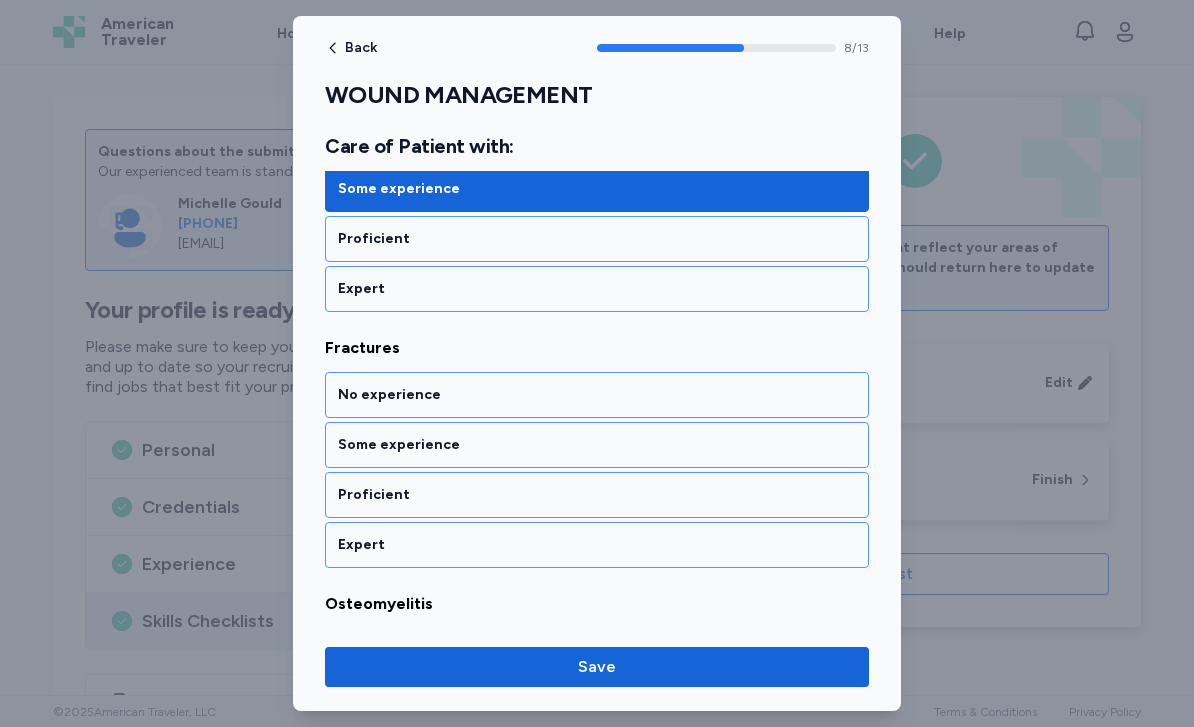 scroll, scrollTop: 2232, scrollLeft: 0, axis: vertical 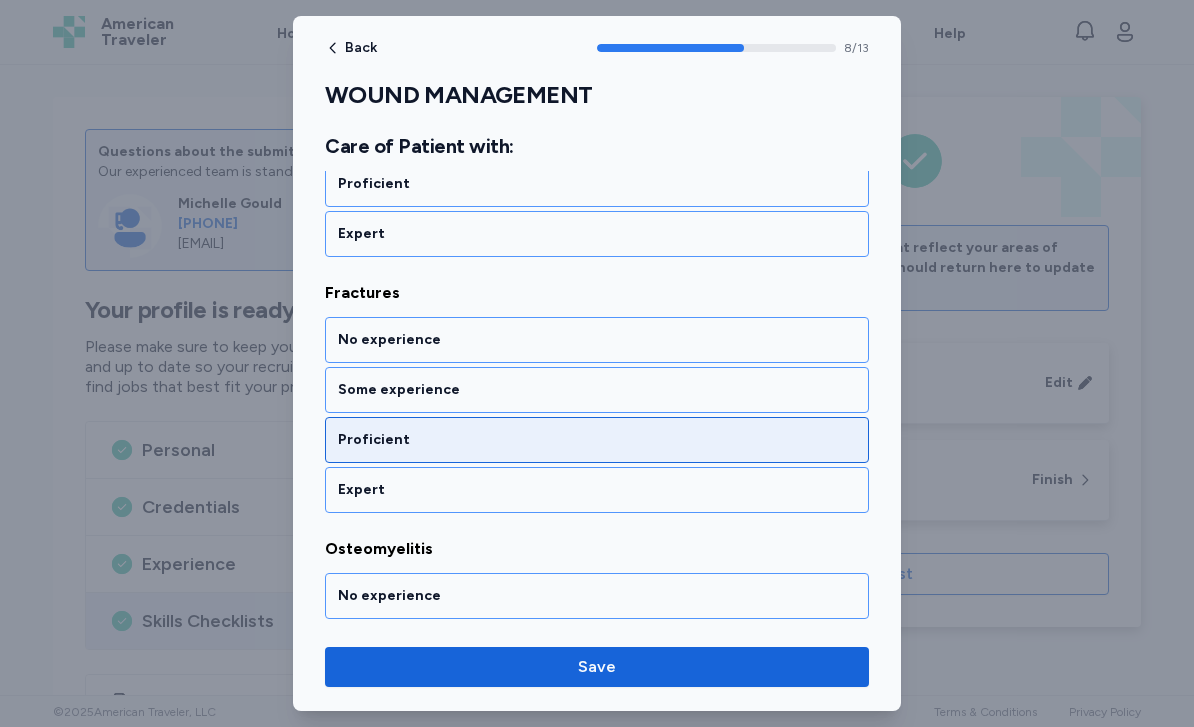 click on "Proficient" at bounding box center (597, 440) 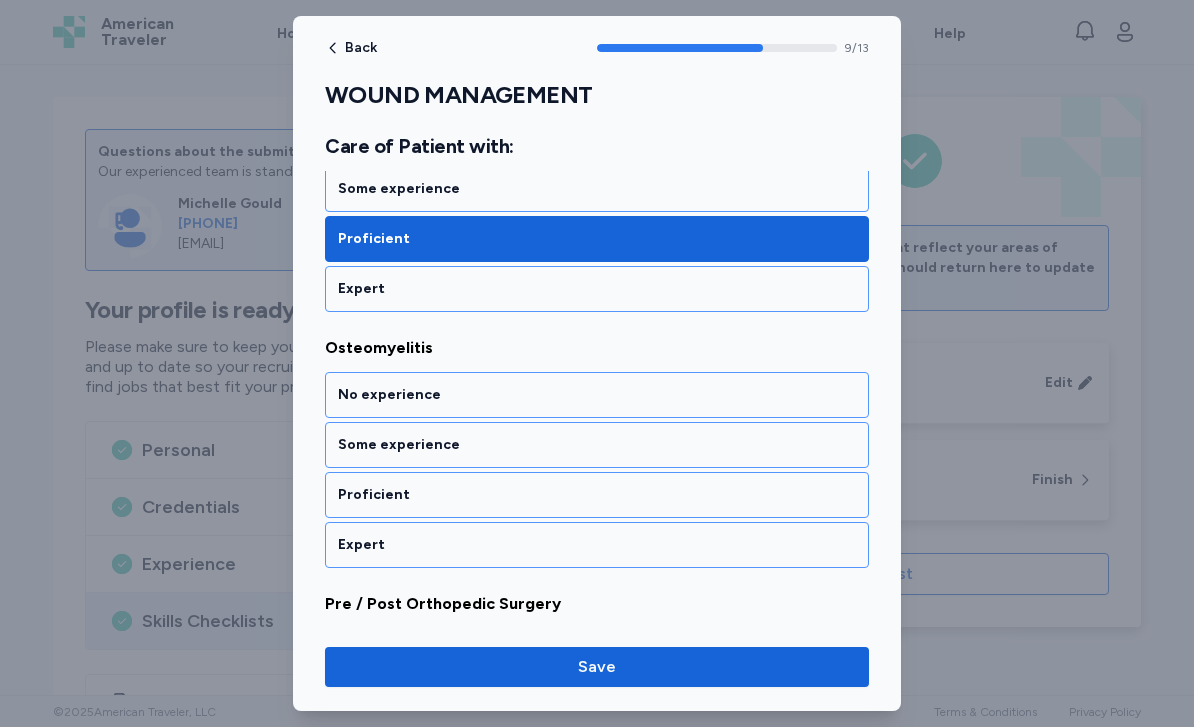scroll, scrollTop: 2488, scrollLeft: 0, axis: vertical 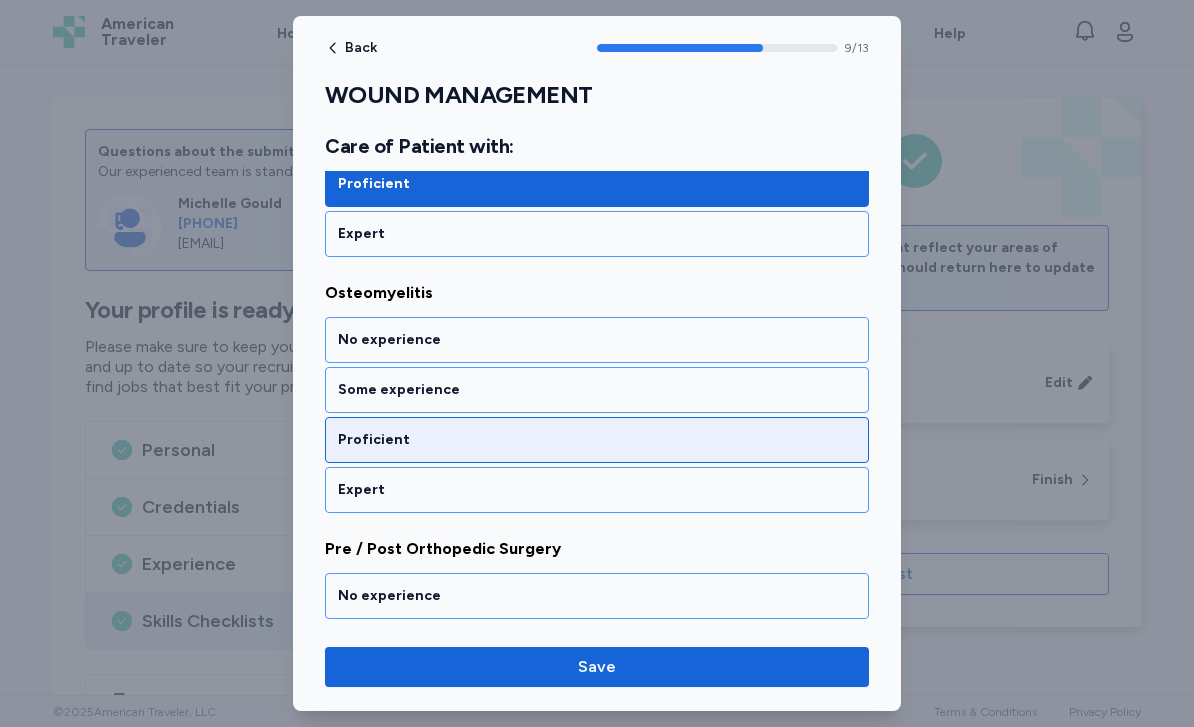 click on "Proficient" at bounding box center (597, 440) 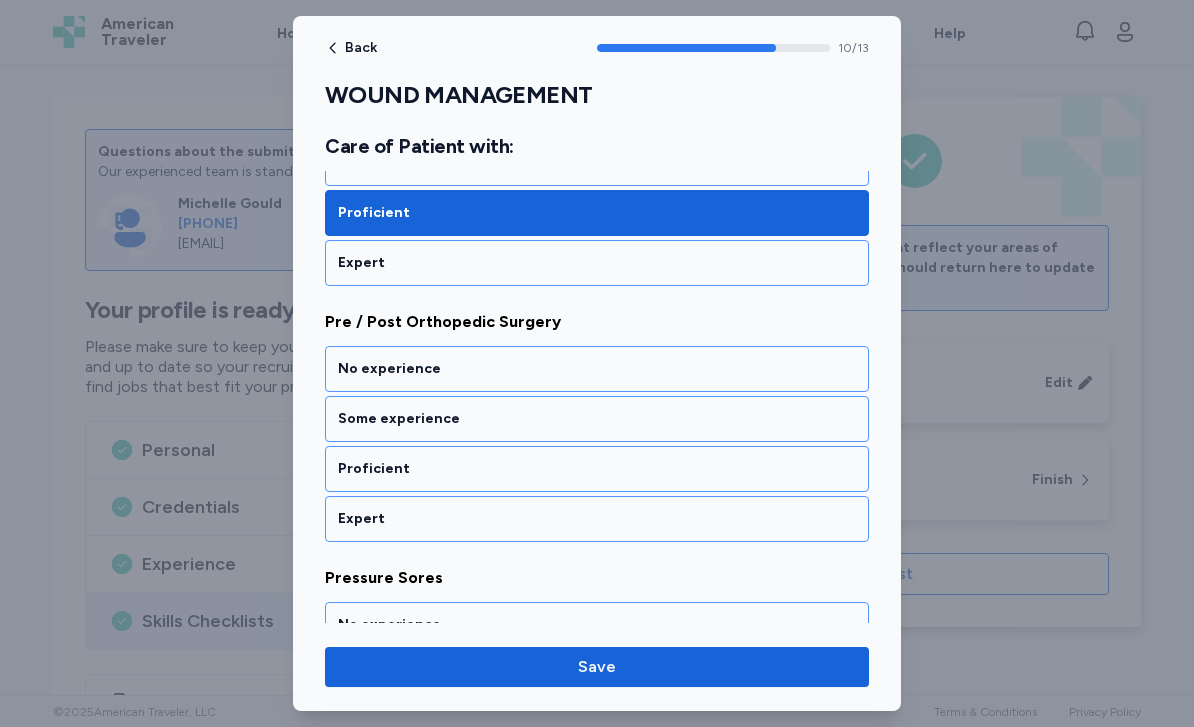 scroll, scrollTop: 2744, scrollLeft: 0, axis: vertical 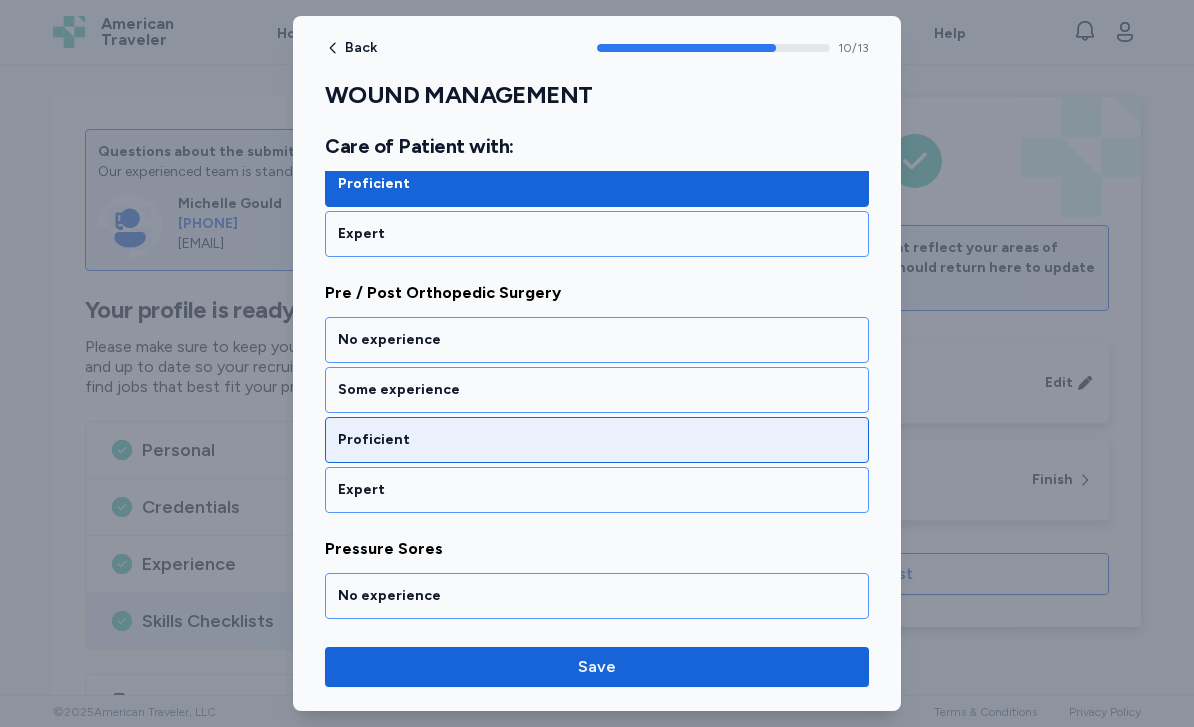 click on "Proficient" at bounding box center (597, 440) 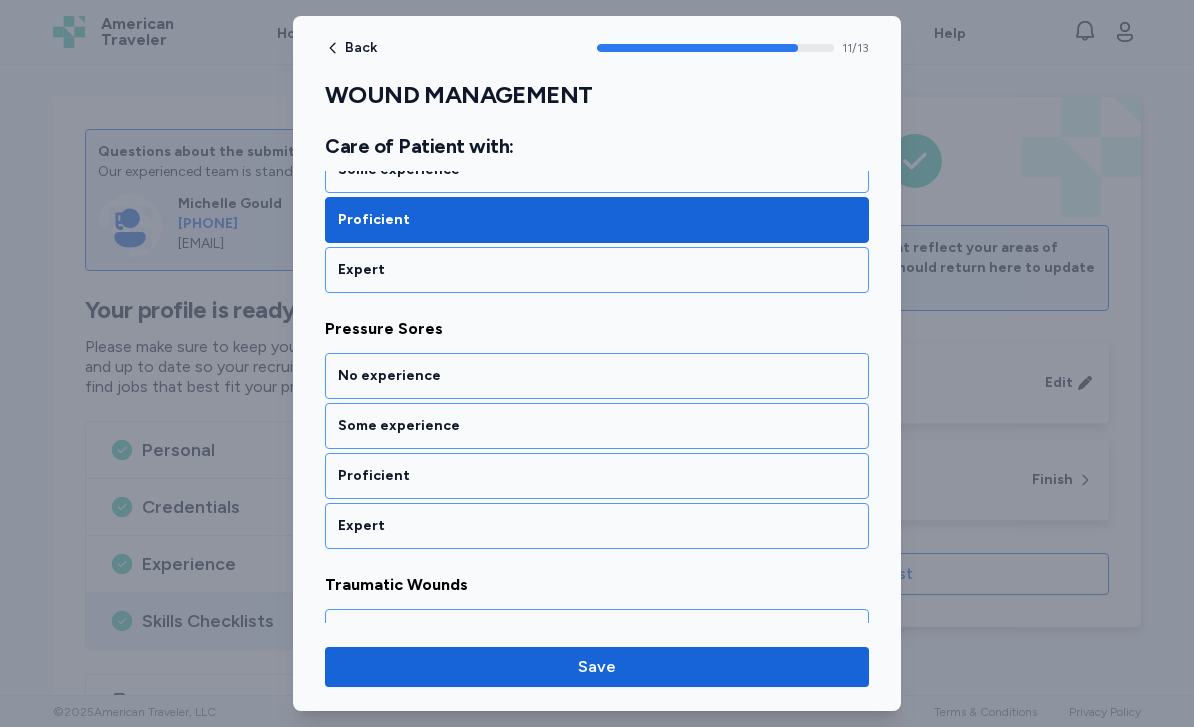scroll, scrollTop: 3000, scrollLeft: 0, axis: vertical 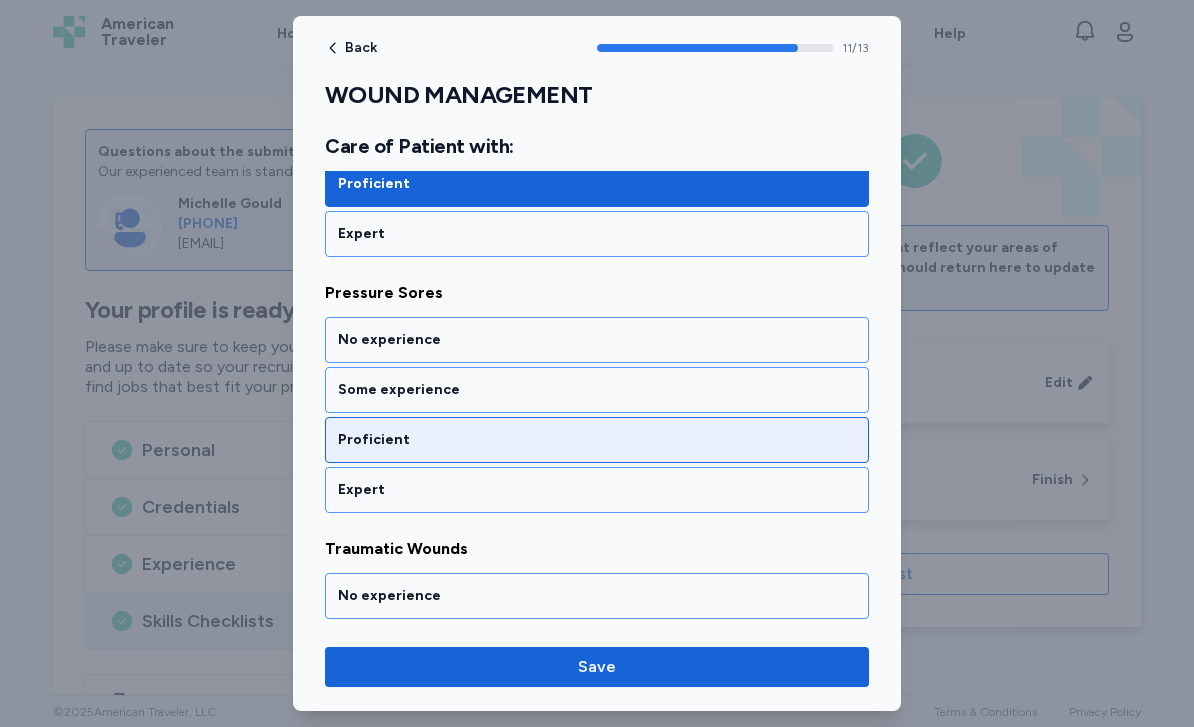 click on "Proficient" at bounding box center [597, 440] 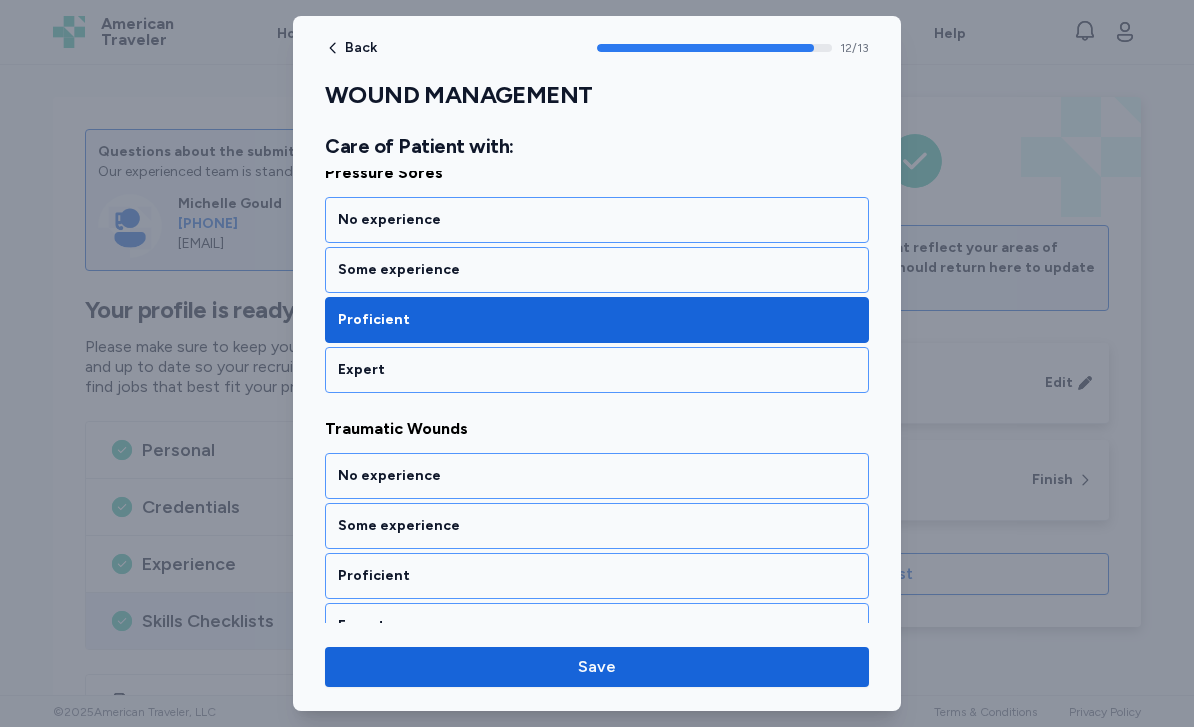 scroll, scrollTop: 3150, scrollLeft: 0, axis: vertical 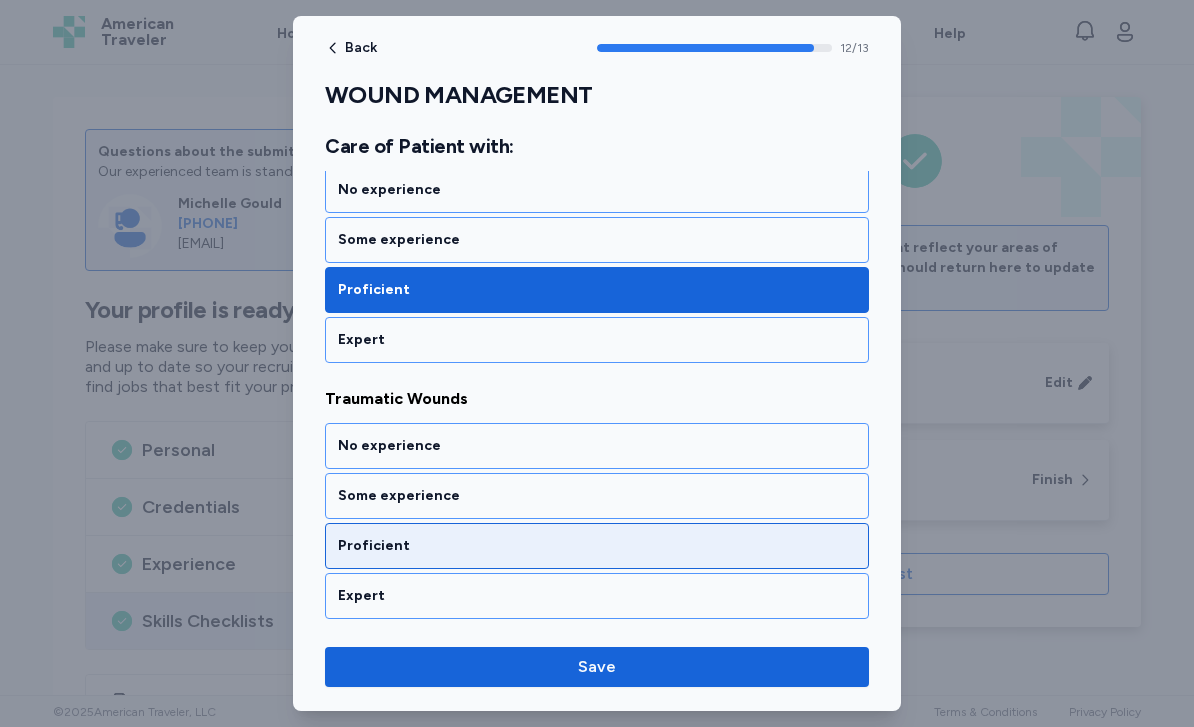 click on "Proficient" at bounding box center [597, 546] 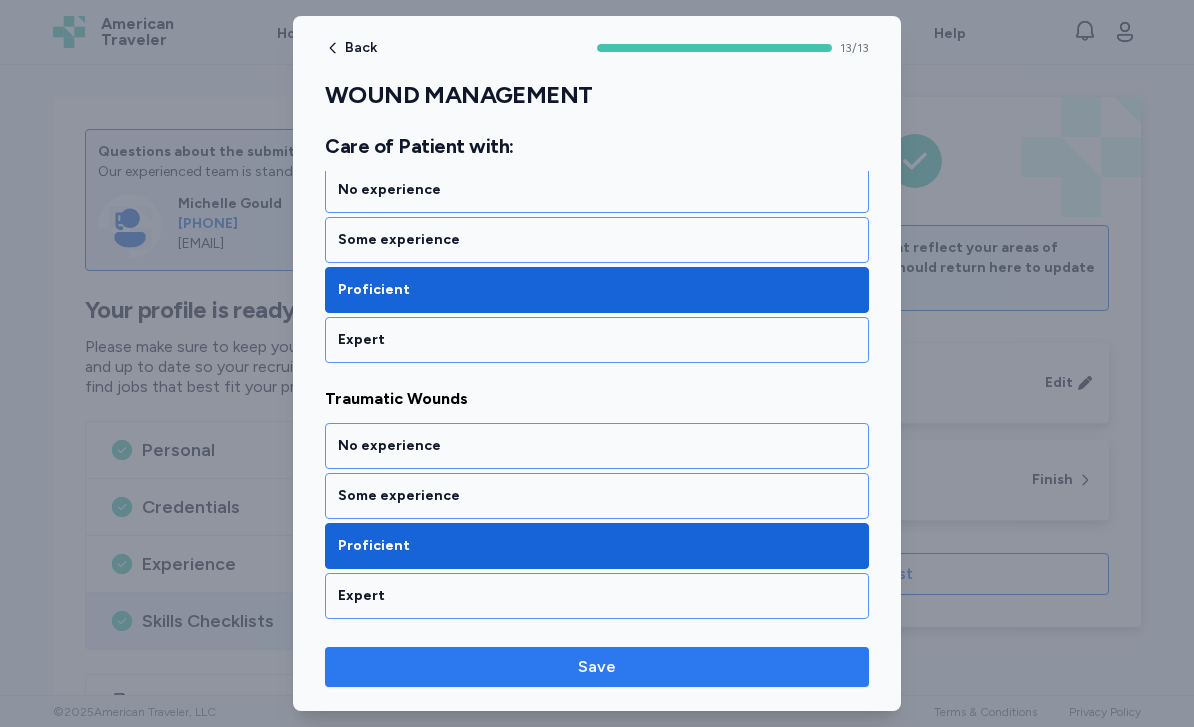 click on "Save" at bounding box center (597, 667) 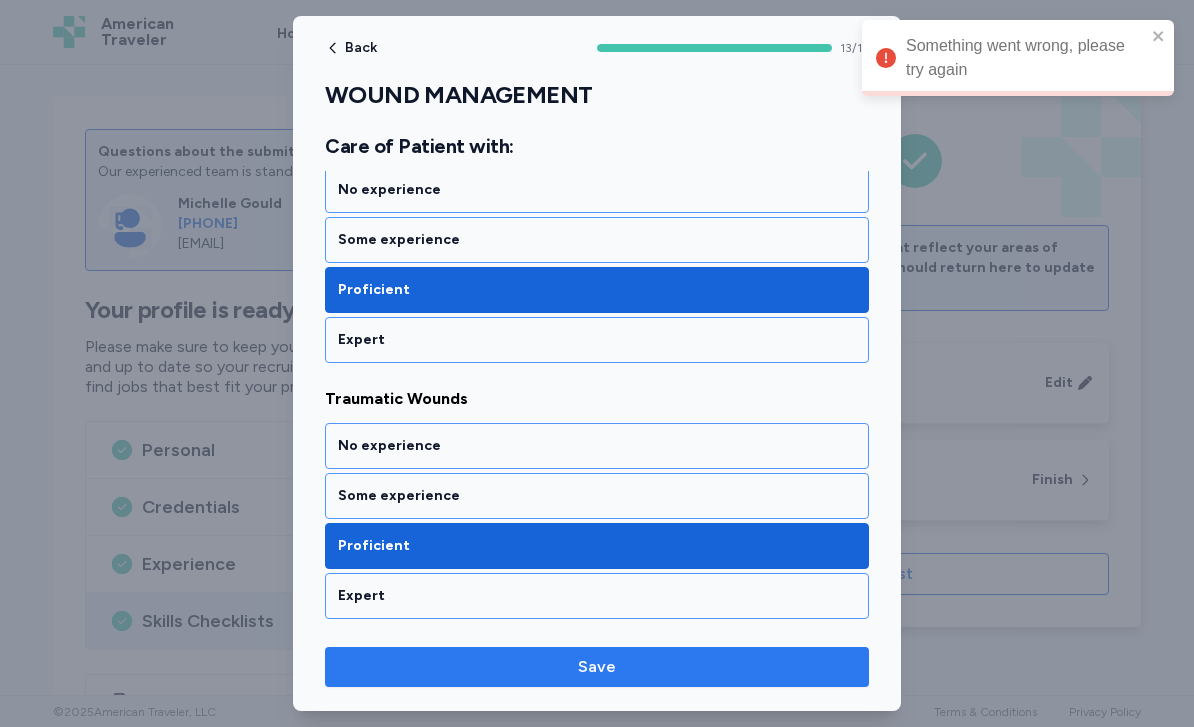 scroll, scrollTop: 3150, scrollLeft: 0, axis: vertical 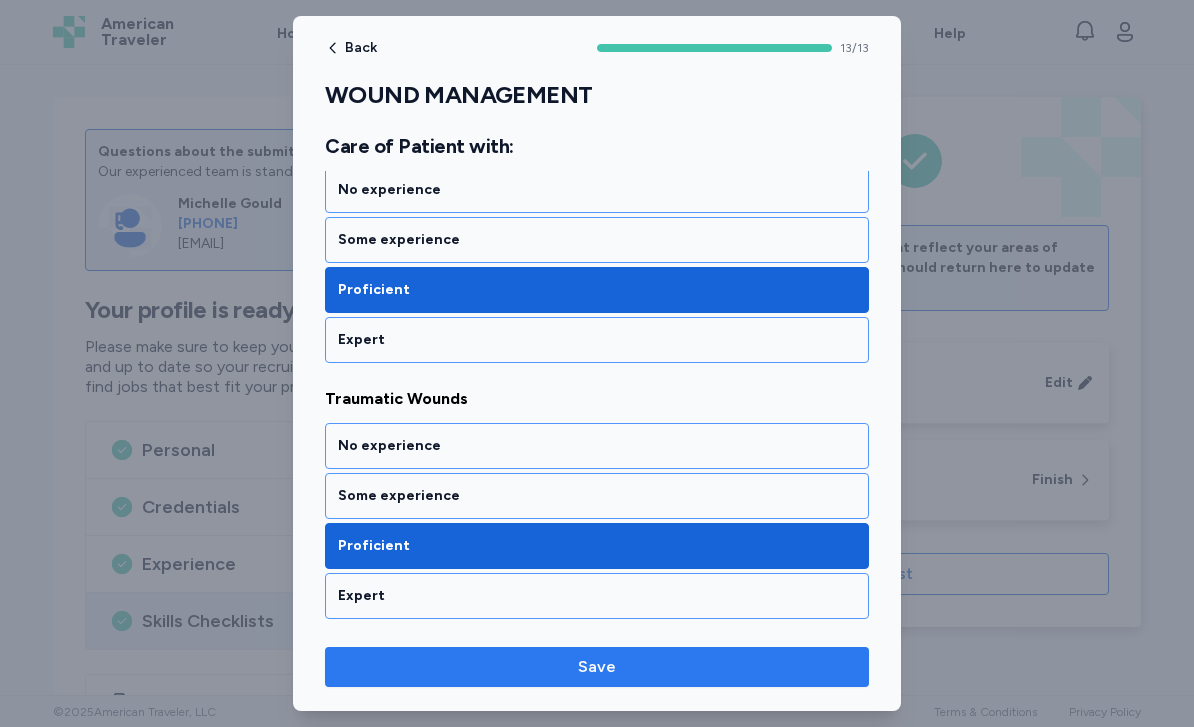 click on "Save" at bounding box center (597, 667) 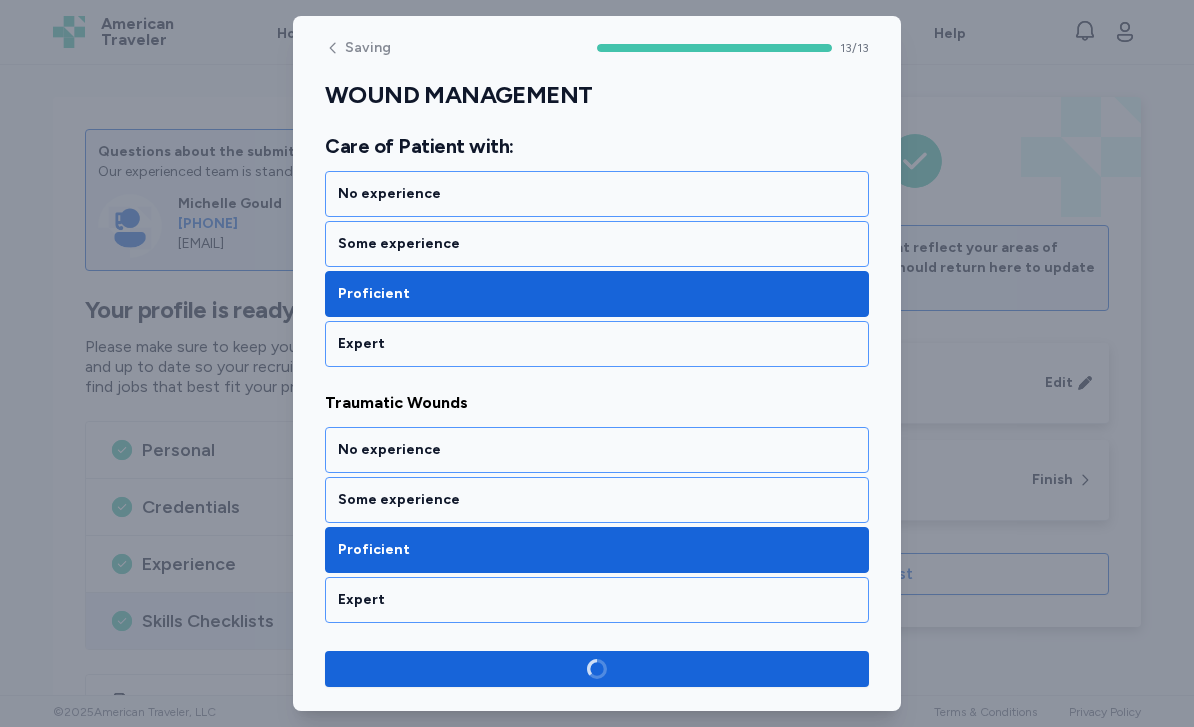scroll, scrollTop: 3146, scrollLeft: 0, axis: vertical 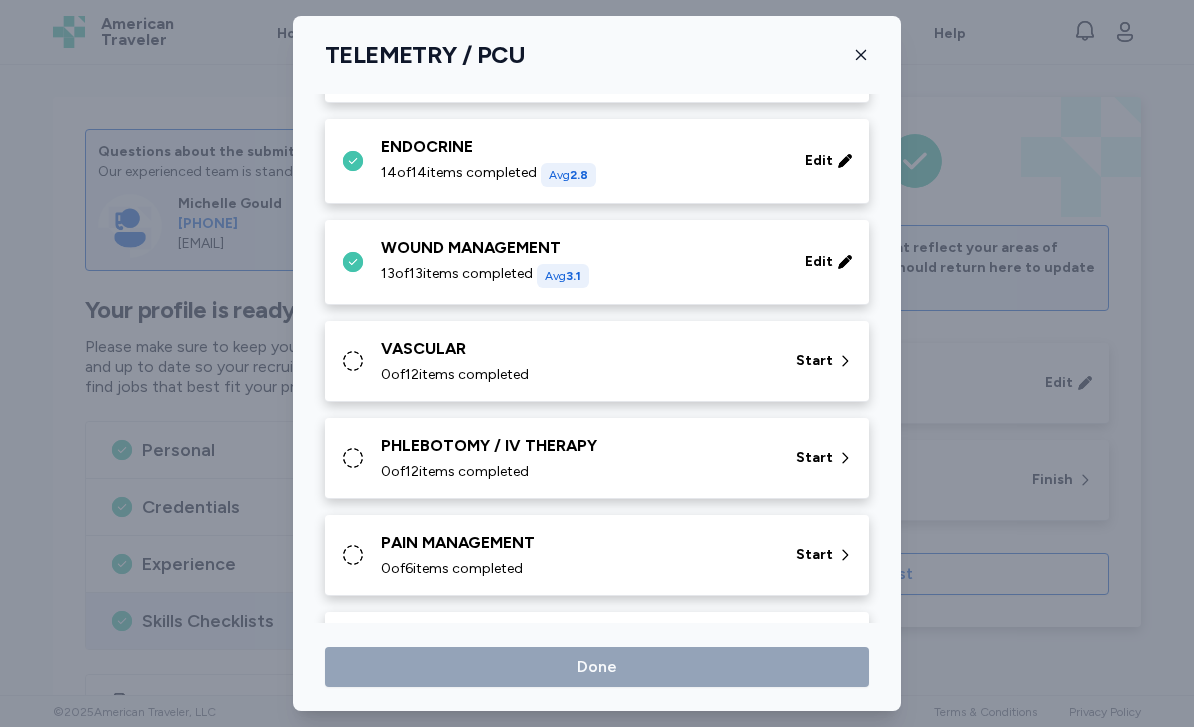 click on "VASCULAR 0  of  12  items completed" at bounding box center [576, 361] 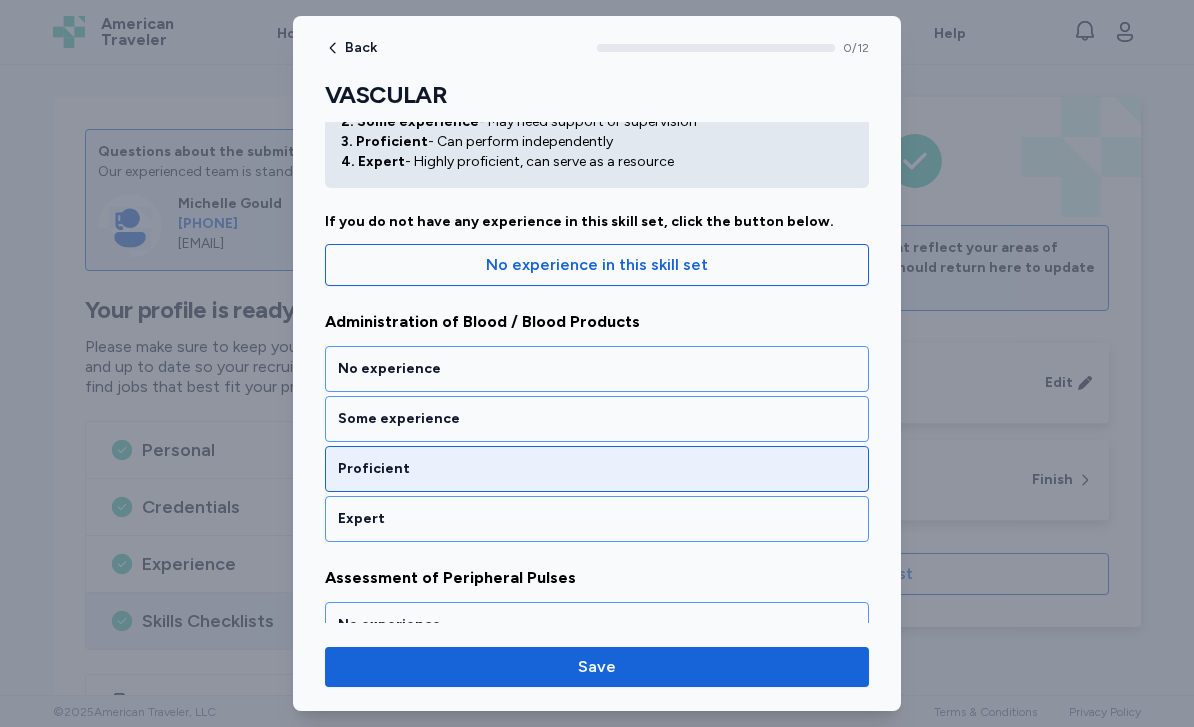 click on "Proficient" at bounding box center (597, 469) 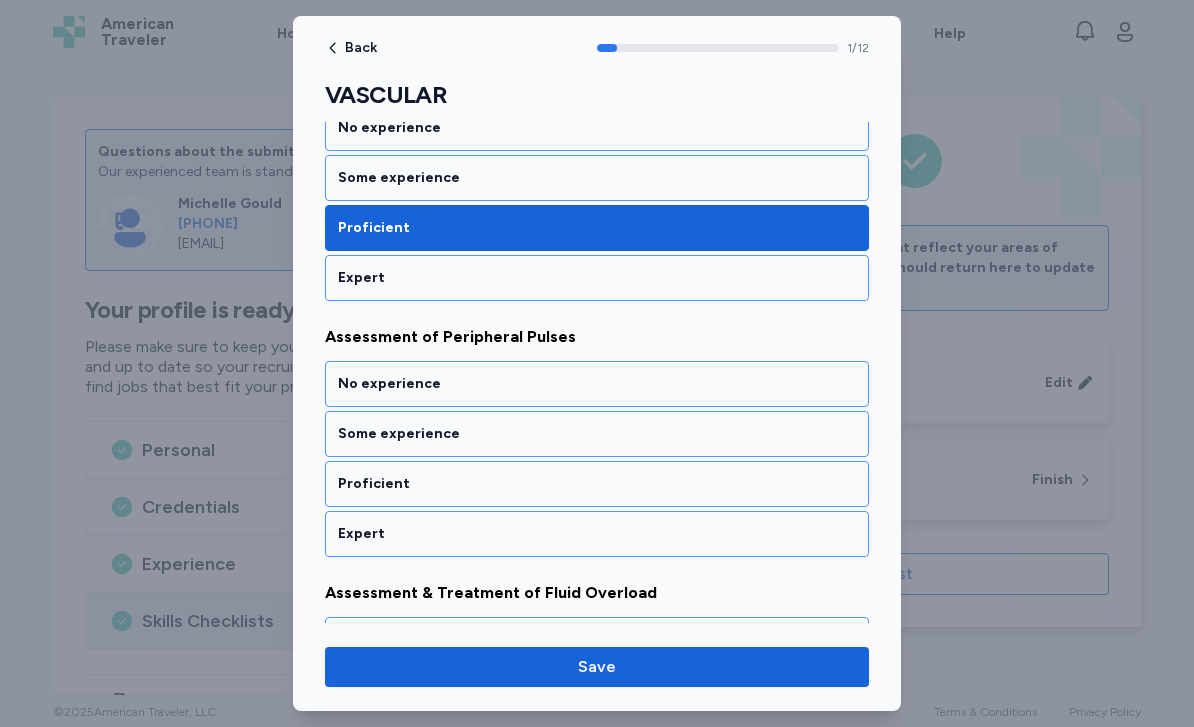 scroll, scrollTop: 416, scrollLeft: 0, axis: vertical 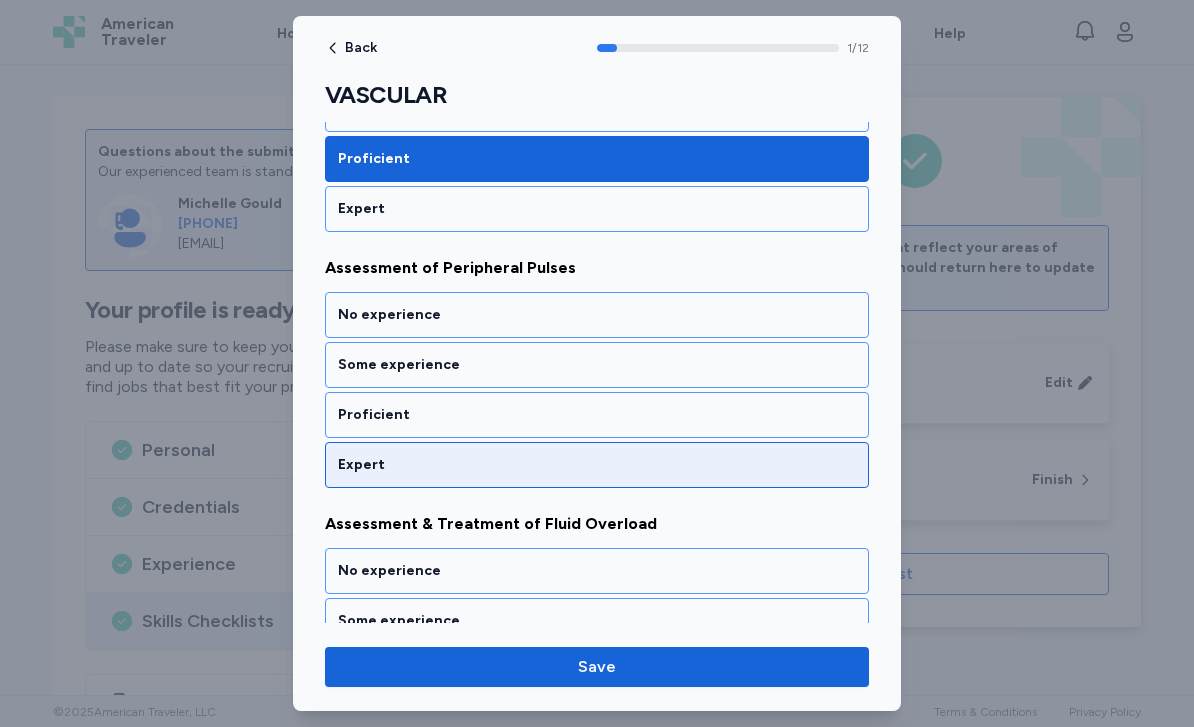 click on "Expert" at bounding box center [597, 465] 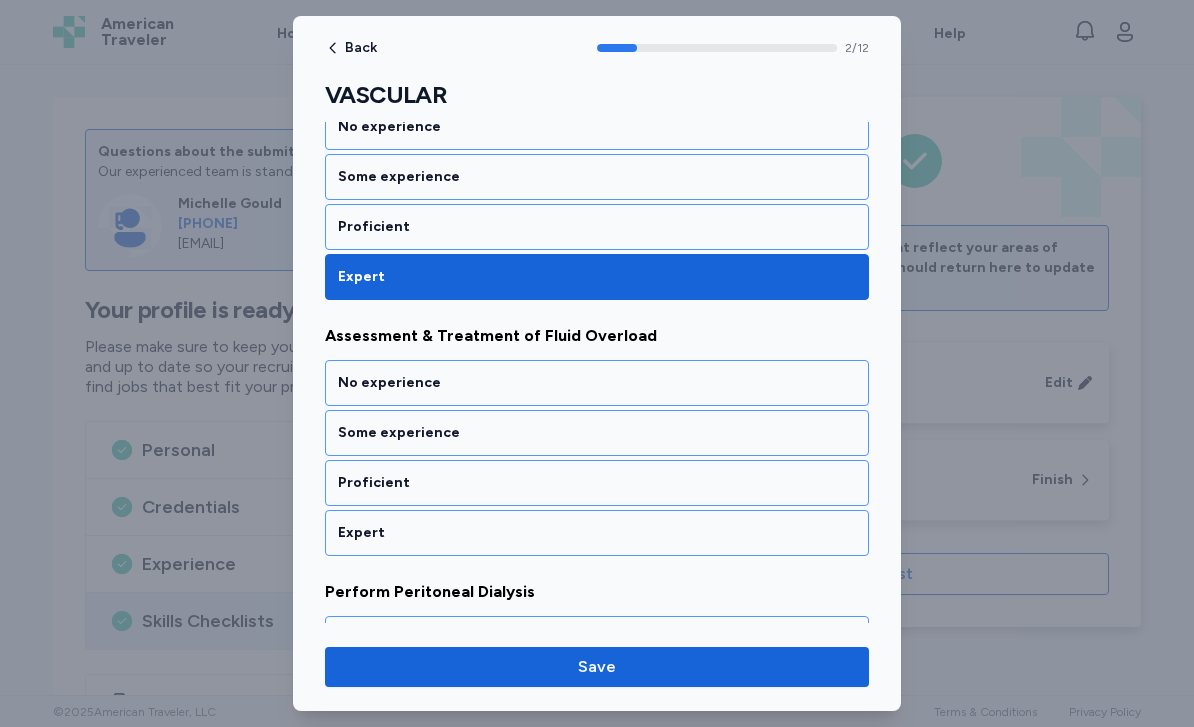 scroll, scrollTop: 672, scrollLeft: 0, axis: vertical 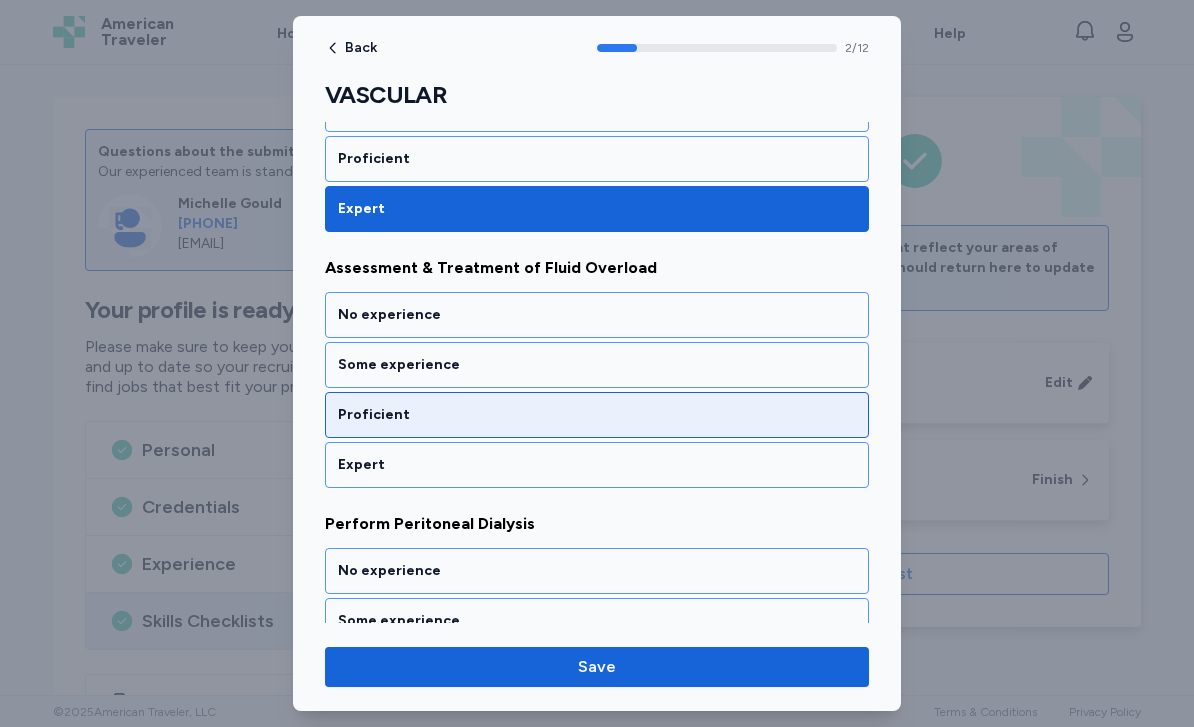 click on "Proficient" at bounding box center (597, 415) 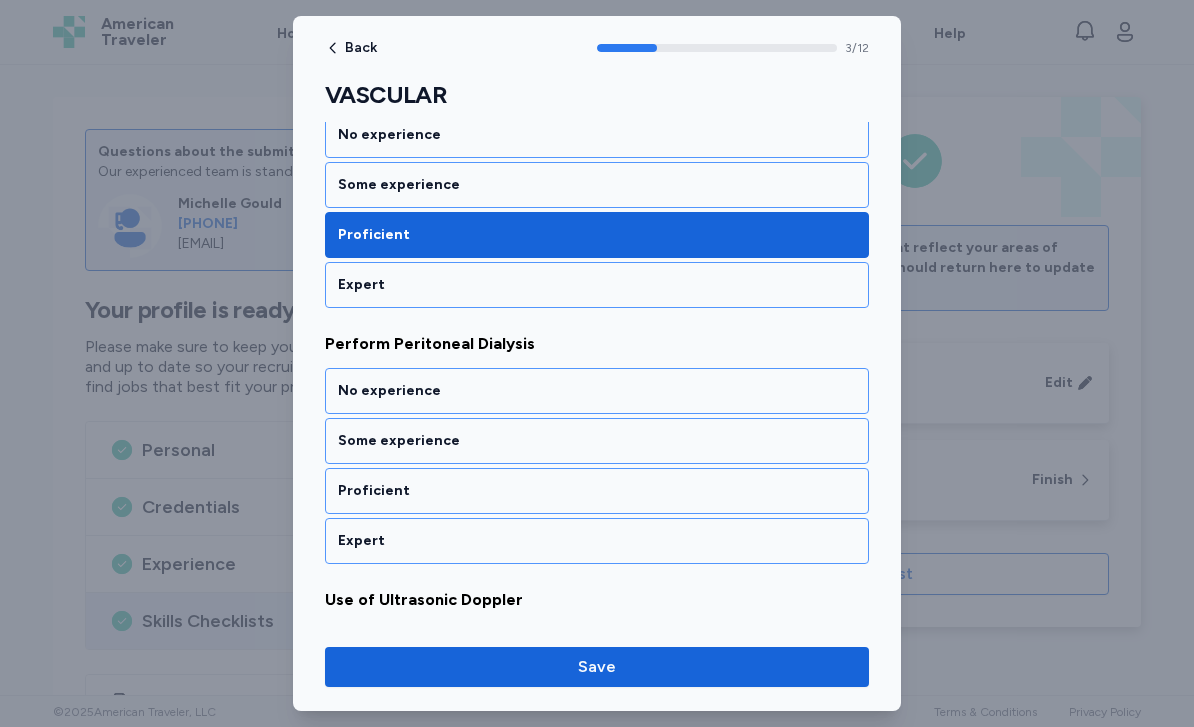 scroll, scrollTop: 928, scrollLeft: 0, axis: vertical 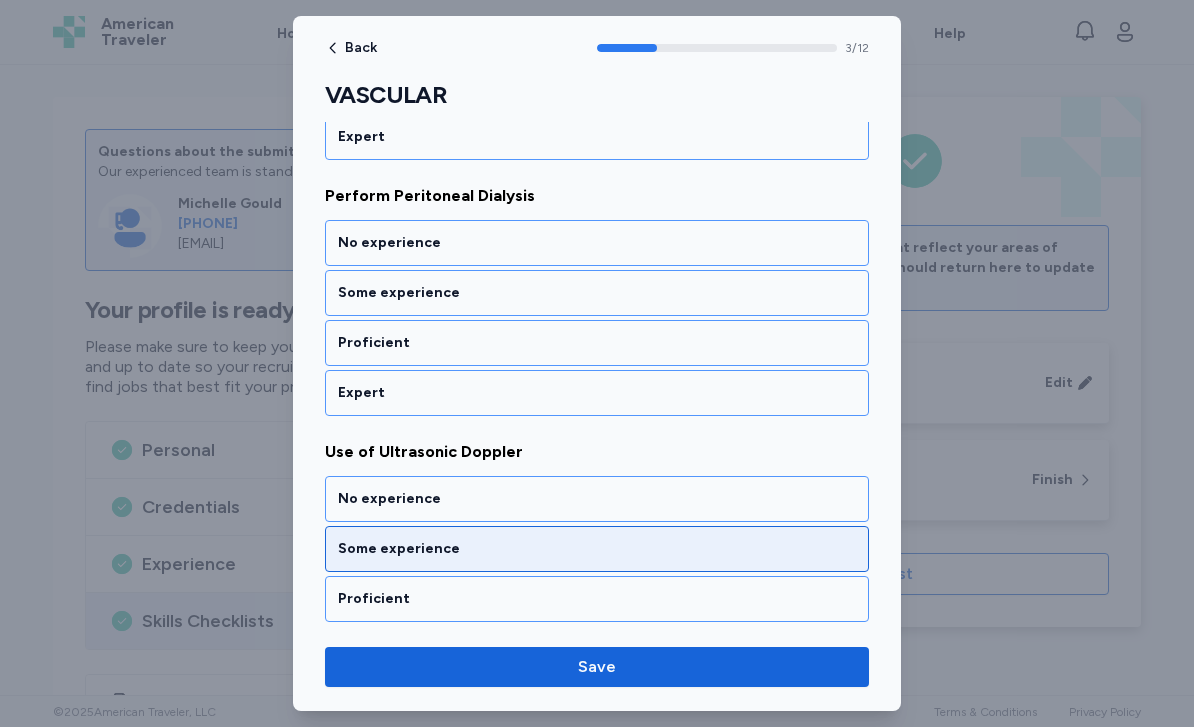 click on "Some experience" at bounding box center (597, 549) 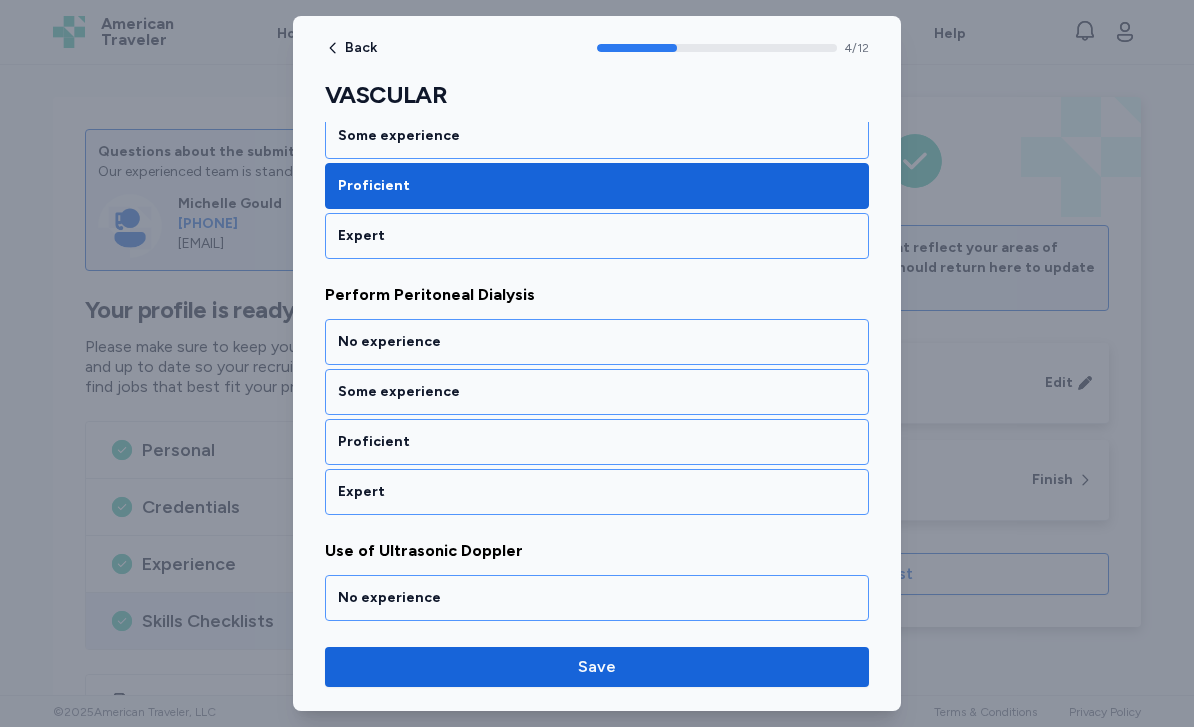 scroll, scrollTop: 900, scrollLeft: 0, axis: vertical 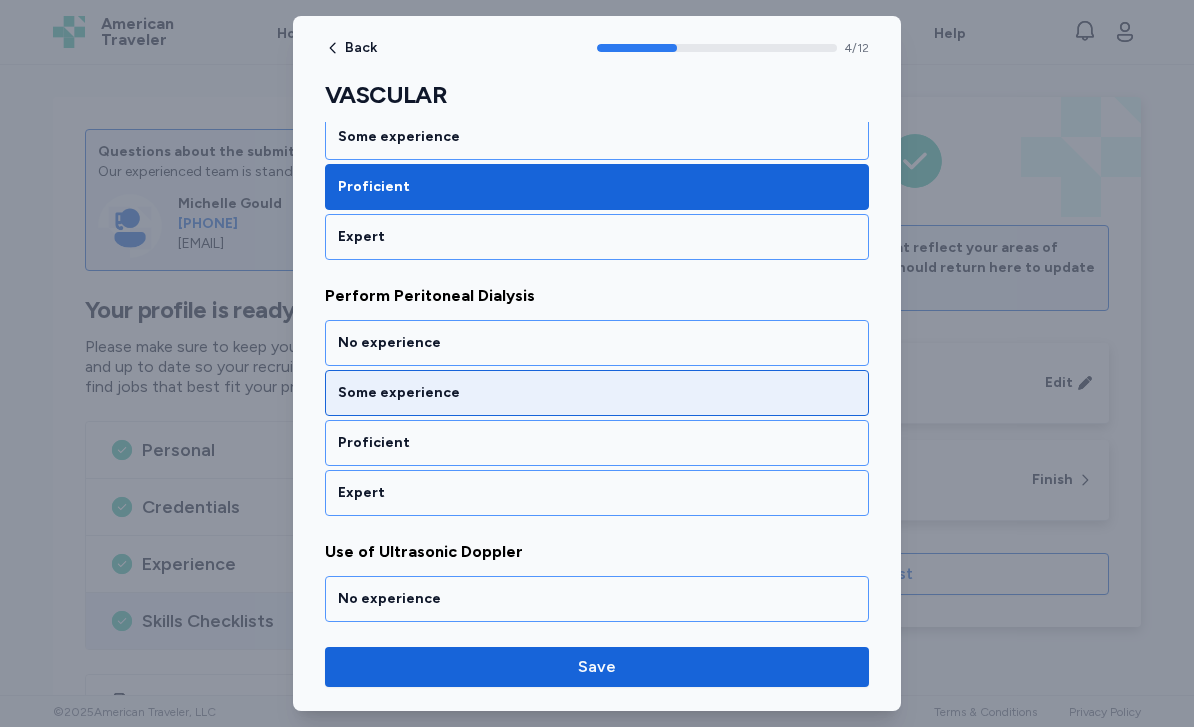 click on "Some experience" at bounding box center [597, 393] 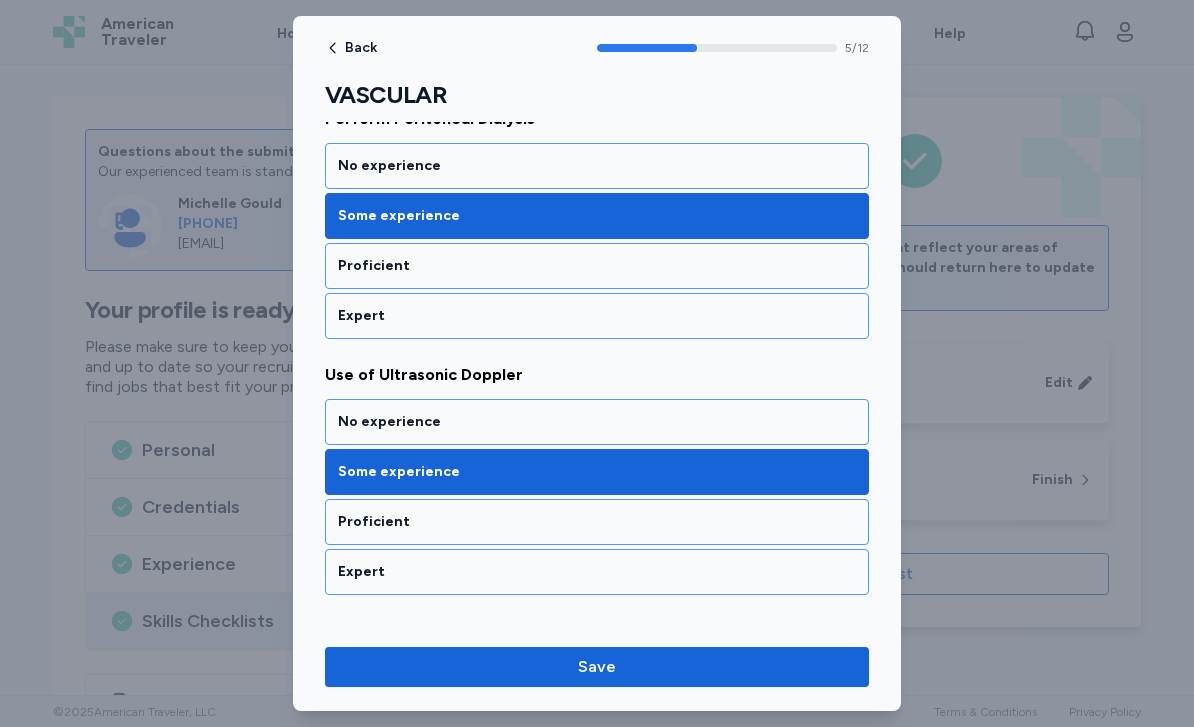 scroll, scrollTop: 1079, scrollLeft: 0, axis: vertical 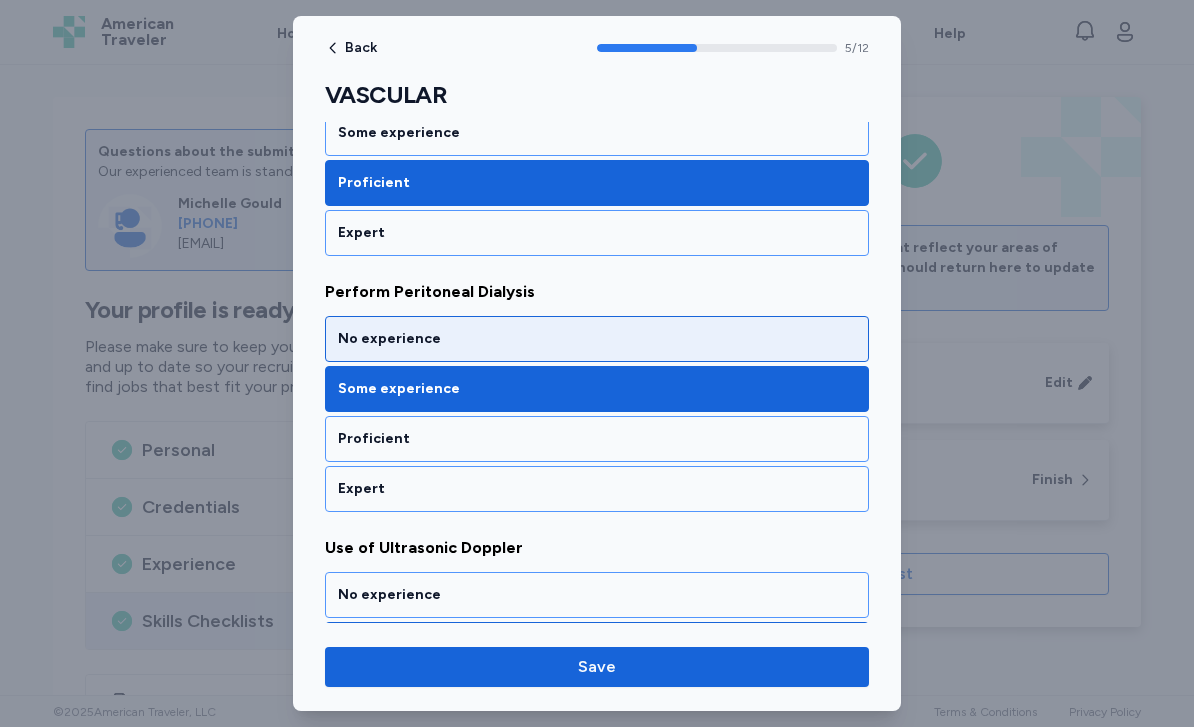 click on "No experience" at bounding box center (597, 339) 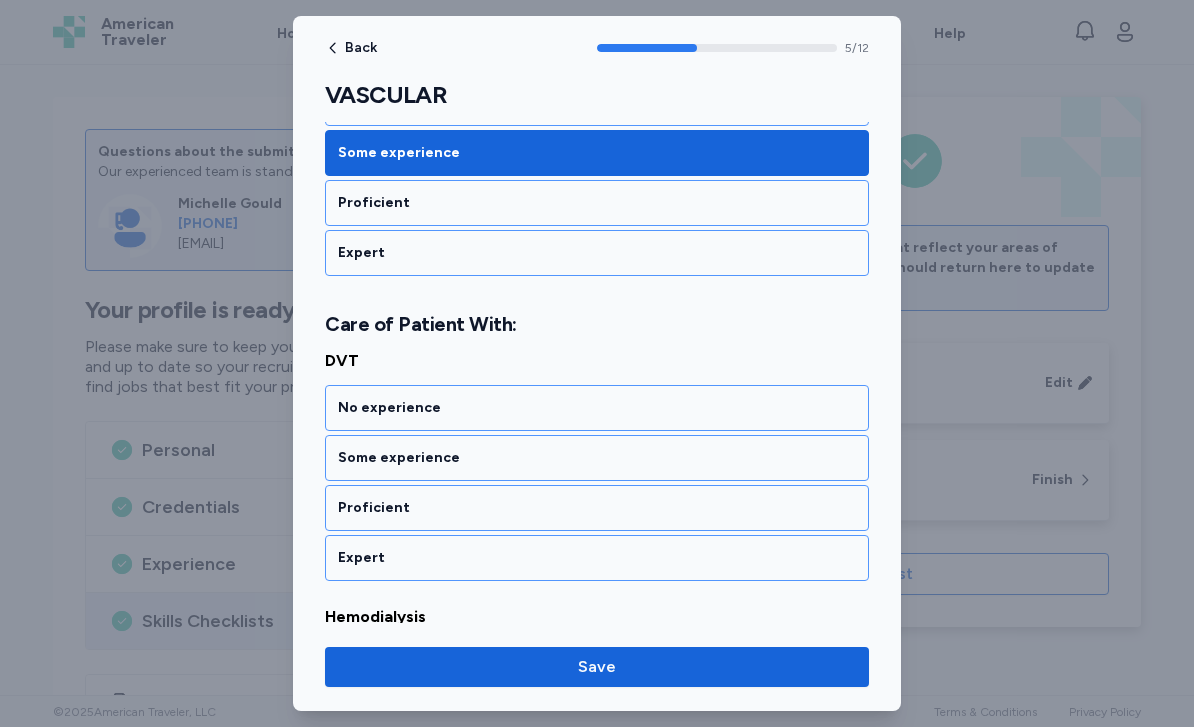 scroll, scrollTop: 1433, scrollLeft: 0, axis: vertical 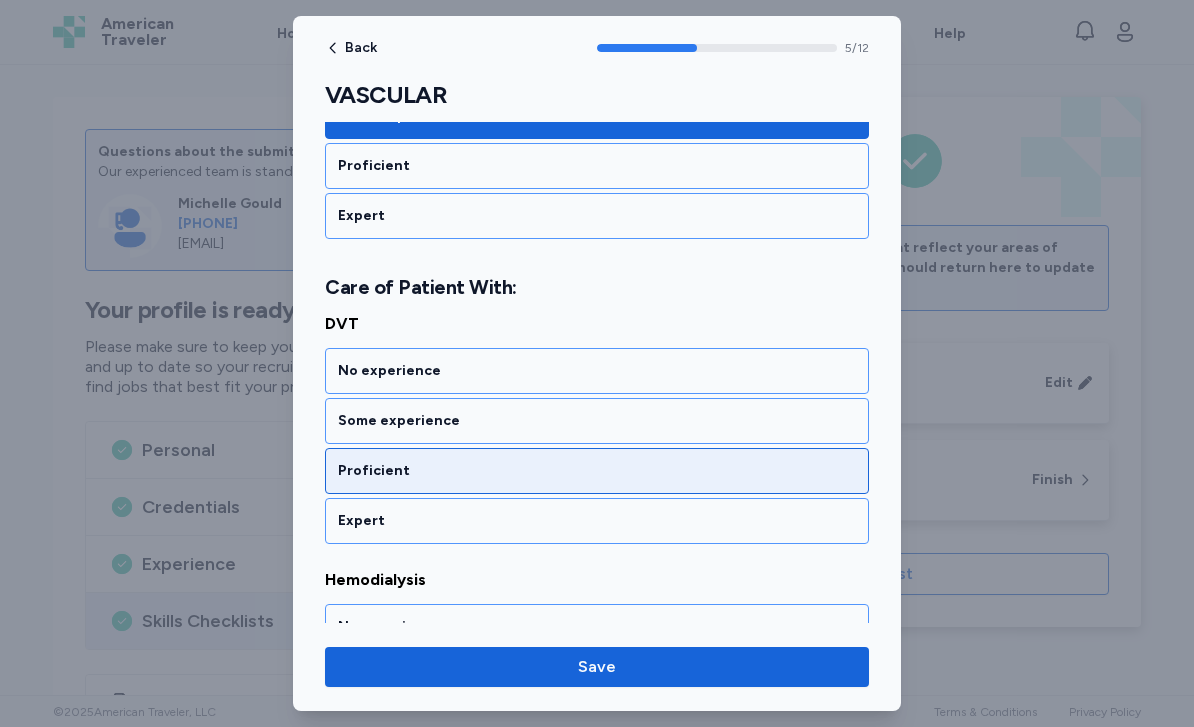 click on "Proficient" at bounding box center (597, 471) 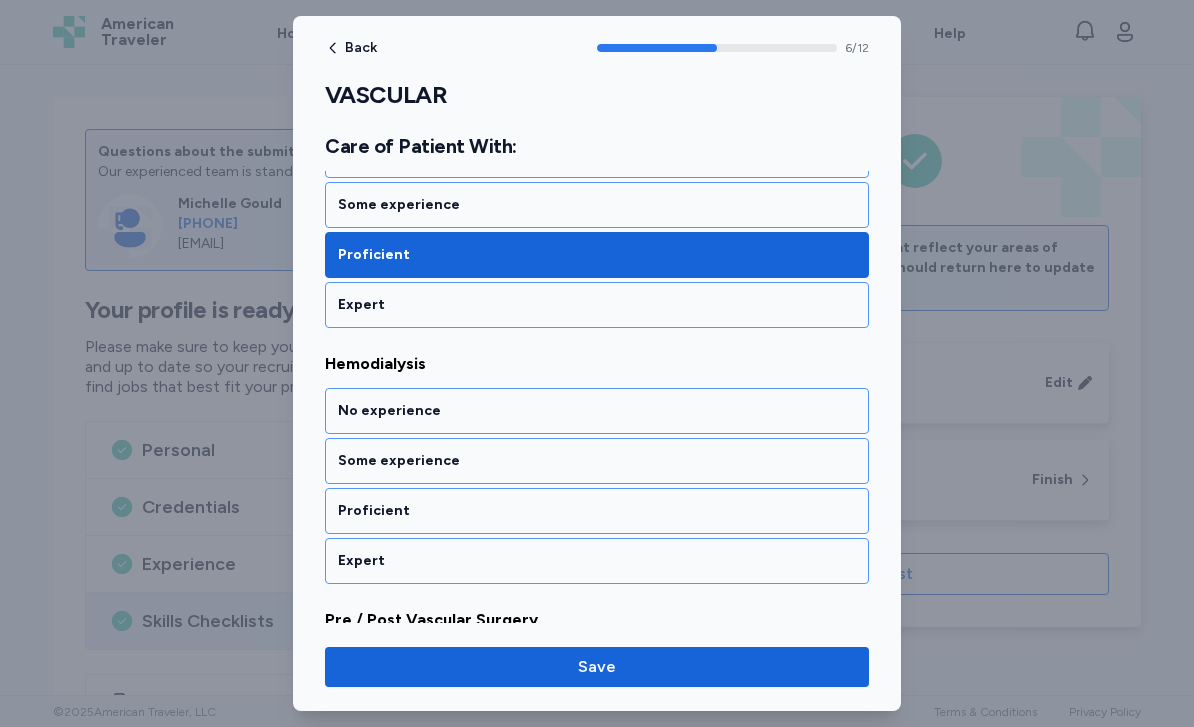 scroll, scrollTop: 1720, scrollLeft: 0, axis: vertical 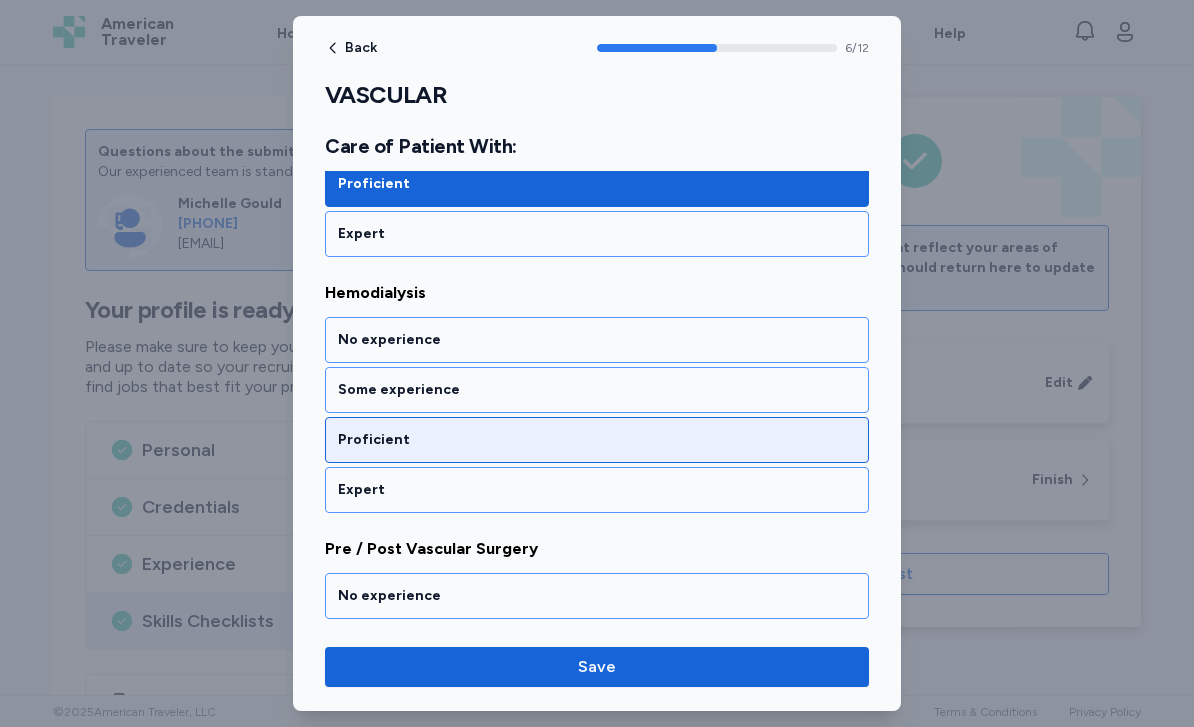 click on "Proficient" at bounding box center [597, 440] 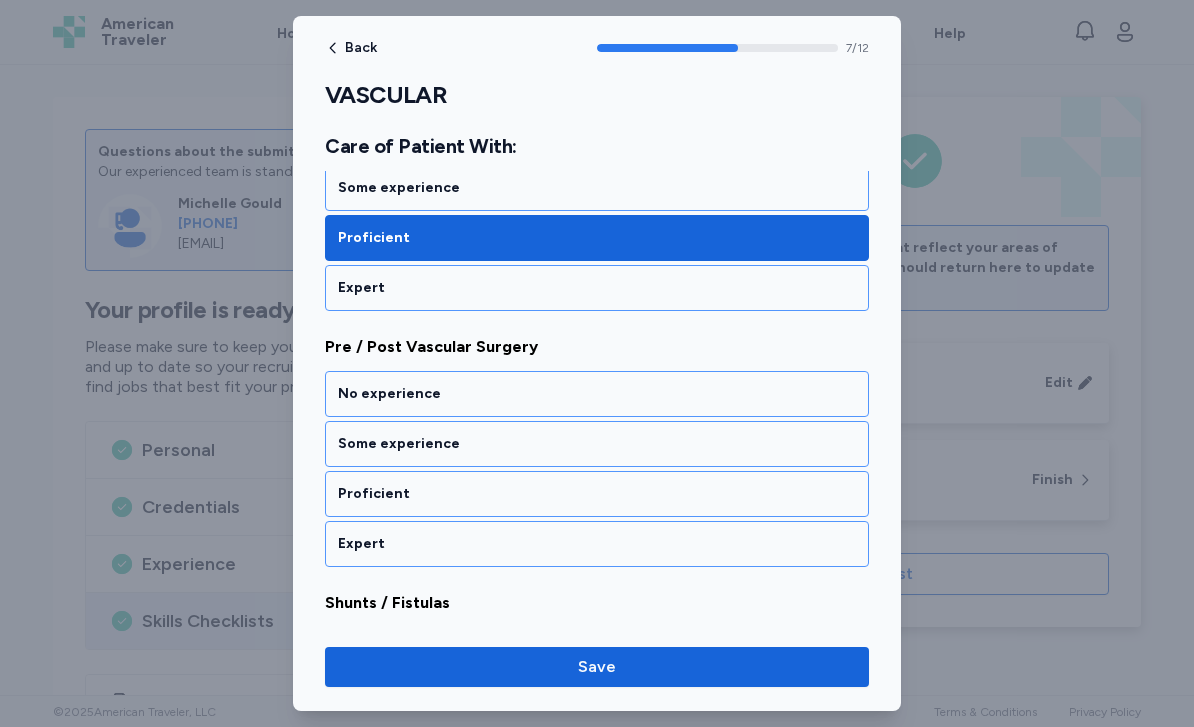 scroll, scrollTop: 1976, scrollLeft: 0, axis: vertical 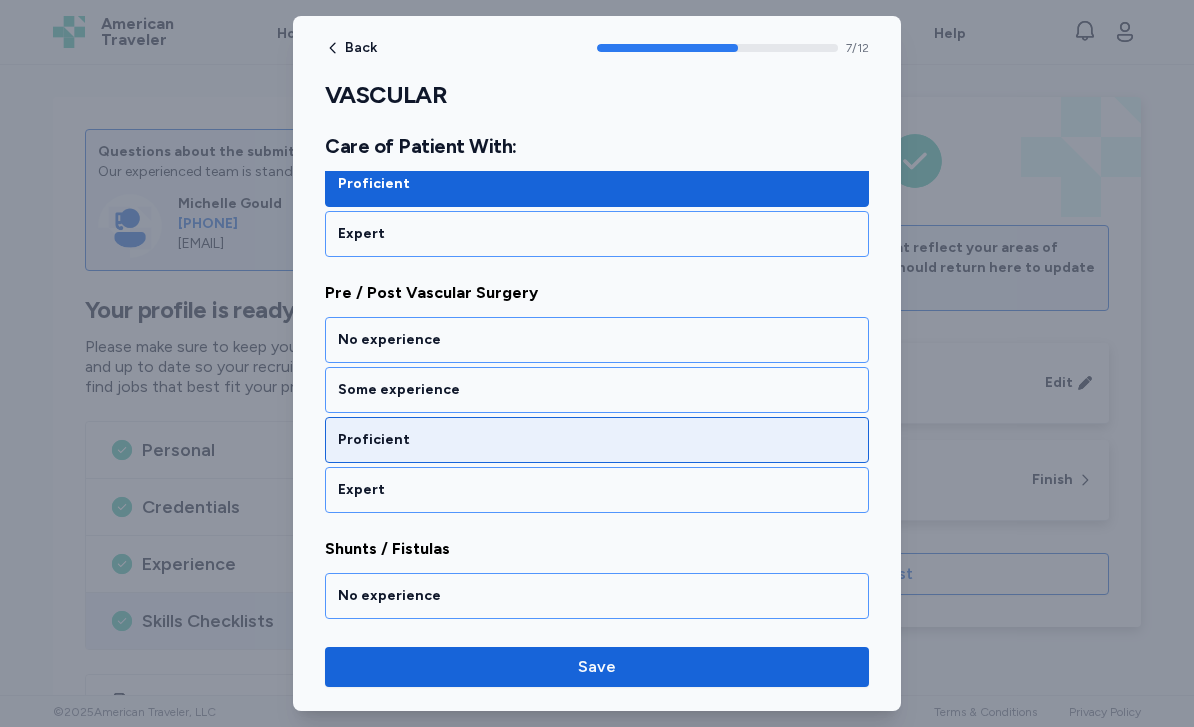 click on "Proficient" at bounding box center [597, 440] 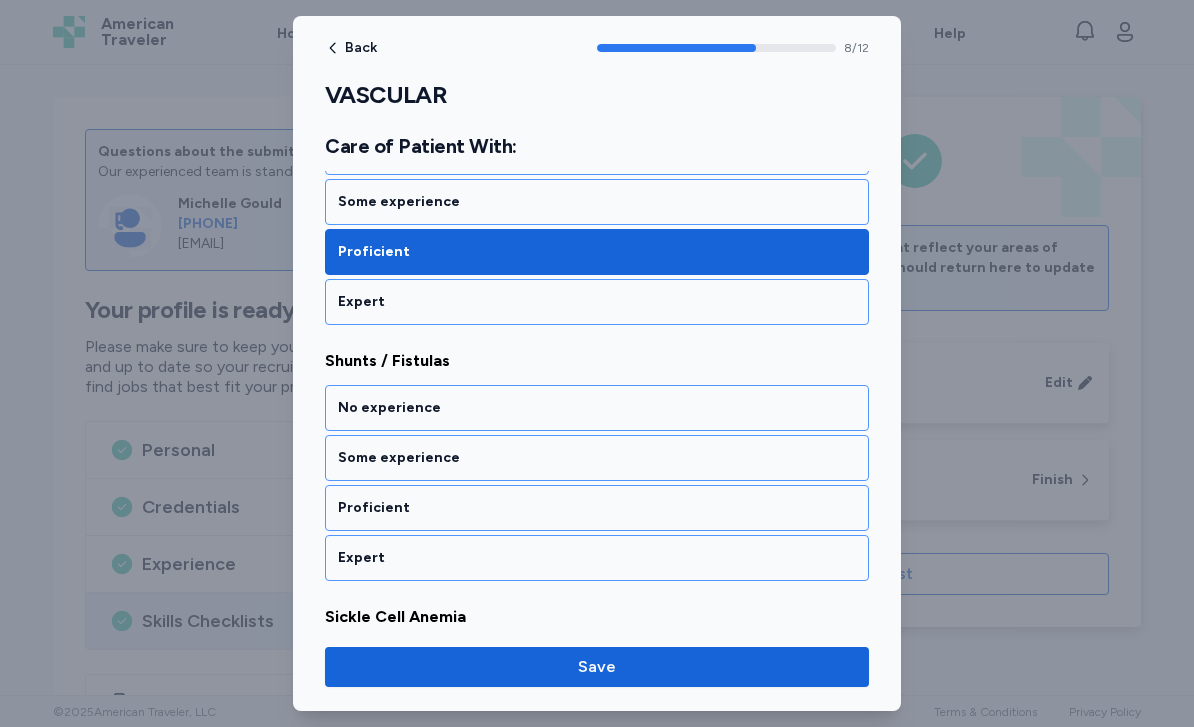 scroll, scrollTop: 2232, scrollLeft: 0, axis: vertical 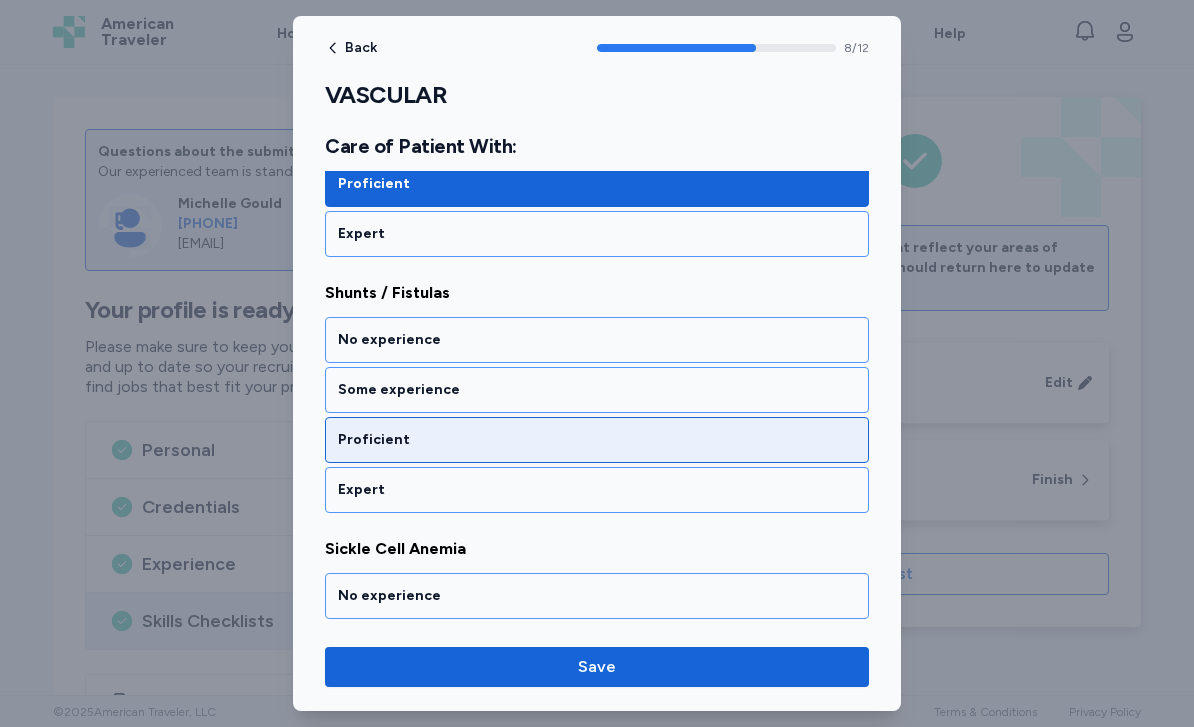 click on "Proficient" at bounding box center [597, 440] 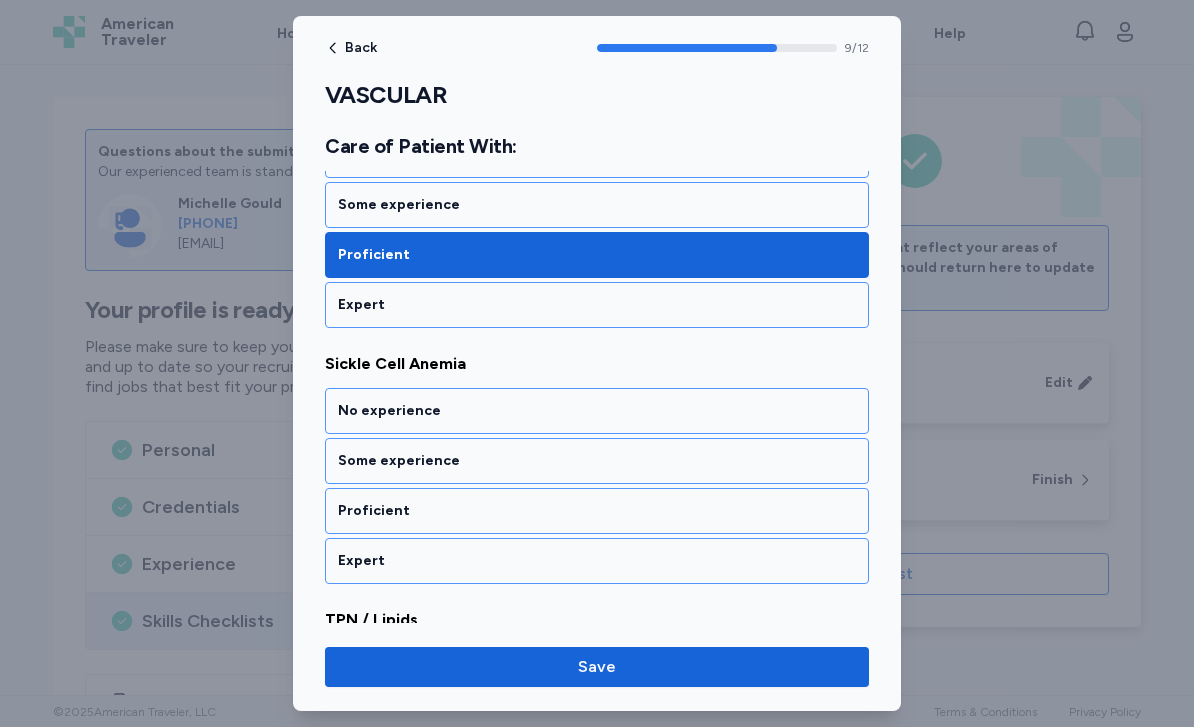 scroll, scrollTop: 2488, scrollLeft: 0, axis: vertical 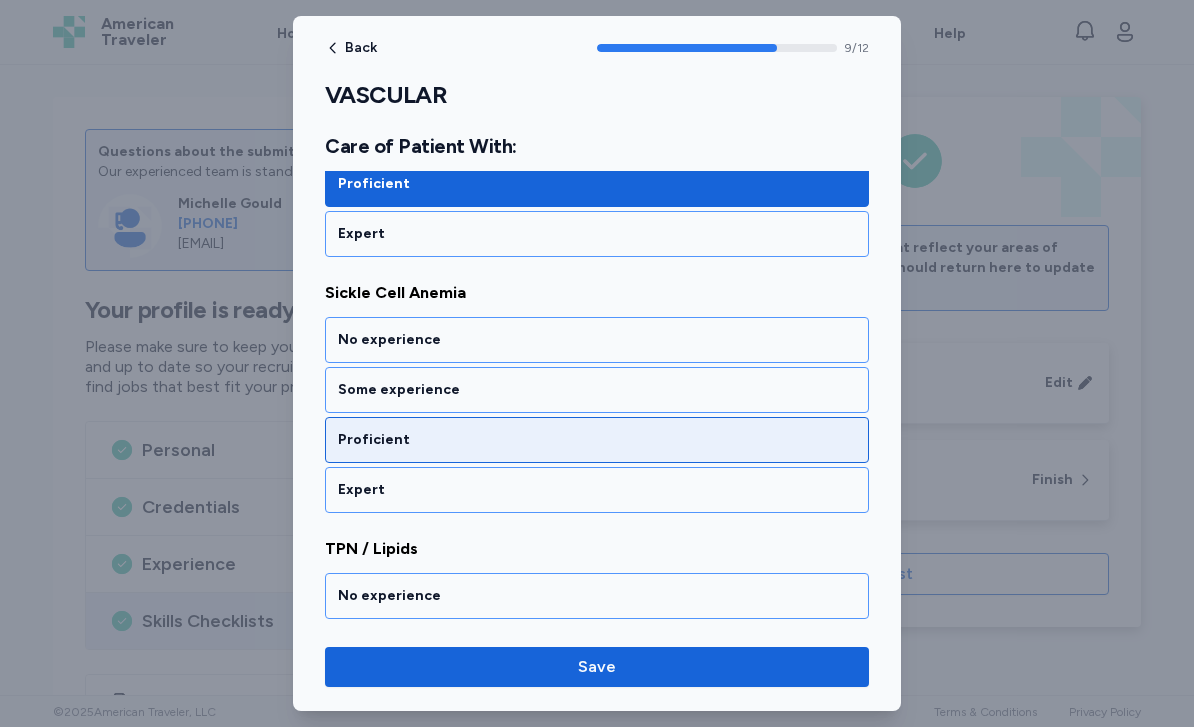 click on "Proficient" at bounding box center [597, 440] 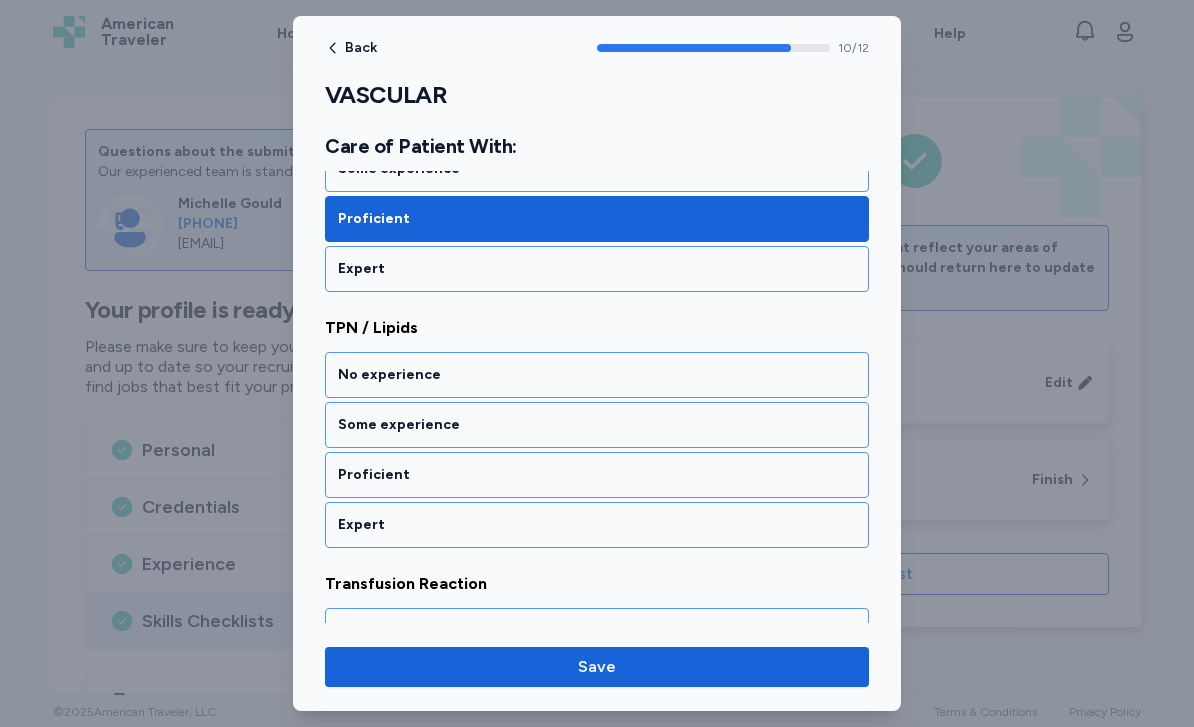scroll, scrollTop: 2744, scrollLeft: 0, axis: vertical 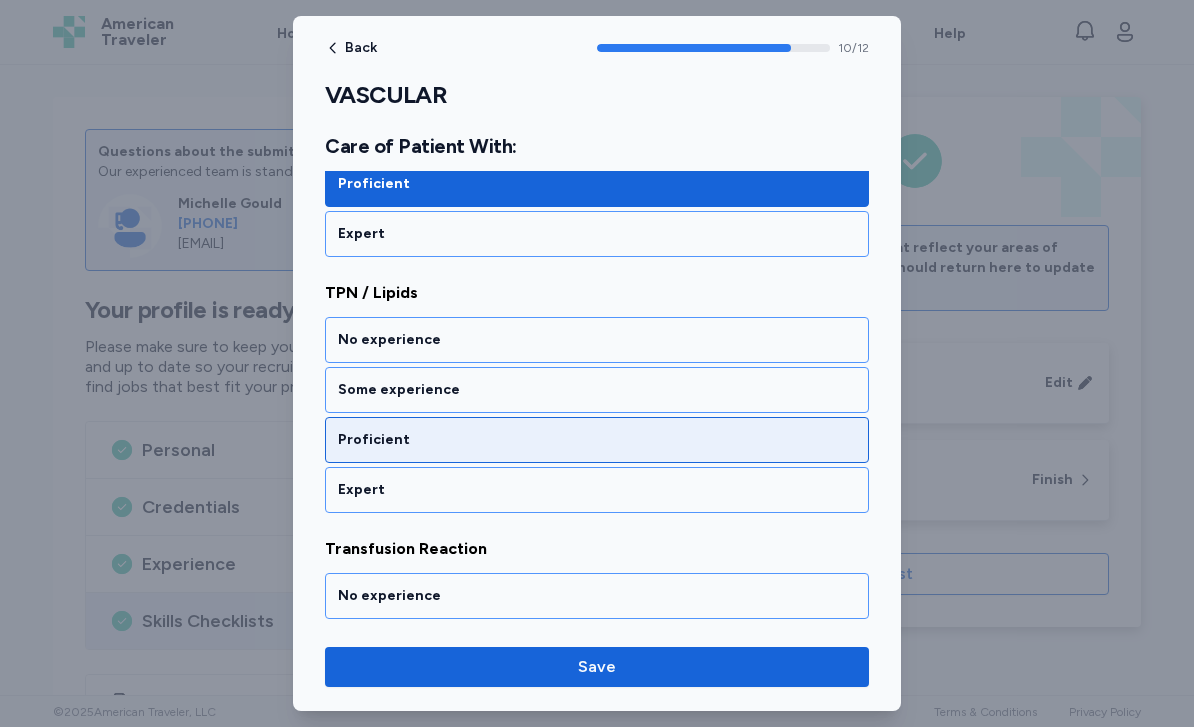 click on "Proficient" at bounding box center (597, 440) 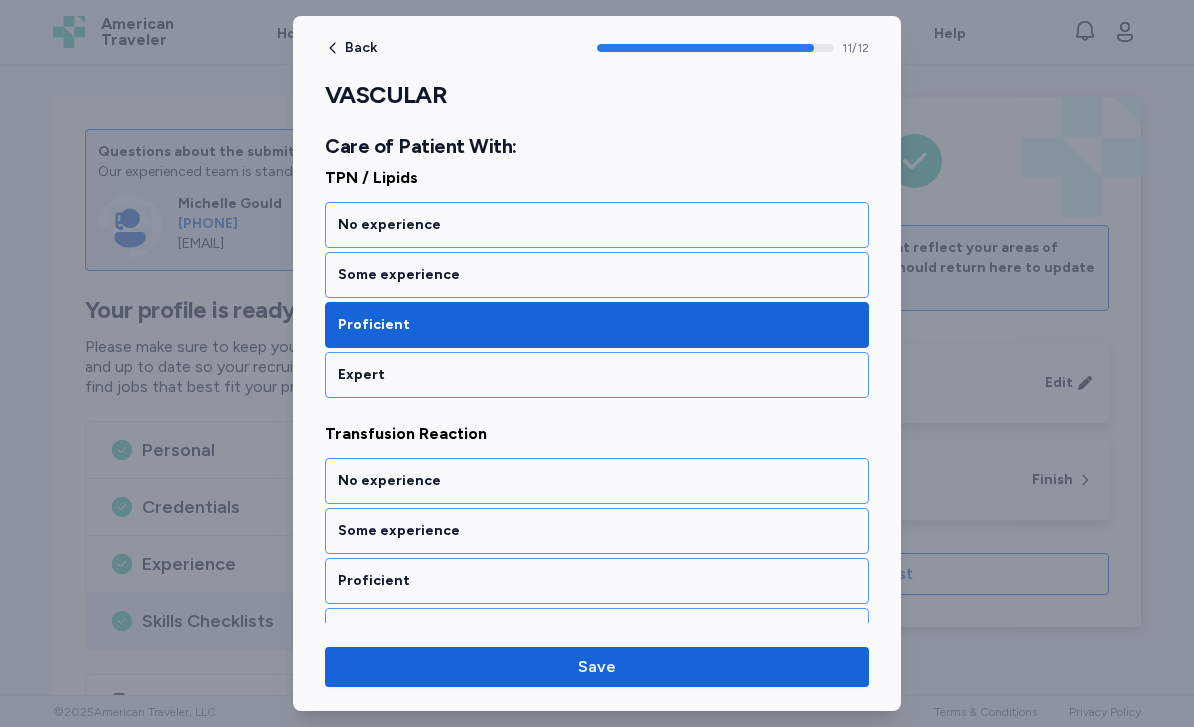 scroll, scrollTop: 2894, scrollLeft: 0, axis: vertical 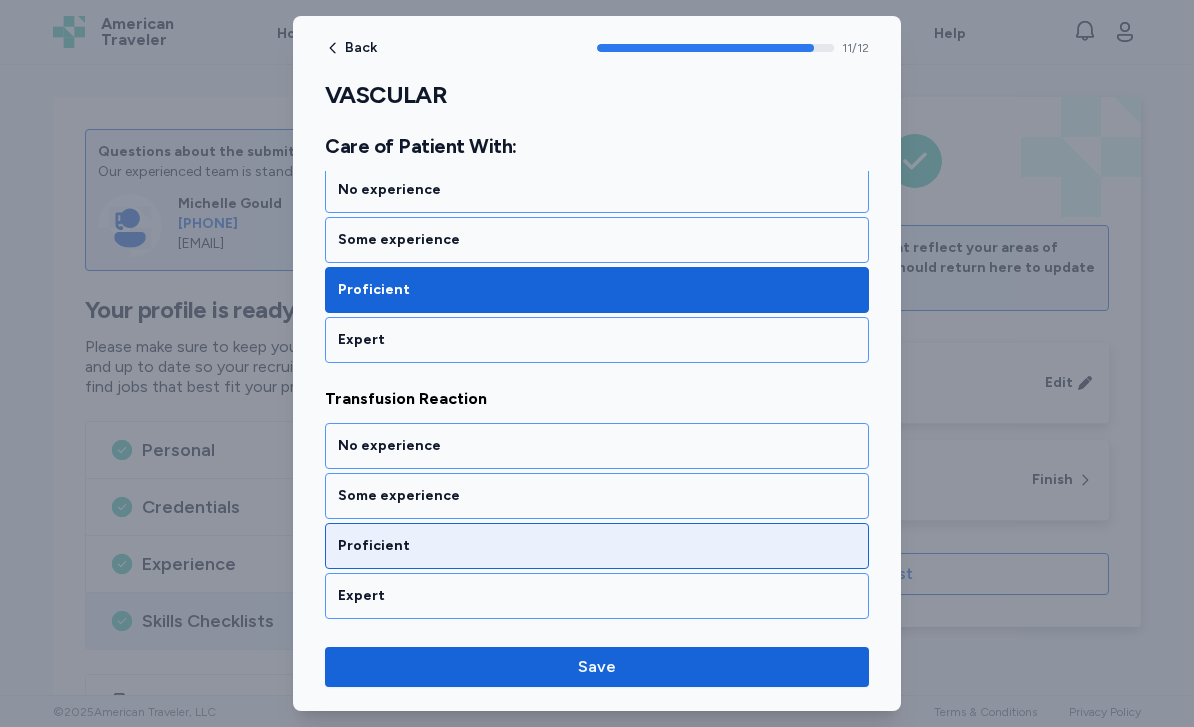 click on "Proficient" at bounding box center [597, 546] 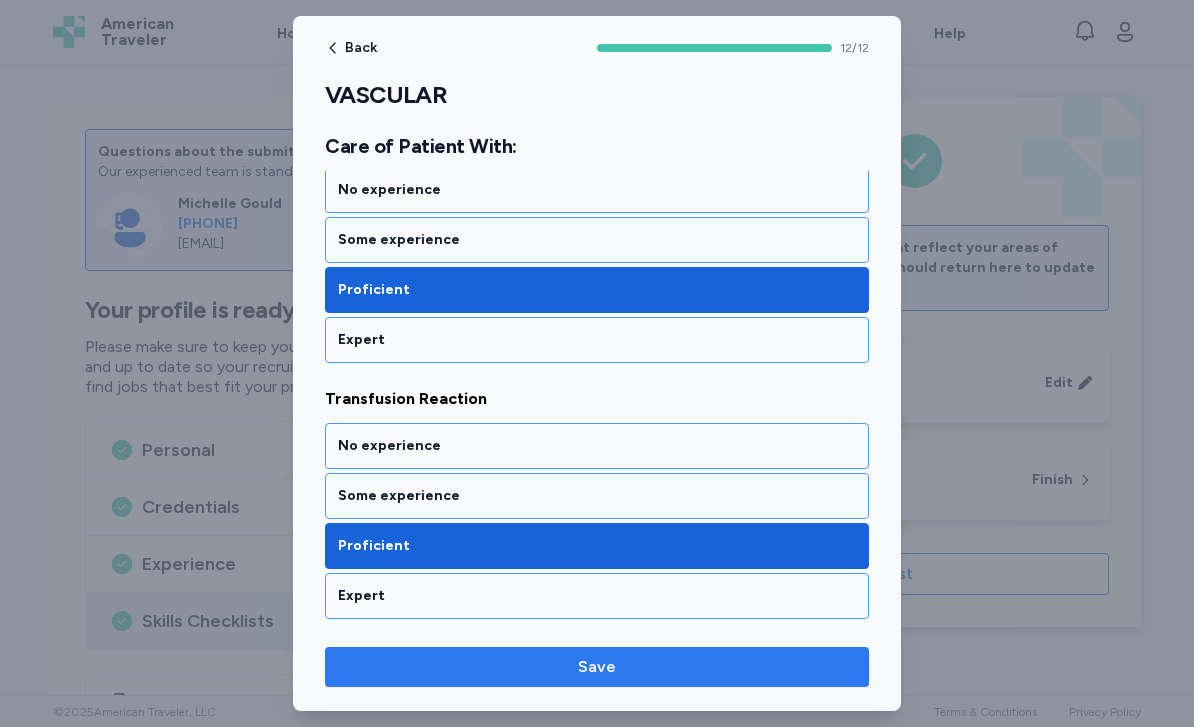 click on "Save" at bounding box center [597, 667] 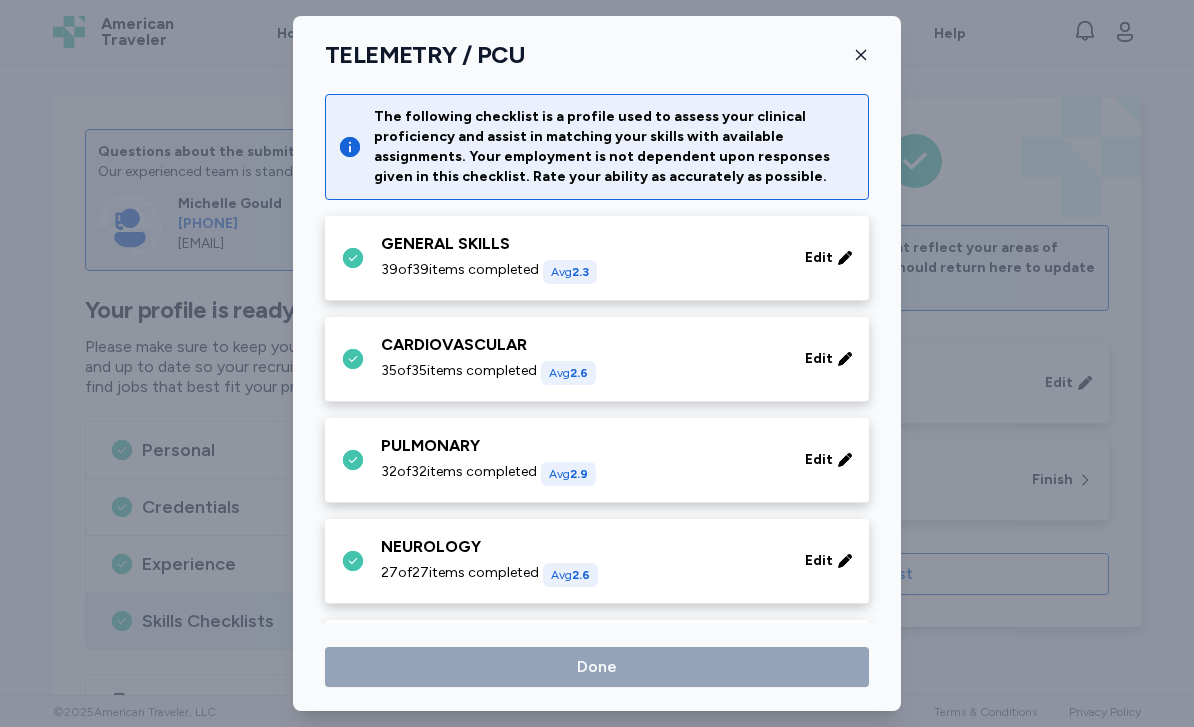 scroll, scrollTop: 804, scrollLeft: 0, axis: vertical 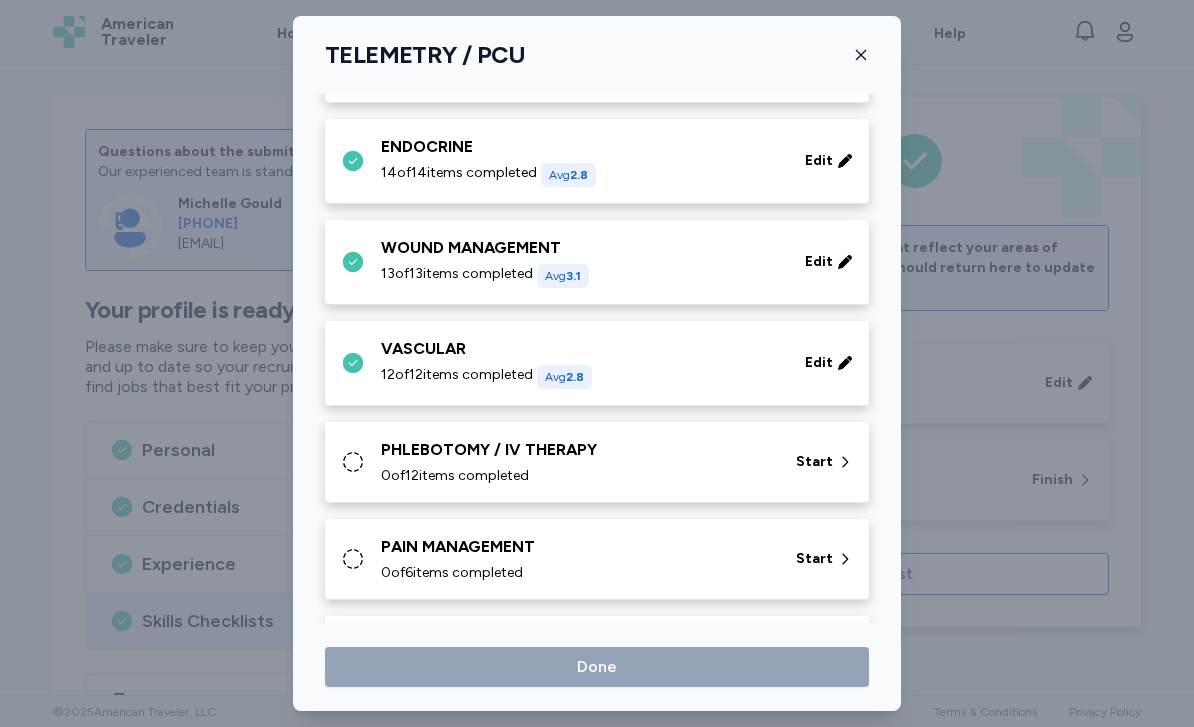 click on "0  of  12  items completed" at bounding box center (576, 476) 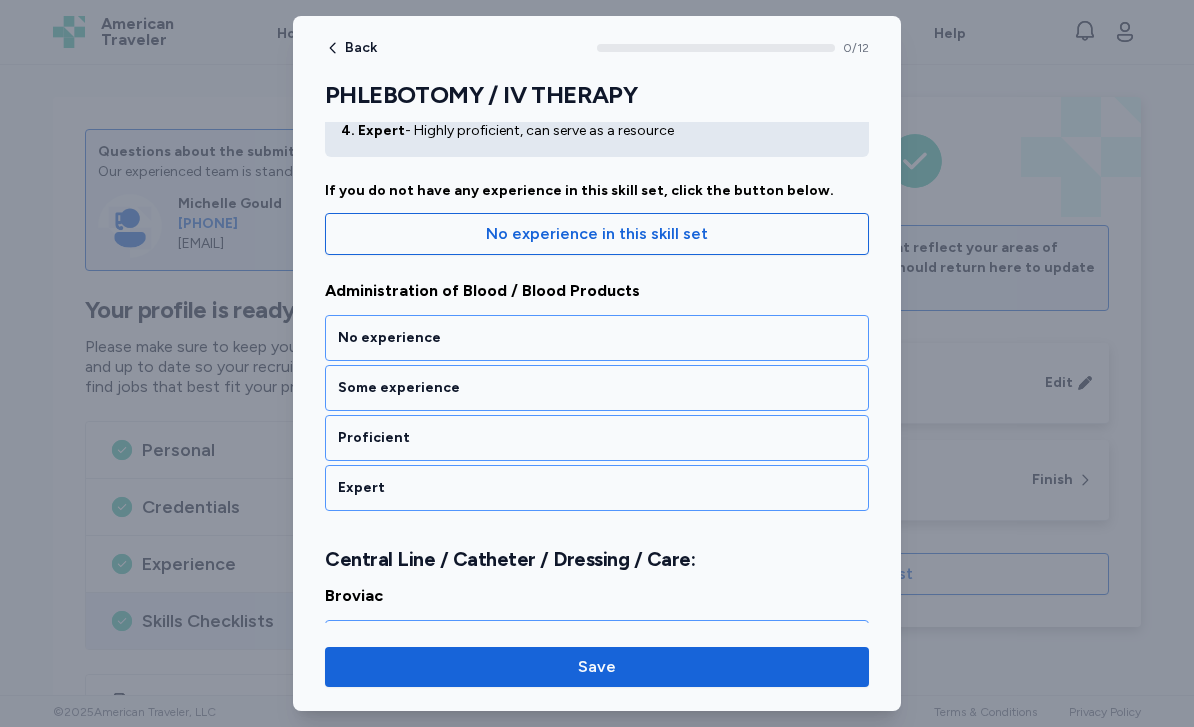 scroll, scrollTop: 150, scrollLeft: 0, axis: vertical 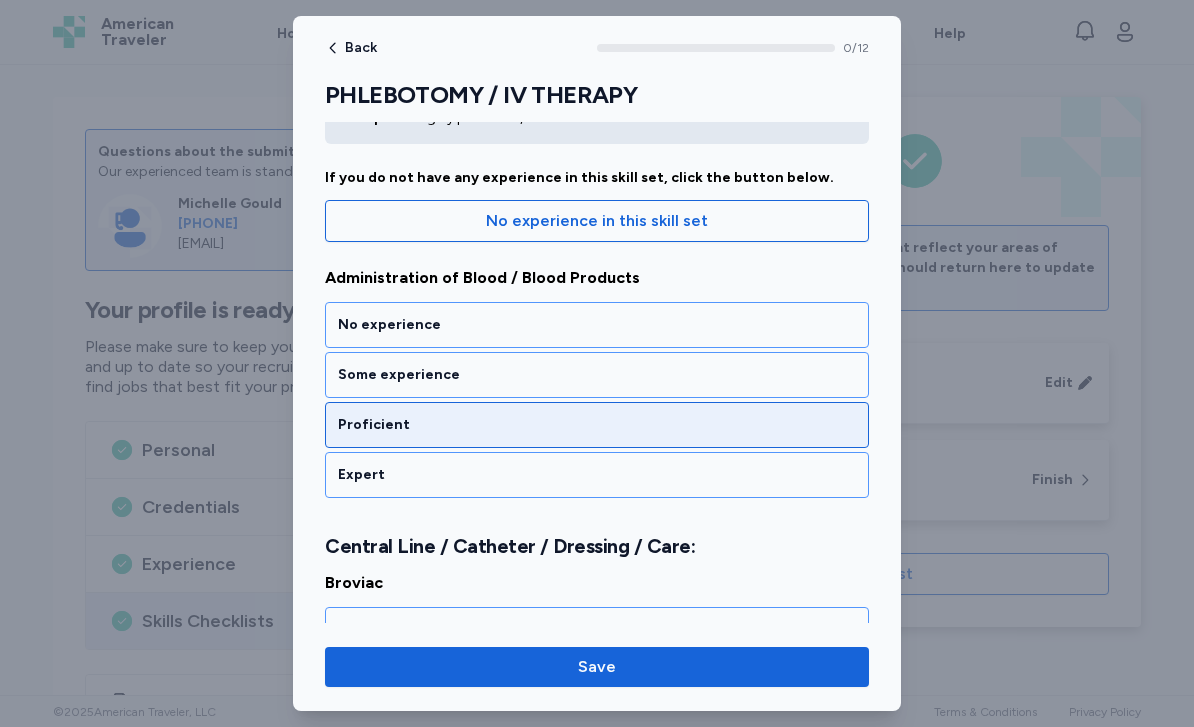 click on "Proficient" at bounding box center [597, 425] 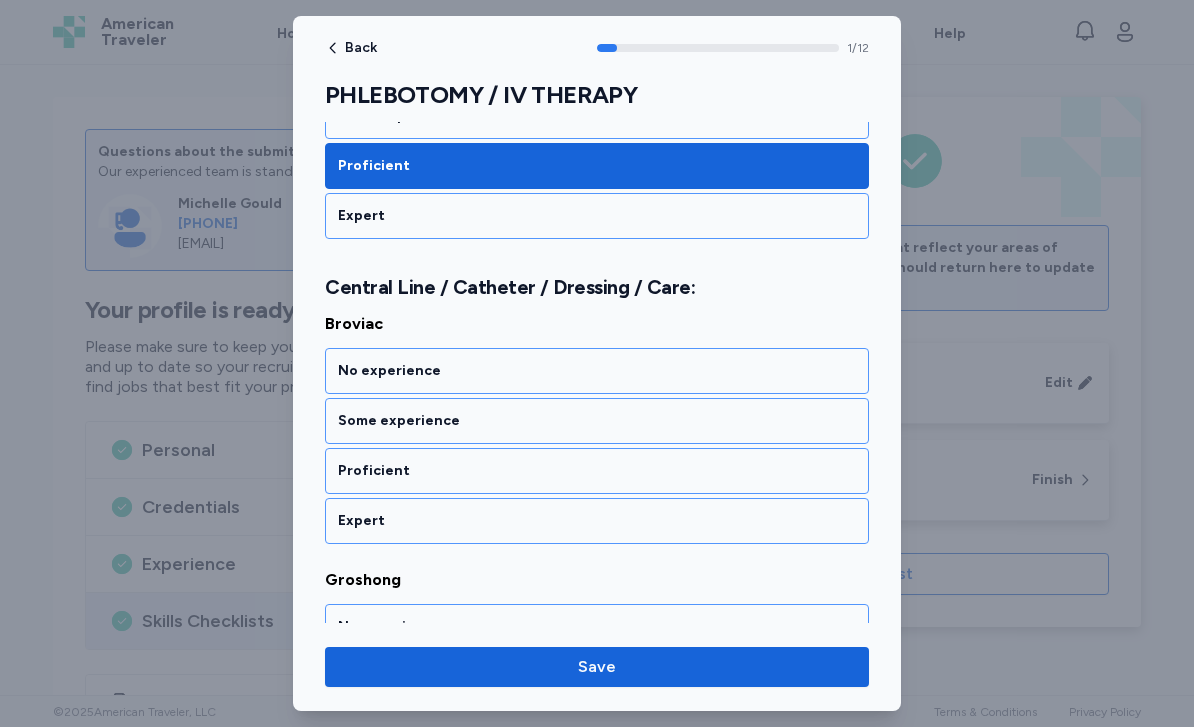 scroll, scrollTop: 440, scrollLeft: 0, axis: vertical 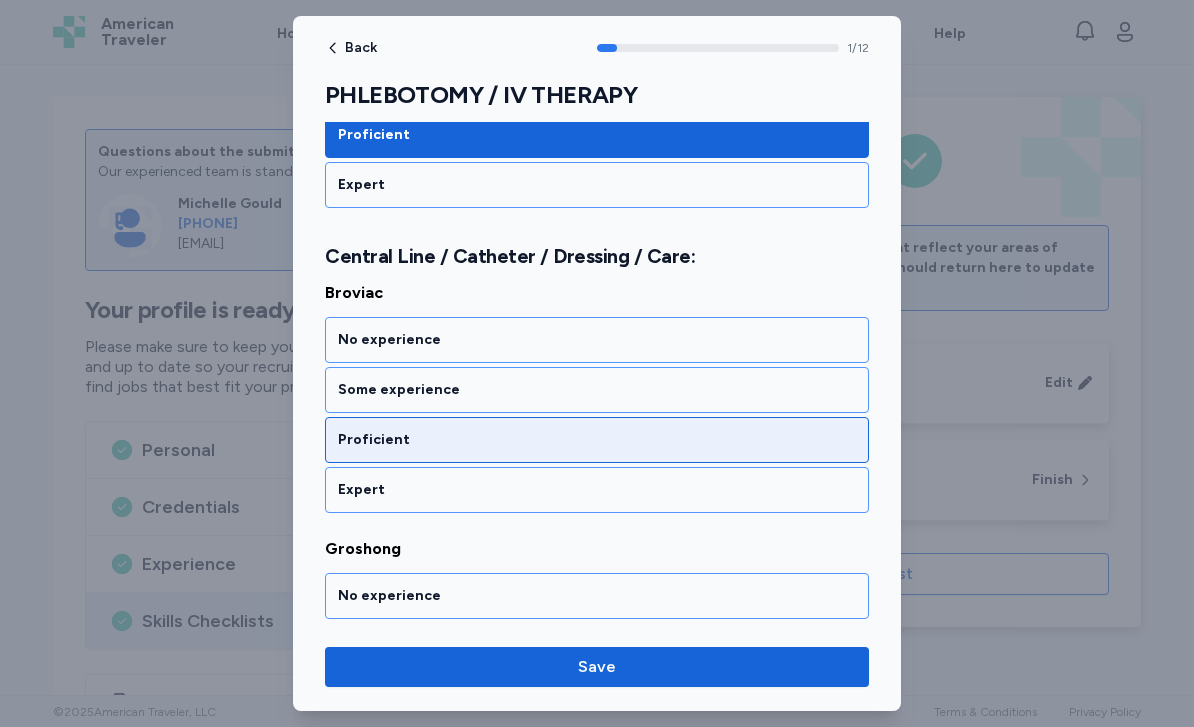 click on "Proficient" at bounding box center [597, 440] 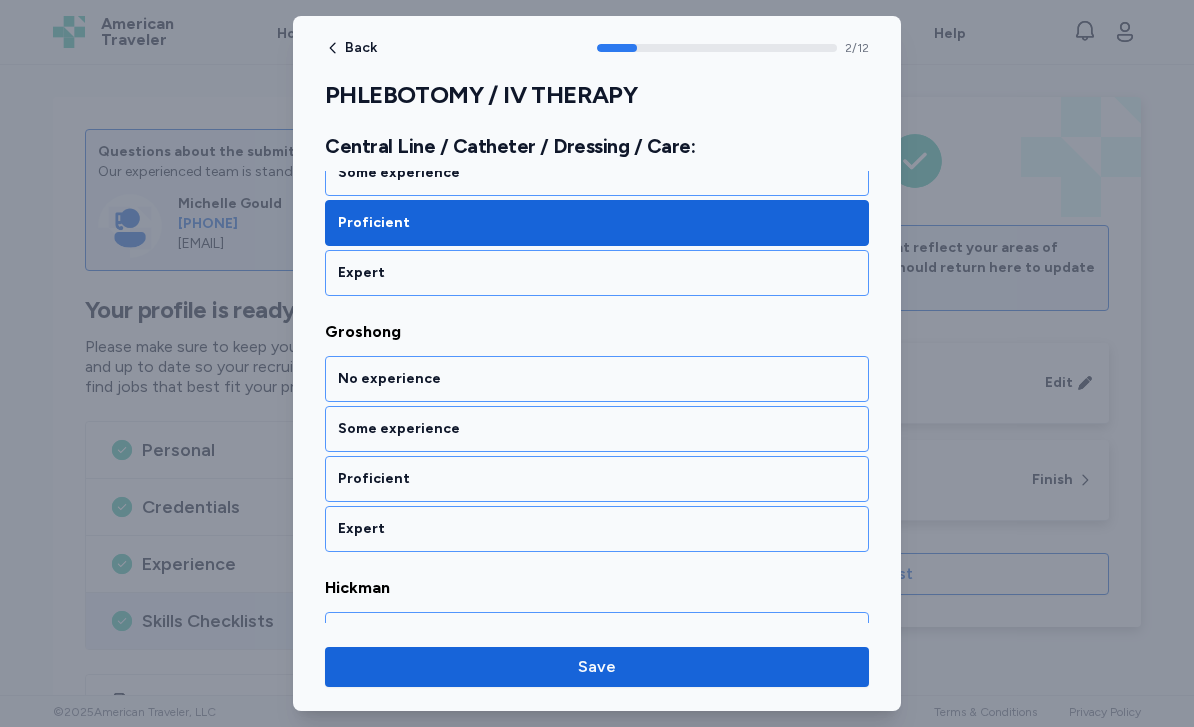 scroll, scrollTop: 696, scrollLeft: 0, axis: vertical 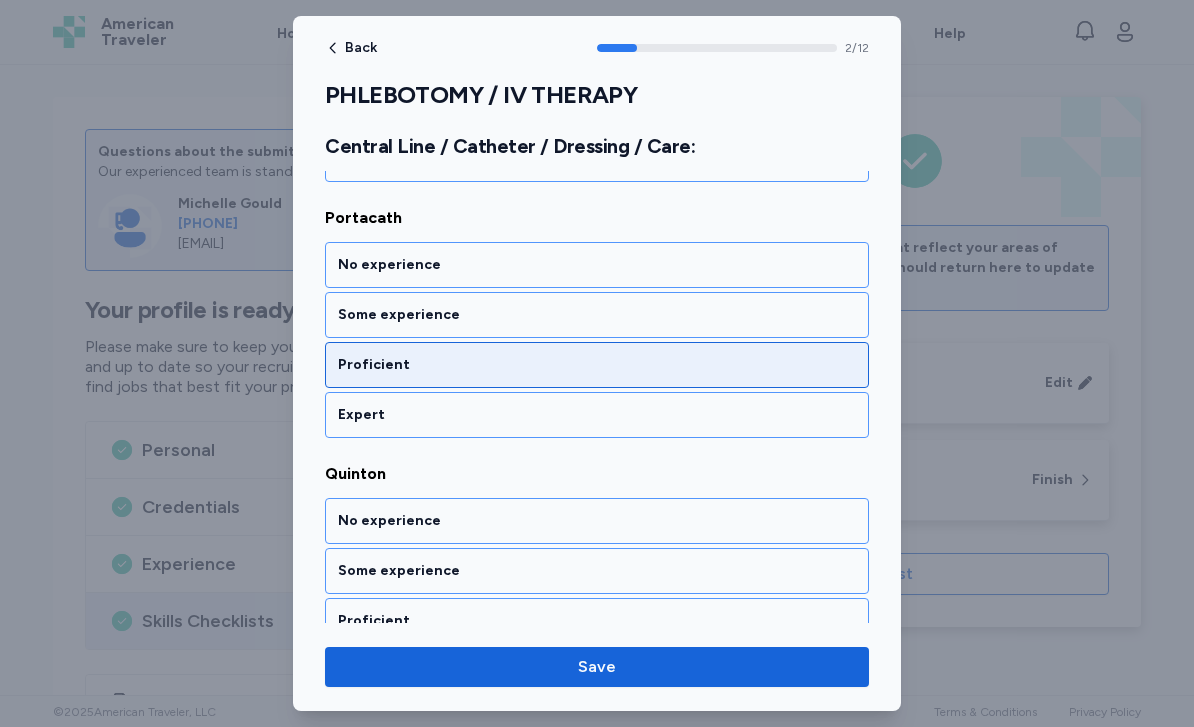 click on "Proficient" at bounding box center [597, 365] 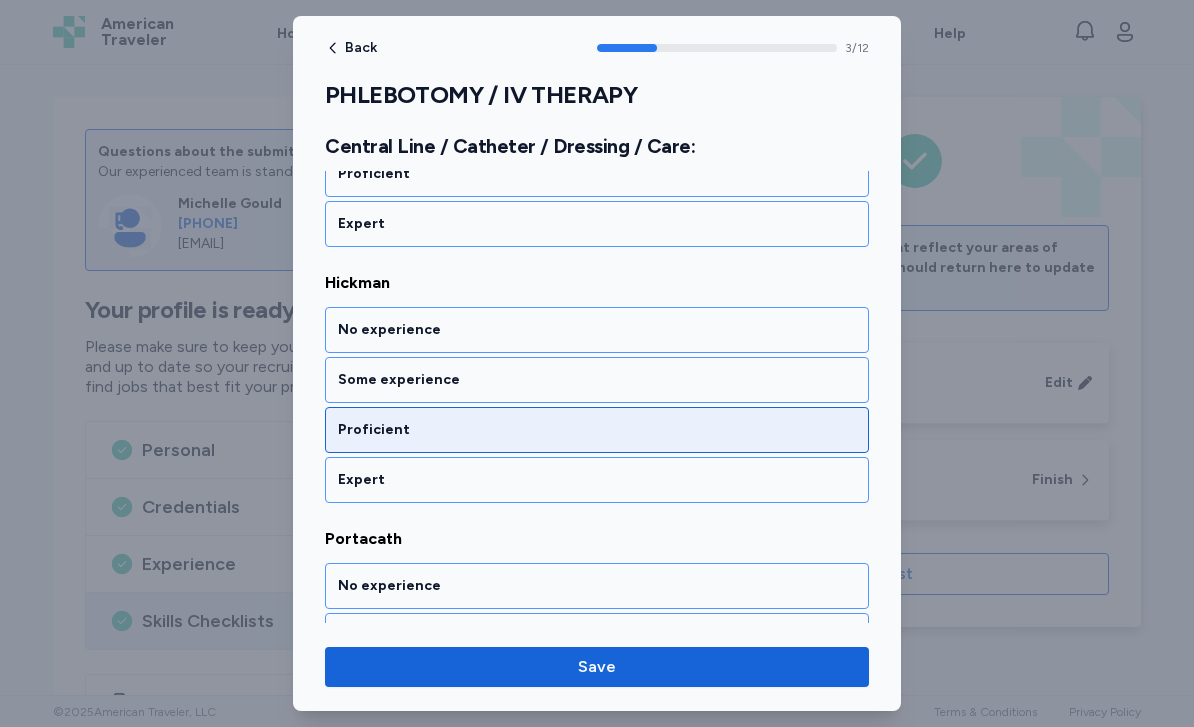 click on "Proficient" at bounding box center (597, 430) 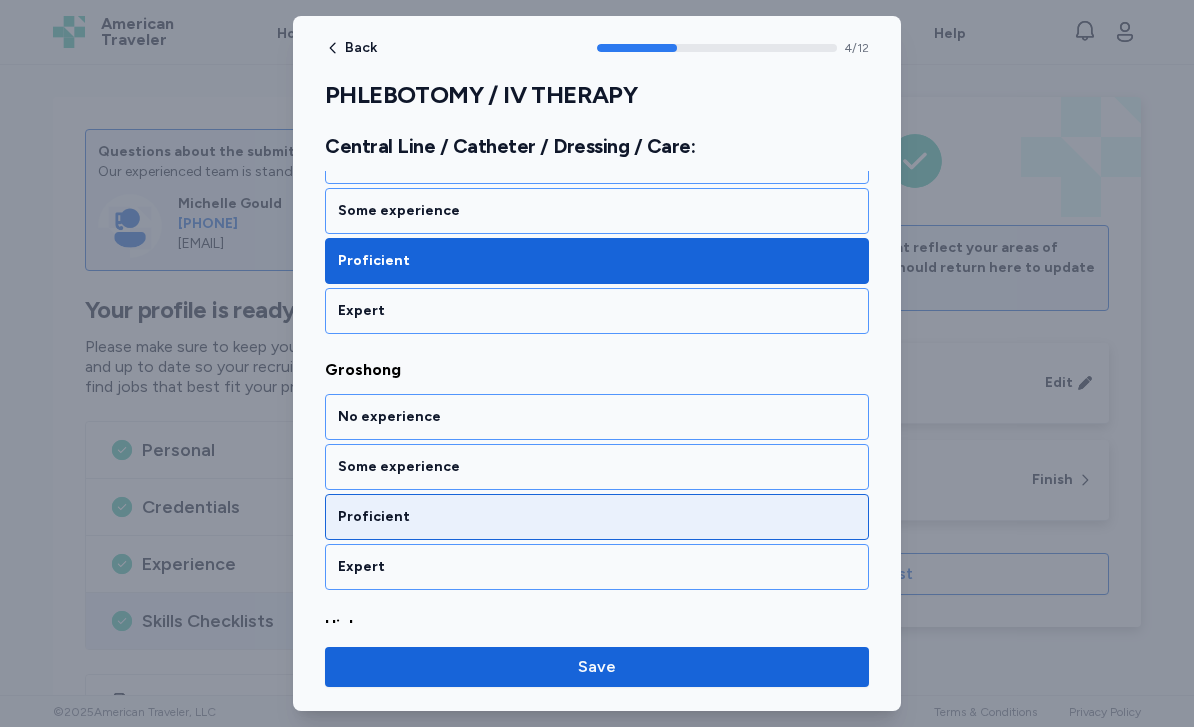 click on "Proficient" at bounding box center [597, 517] 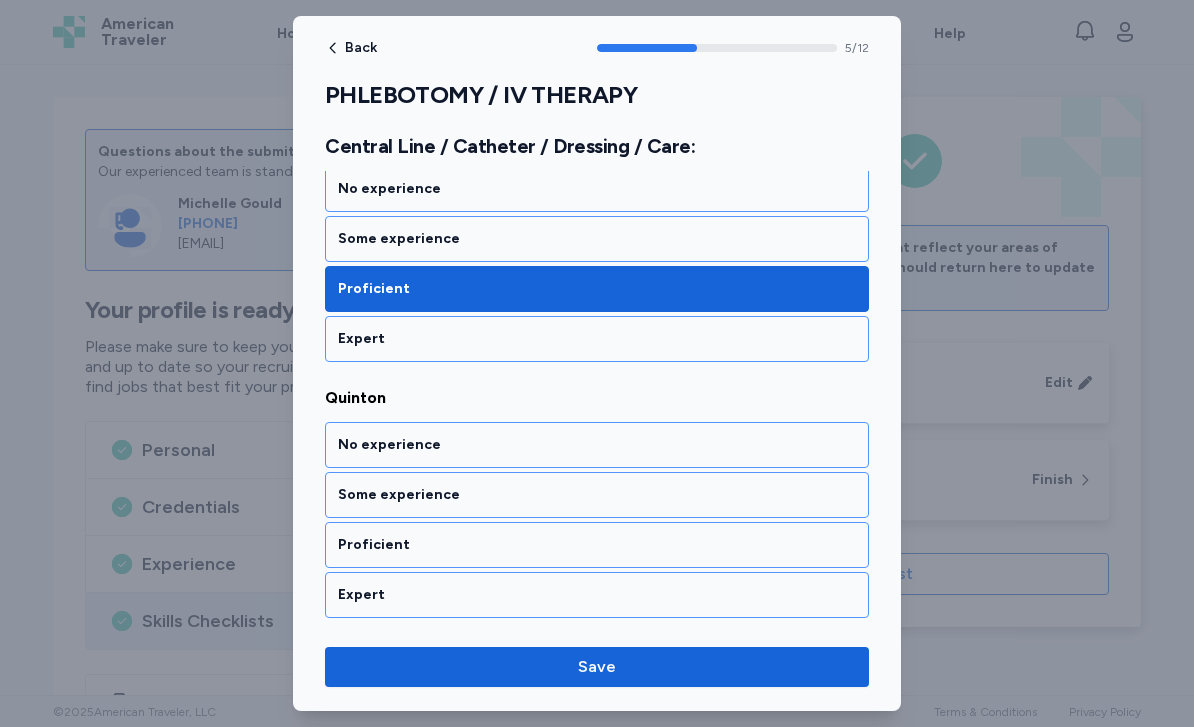 scroll, scrollTop: 1464, scrollLeft: 0, axis: vertical 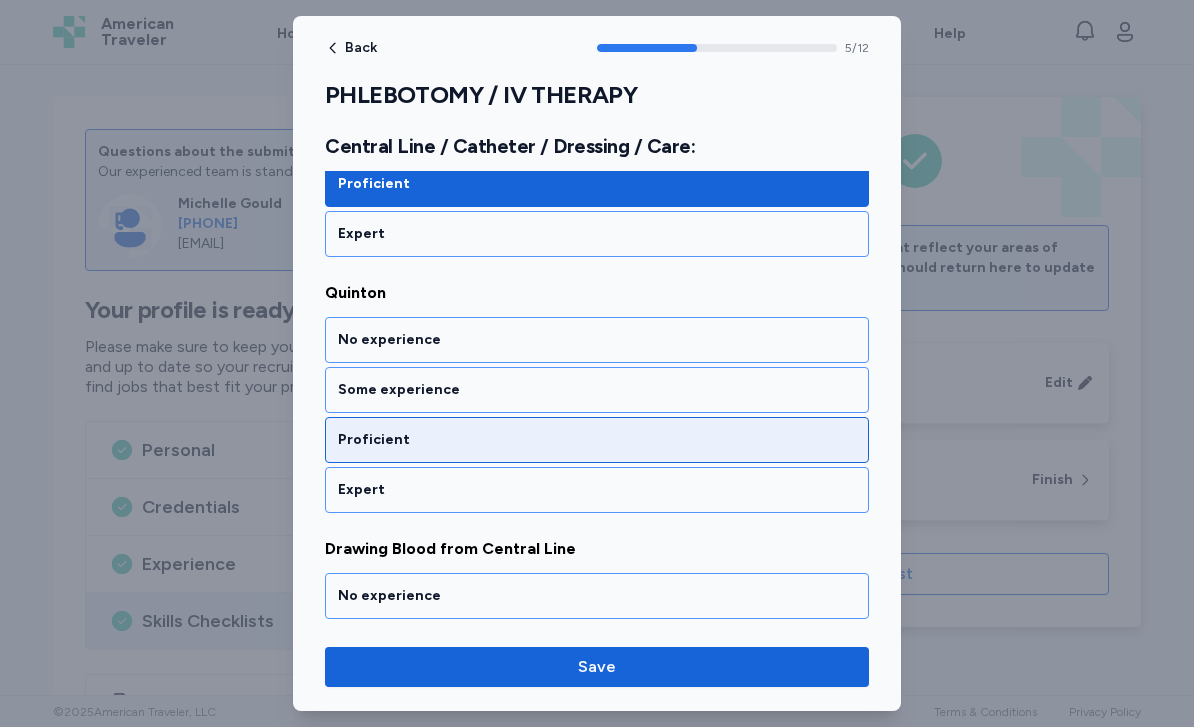 click on "Proficient" at bounding box center (597, 440) 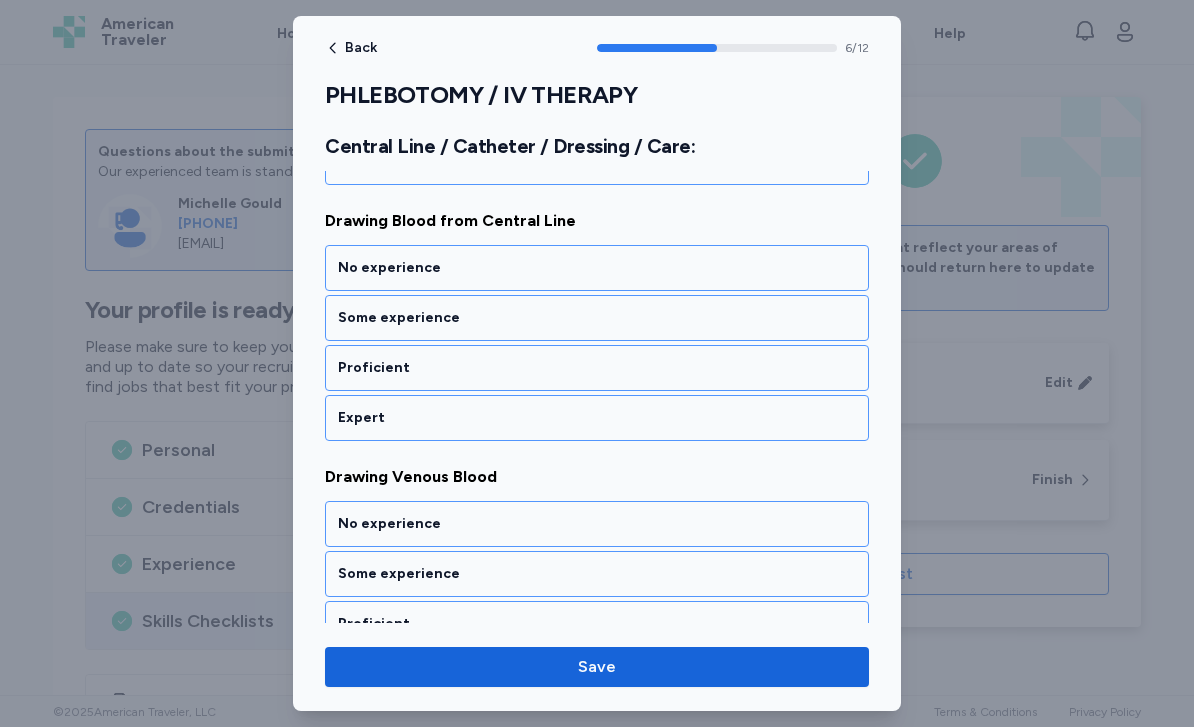 scroll, scrollTop: 1792, scrollLeft: 0, axis: vertical 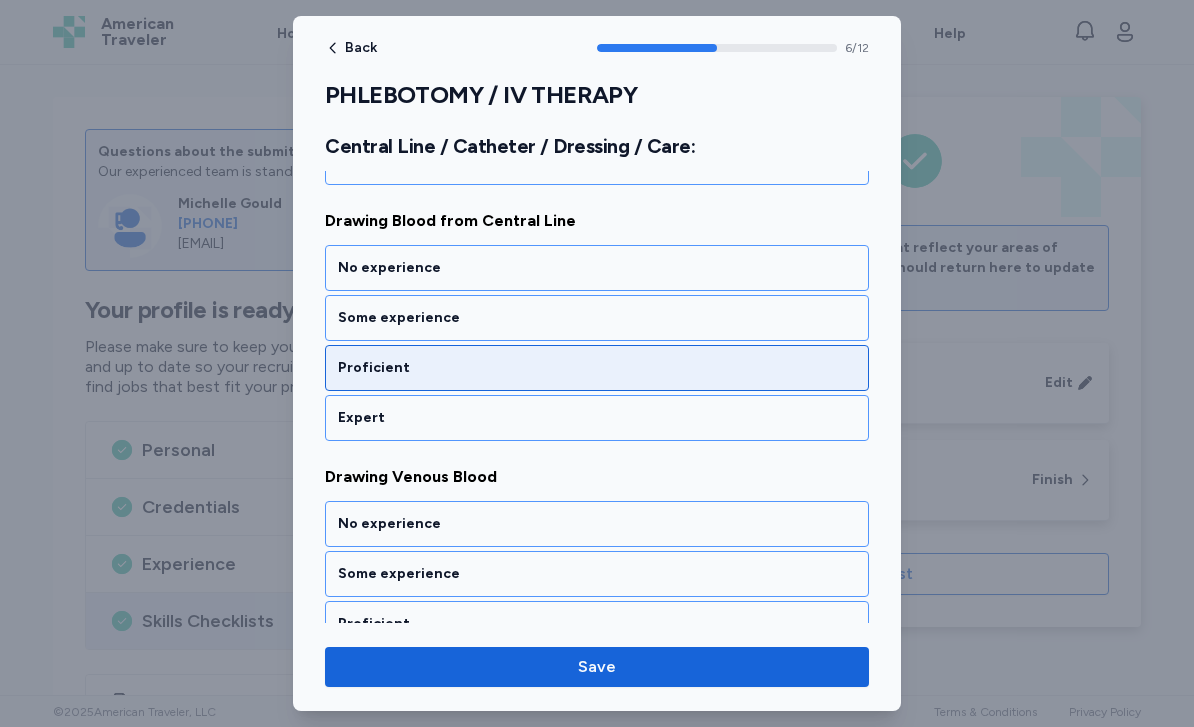 click on "Proficient" at bounding box center [597, 368] 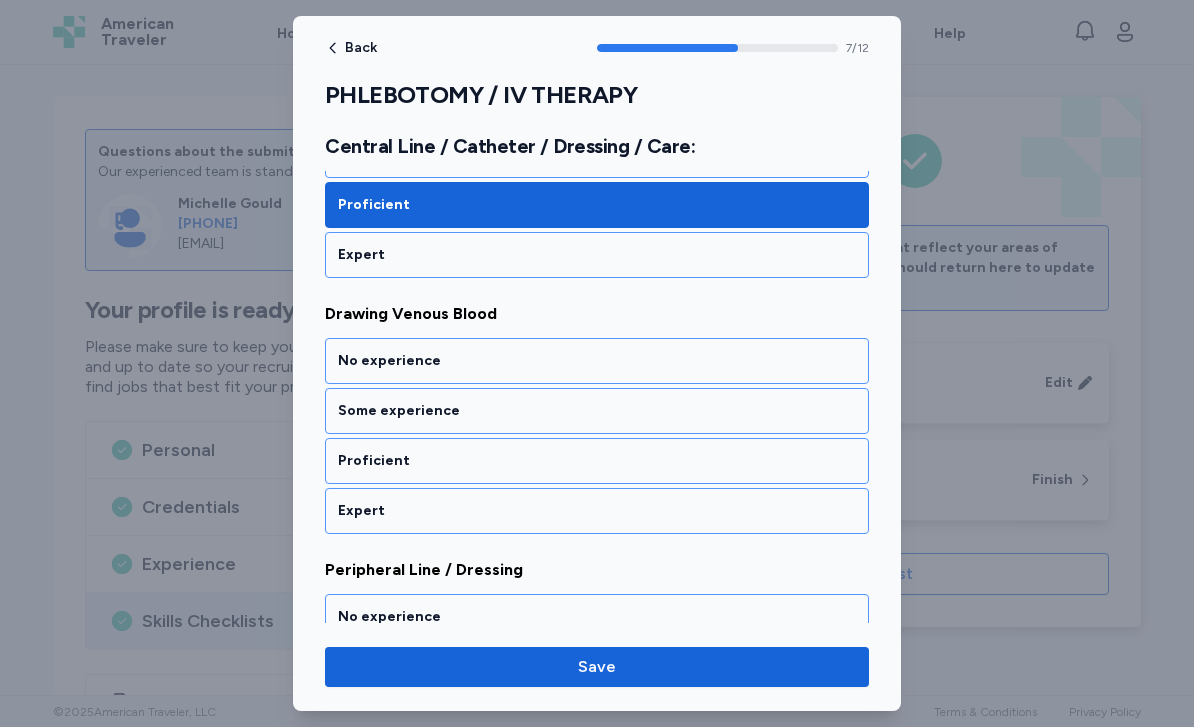 scroll, scrollTop: 1955, scrollLeft: 0, axis: vertical 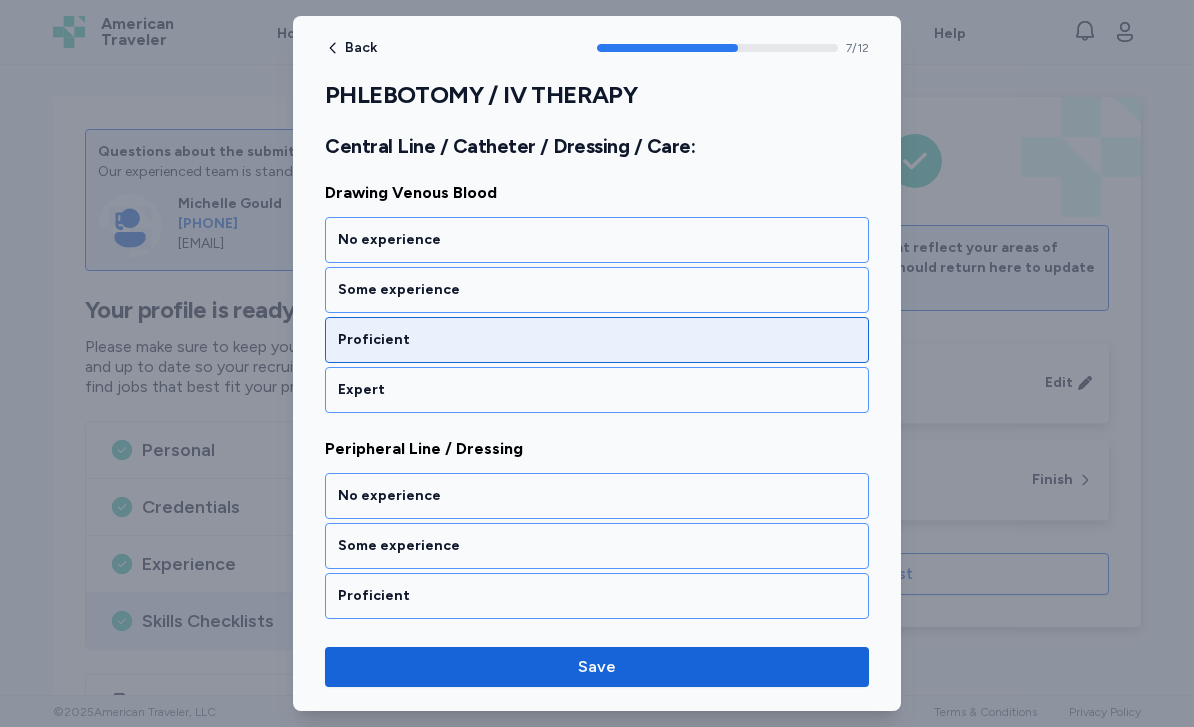 click on "Proficient" at bounding box center [597, 340] 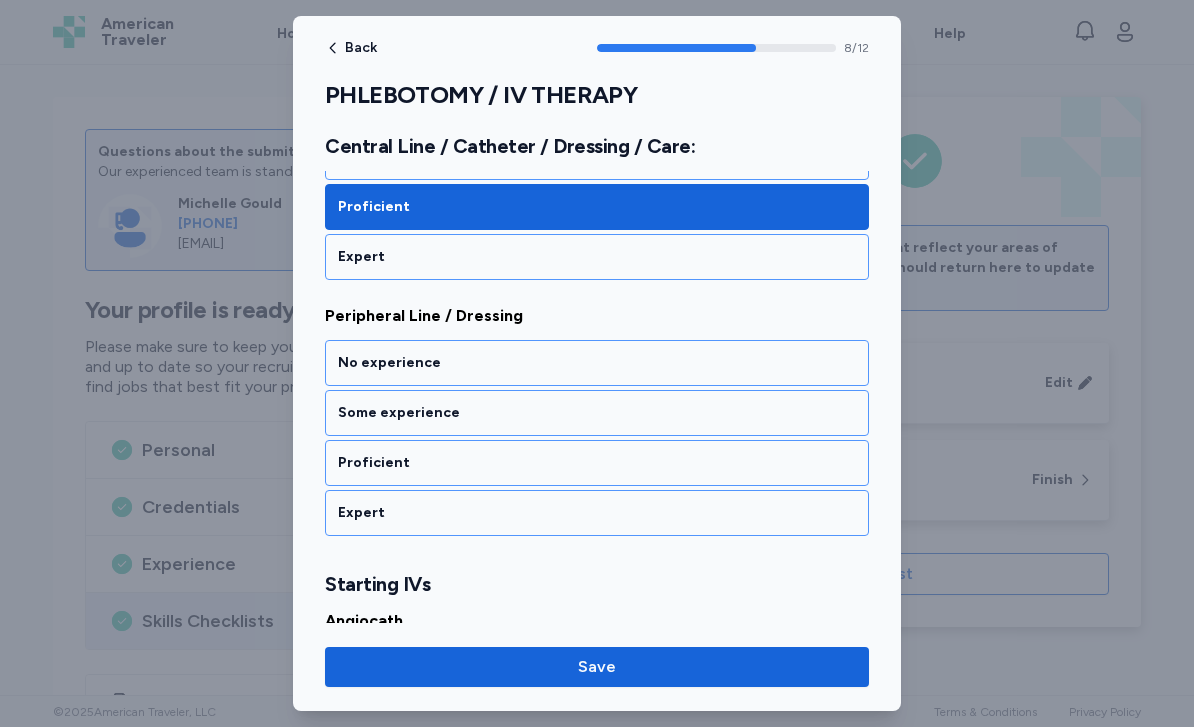 scroll, scrollTop: 2232, scrollLeft: 0, axis: vertical 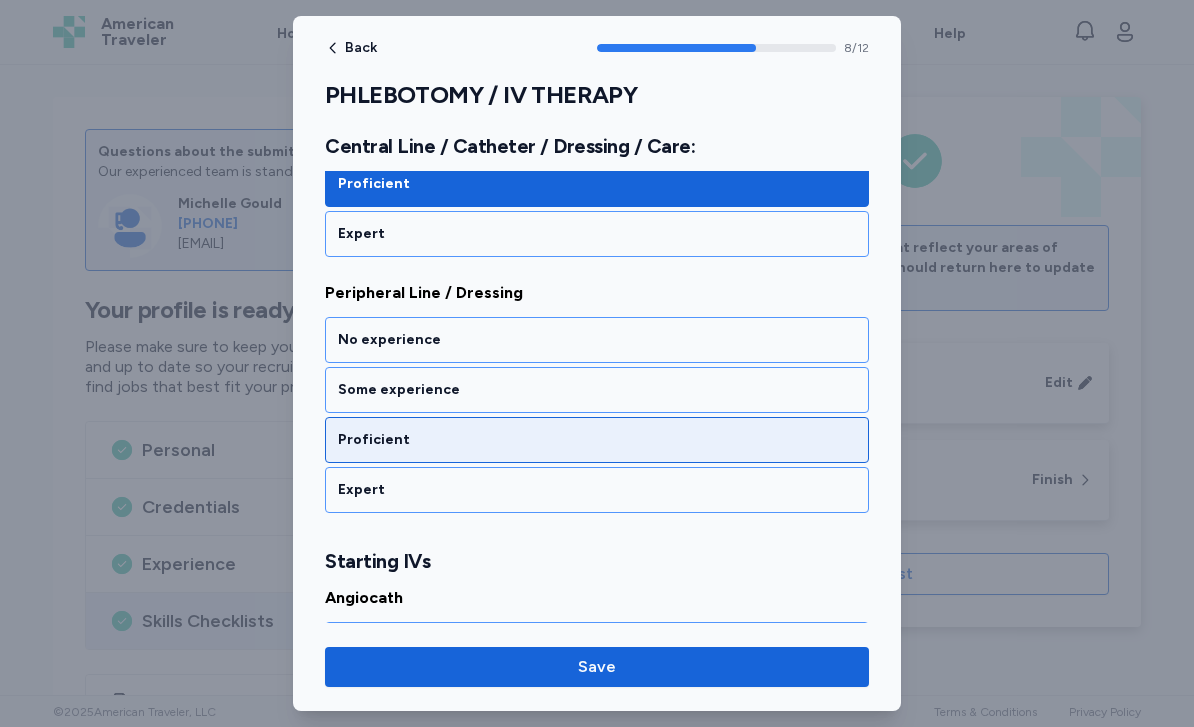 click on "Proficient" at bounding box center (597, 440) 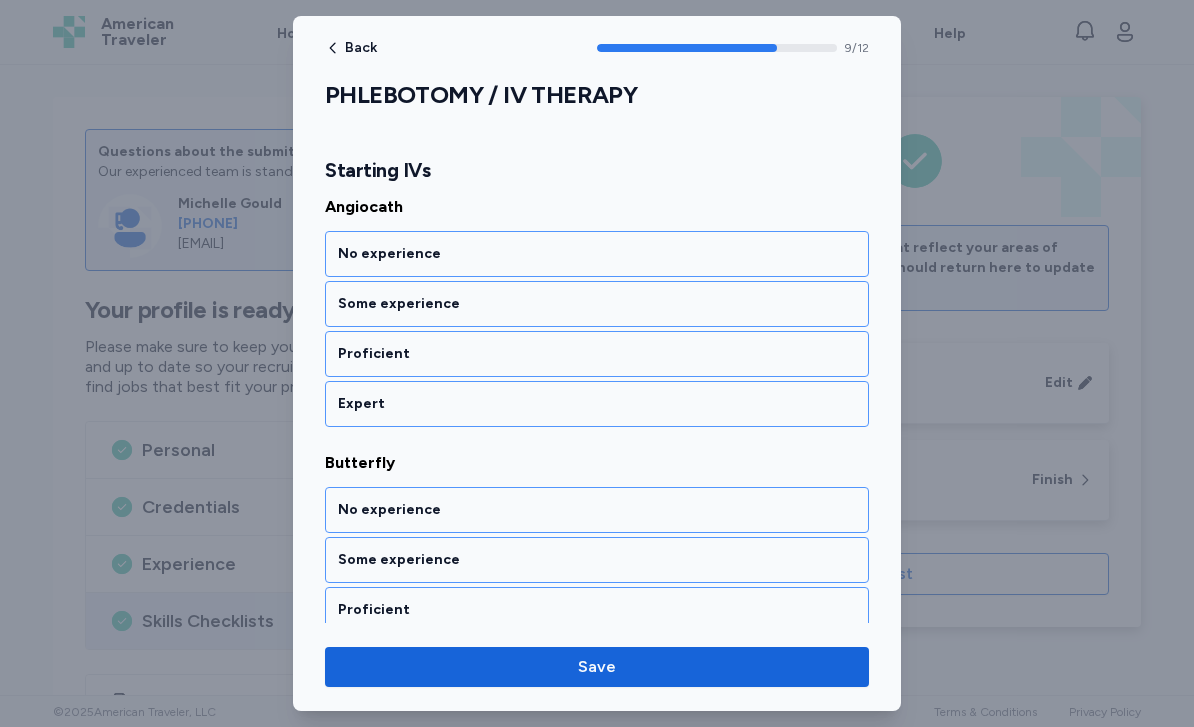 scroll, scrollTop: 2623, scrollLeft: 0, axis: vertical 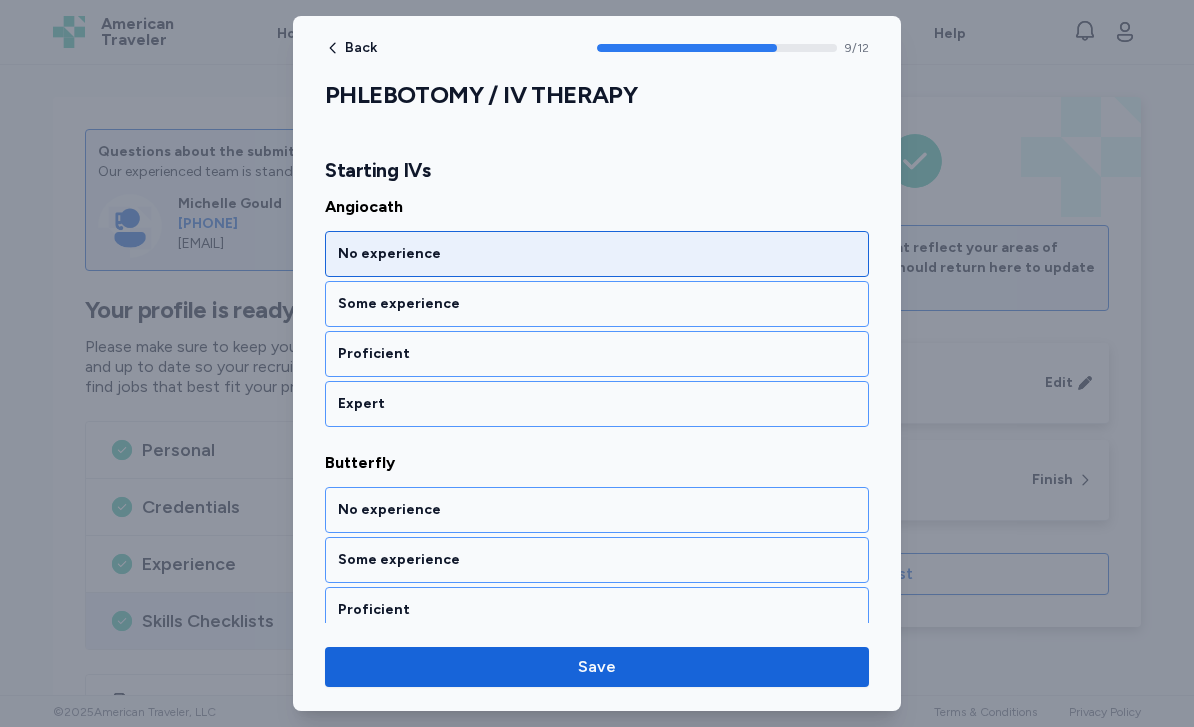 click on "No experience" at bounding box center (597, 254) 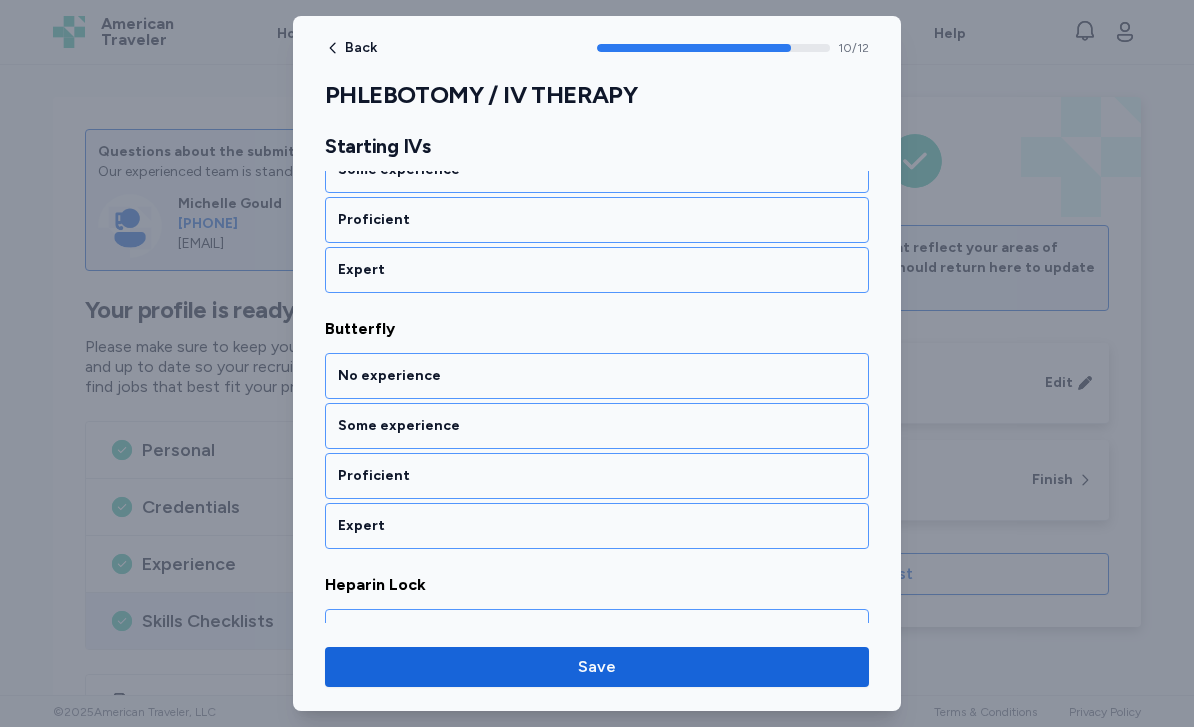 scroll, scrollTop: 2793, scrollLeft: 0, axis: vertical 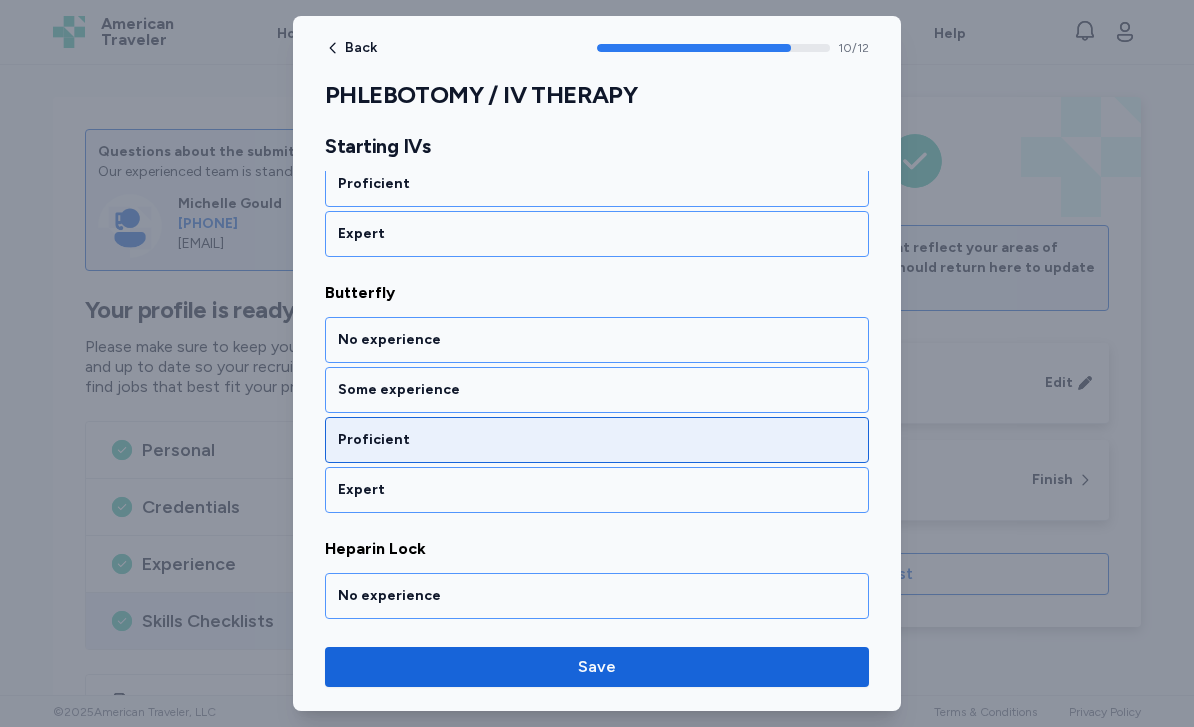 click on "Proficient" at bounding box center [597, 440] 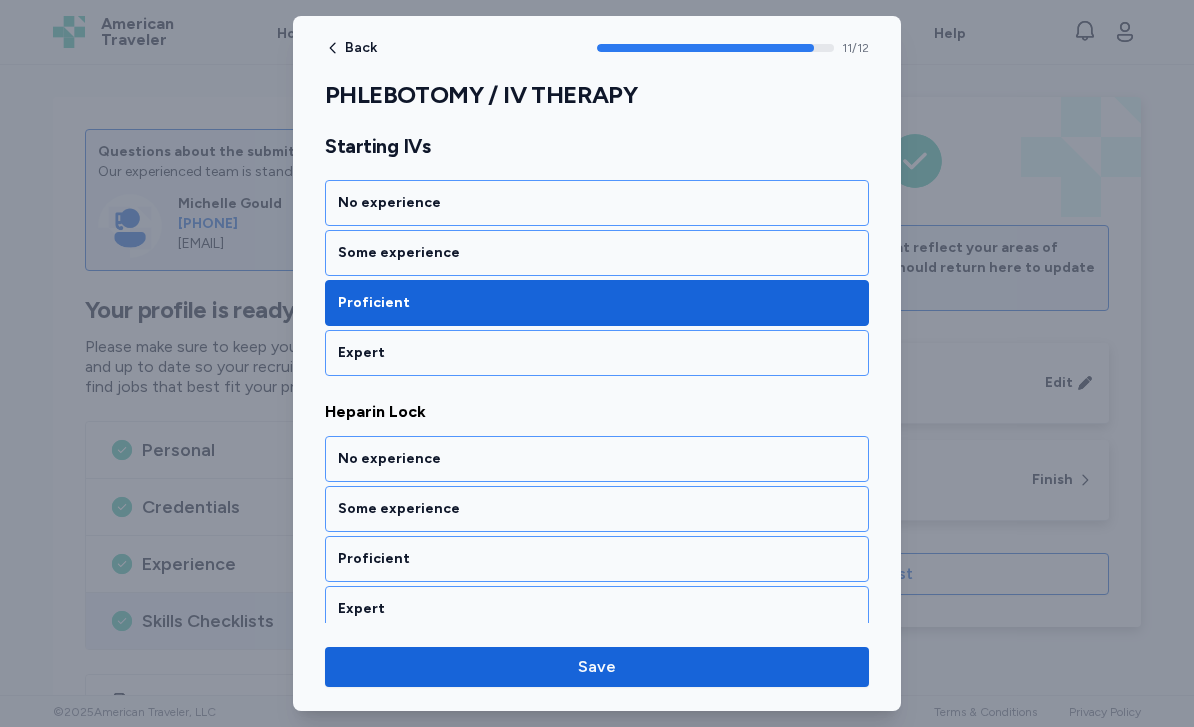 scroll, scrollTop: 2943, scrollLeft: 0, axis: vertical 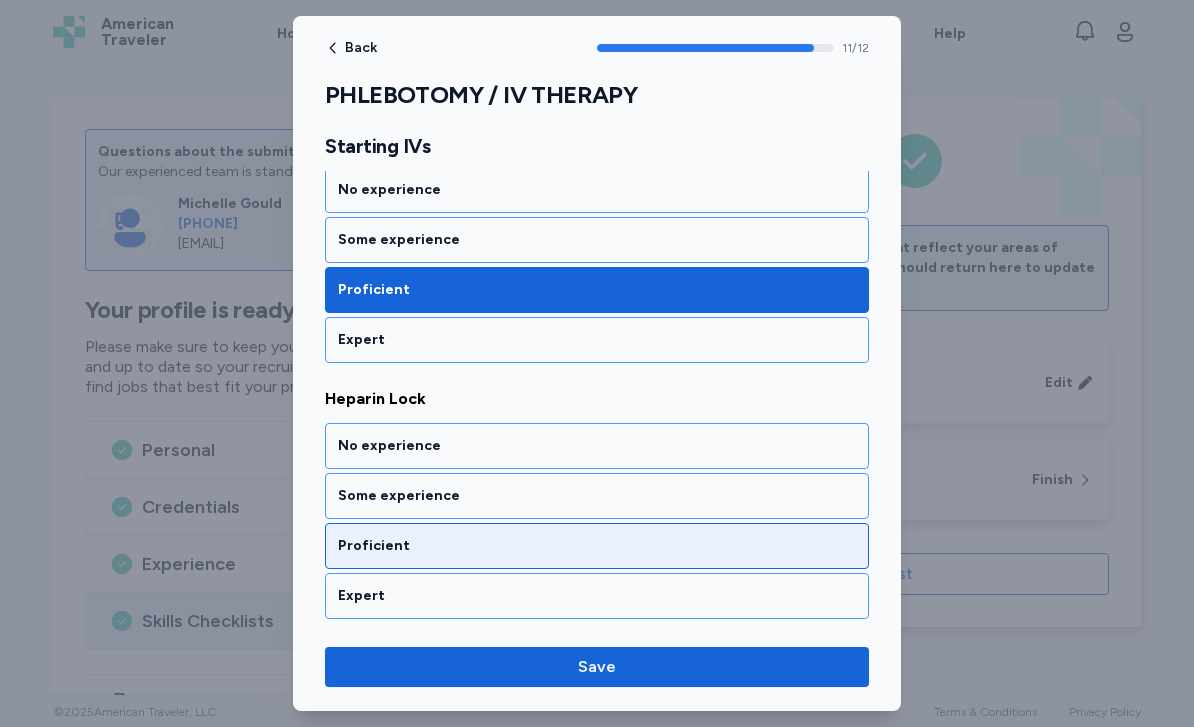 click on "Proficient" at bounding box center [597, 546] 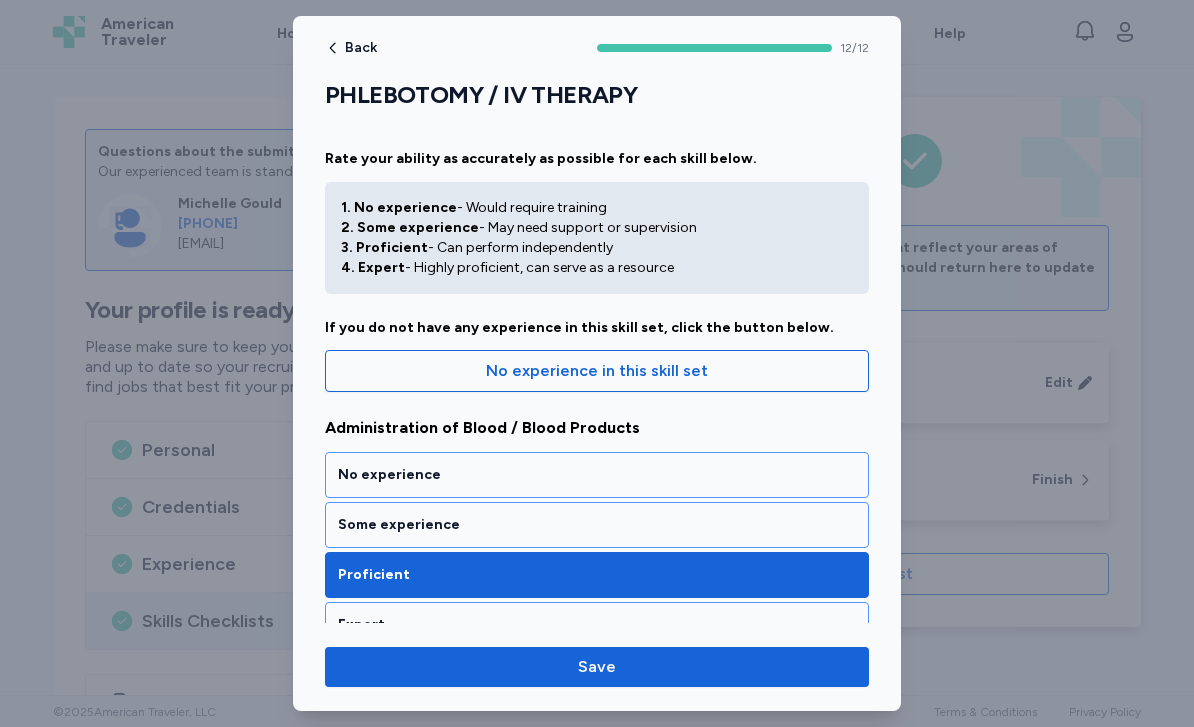 scroll, scrollTop: 0, scrollLeft: 0, axis: both 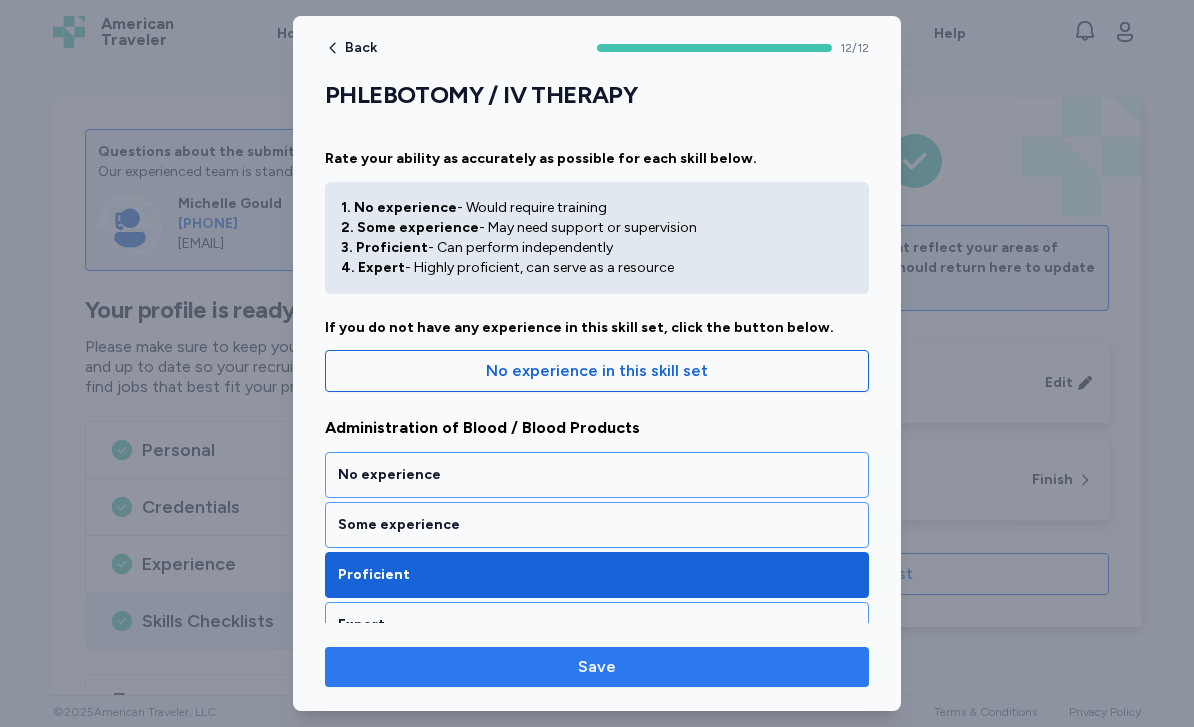 click on "Save" at bounding box center (597, 667) 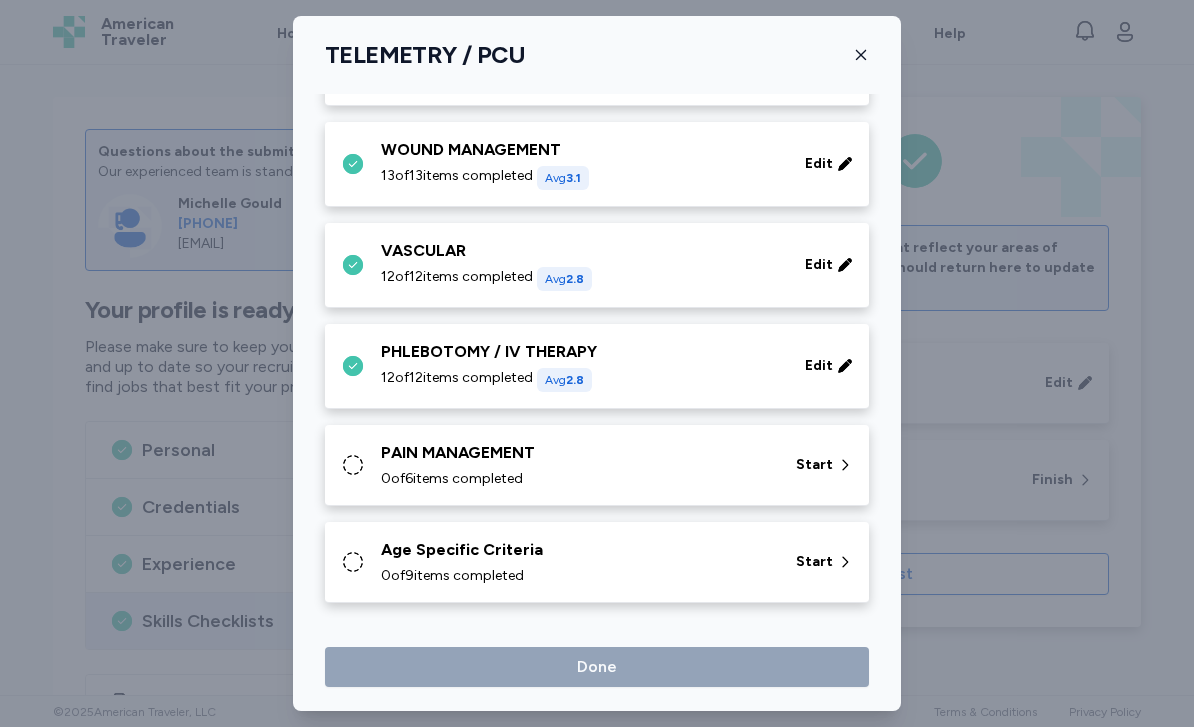scroll, scrollTop: 902, scrollLeft: 0, axis: vertical 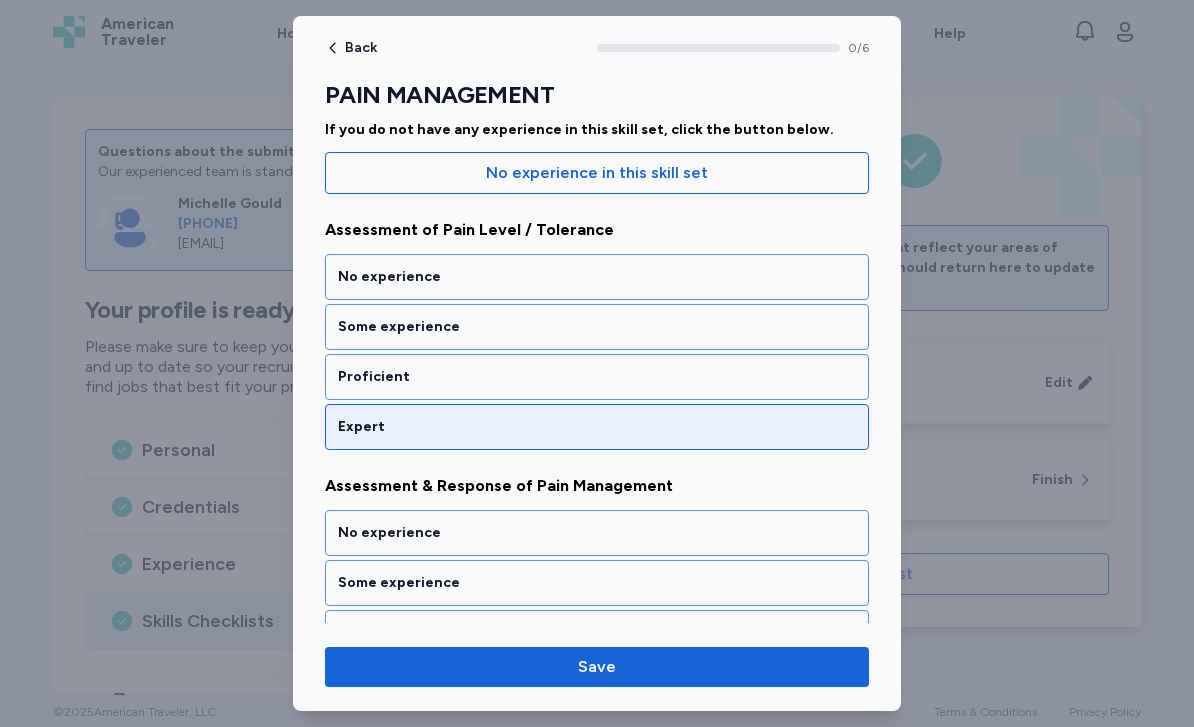 click on "Expert" at bounding box center (597, 427) 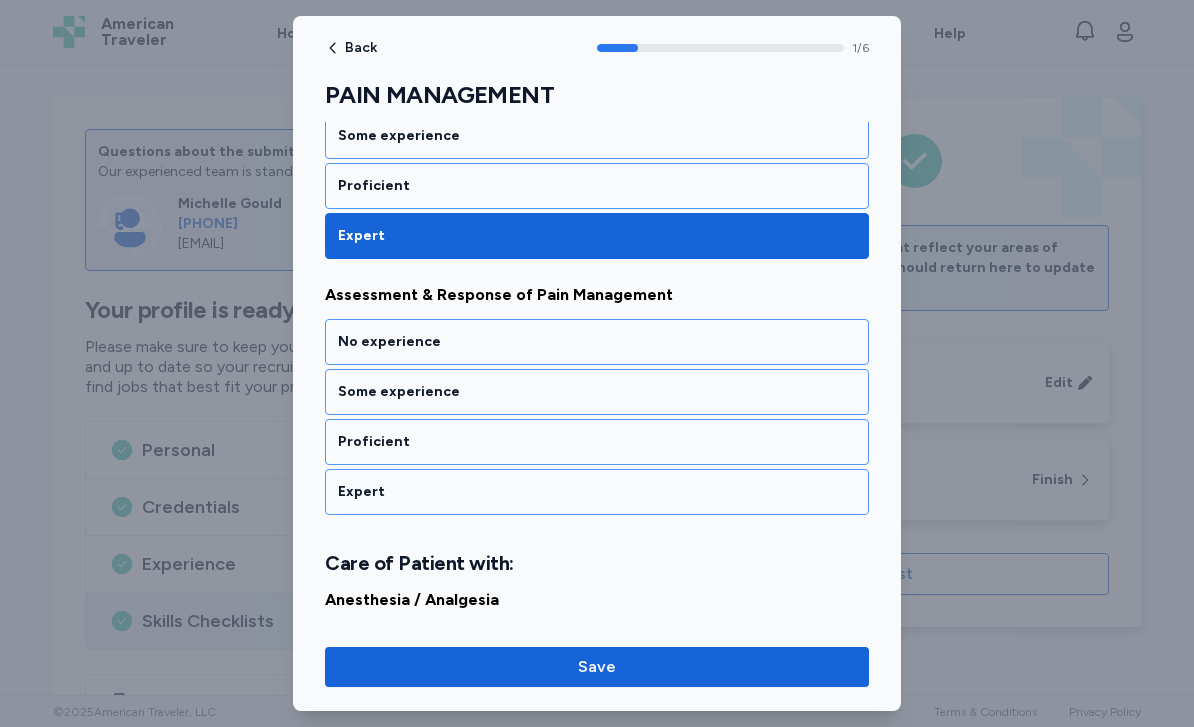 scroll, scrollTop: 416, scrollLeft: 0, axis: vertical 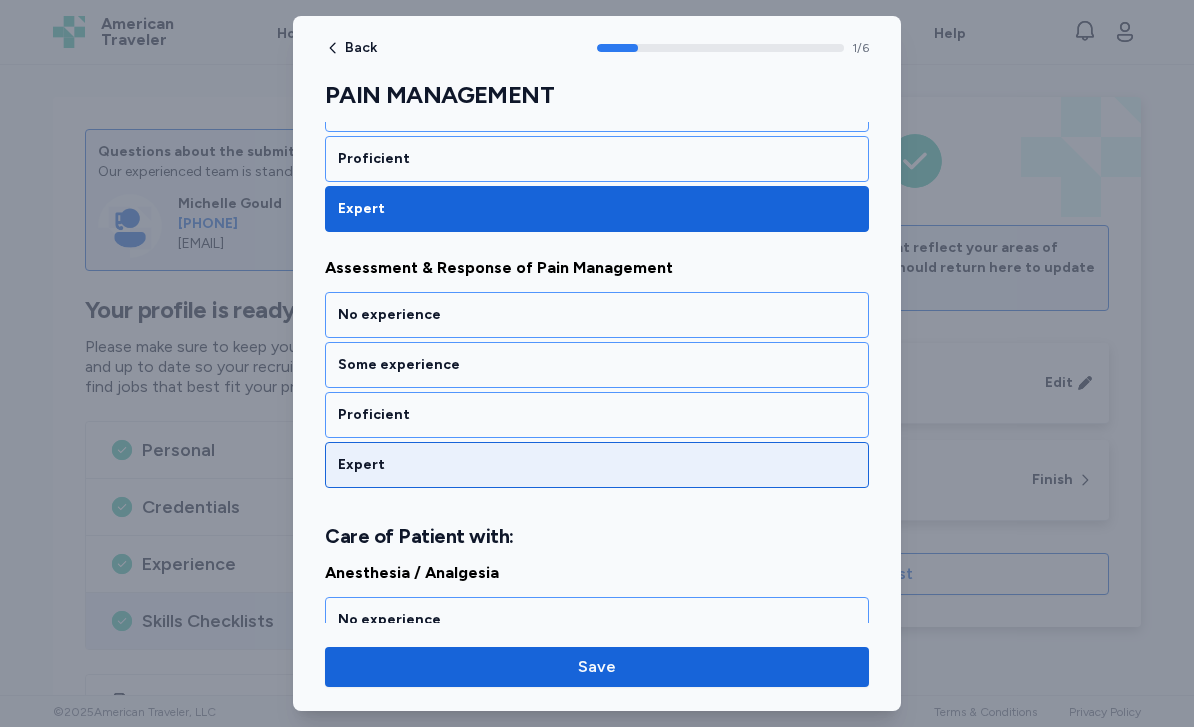 click on "Expert" at bounding box center [597, 465] 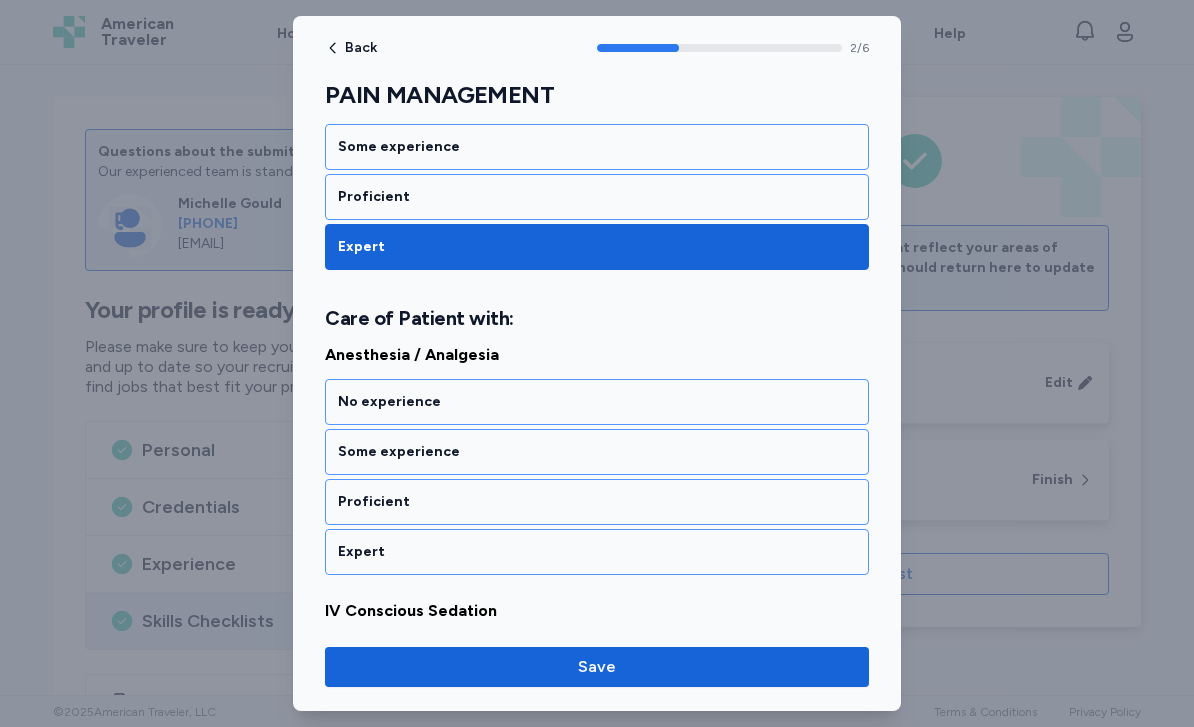 scroll, scrollTop: 696, scrollLeft: 0, axis: vertical 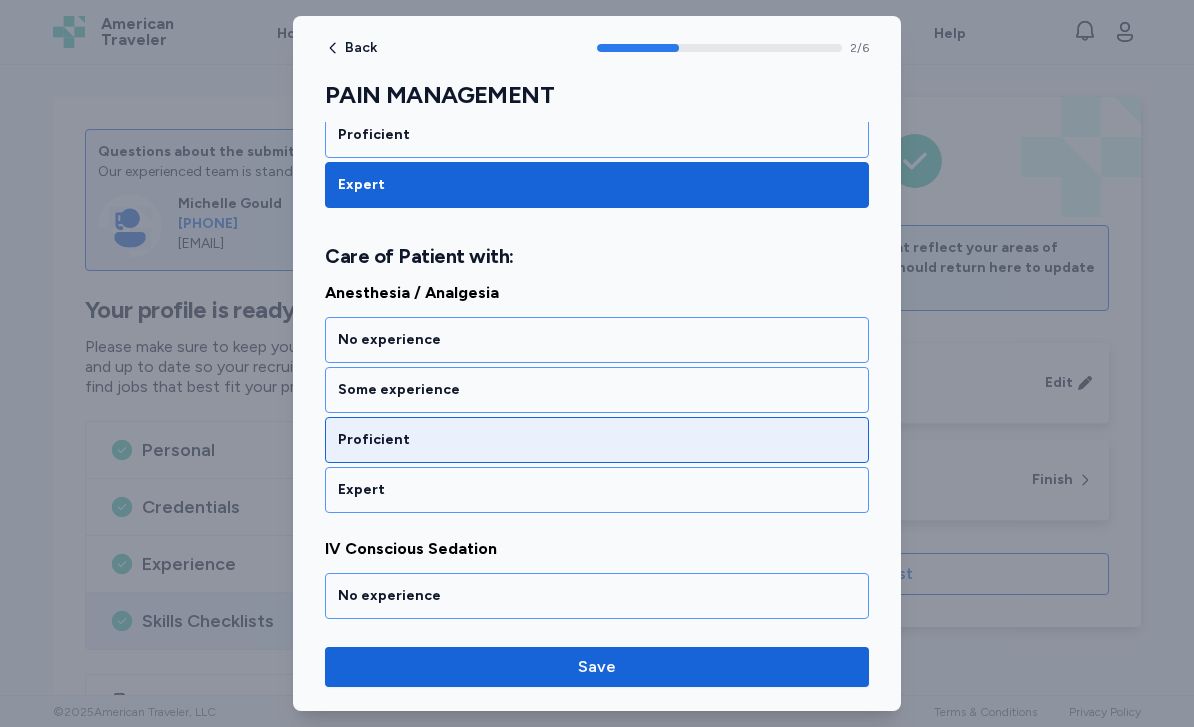 click on "Proficient" at bounding box center [597, 440] 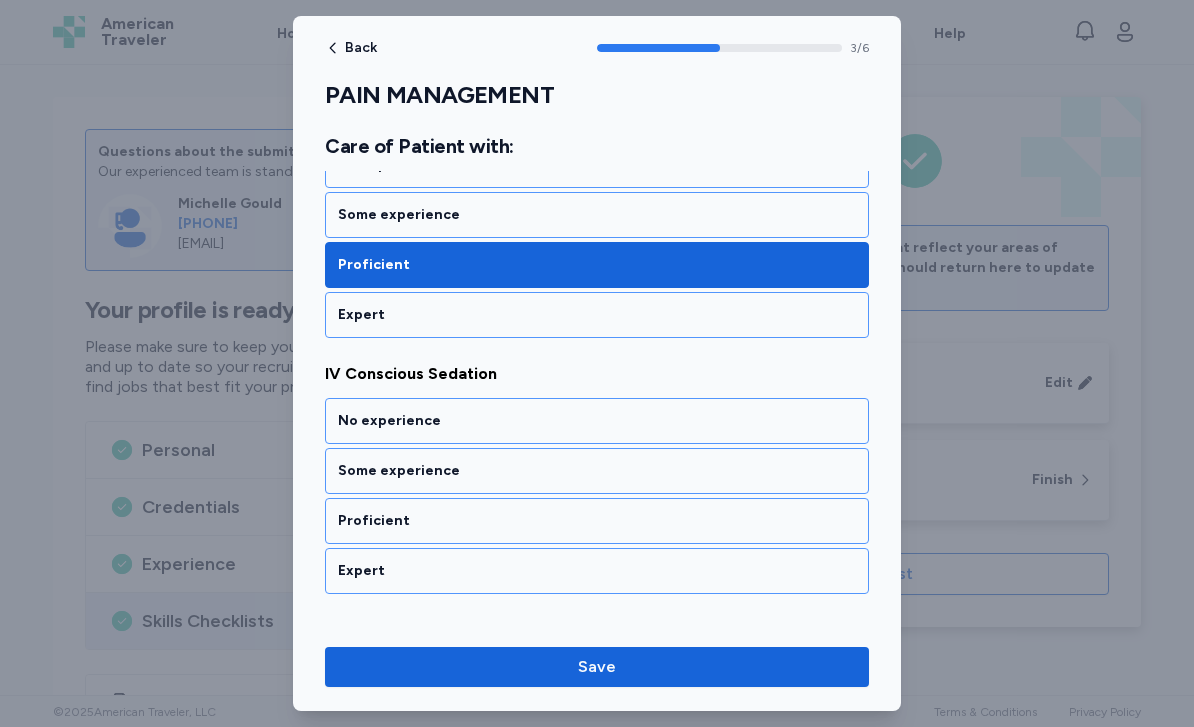 scroll, scrollTop: 952, scrollLeft: 0, axis: vertical 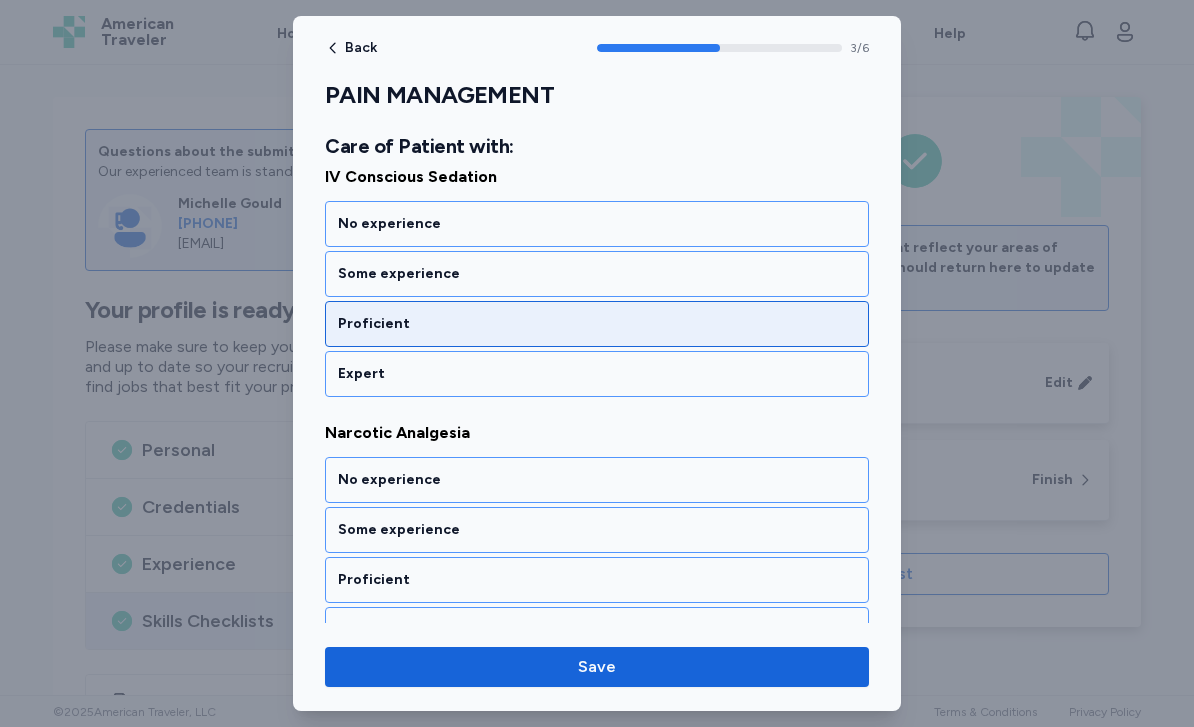 click on "Proficient" at bounding box center (597, 324) 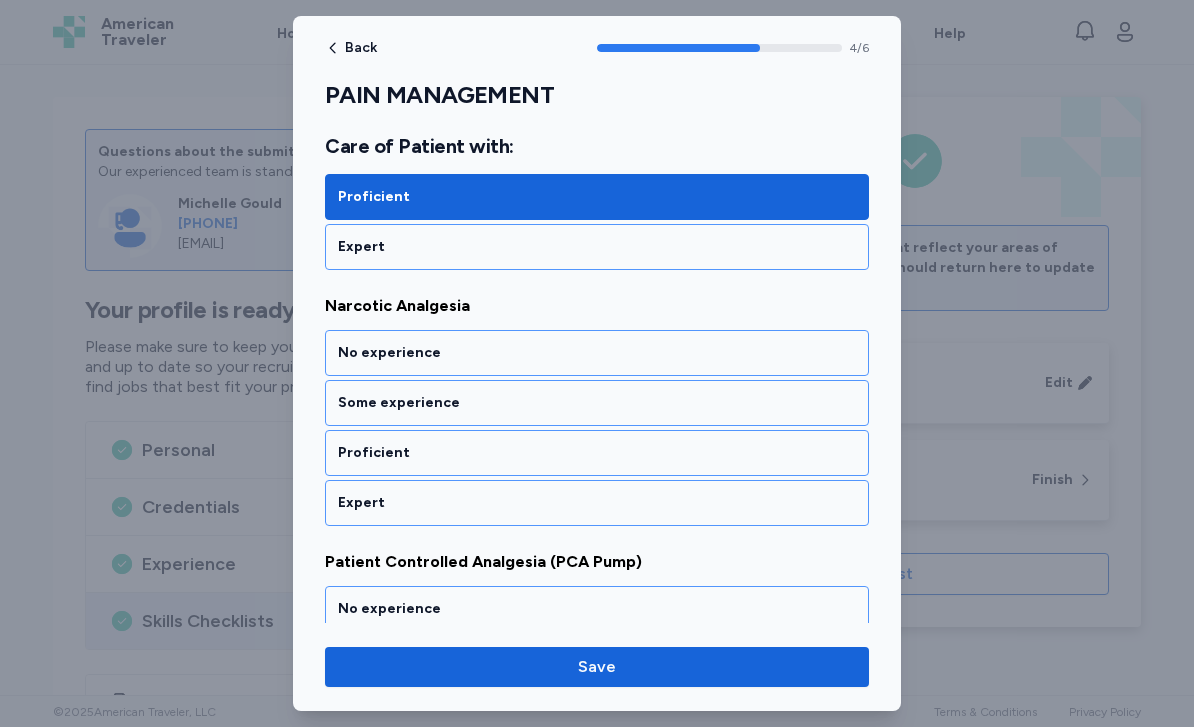 scroll, scrollTop: 1208, scrollLeft: 0, axis: vertical 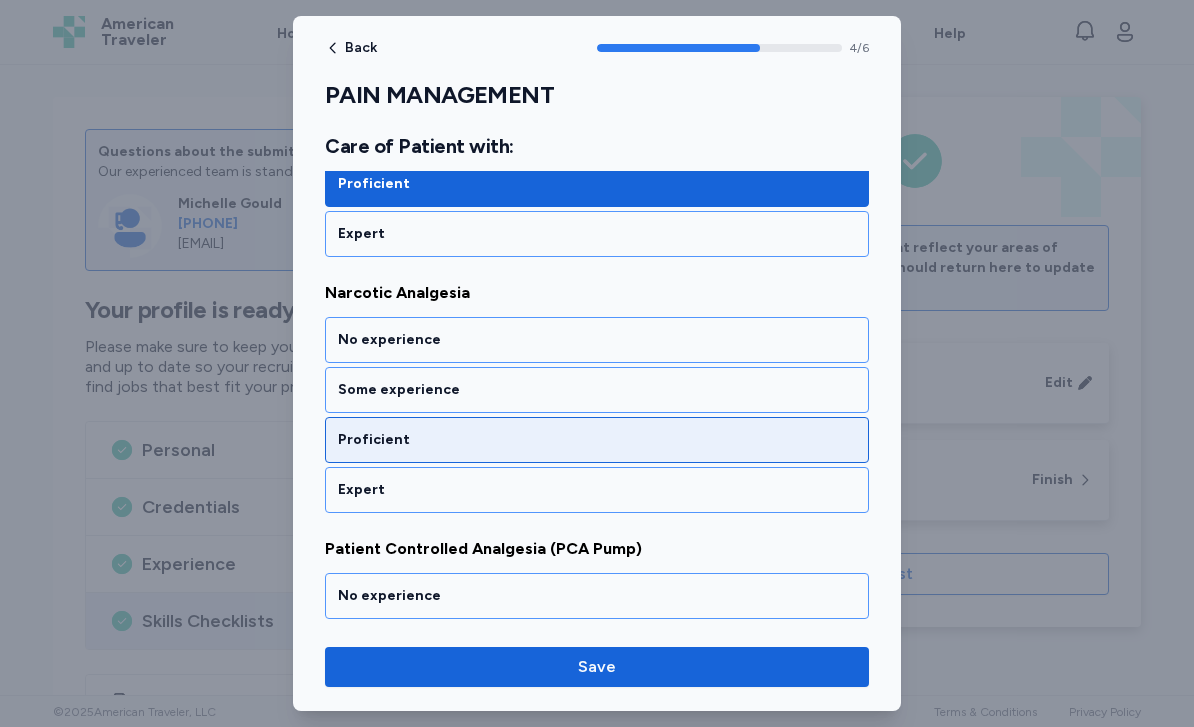 click on "Proficient" at bounding box center (597, 440) 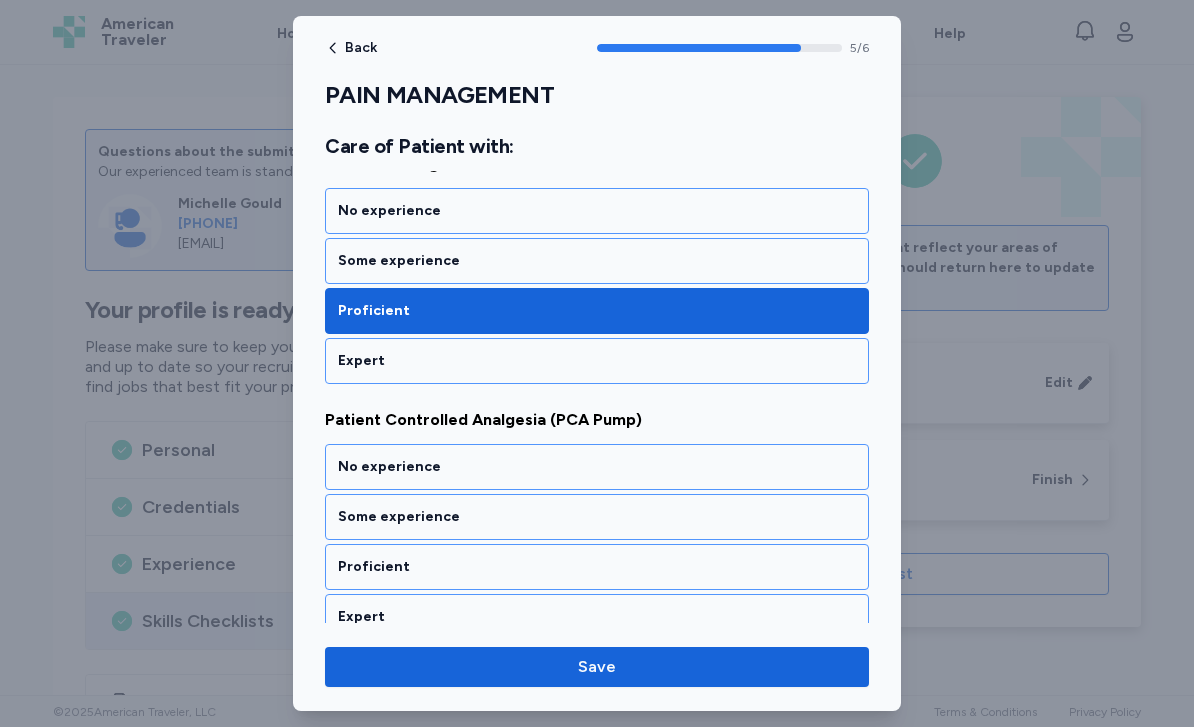 scroll, scrollTop: 1358, scrollLeft: 0, axis: vertical 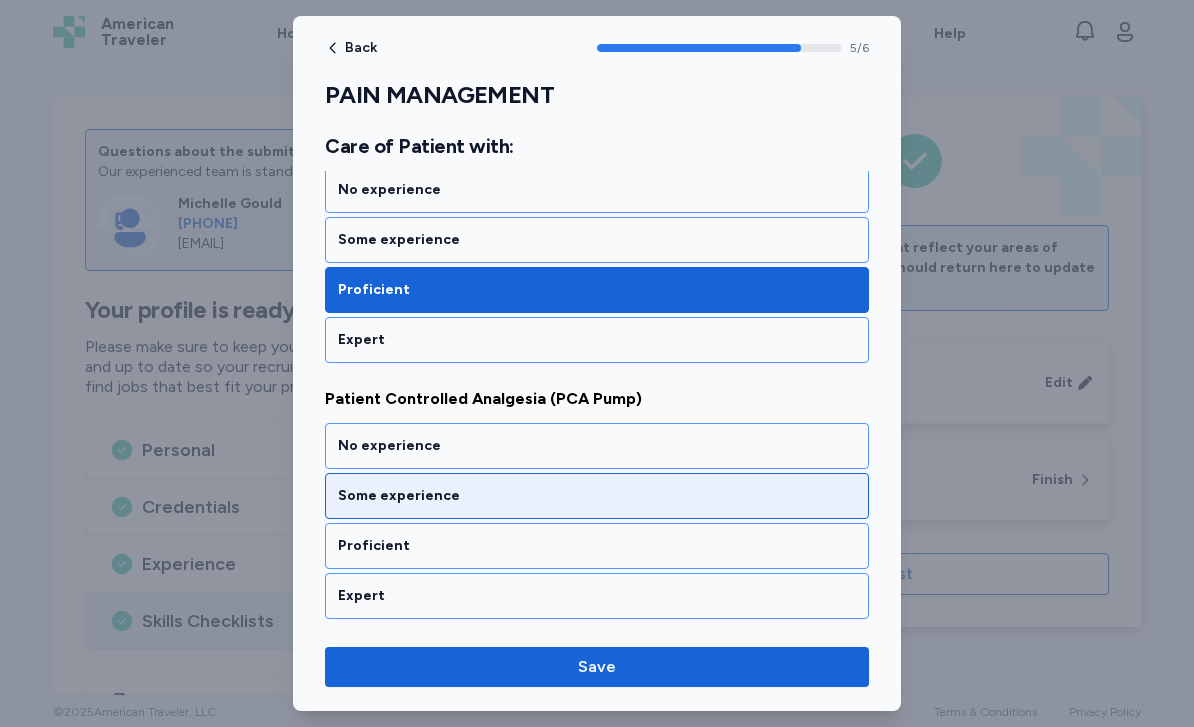 click on "Some experience" at bounding box center (597, 496) 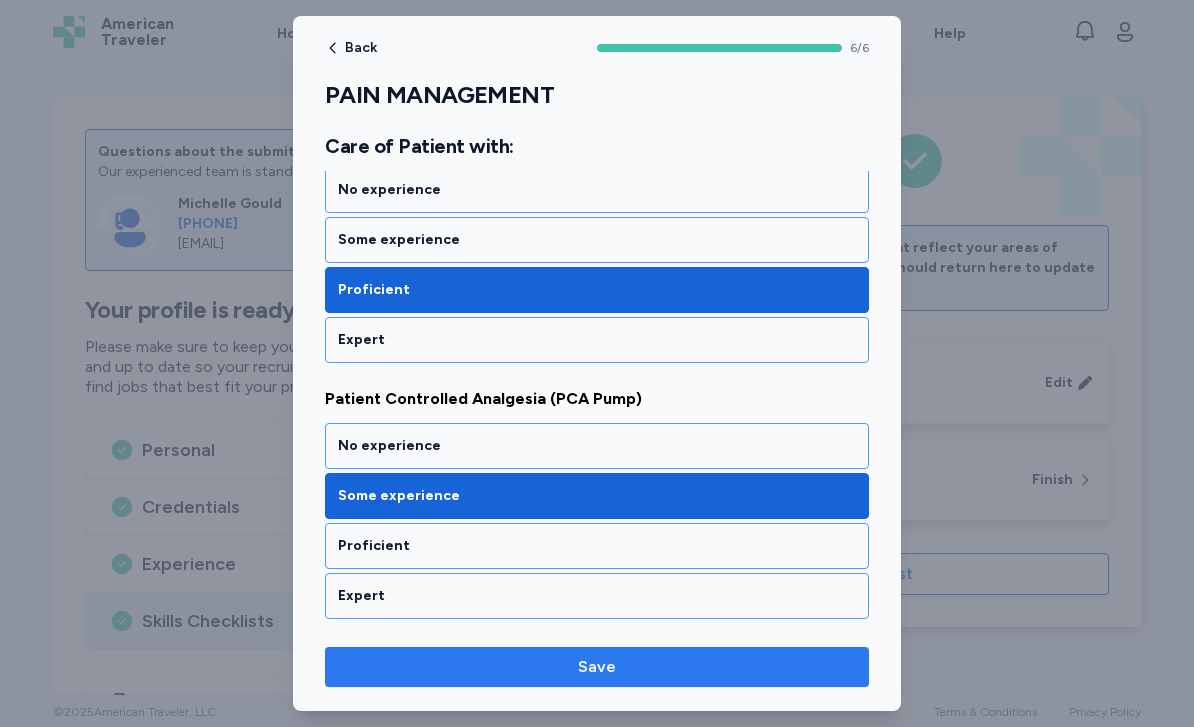 click on "Save" at bounding box center (597, 667) 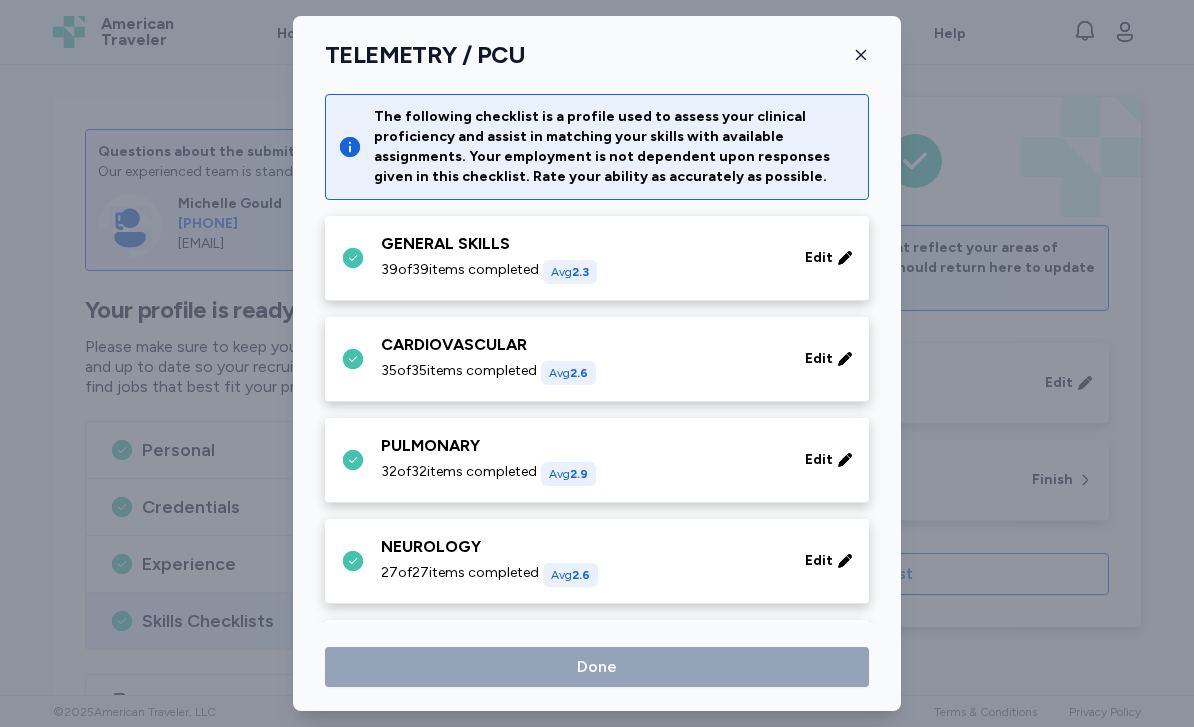 scroll, scrollTop: 902, scrollLeft: 0, axis: vertical 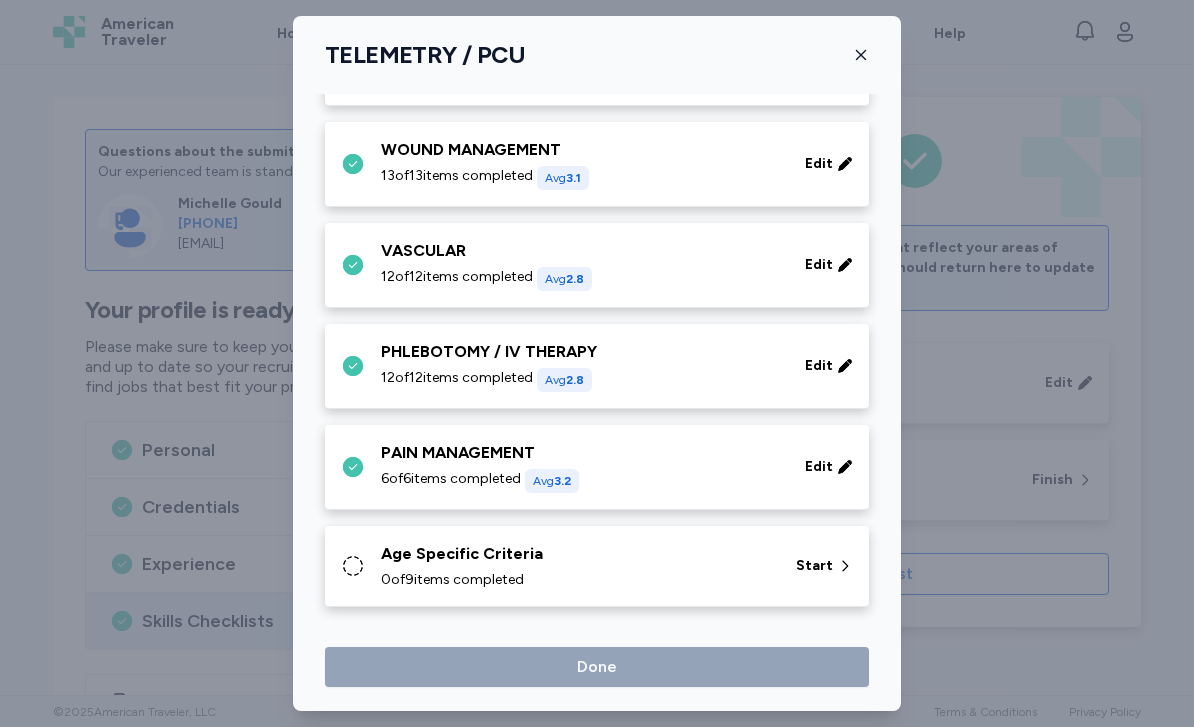 click on "0  of  9  items completed" at bounding box center [452, 580] 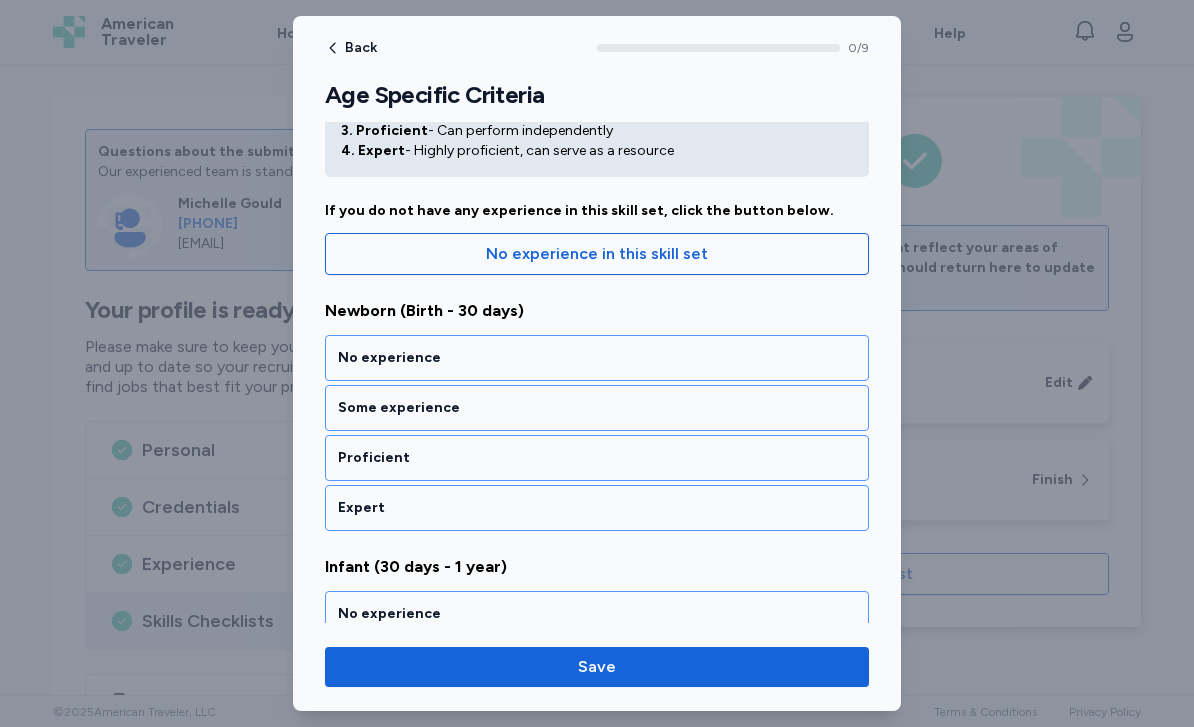 scroll, scrollTop: 125, scrollLeft: 0, axis: vertical 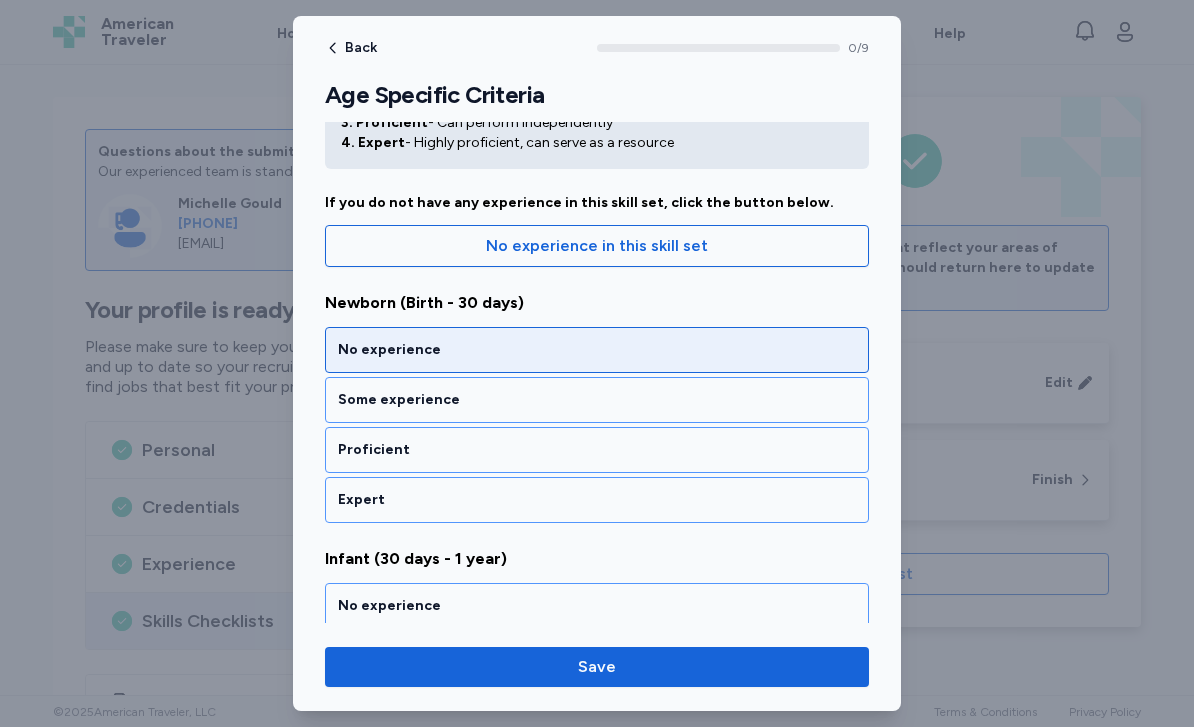 click on "No experience" at bounding box center [597, 350] 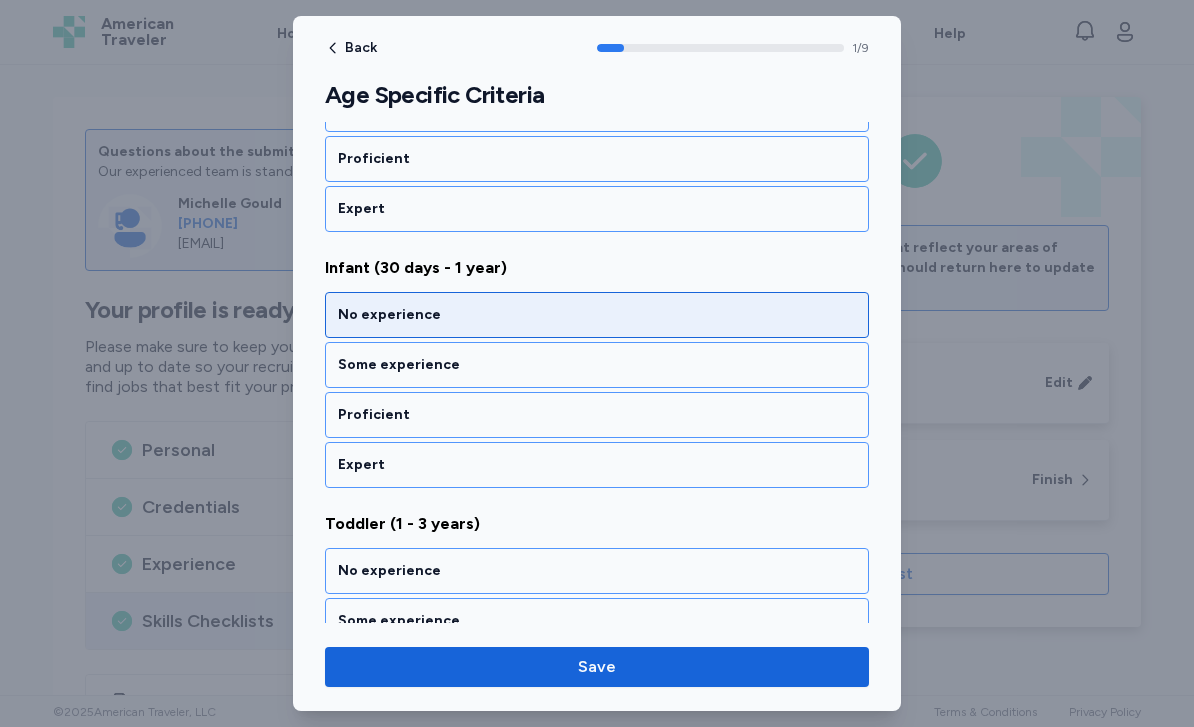 click on "No experience" at bounding box center (597, 315) 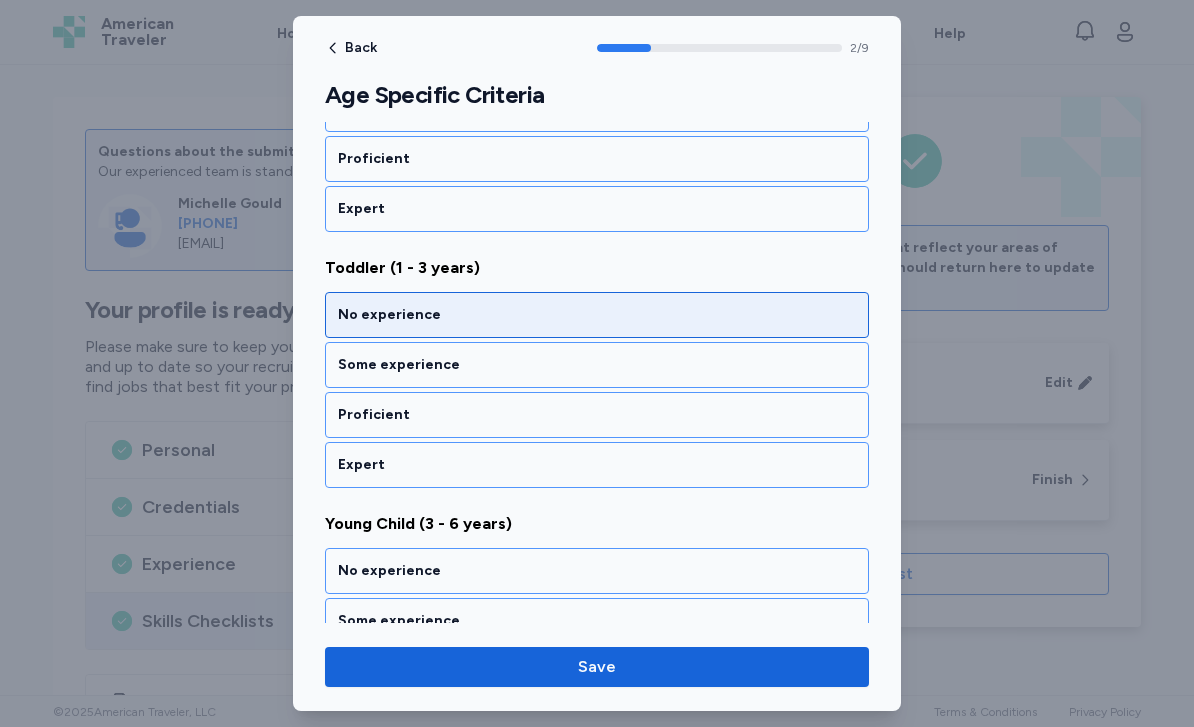 click on "No experience" at bounding box center (597, 315) 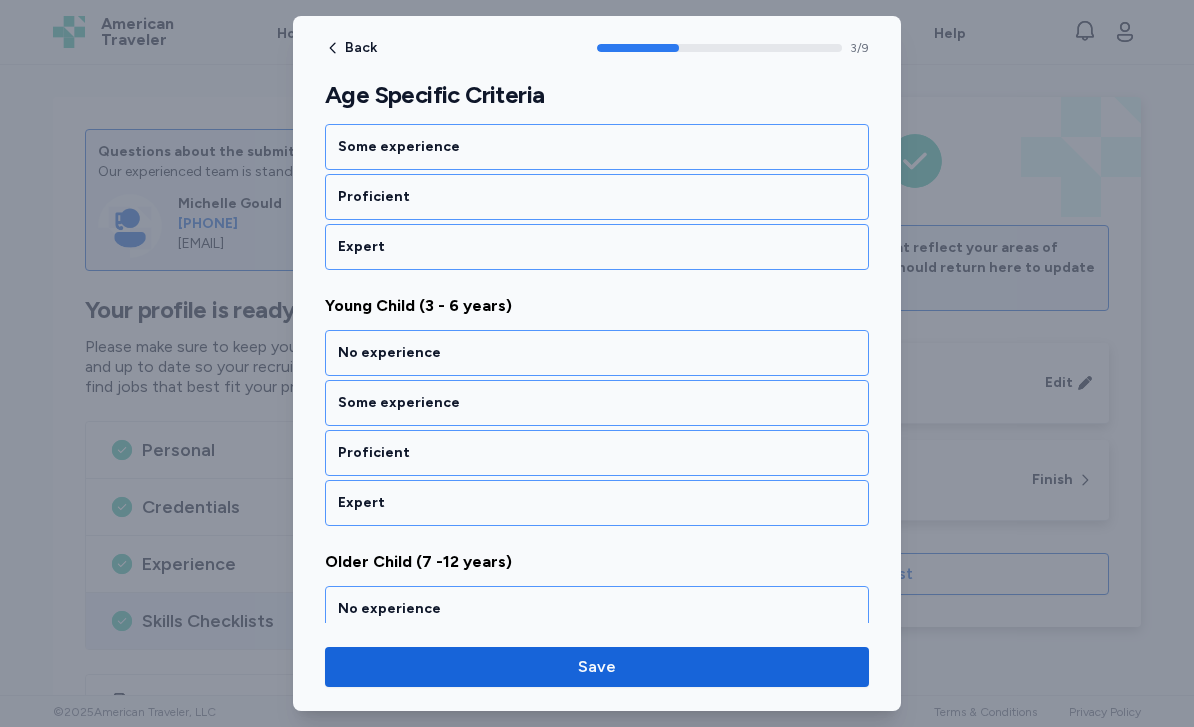 scroll, scrollTop: 928, scrollLeft: 0, axis: vertical 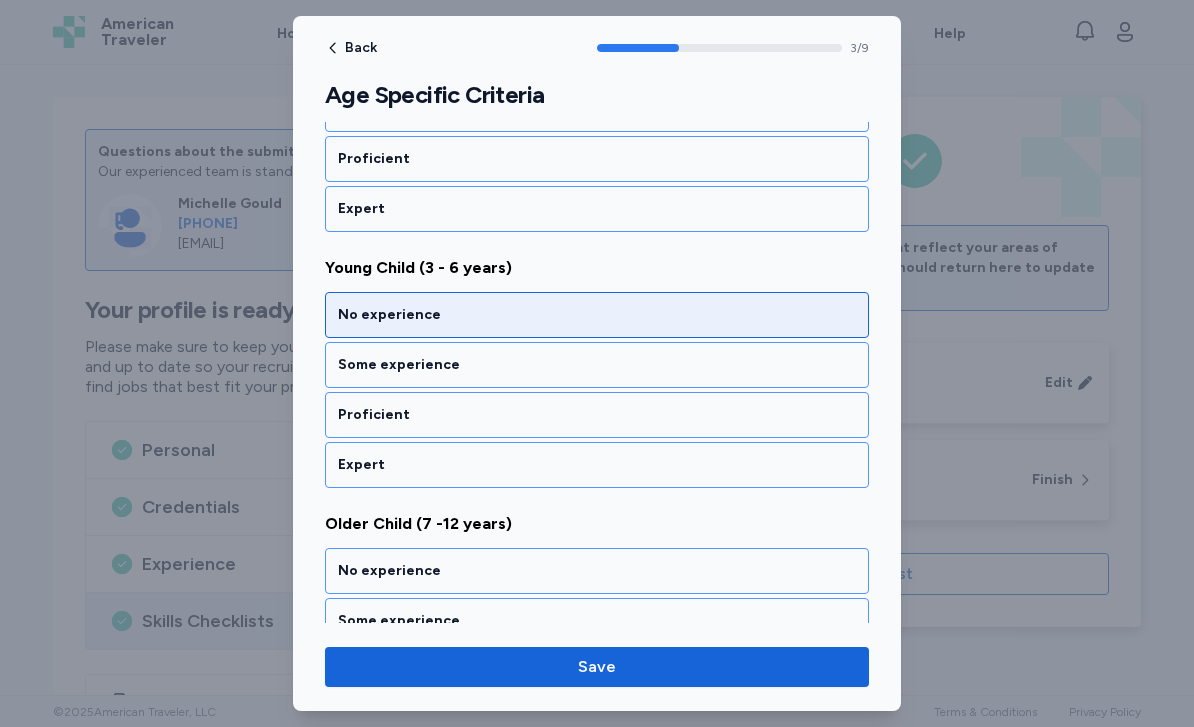 click on "No experience" at bounding box center [597, 315] 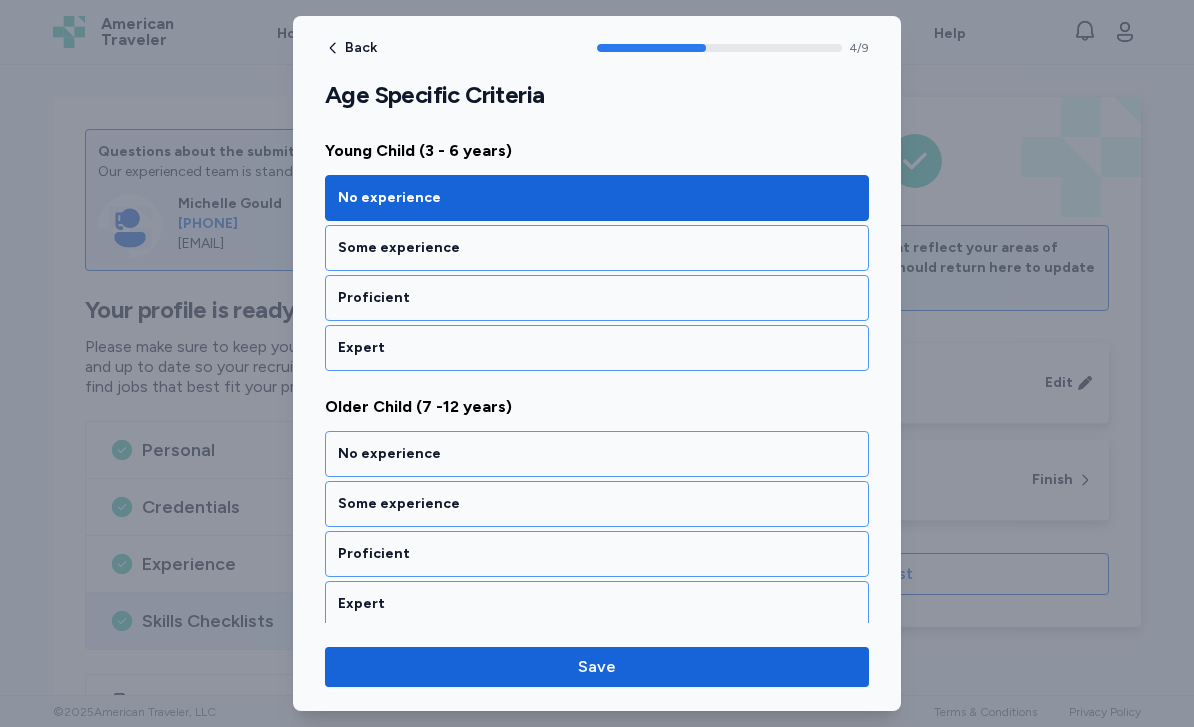 scroll, scrollTop: 1045, scrollLeft: 0, axis: vertical 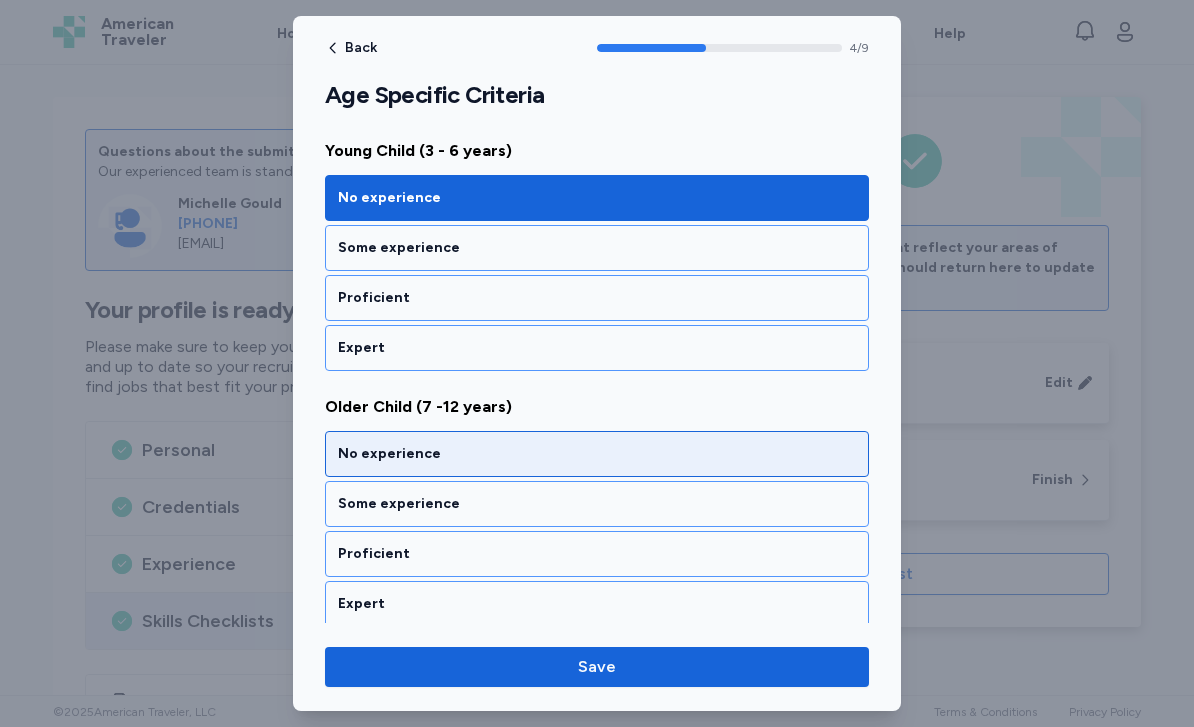 click on "No experience" at bounding box center (597, 454) 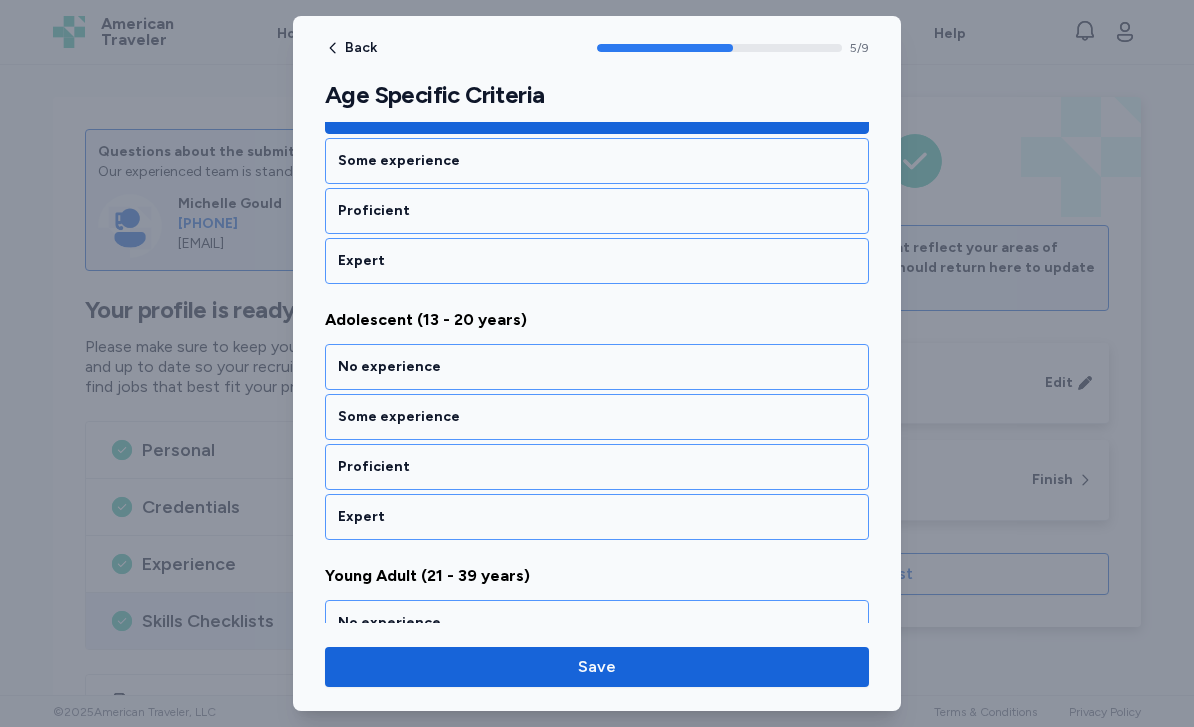 scroll, scrollTop: 1440, scrollLeft: 0, axis: vertical 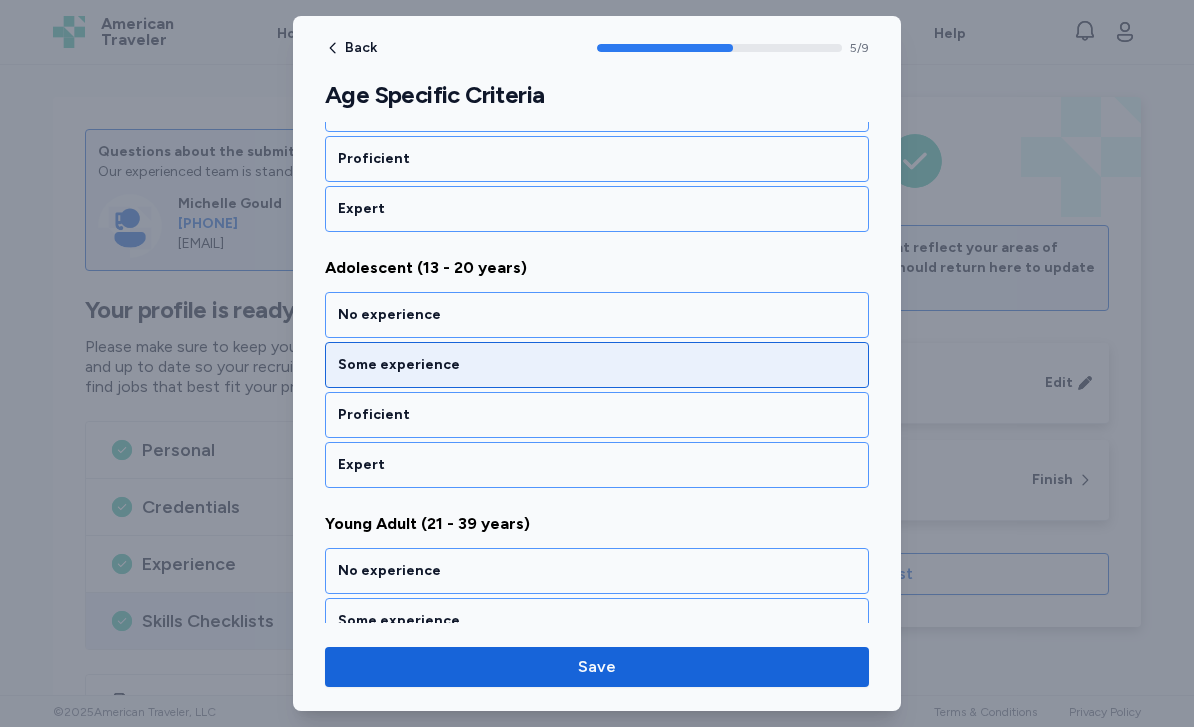 click on "Some experience" at bounding box center (597, 365) 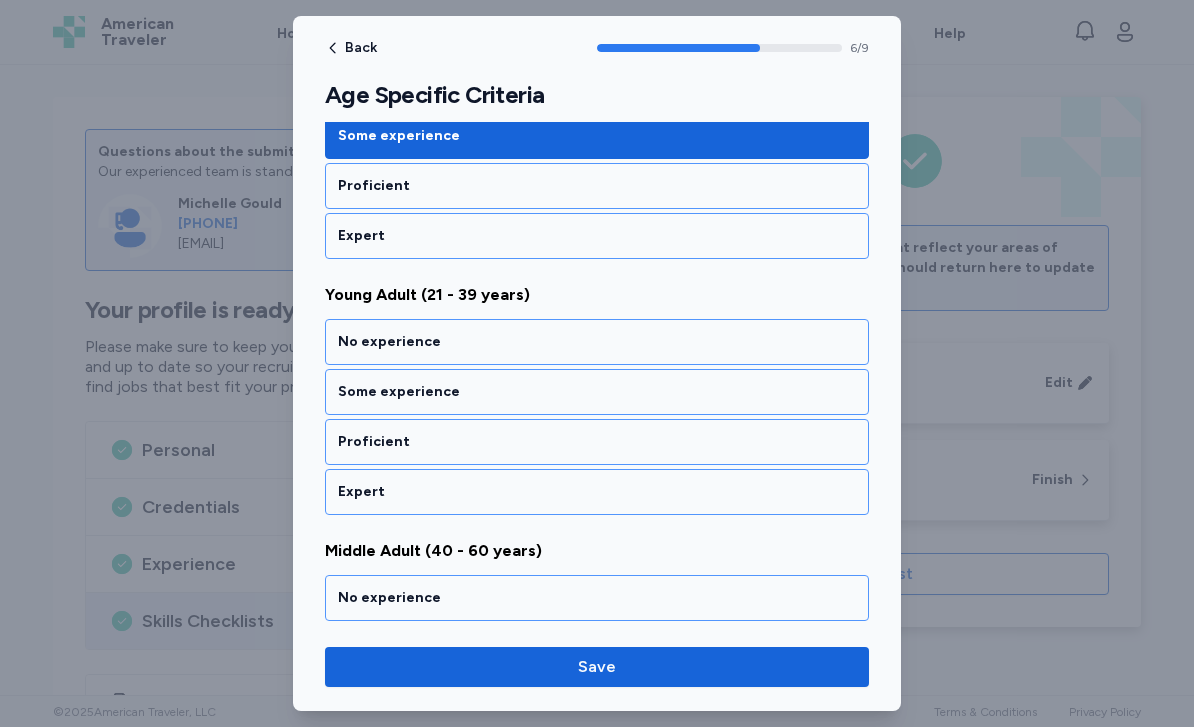 scroll, scrollTop: 1696, scrollLeft: 0, axis: vertical 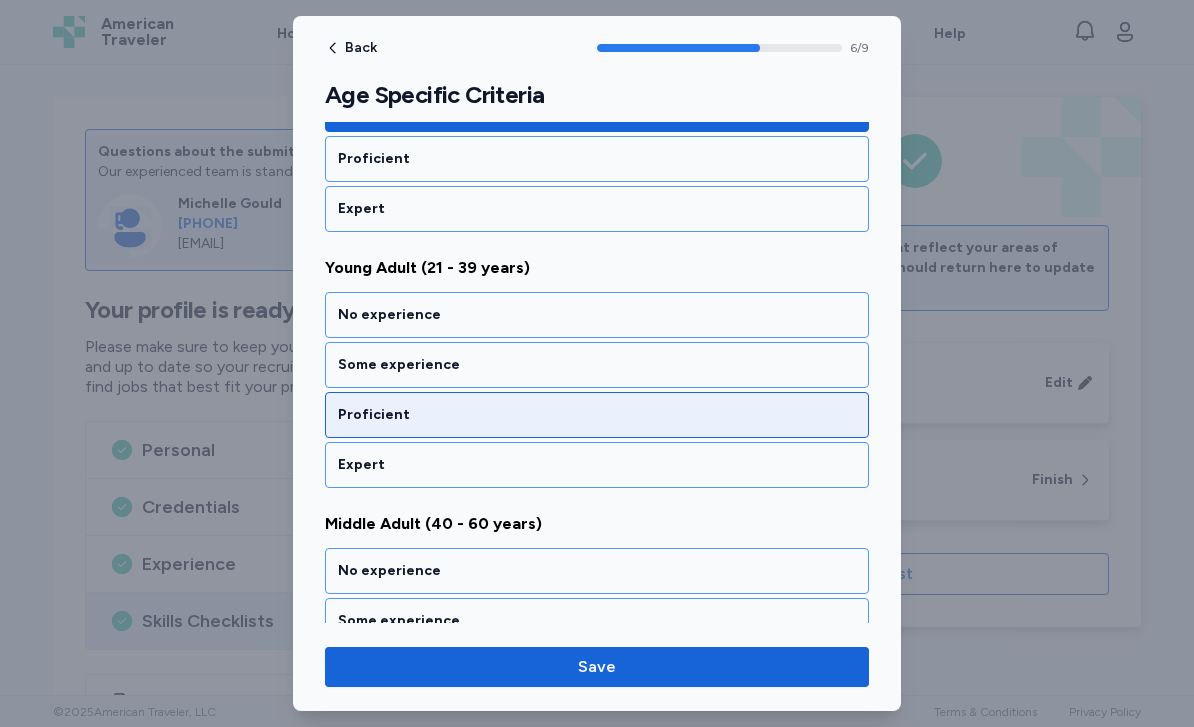 click on "Proficient" at bounding box center (597, 415) 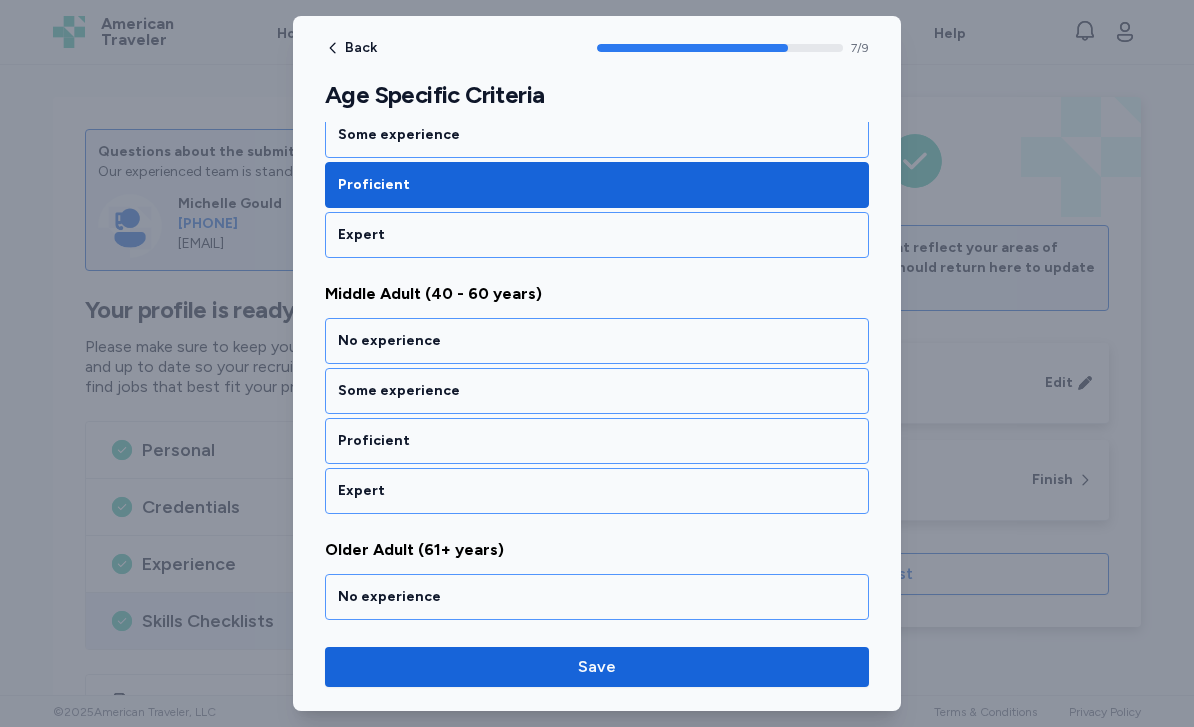 scroll, scrollTop: 1952, scrollLeft: 0, axis: vertical 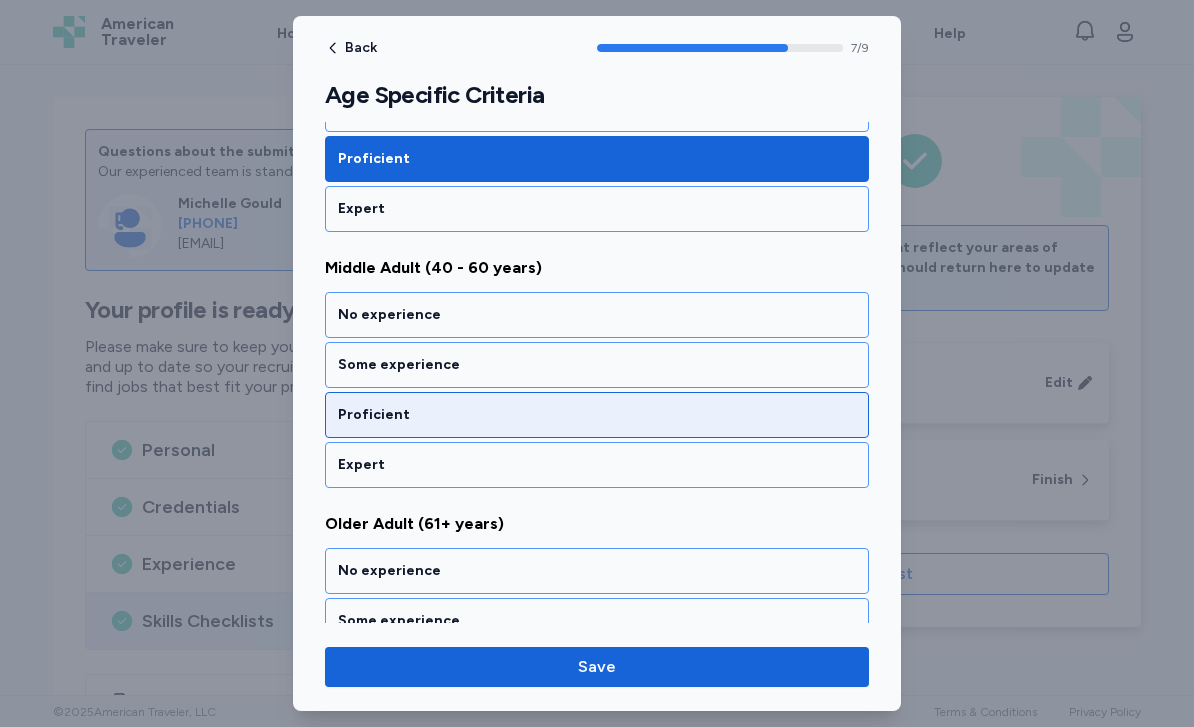 click on "Proficient" at bounding box center [597, 415] 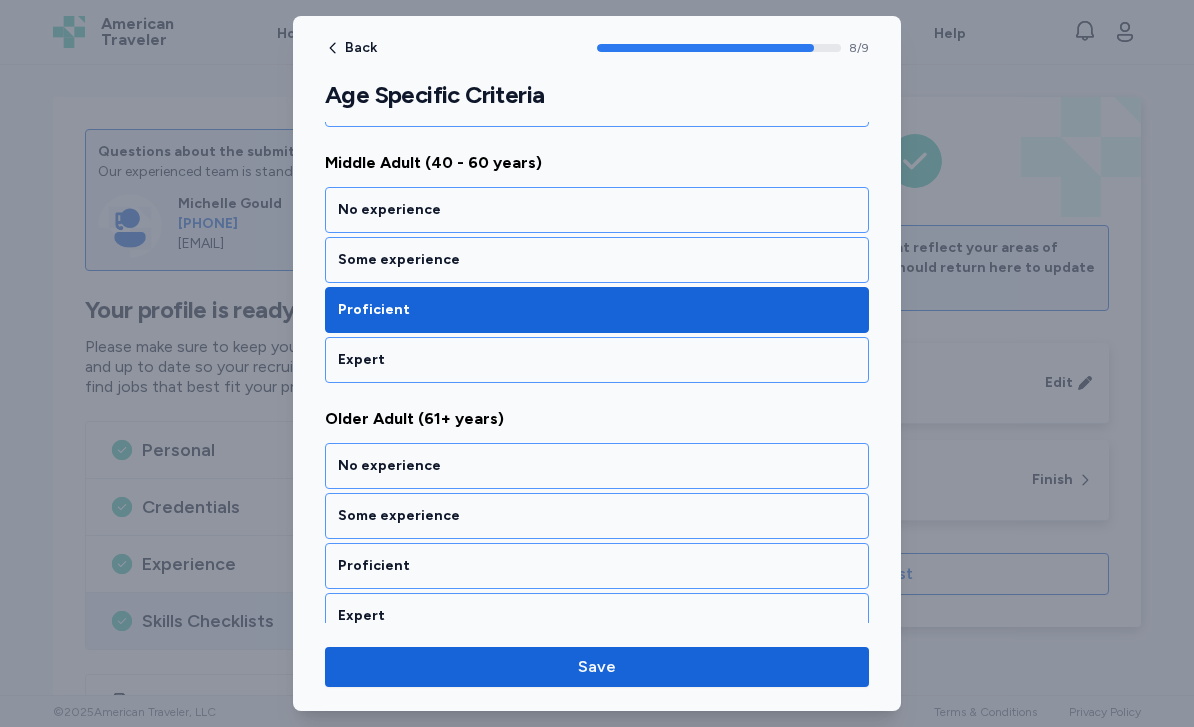 scroll, scrollTop: 2077, scrollLeft: 0, axis: vertical 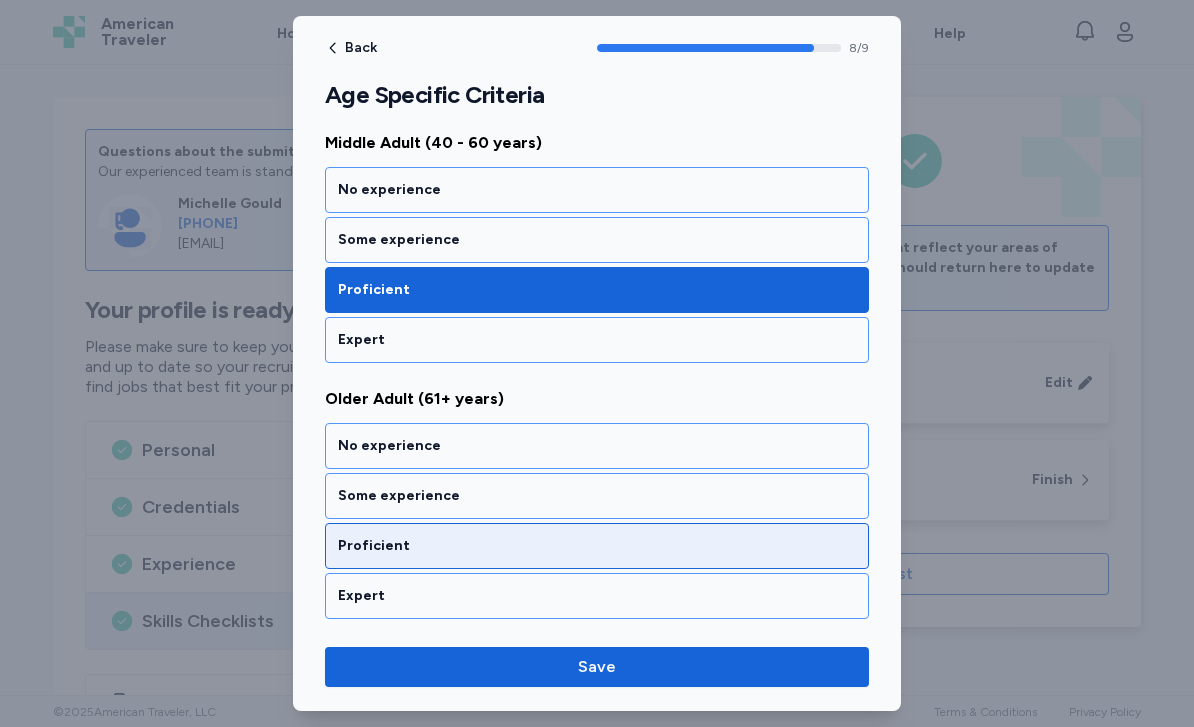 click on "Proficient" at bounding box center [597, 546] 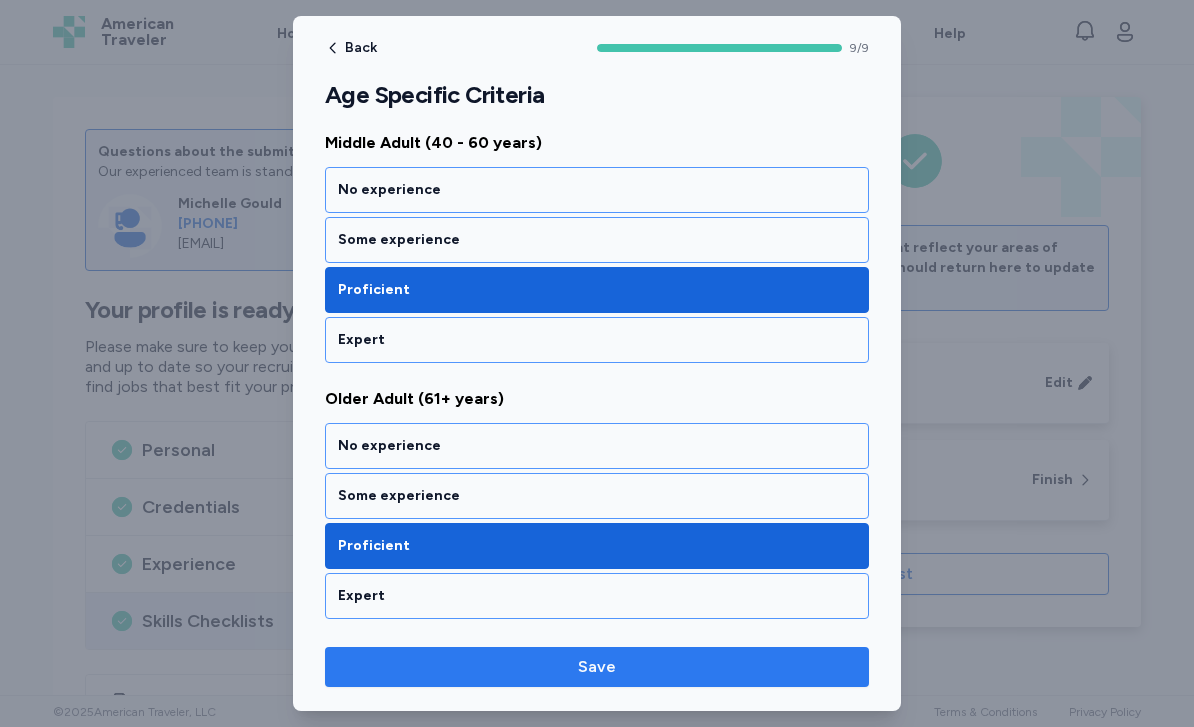 click on "Save" at bounding box center [597, 667] 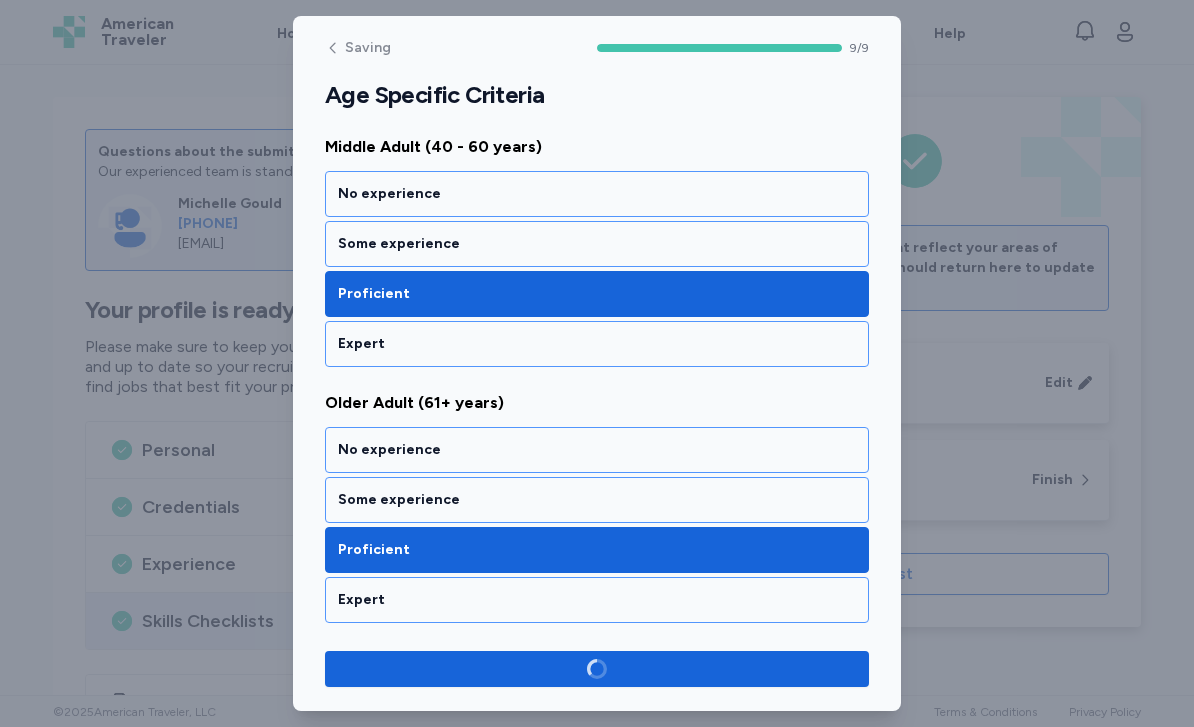 scroll, scrollTop: 2073, scrollLeft: 0, axis: vertical 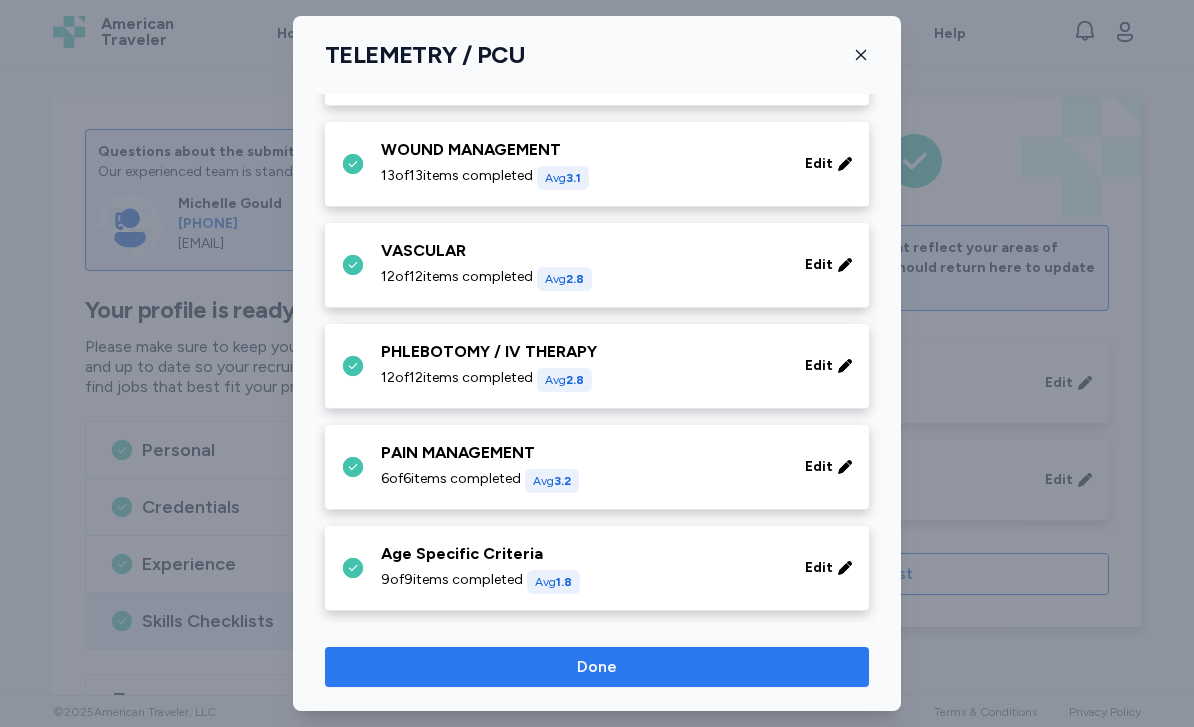 click on "Done" at bounding box center [597, 667] 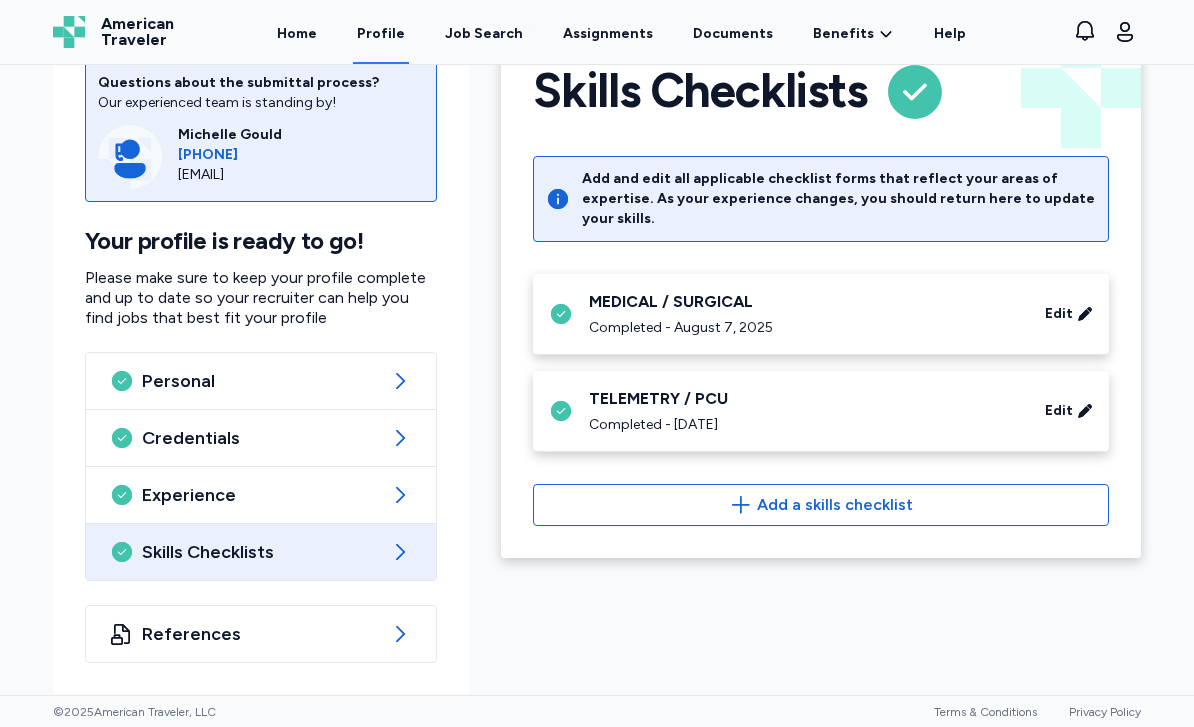 scroll, scrollTop: 69, scrollLeft: 0, axis: vertical 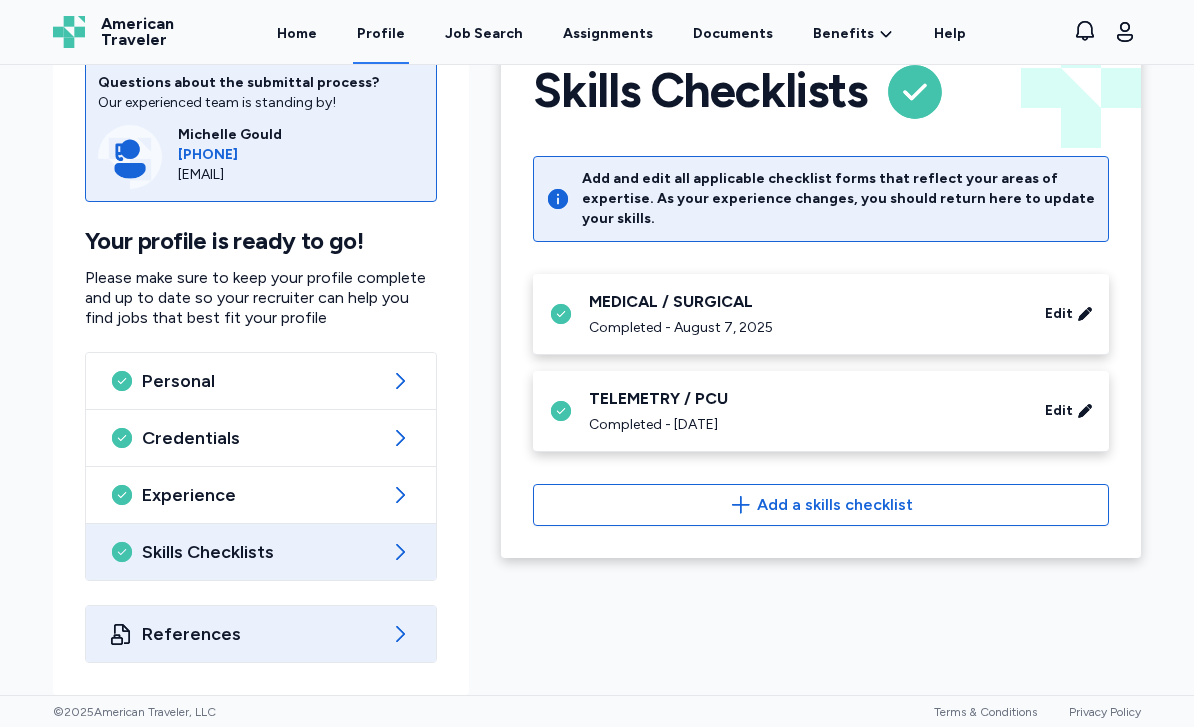 click on "References" at bounding box center (261, 634) 